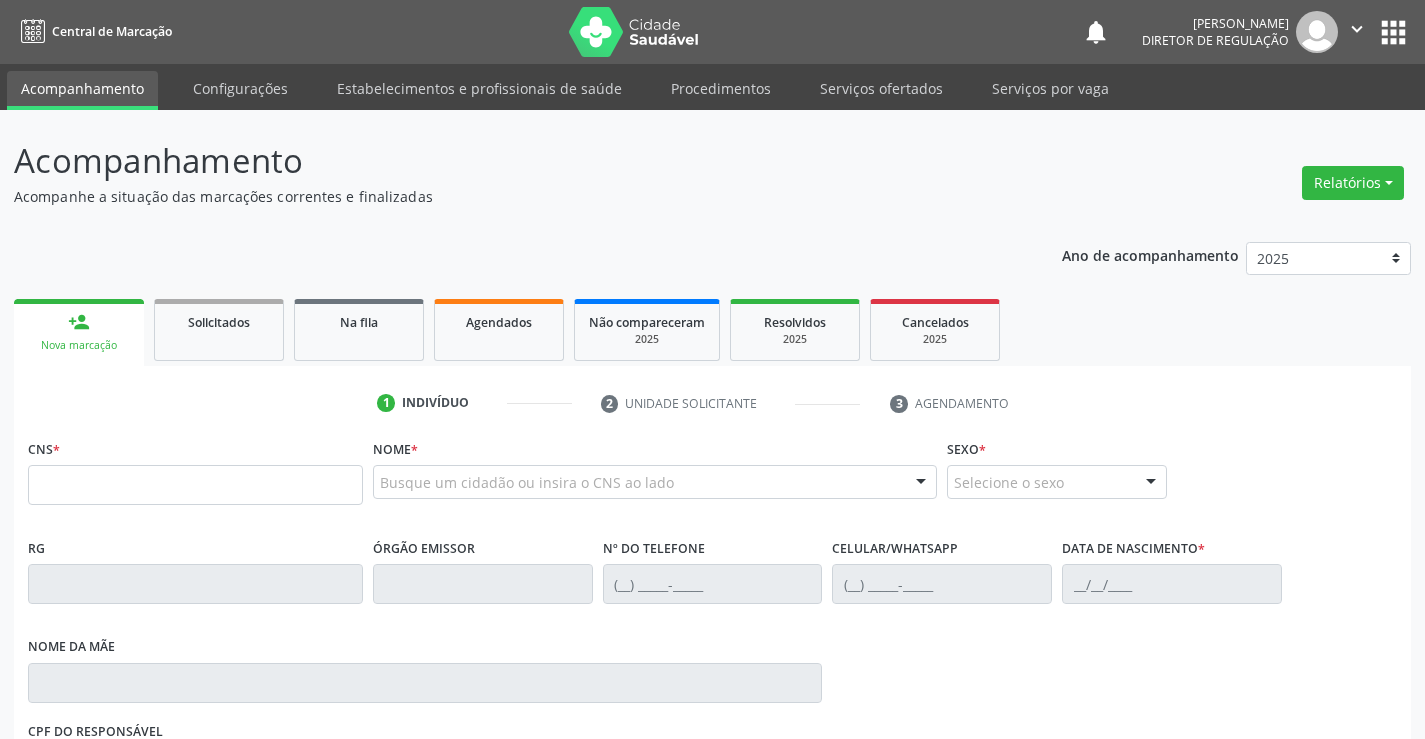scroll, scrollTop: 0, scrollLeft: 0, axis: both 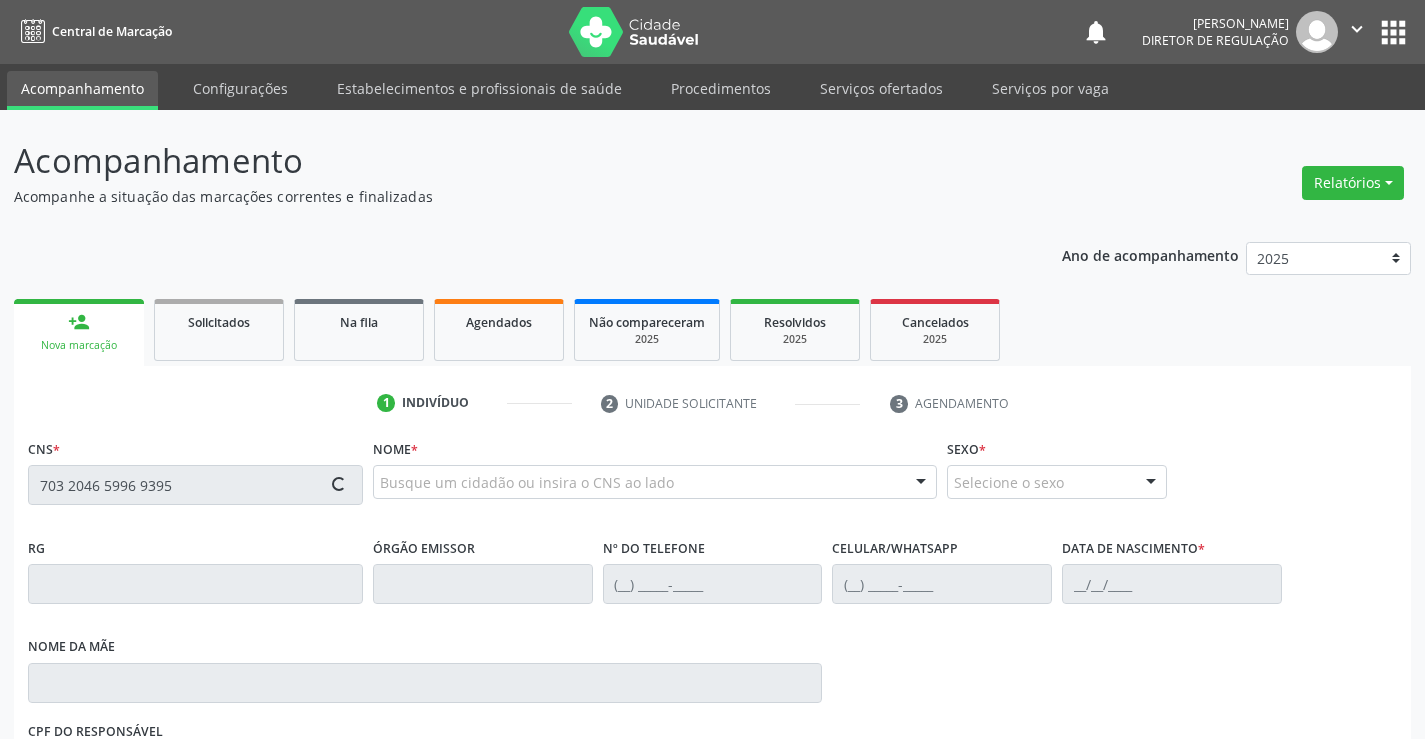 type on "703 2046 5996 9395" 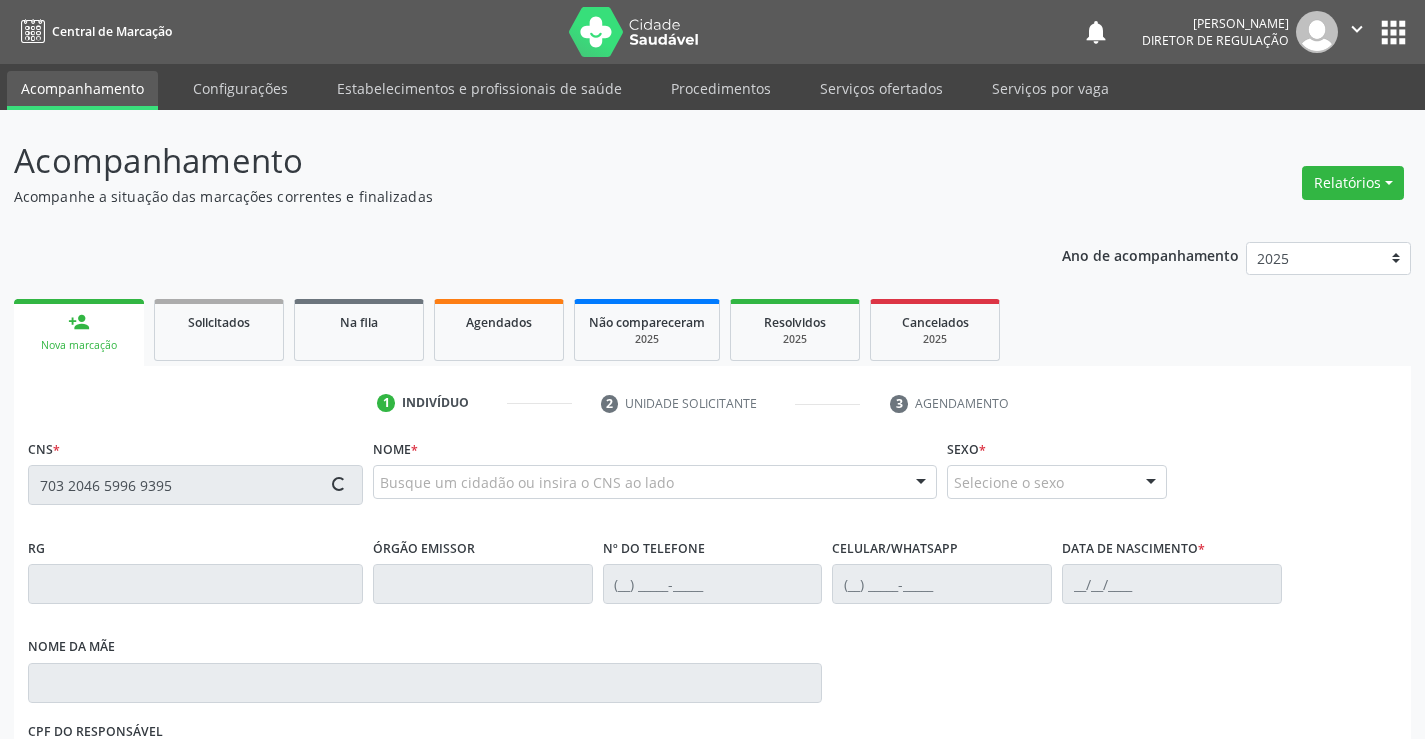 type 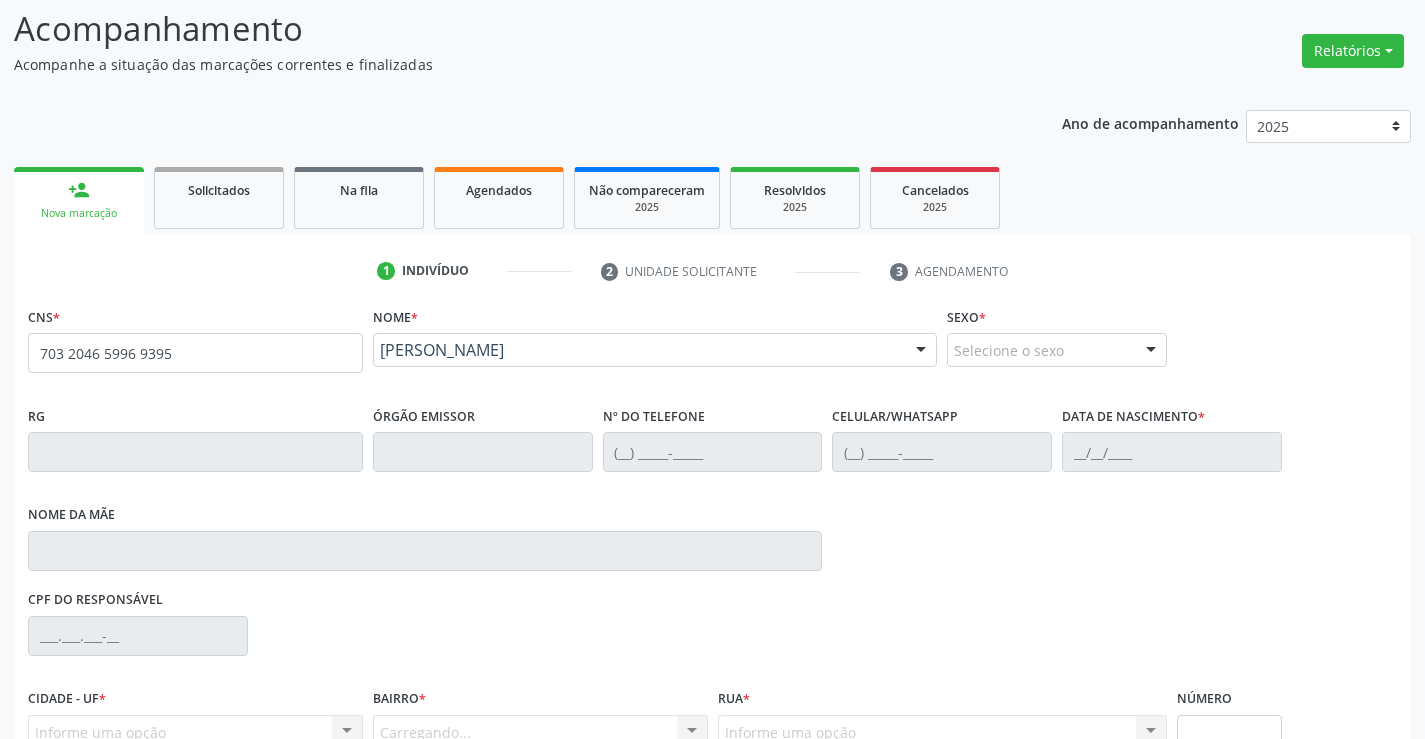 scroll, scrollTop: 331, scrollLeft: 0, axis: vertical 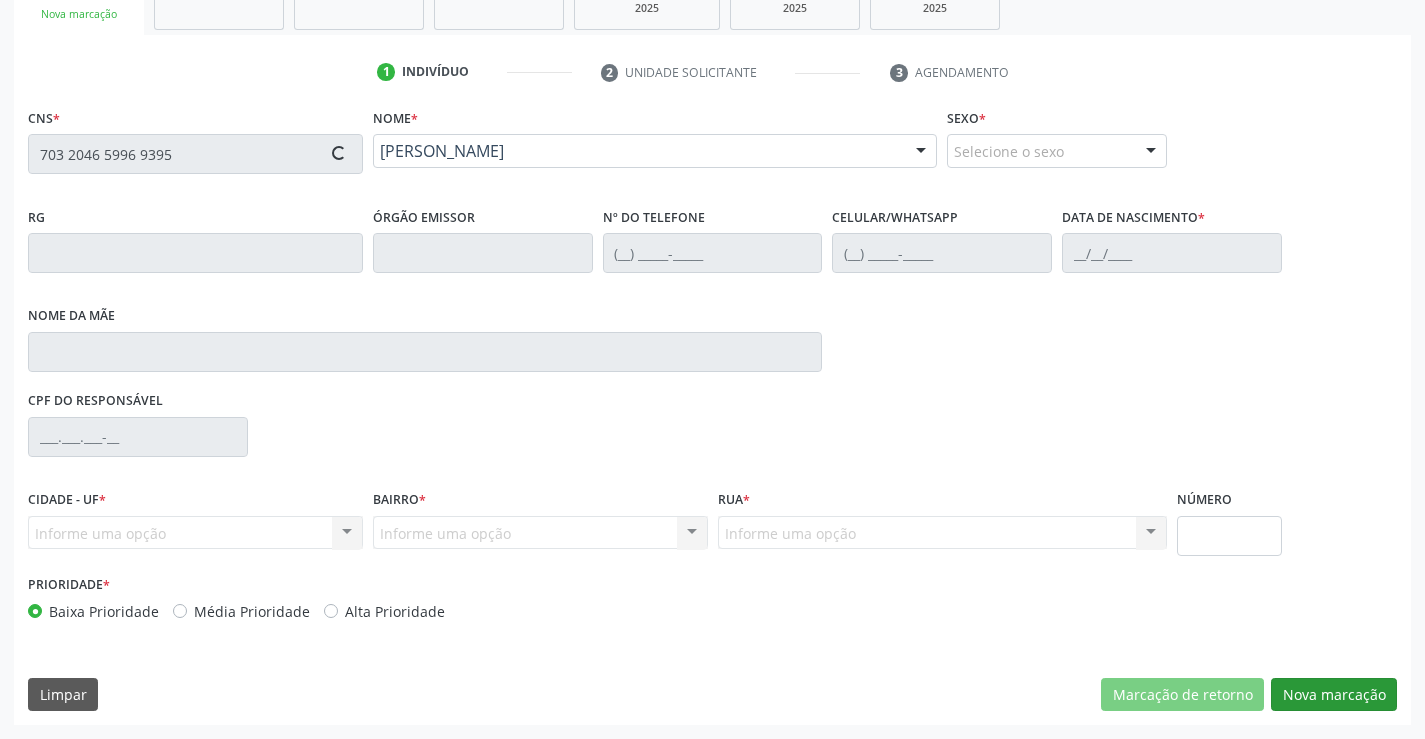 type on "0746882602" 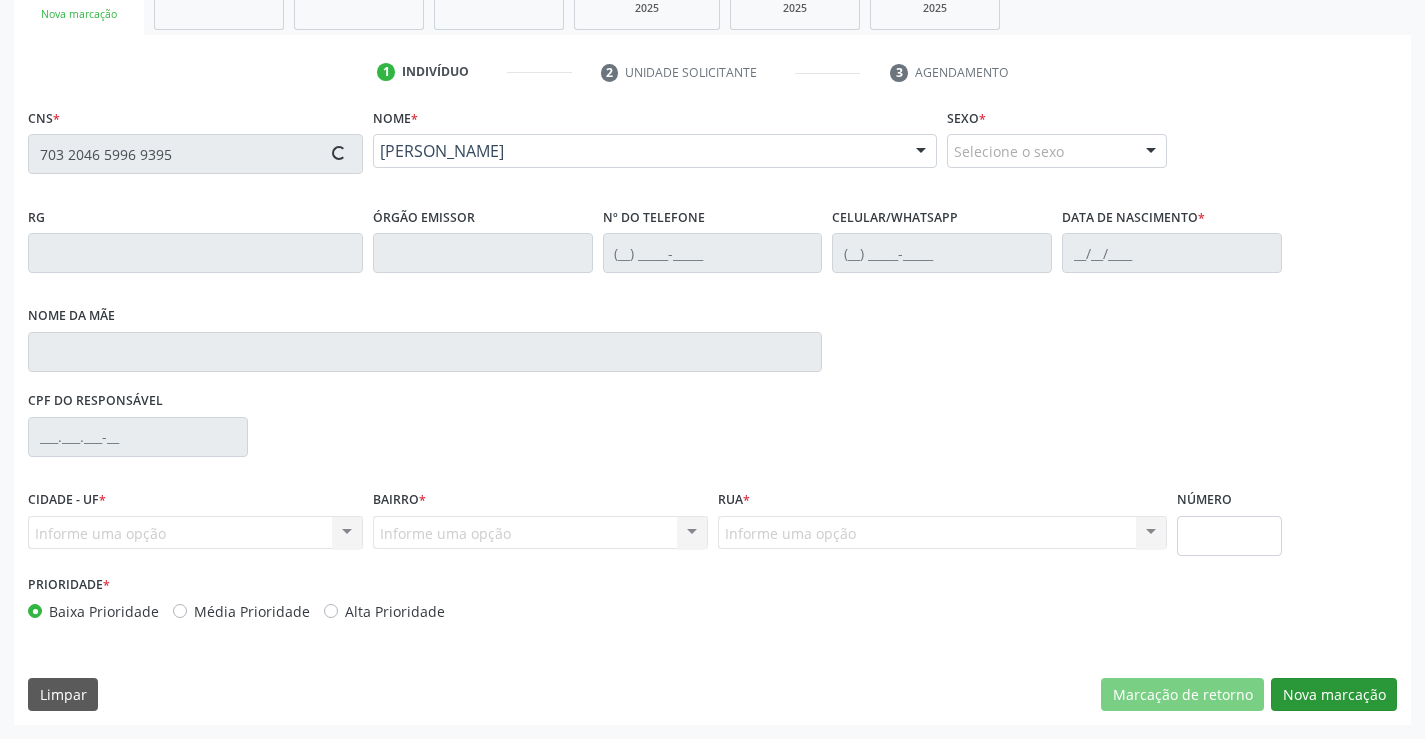 type on "(74) 99998-7297" 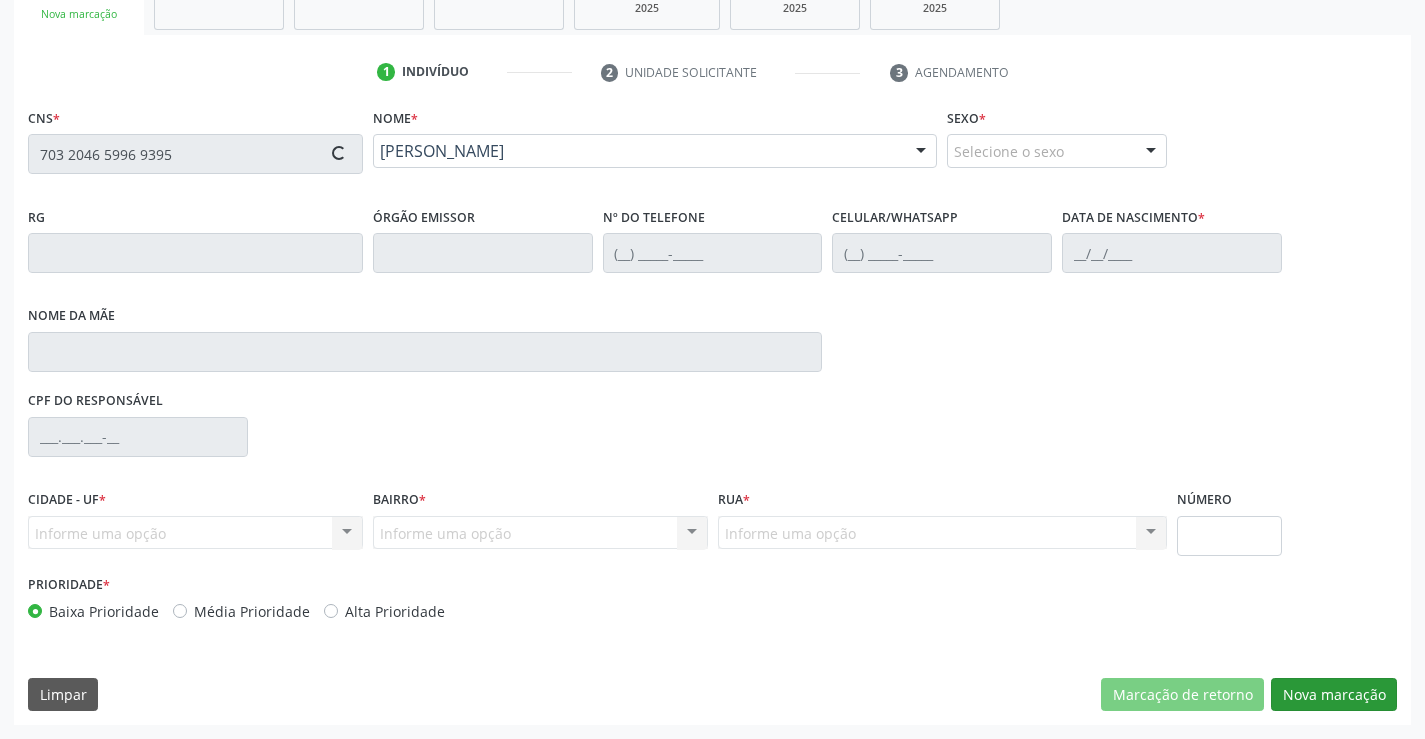 type on "05/11/1950" 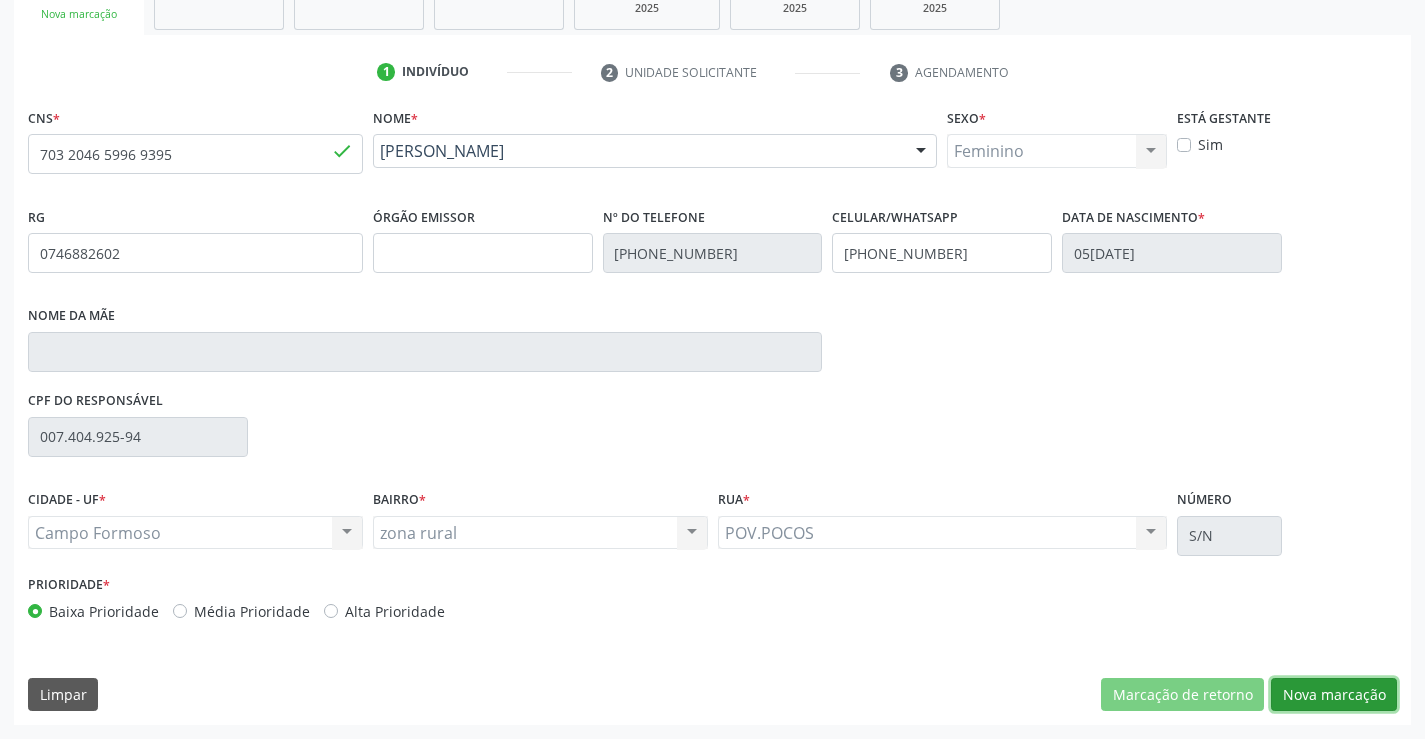 click on "Nova marcação" at bounding box center [1334, 695] 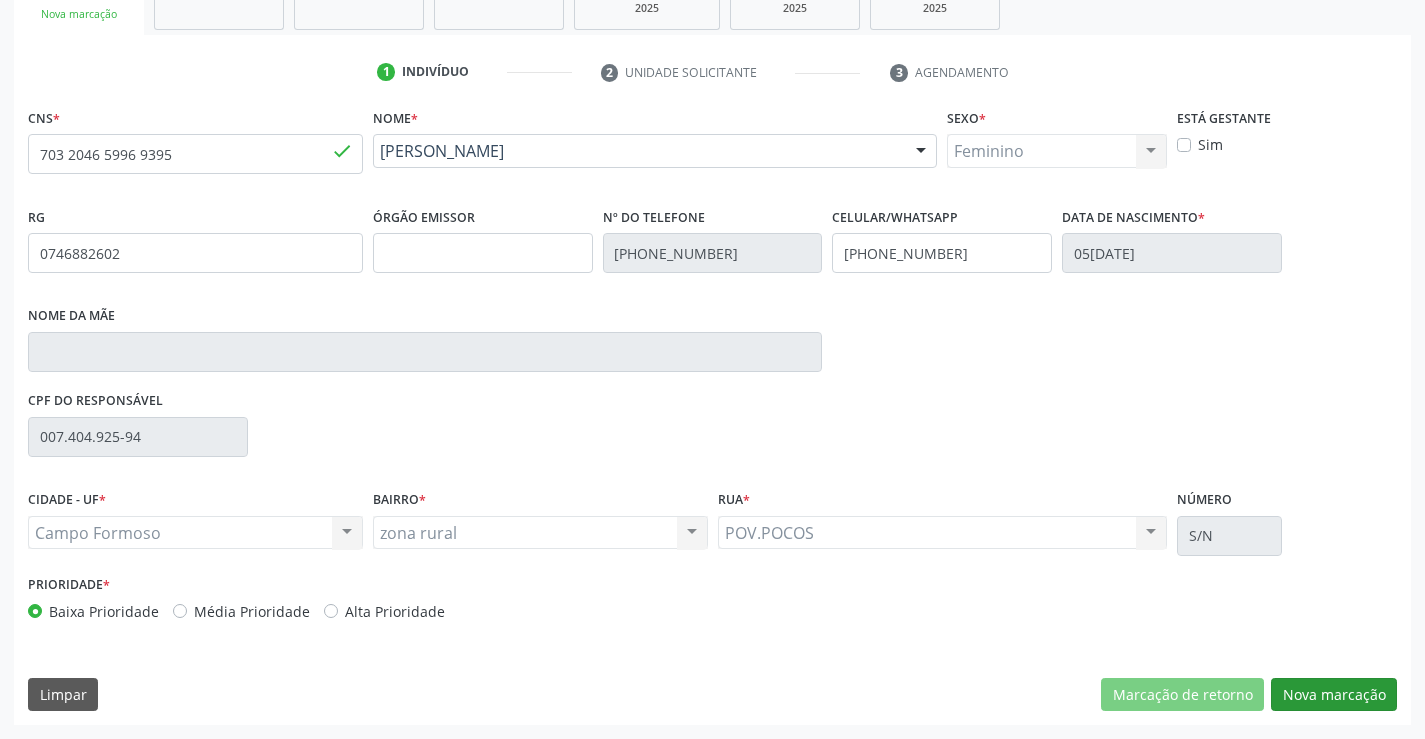 scroll, scrollTop: 167, scrollLeft: 0, axis: vertical 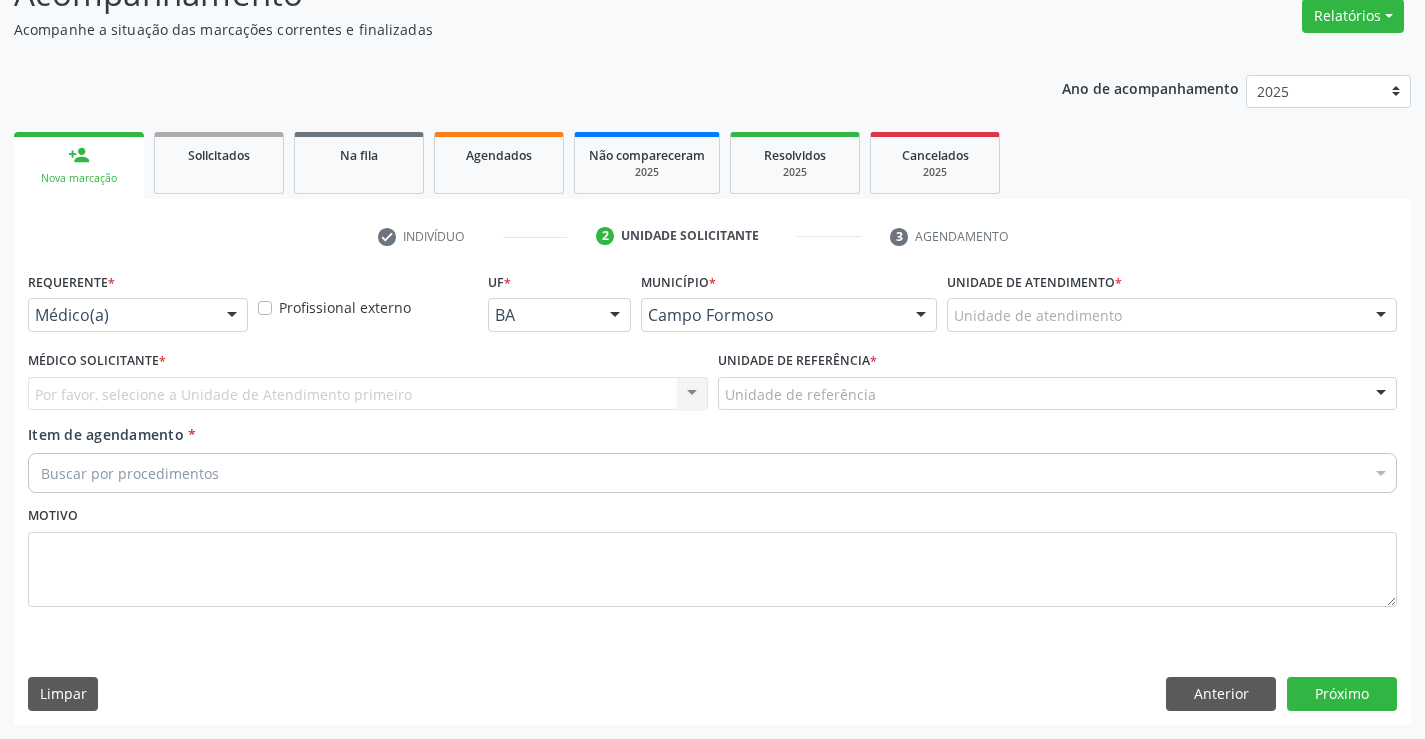 click on "Requerente
*
Médico(a)         Médico(a)   Enfermeiro(a)   Paciente
Nenhum resultado encontrado para: "   "
Não há nenhuma opção para ser exibida." at bounding box center (138, 299) 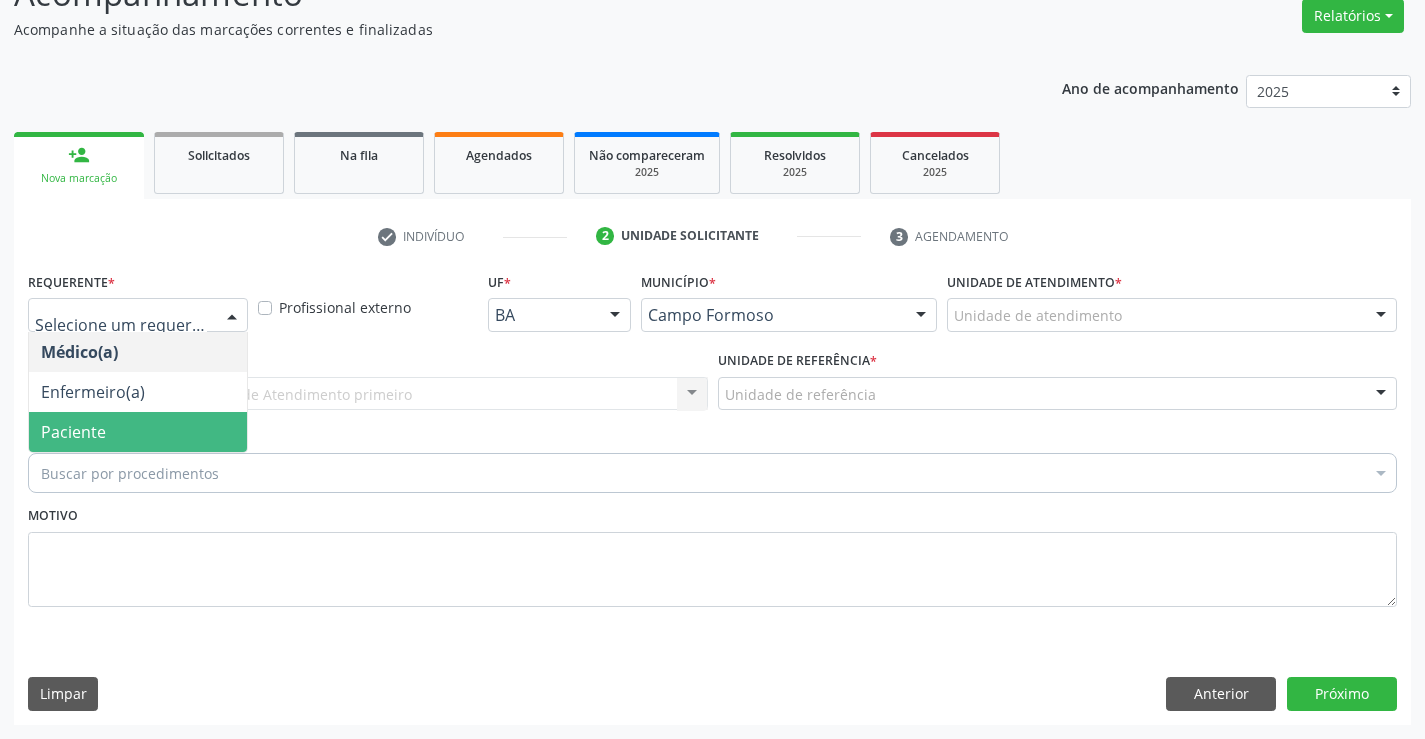 click on "Paciente" at bounding box center [138, 432] 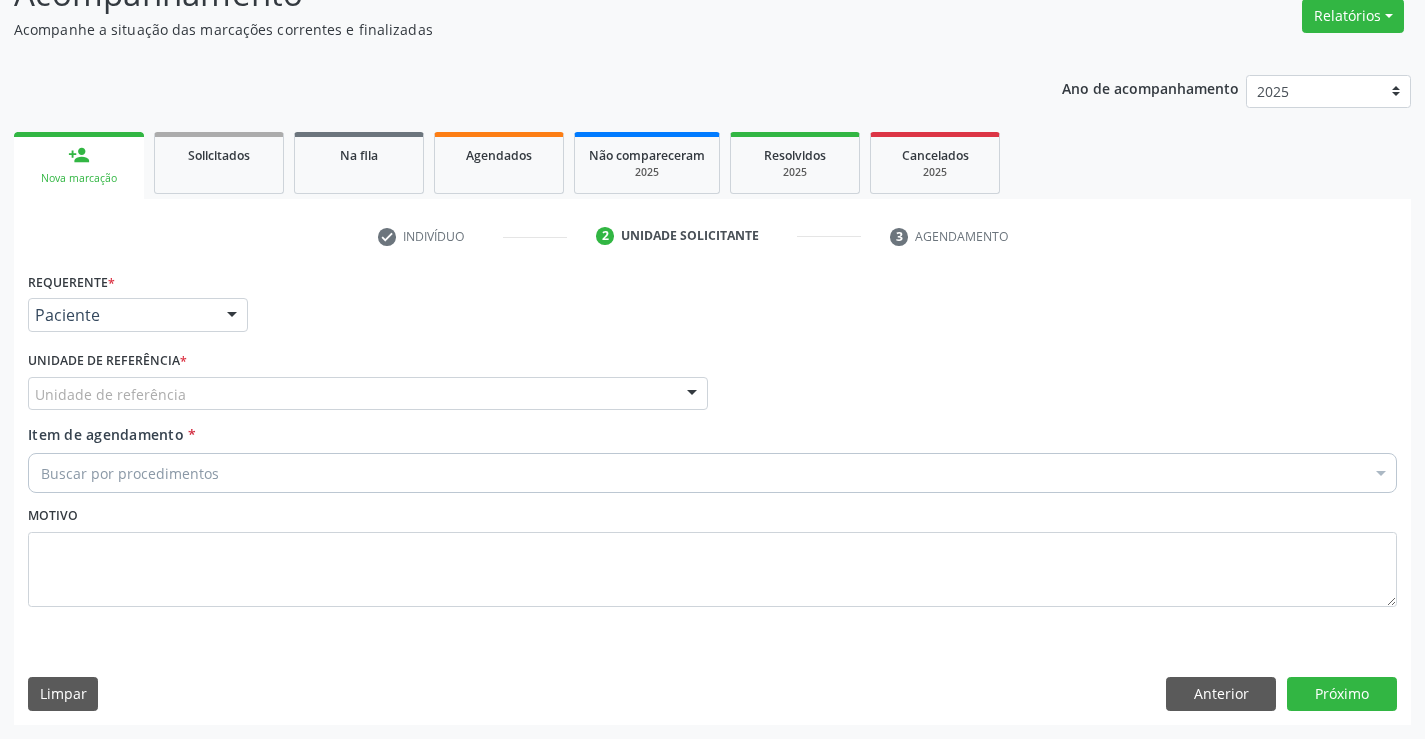 click on "Unidade de referência" at bounding box center (368, 394) 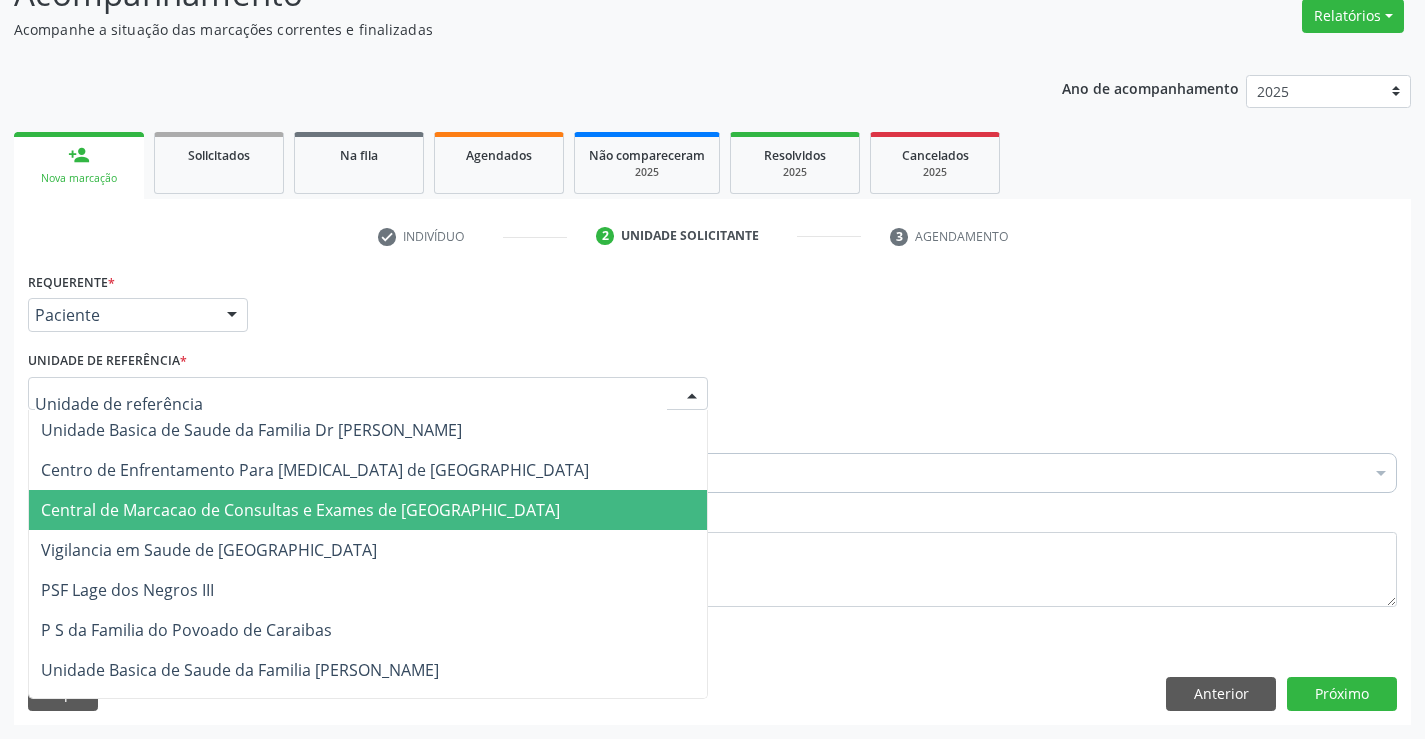 click on "Central de Marcacao de Consultas e Exames de [GEOGRAPHIC_DATA]" at bounding box center [300, 510] 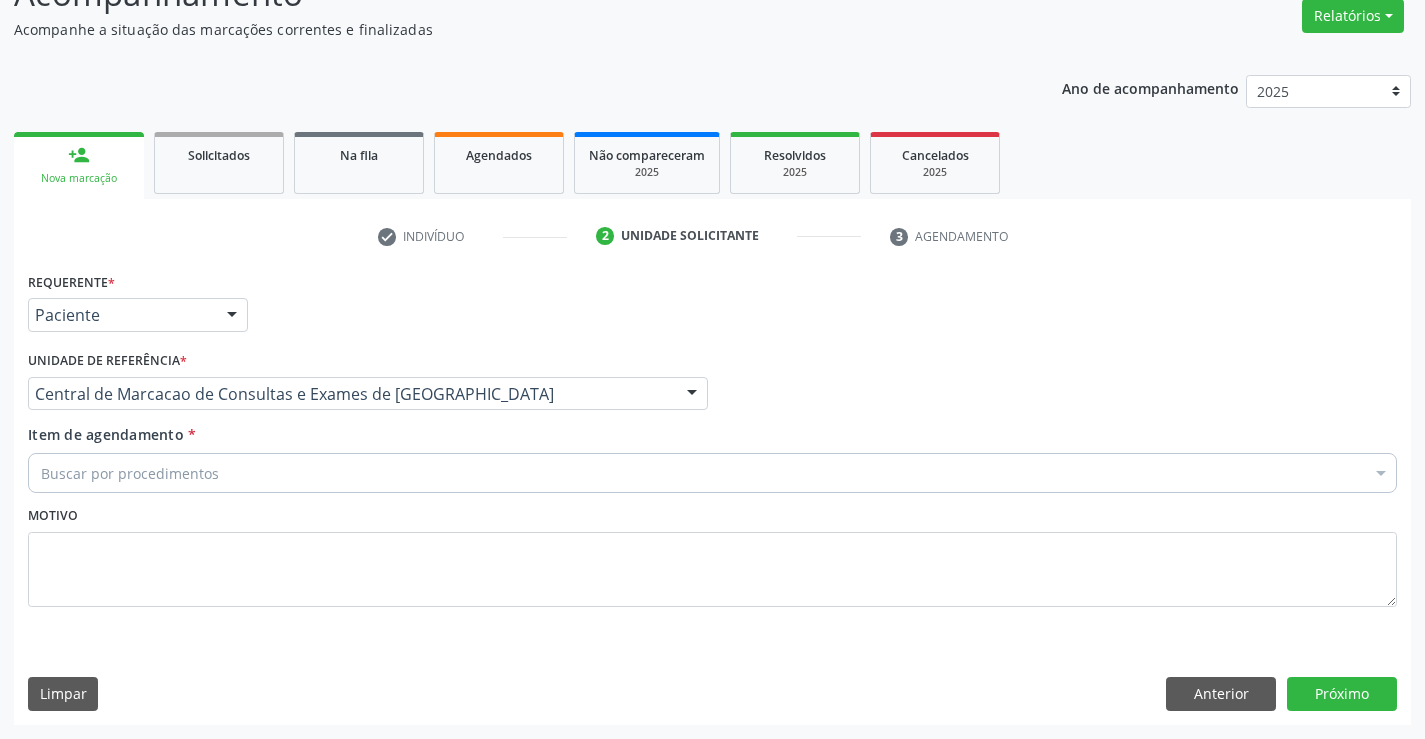 click on "Buscar por procedimentos" at bounding box center (712, 473) 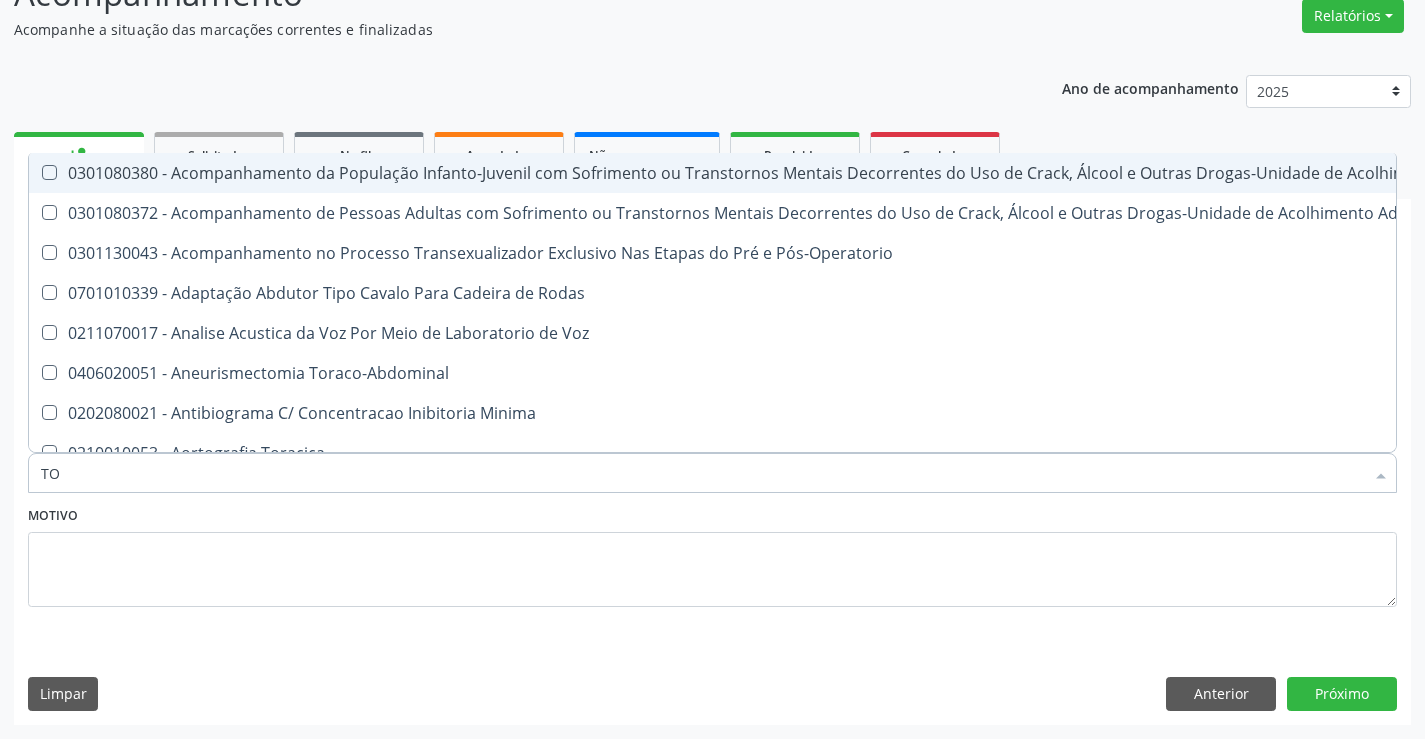 type on "T" 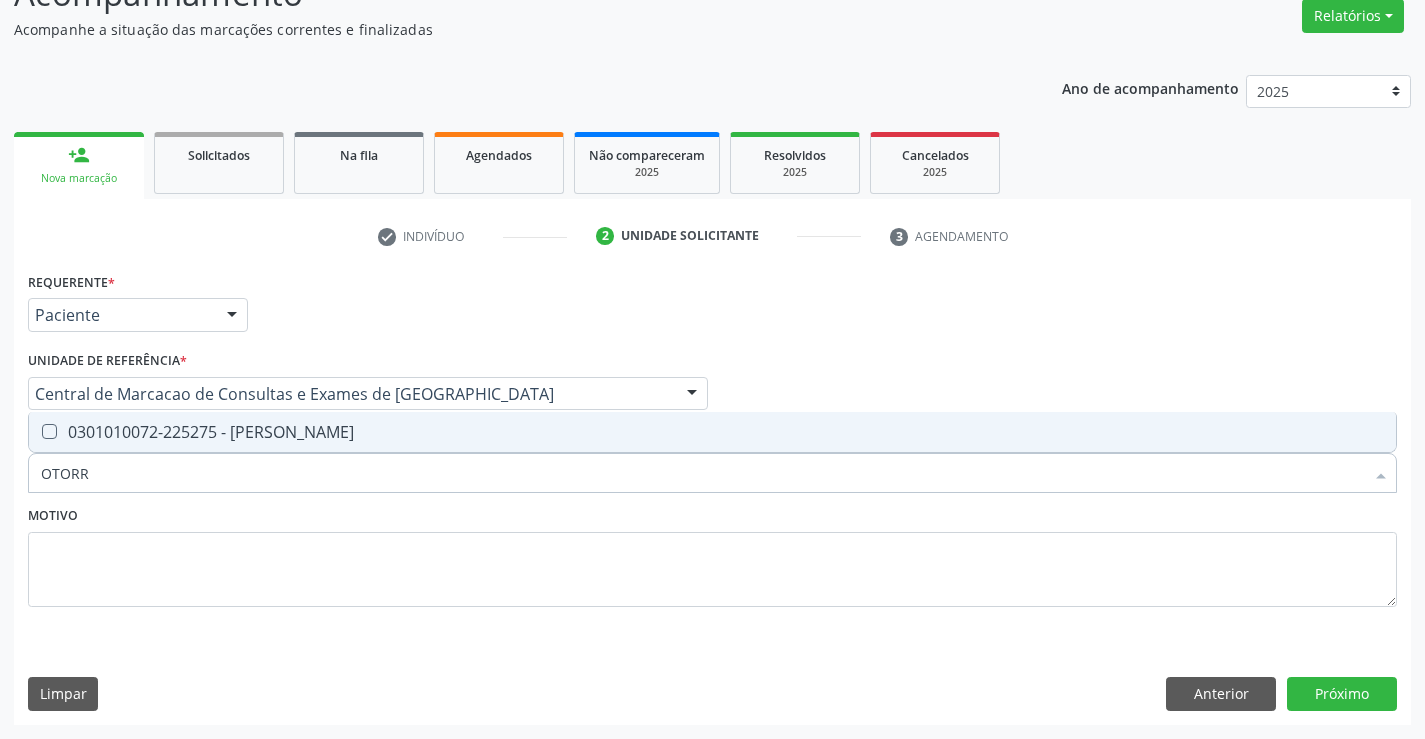 type on "OTORRI" 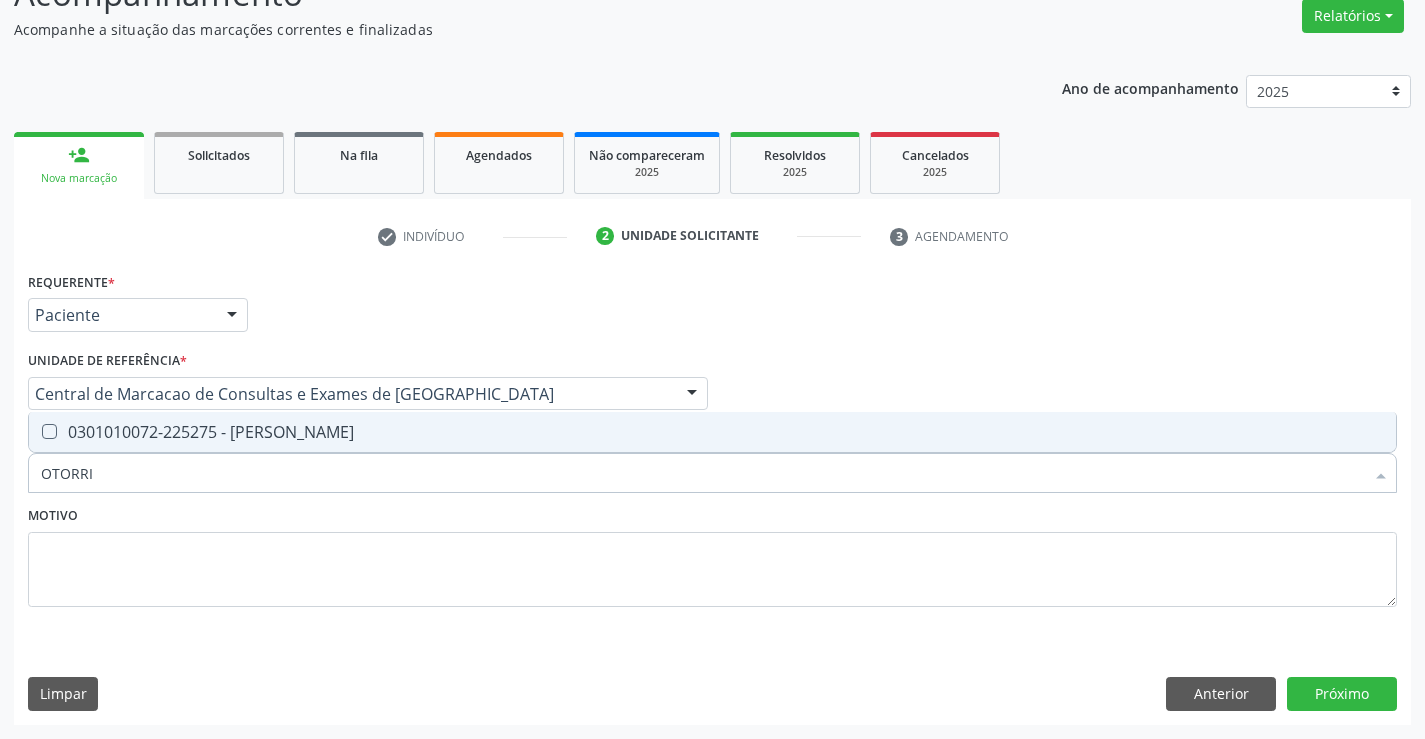 click on "0301010072-225275 - Médico Otorrinolaringologista" at bounding box center [712, 432] 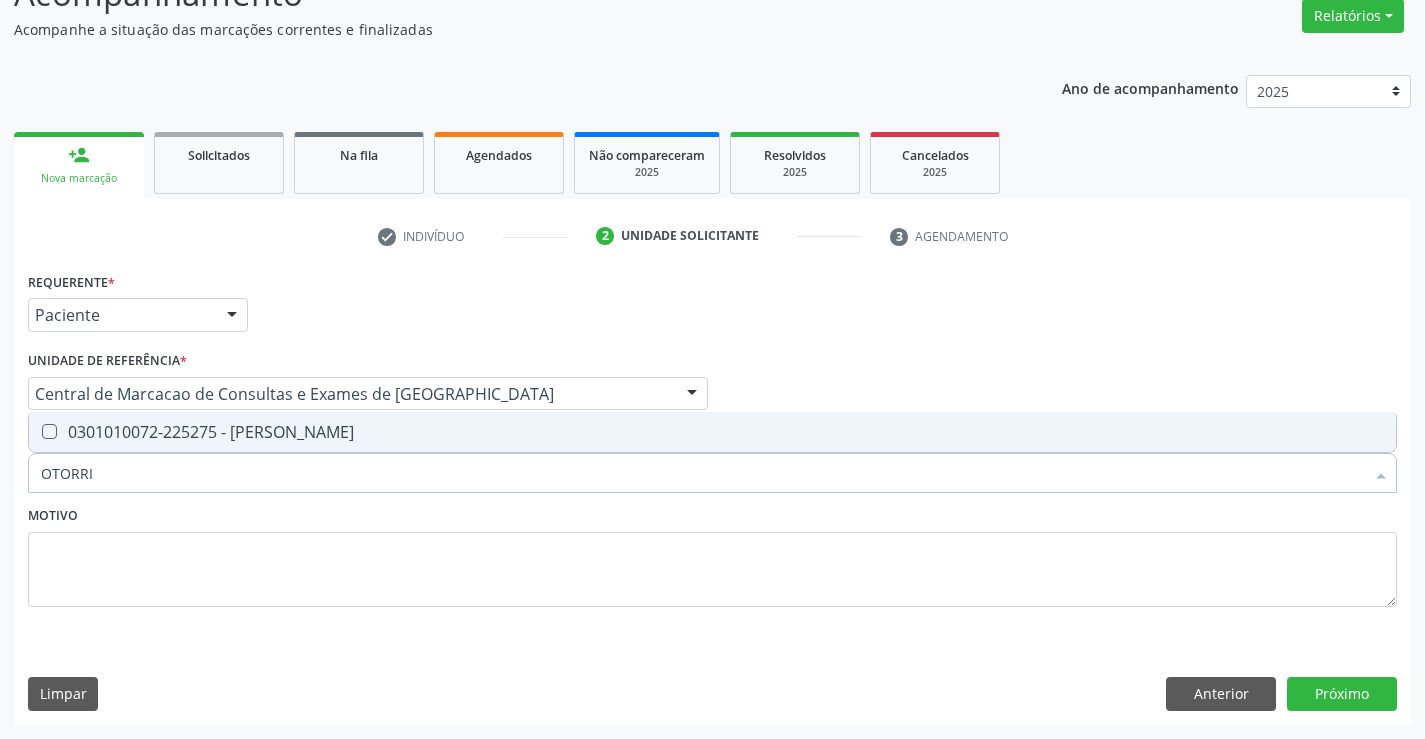 checkbox on "true" 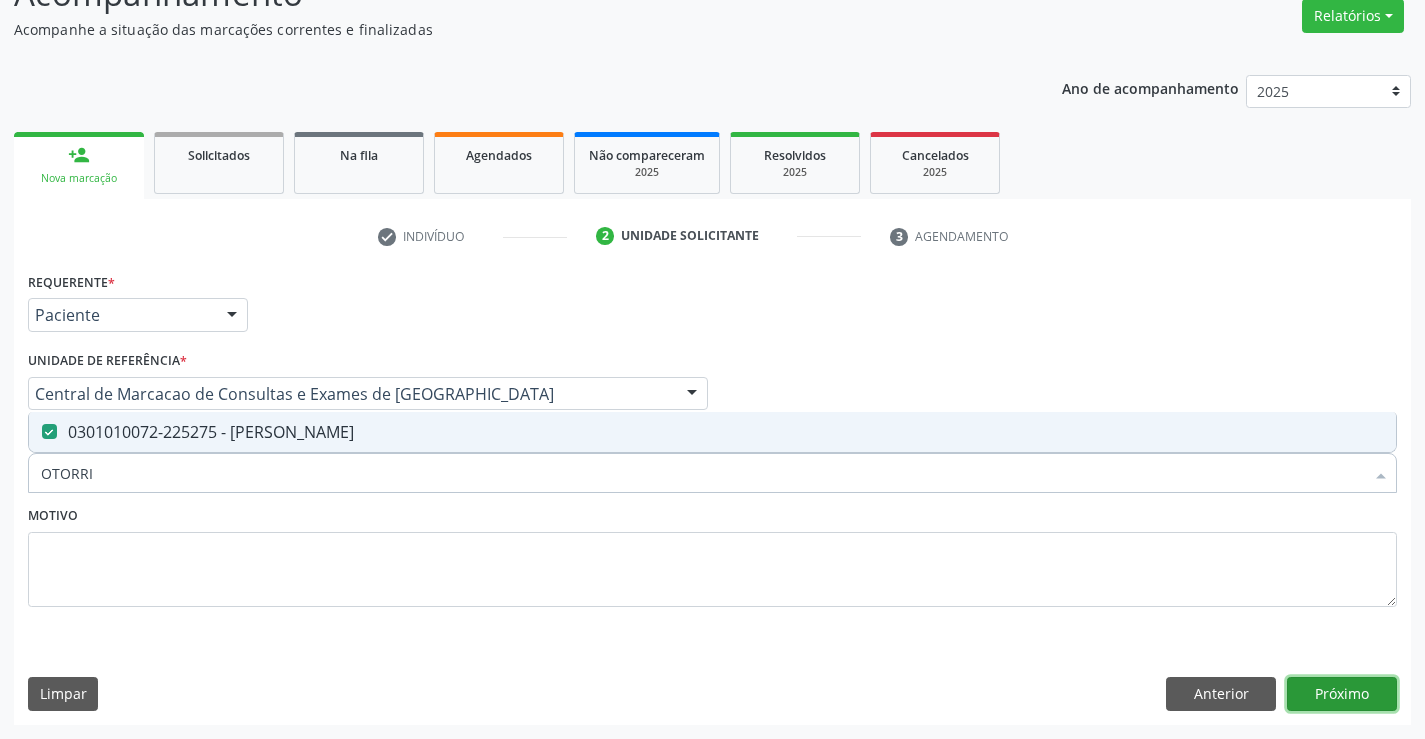 click on "Próximo" at bounding box center [1342, 694] 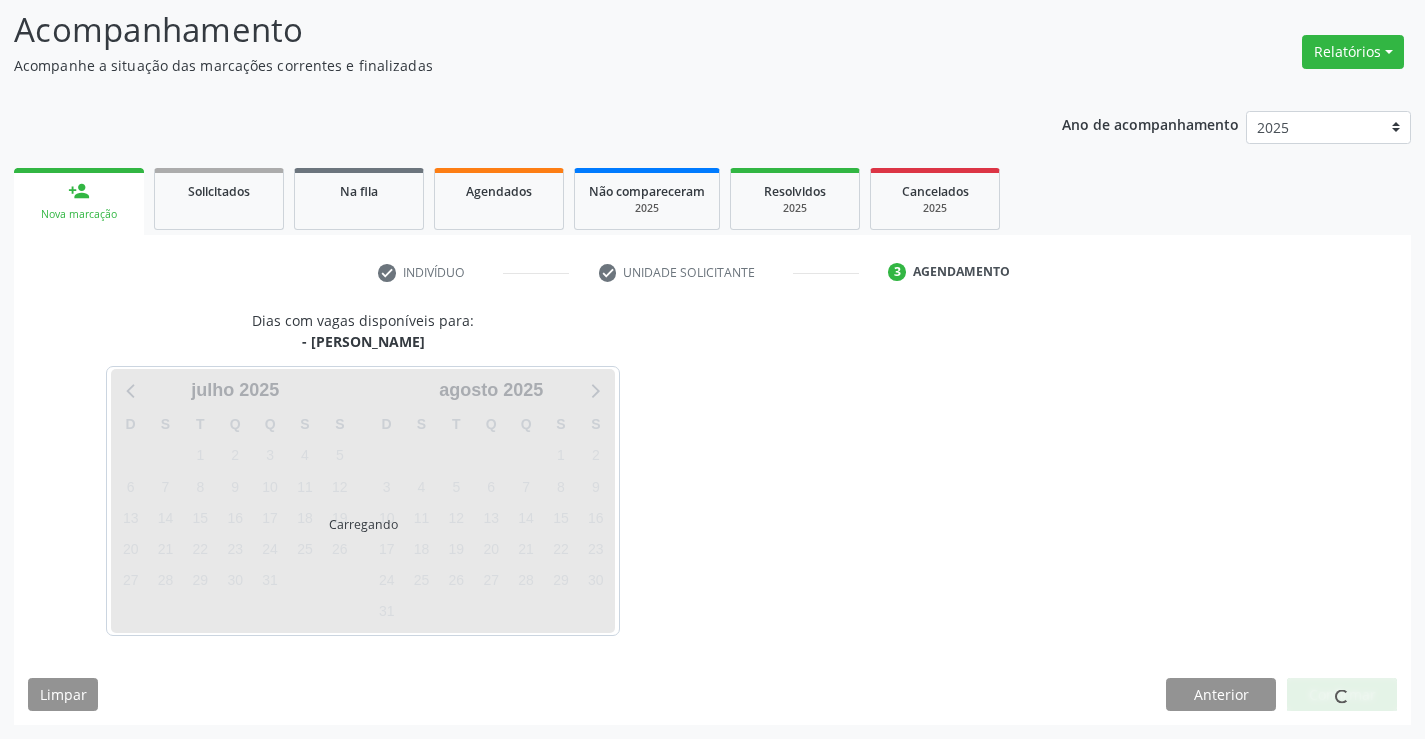 scroll, scrollTop: 167, scrollLeft: 0, axis: vertical 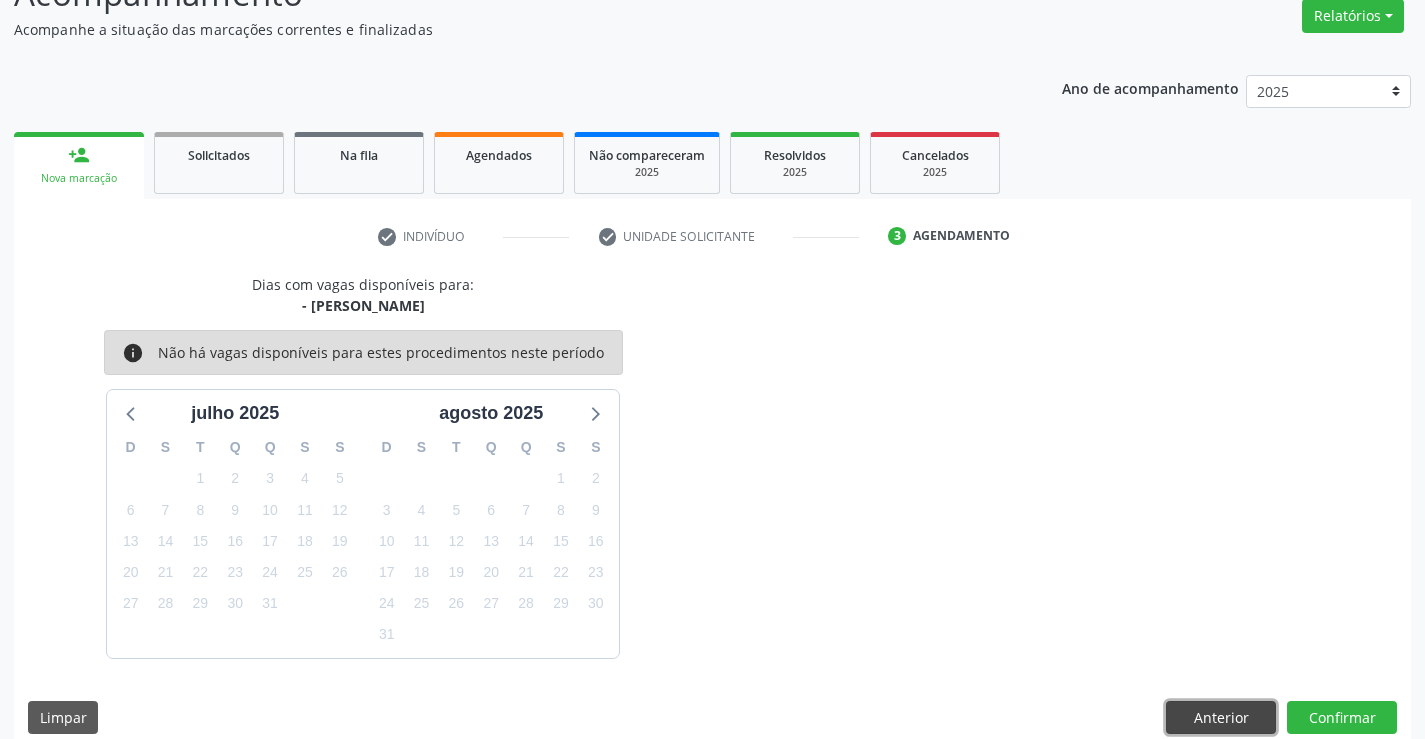 click on "Anterior" at bounding box center (1221, 718) 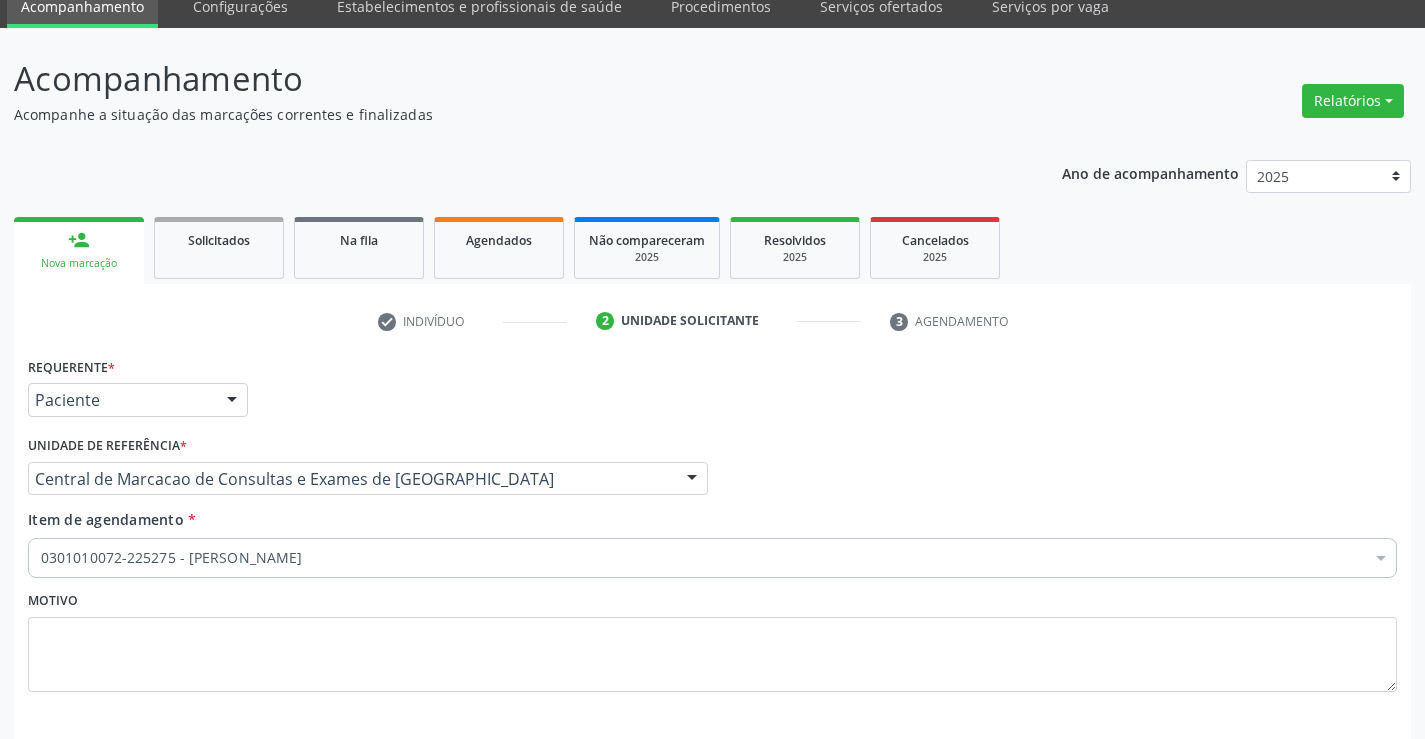 scroll, scrollTop: 0, scrollLeft: 0, axis: both 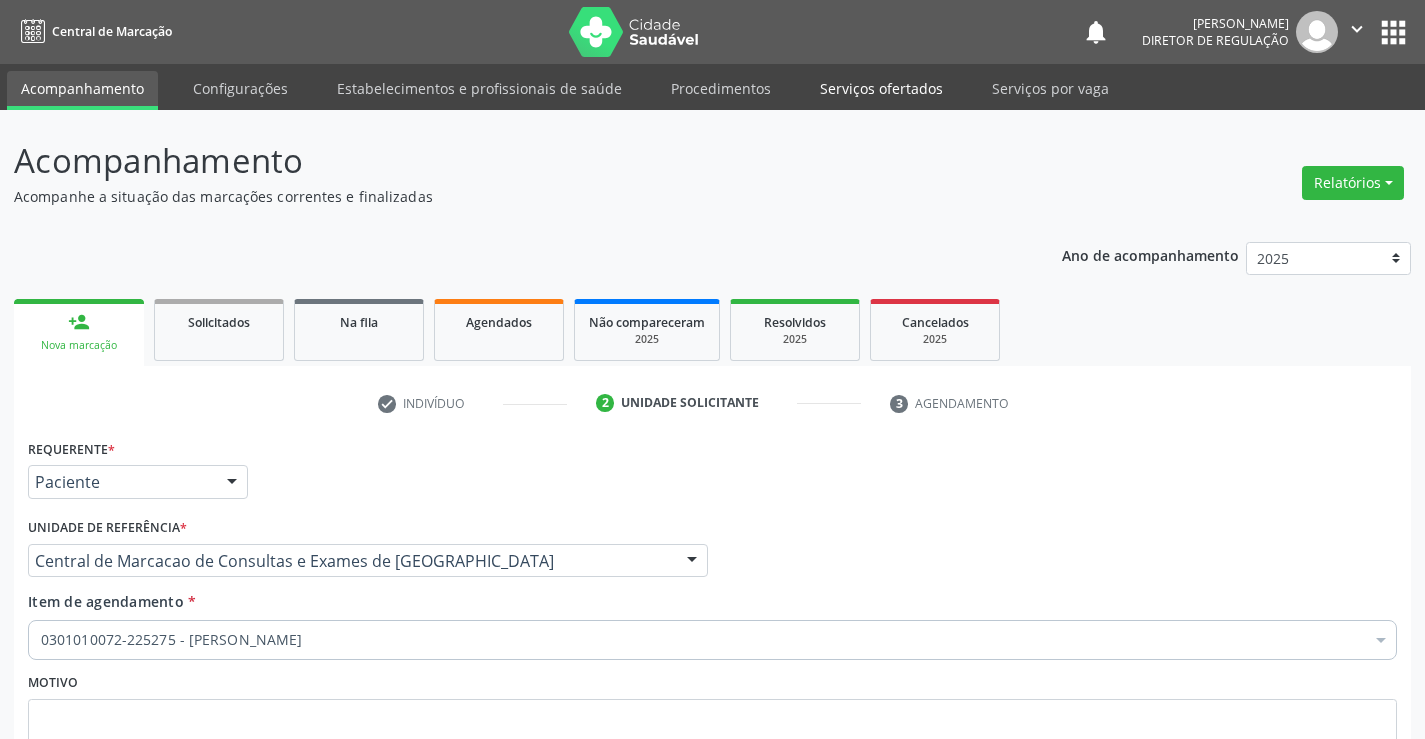 click on "Serviços ofertados" at bounding box center [881, 88] 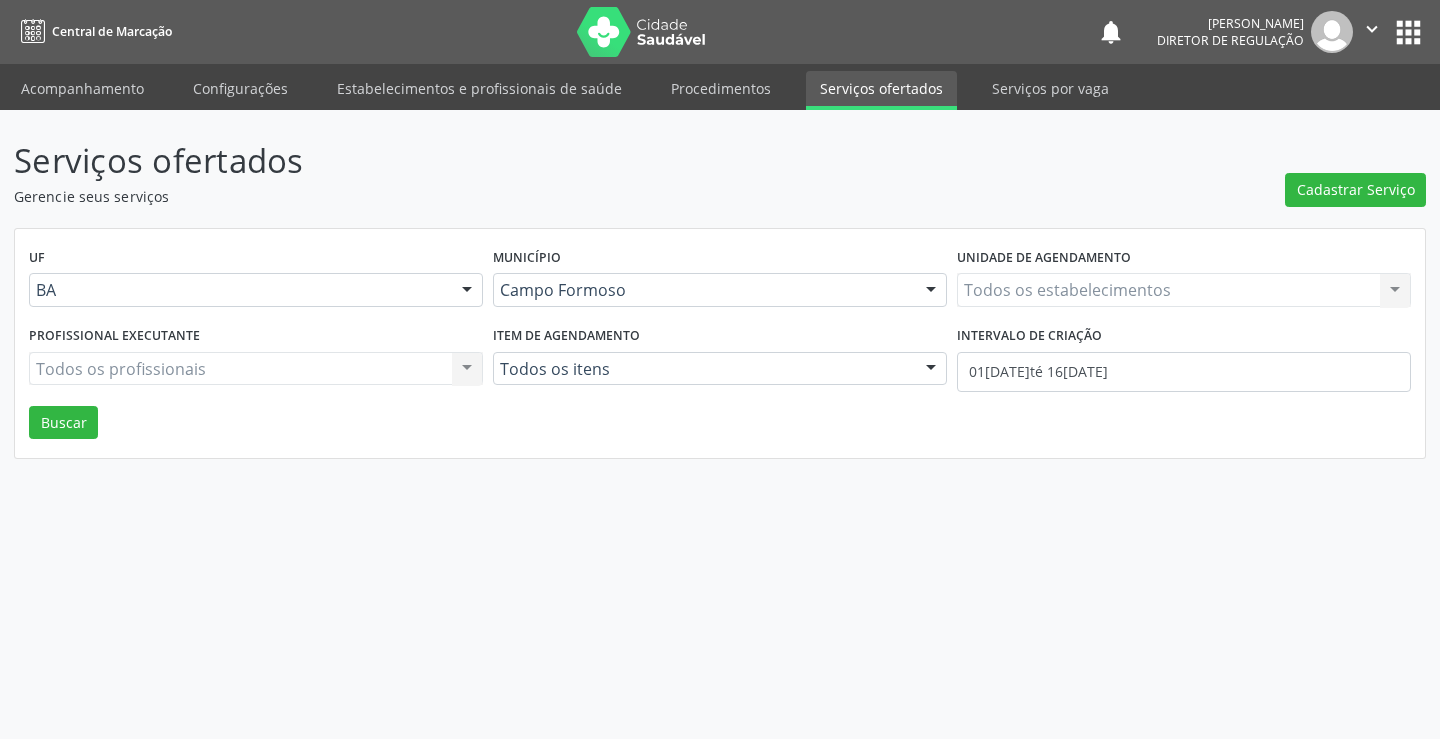 click on "Todos os estabelecimentos         Todos os estabelecimentos
Nenhum resultado encontrado para: "   "
Não há nenhuma opção para ser exibida." at bounding box center [1184, 290] 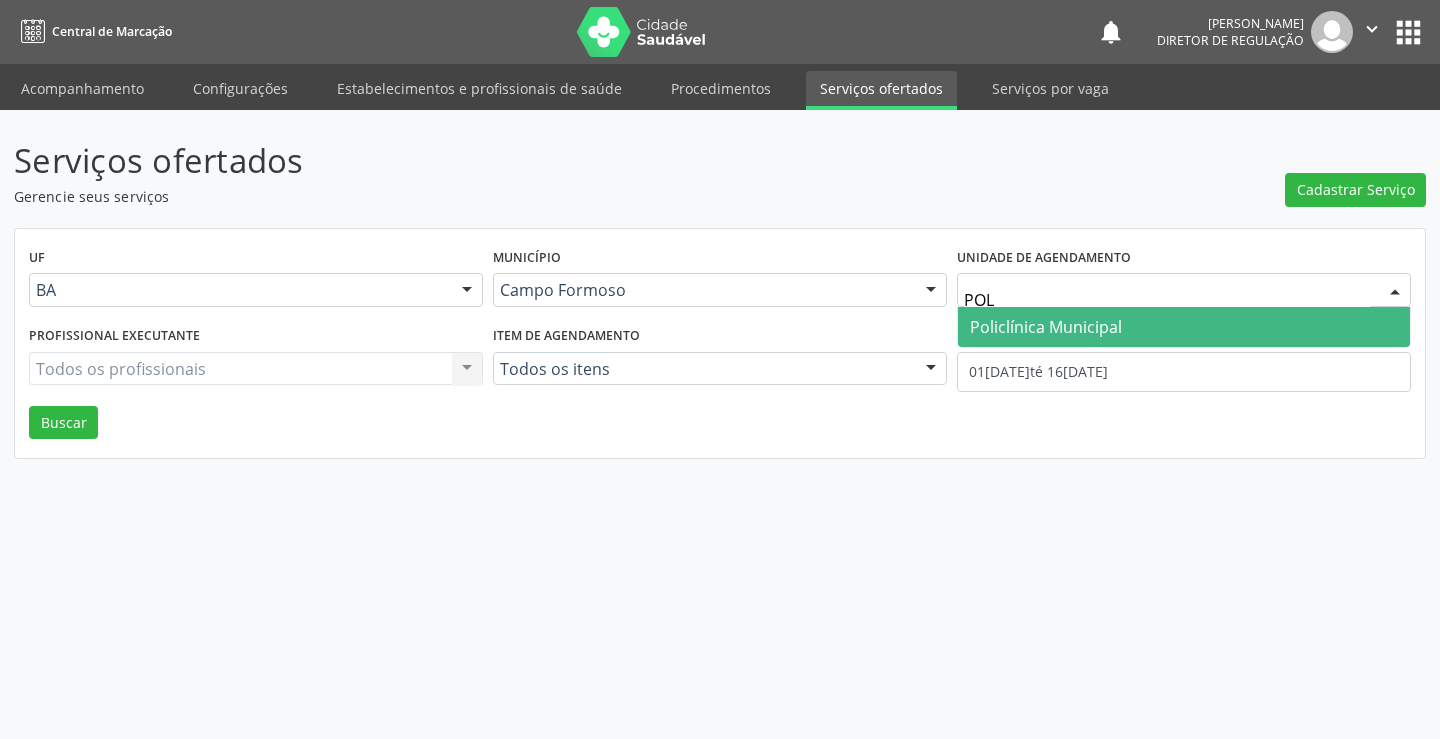 type on "POLI" 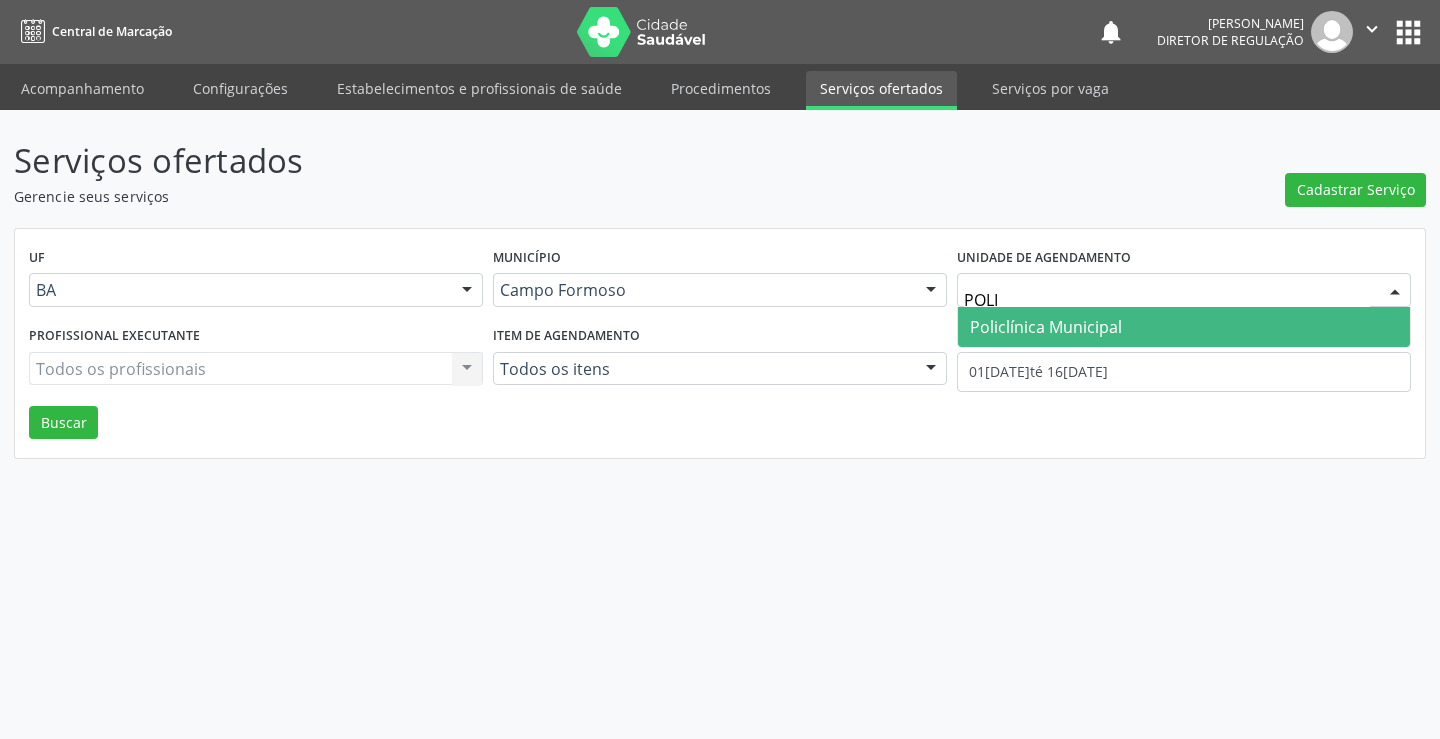 click on "Policlínica Municipal" at bounding box center (1046, 327) 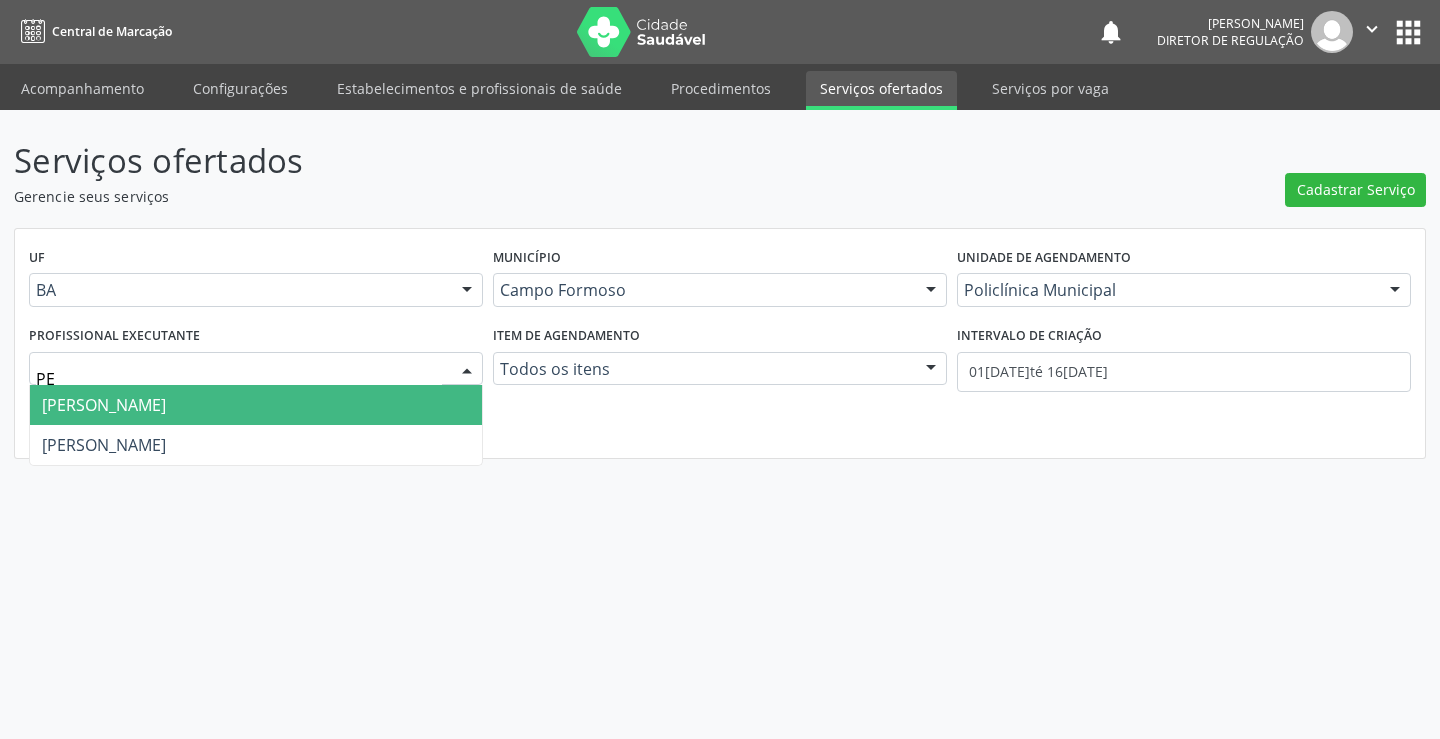 type on "PED" 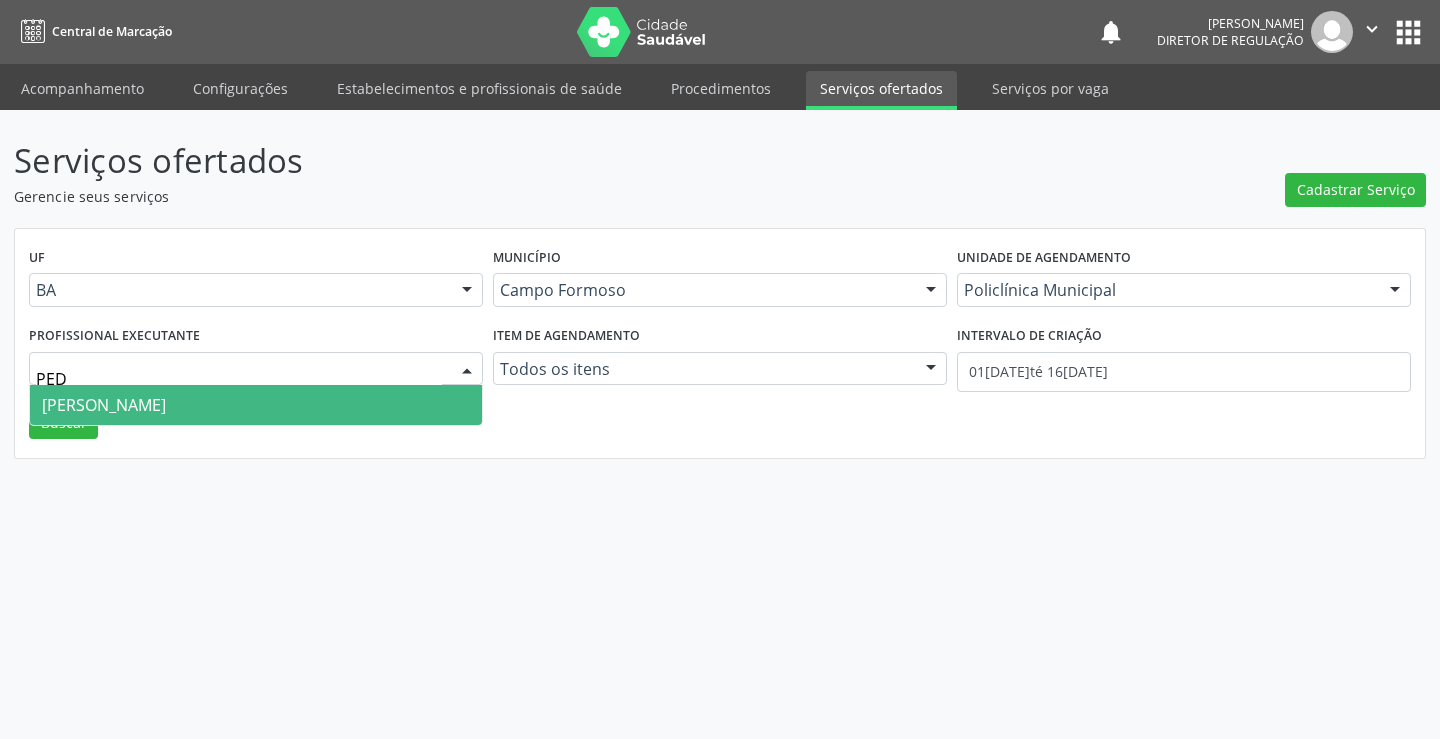 click on "Pedro Augusto Pessoa de Abreu" at bounding box center (104, 405) 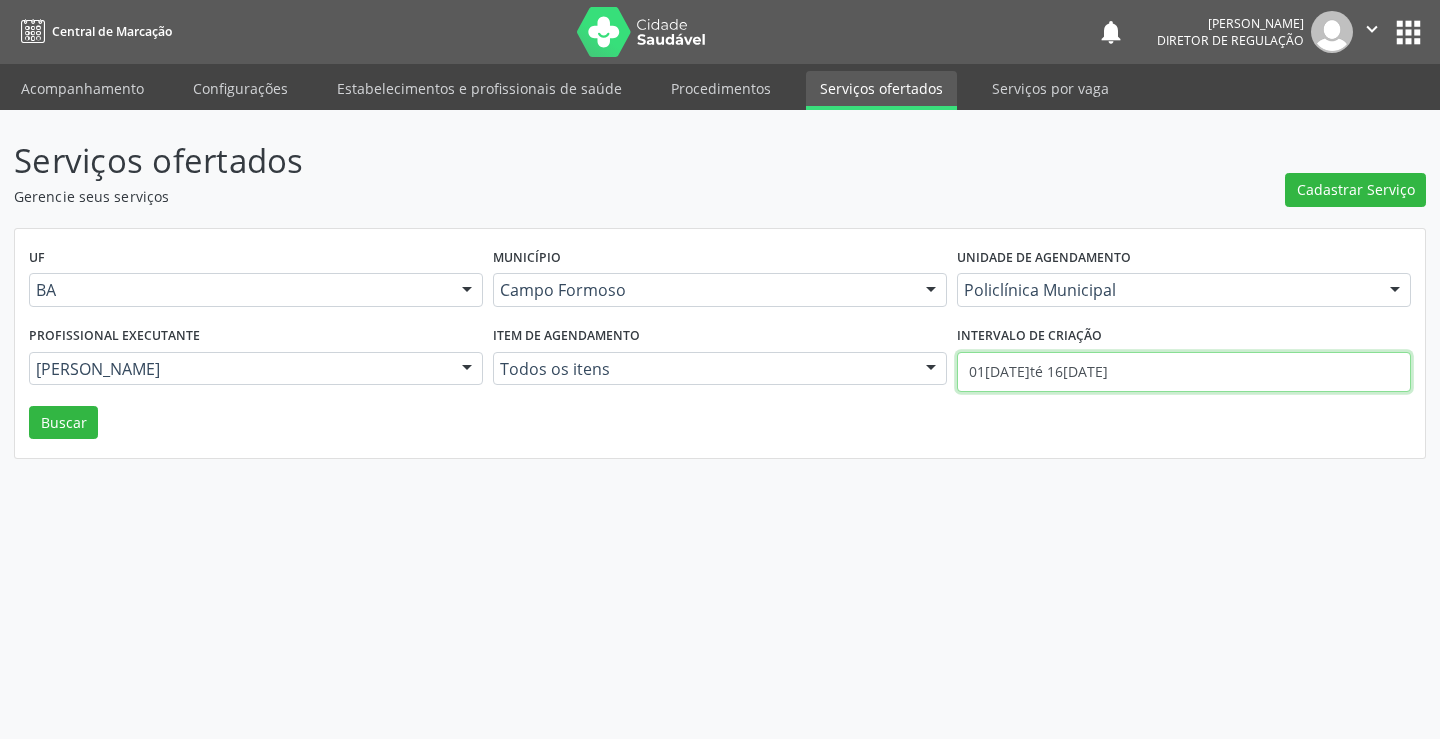 click on "01/07/2025 até 16/07/2025" at bounding box center [1184, 372] 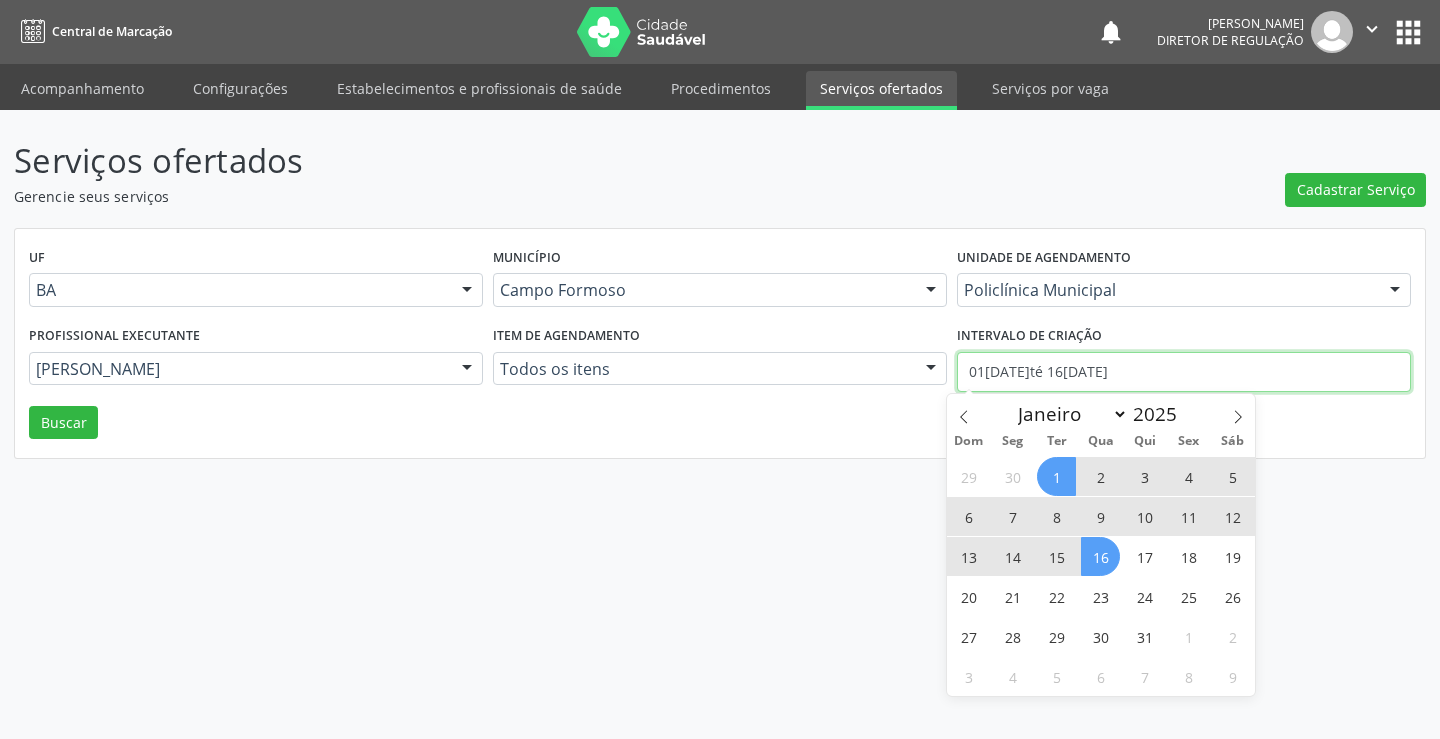 type 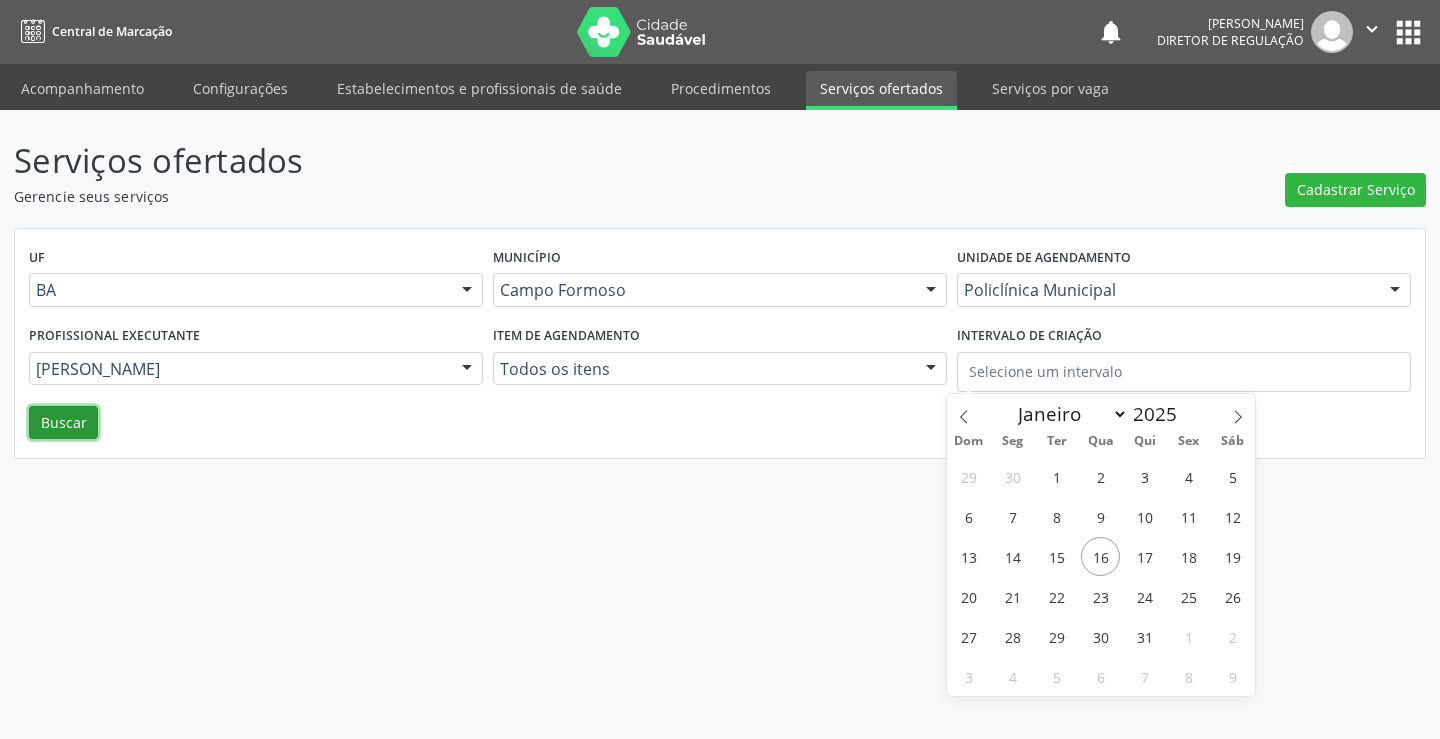 click on "Buscar" at bounding box center (63, 423) 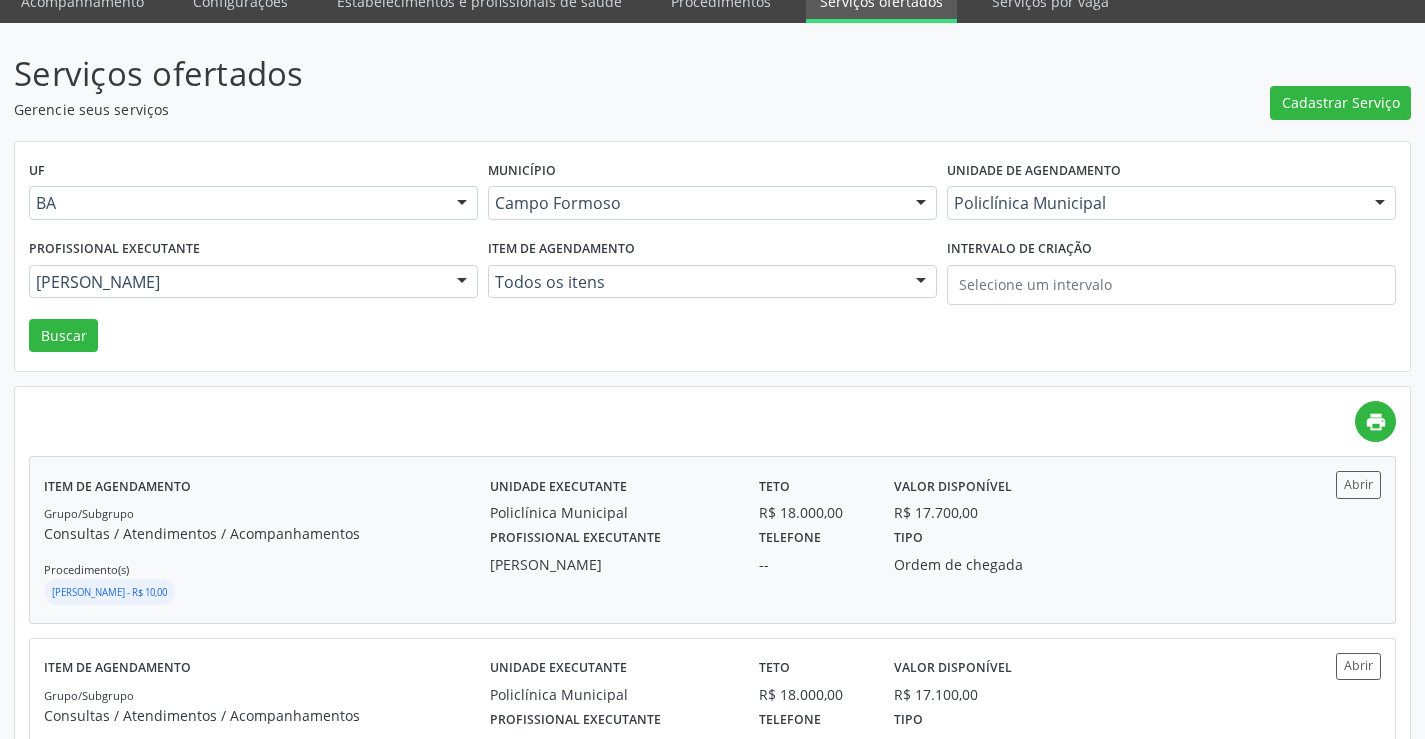 scroll, scrollTop: 200, scrollLeft: 0, axis: vertical 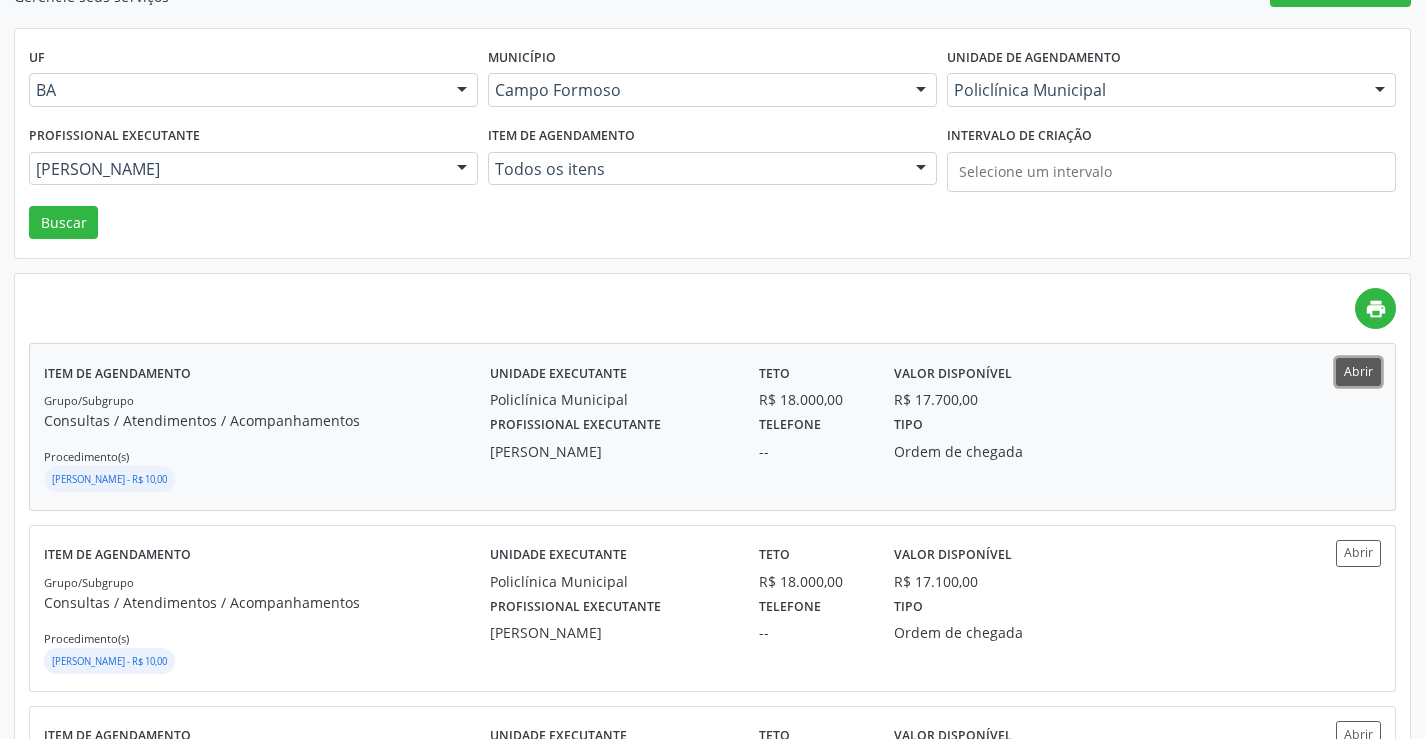 click on "Abrir" at bounding box center (1358, 371) 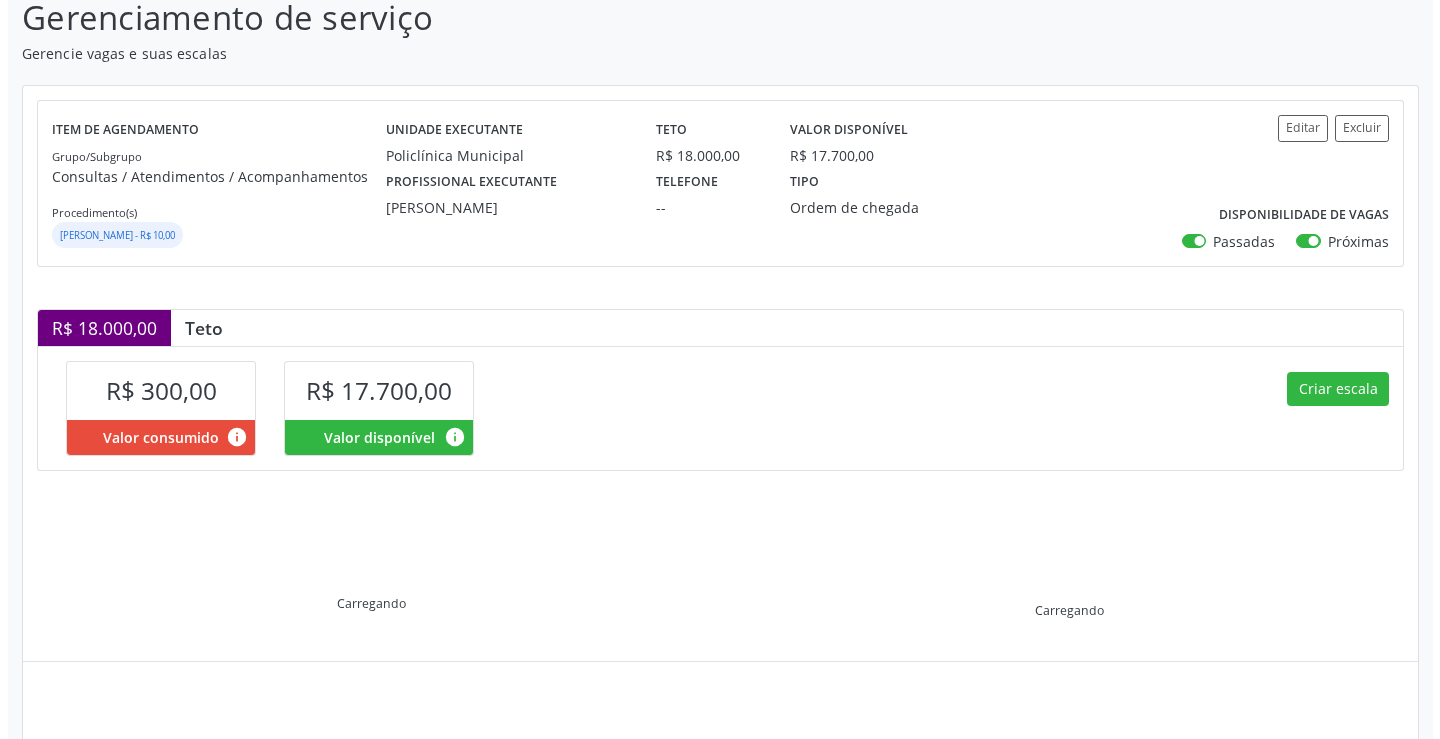 scroll, scrollTop: 285, scrollLeft: 0, axis: vertical 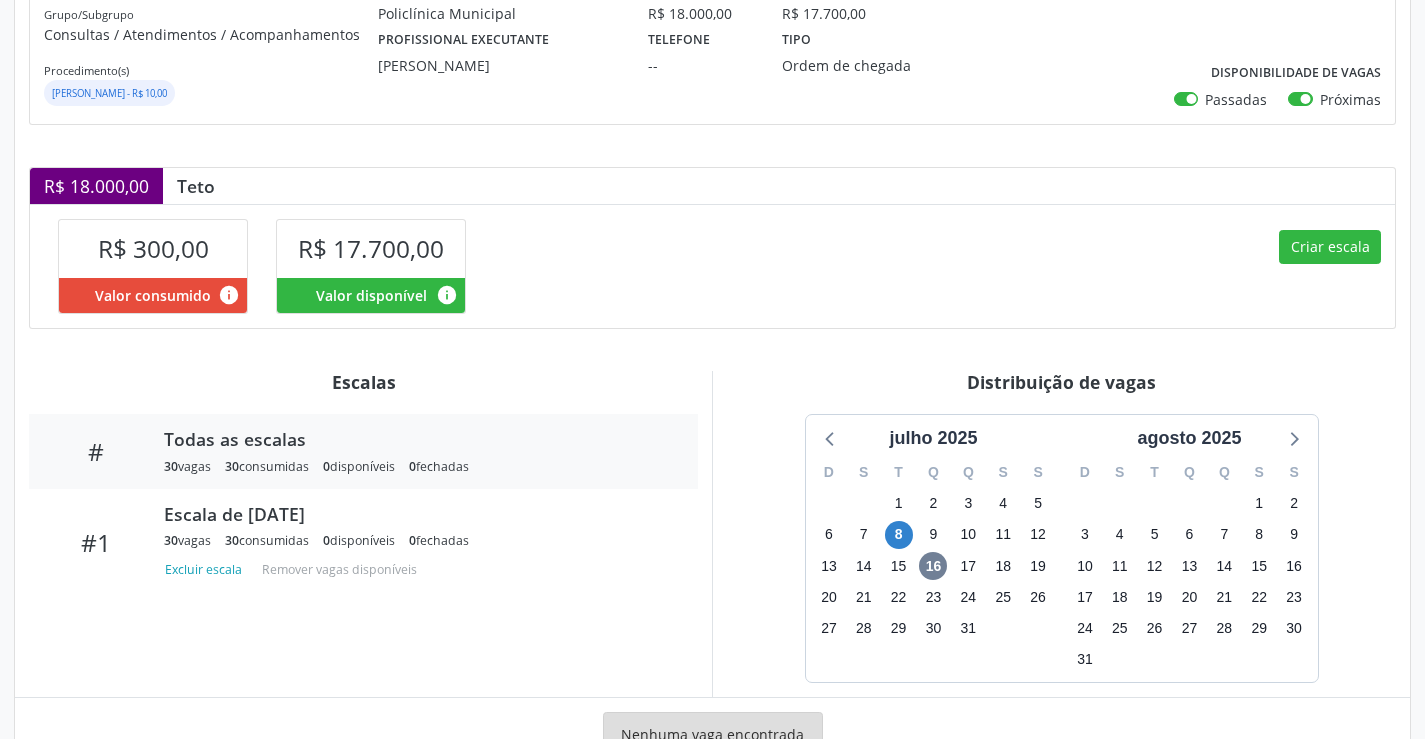 click on "Criar escala" at bounding box center (1054, 265) 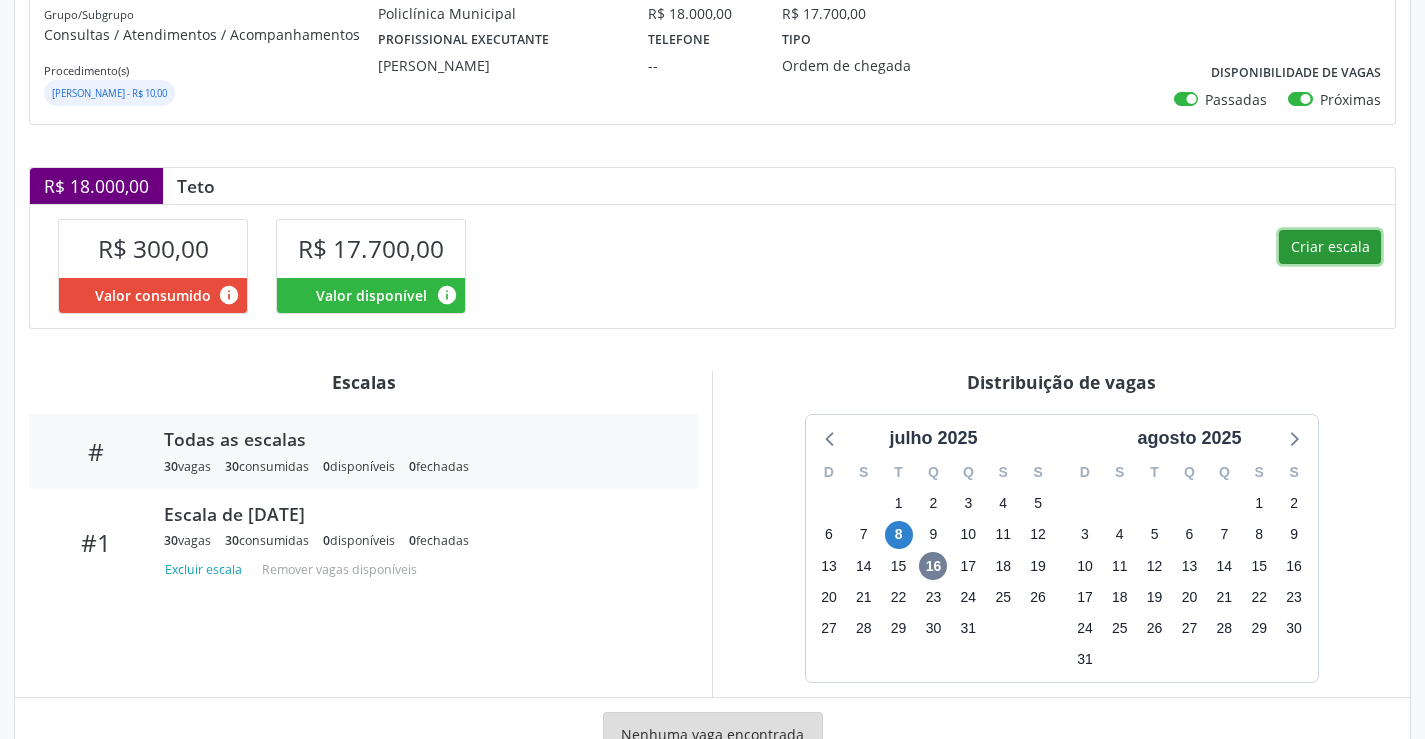 click on "Criar escala" at bounding box center [1330, 247] 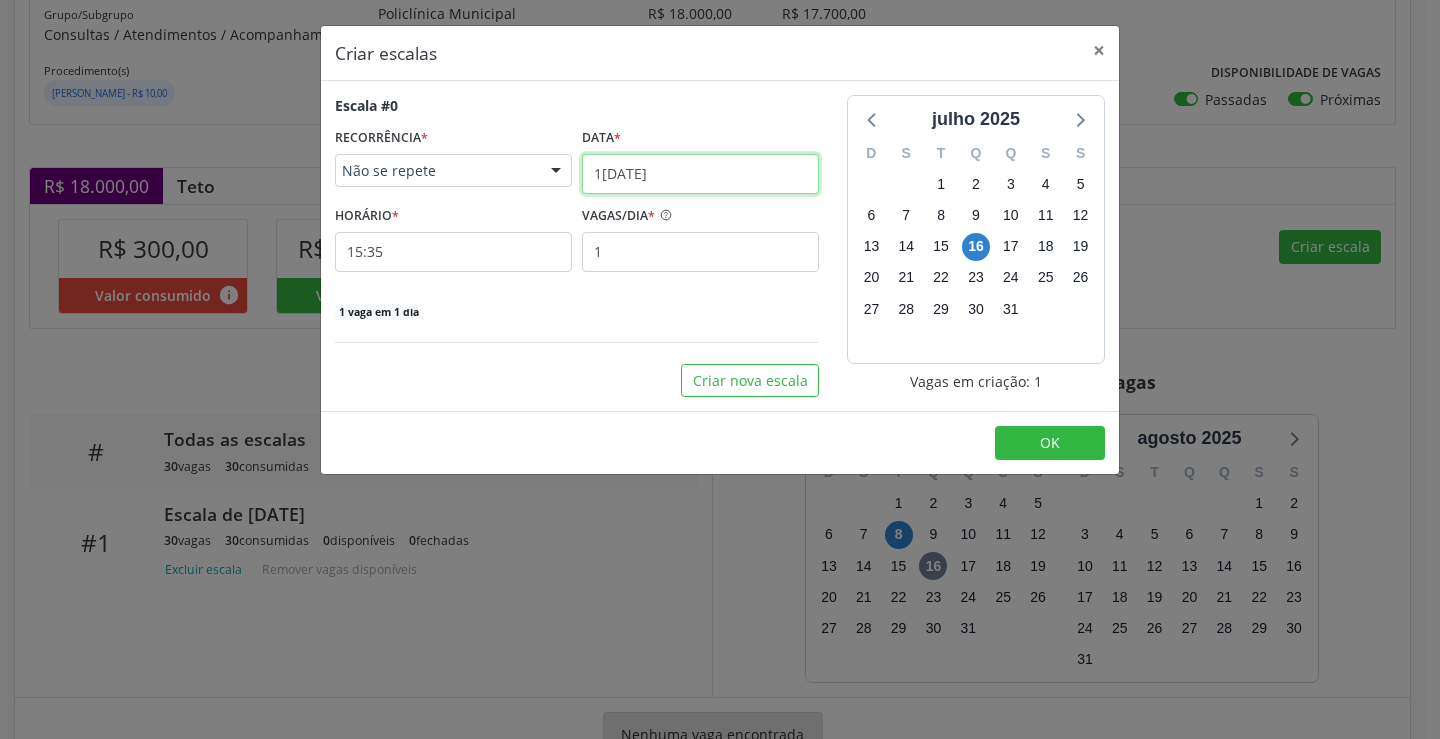 click on "[DATE]" at bounding box center (700, 174) 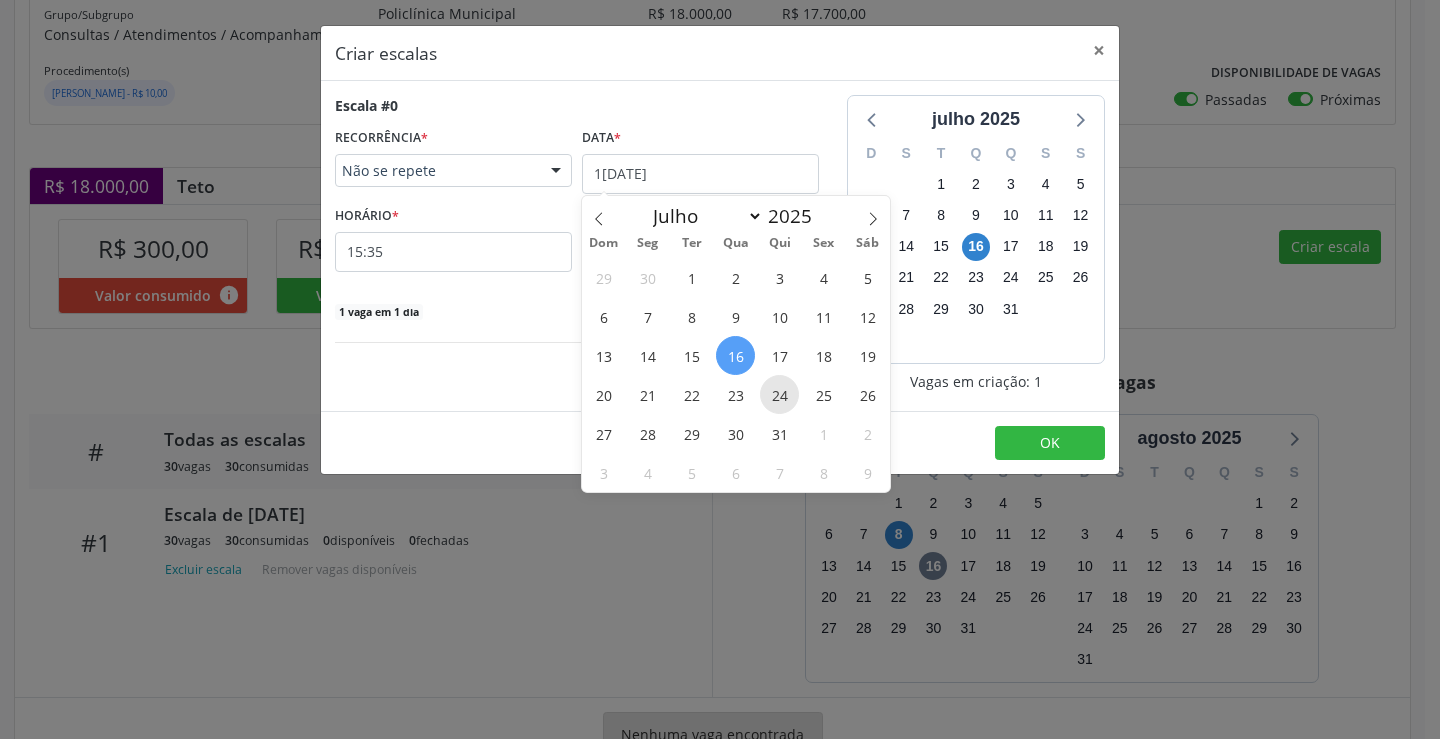 click on "24" at bounding box center [779, 394] 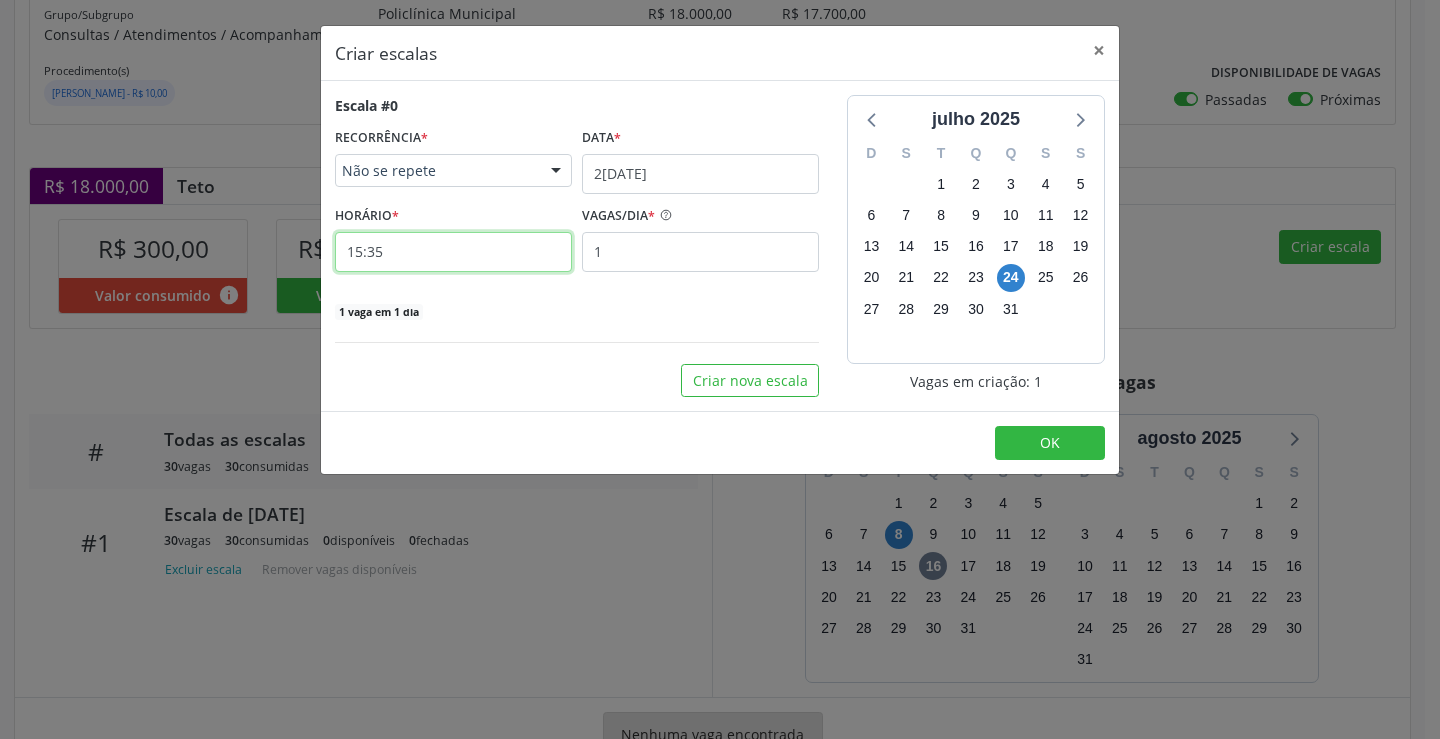 click on "15:35" at bounding box center [453, 252] 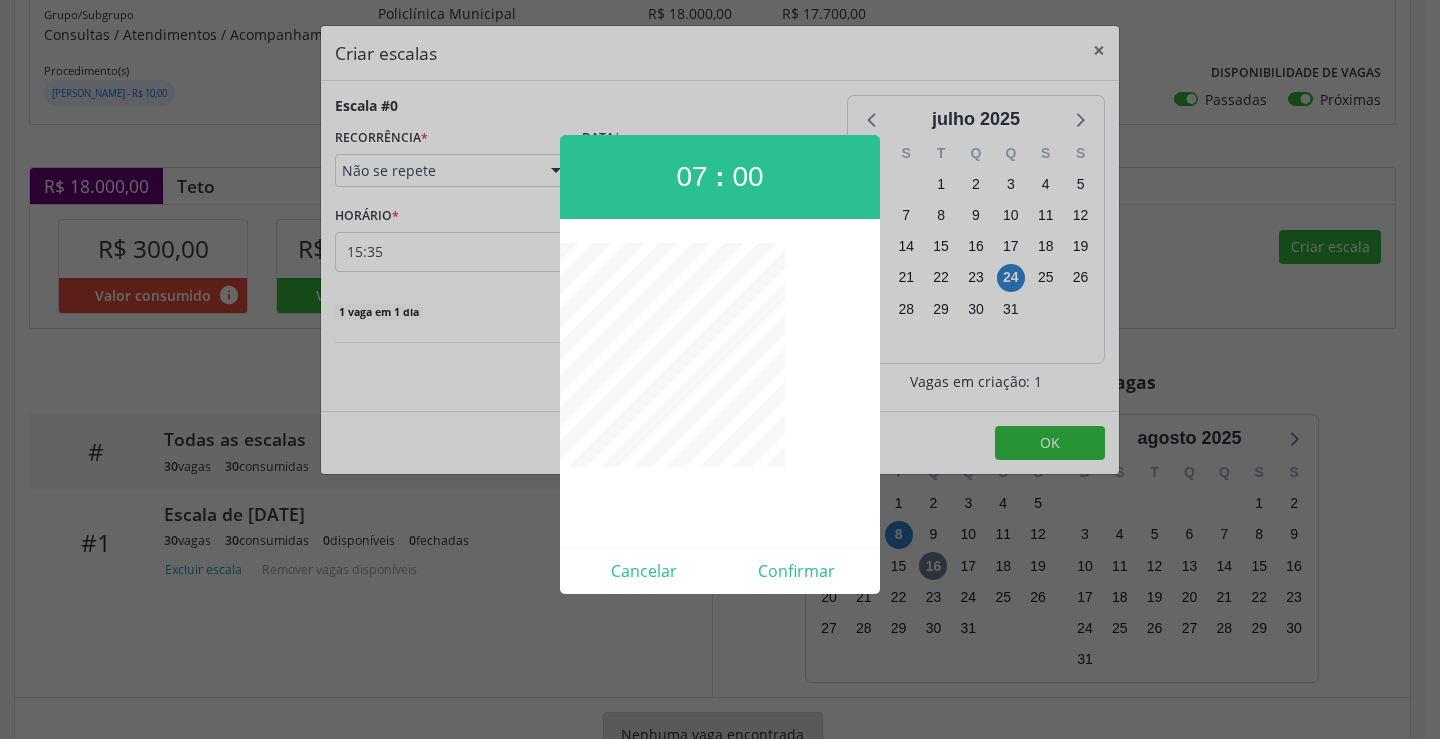 click on "Cancelar   Confirmar" at bounding box center (720, 570) 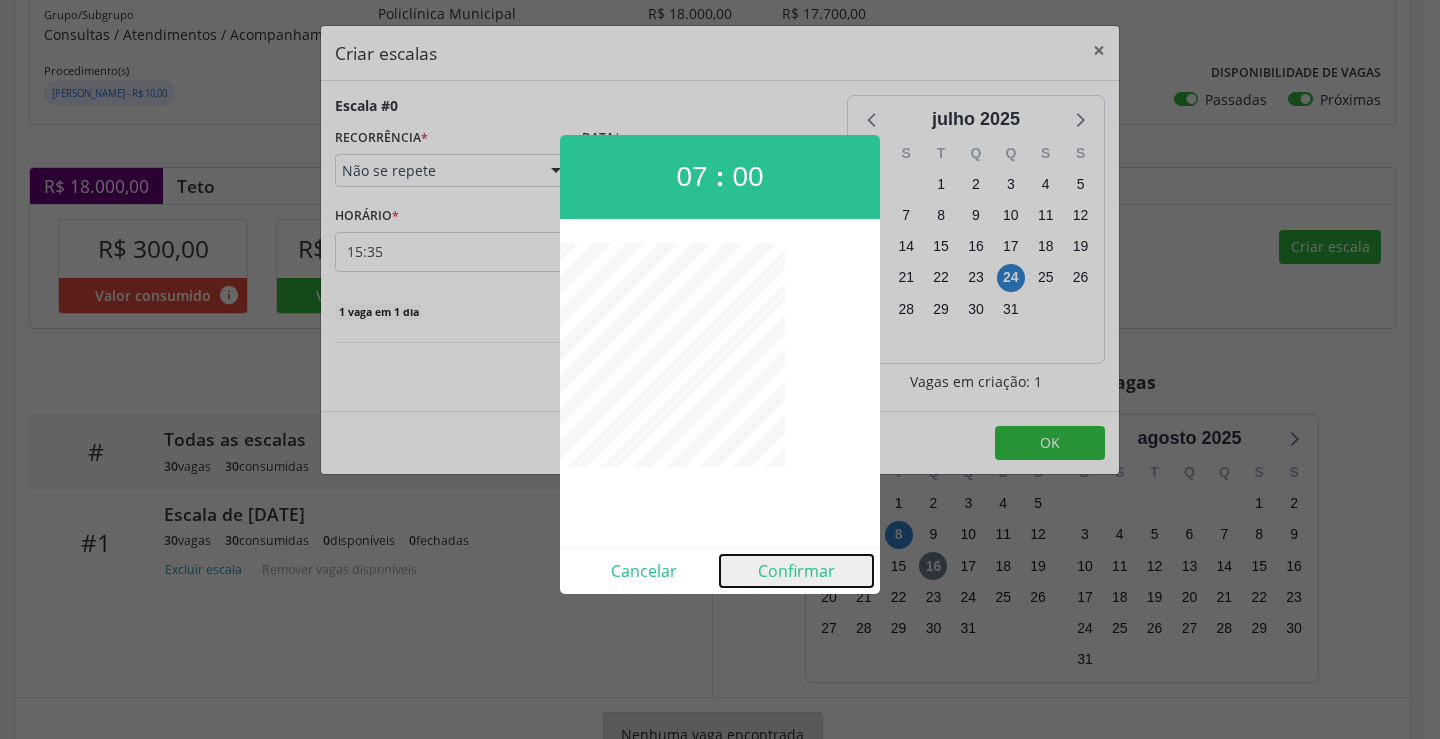 click on "Confirmar" at bounding box center (796, 571) 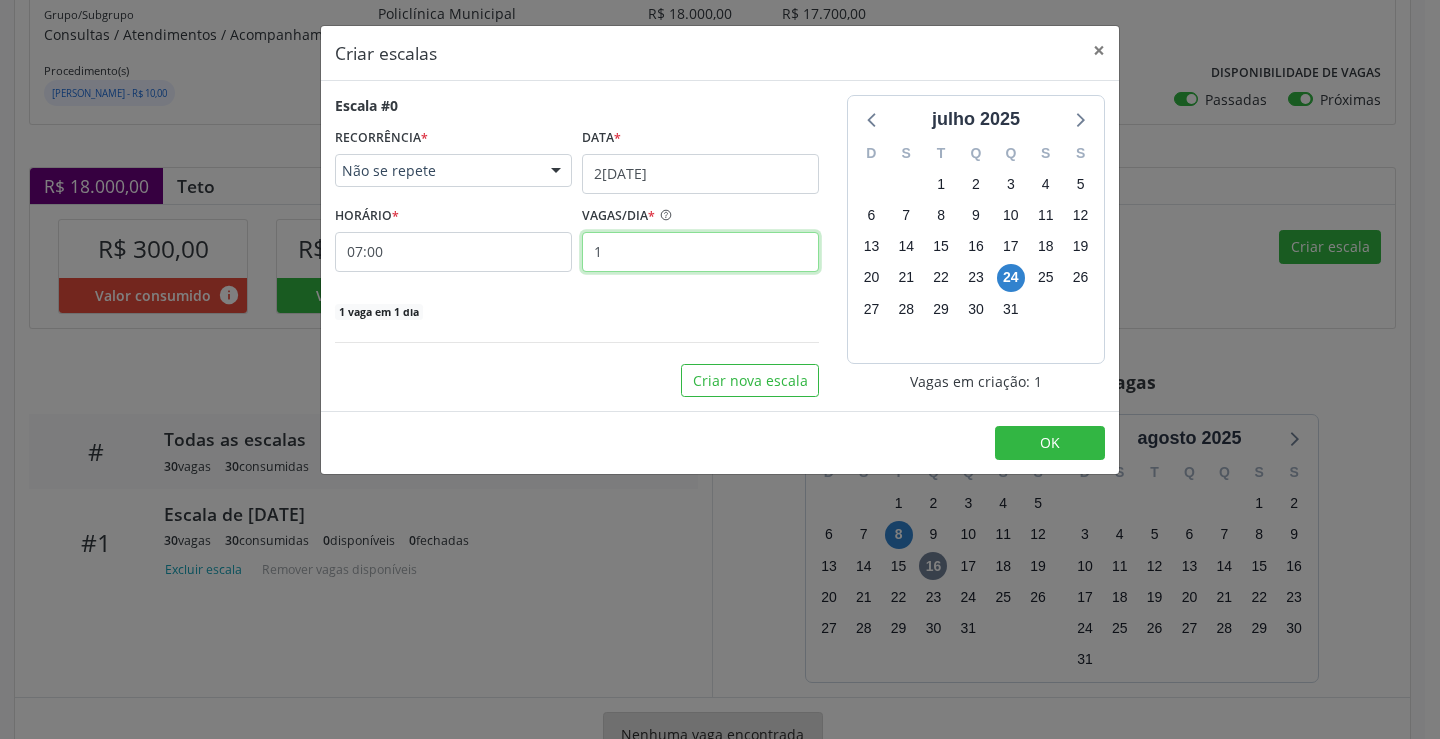 click on "1" at bounding box center (700, 252) 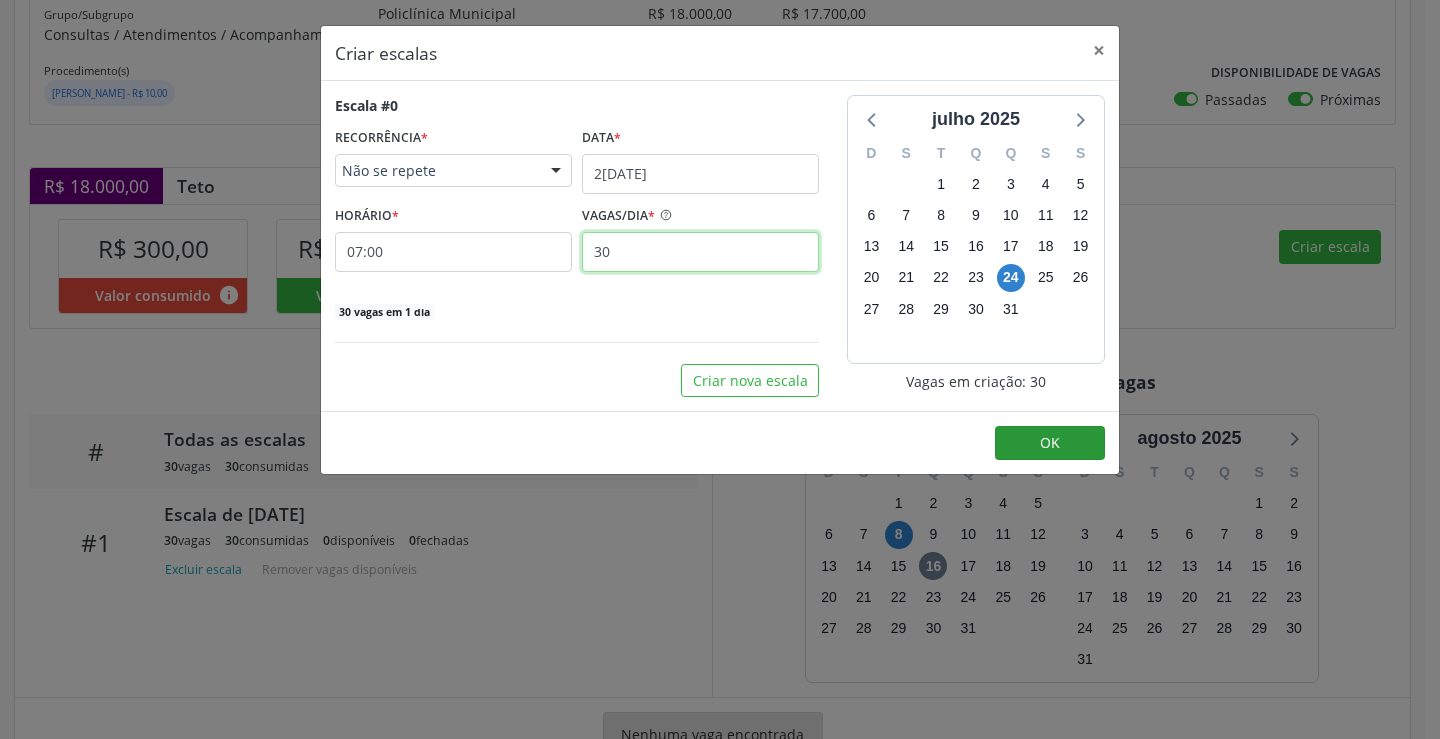 type on "30" 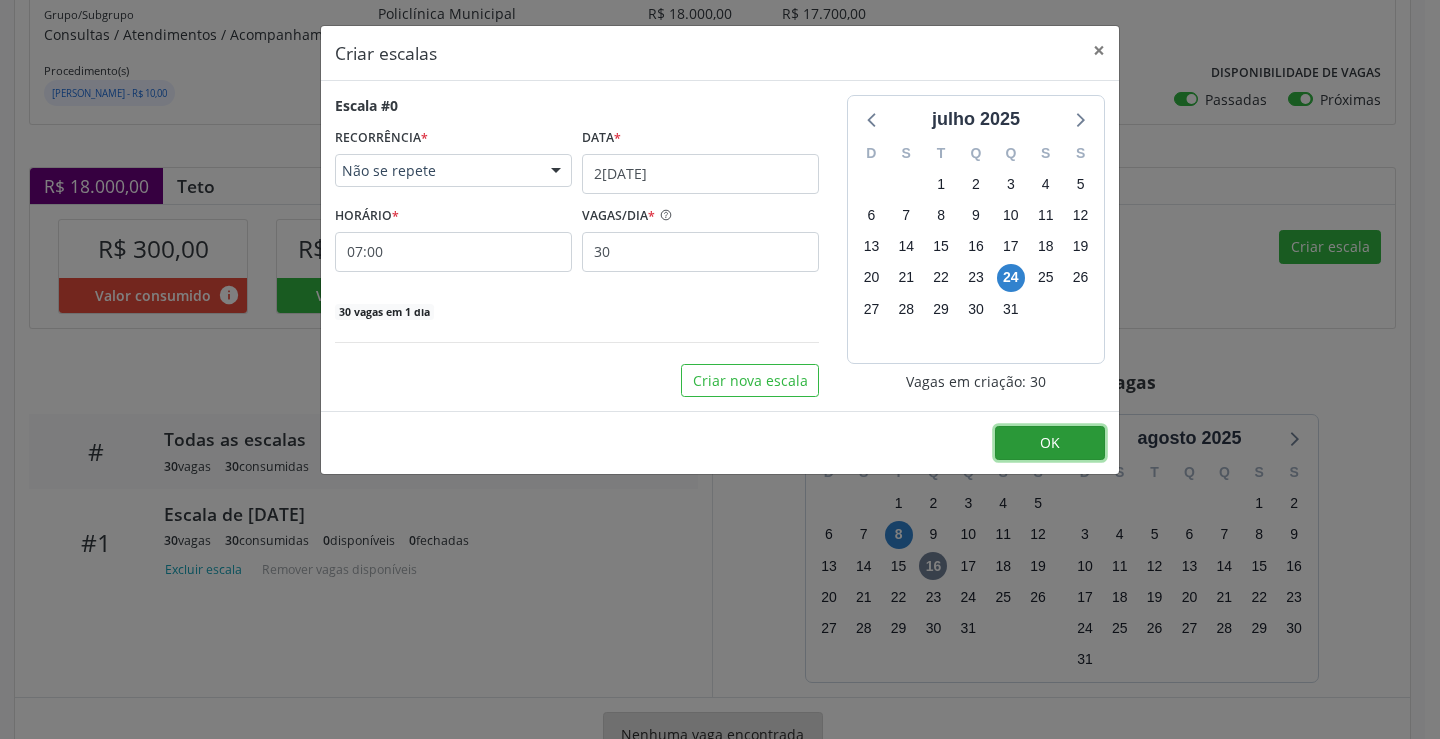 click on "OK" at bounding box center (1050, 442) 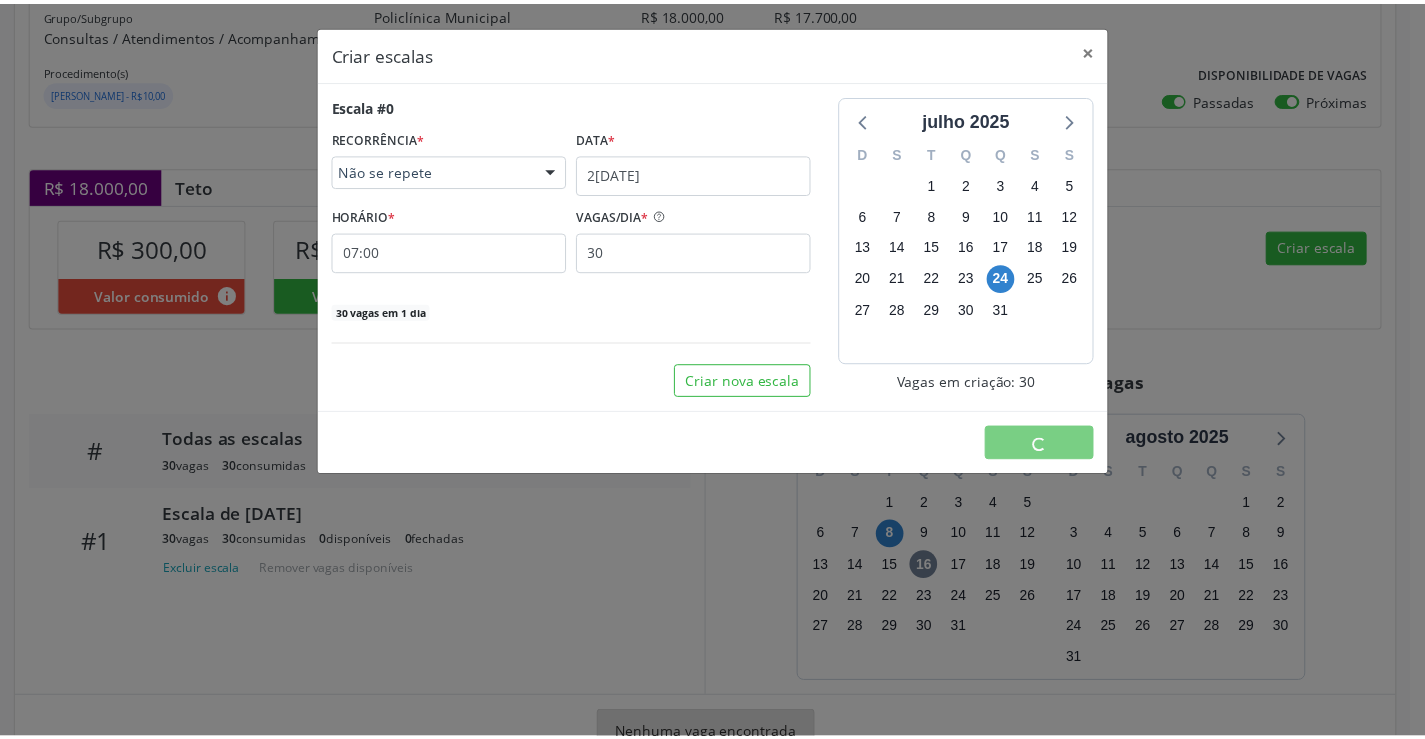 scroll, scrollTop: 0, scrollLeft: 0, axis: both 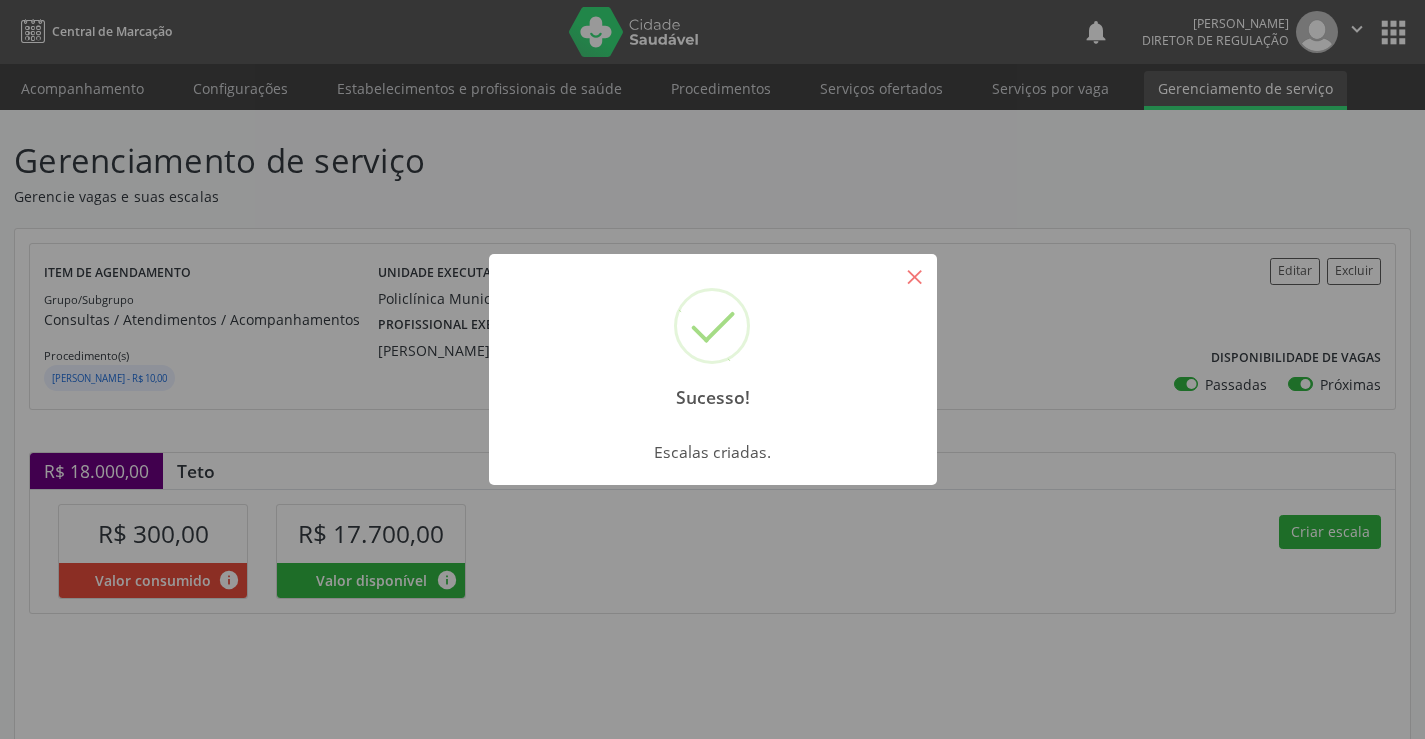 click on "×" at bounding box center [915, 276] 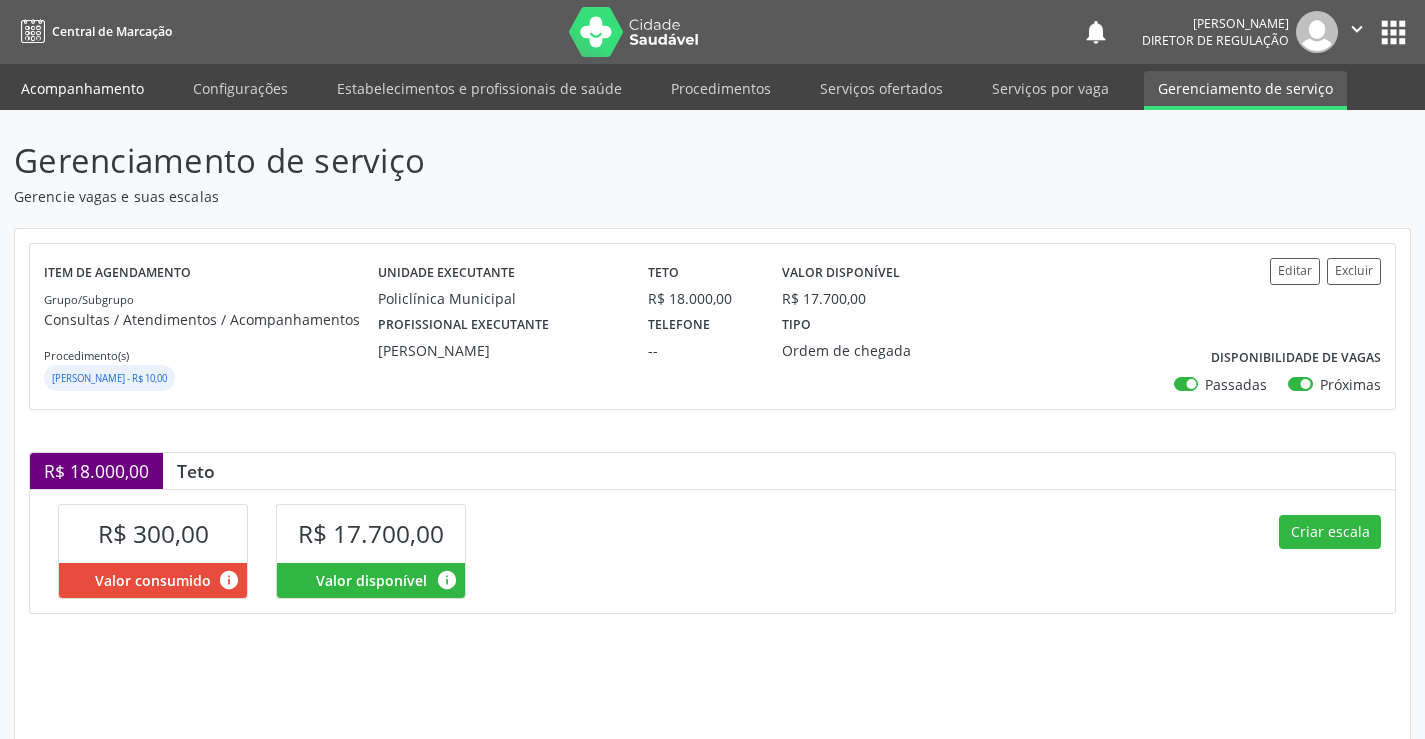 click on "Acompanhamento" at bounding box center (82, 88) 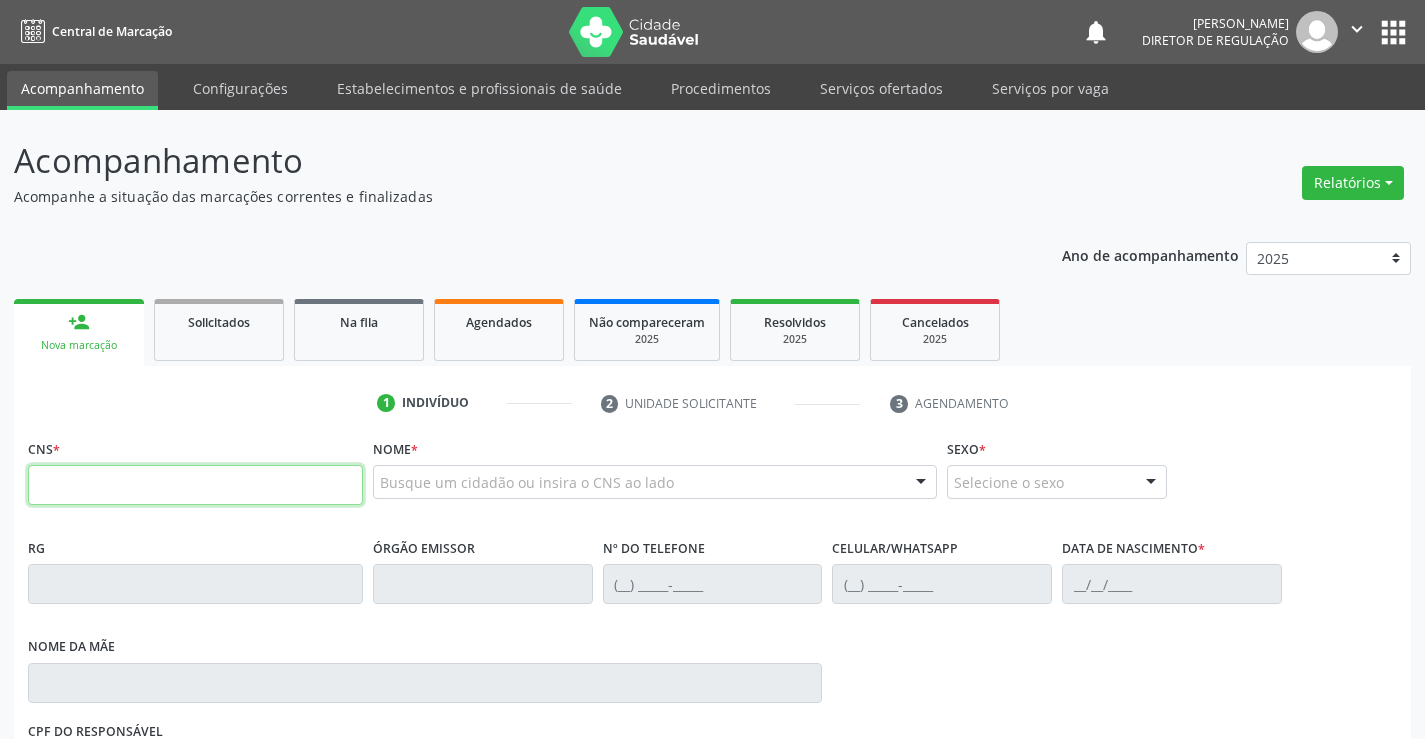 click at bounding box center [195, 485] 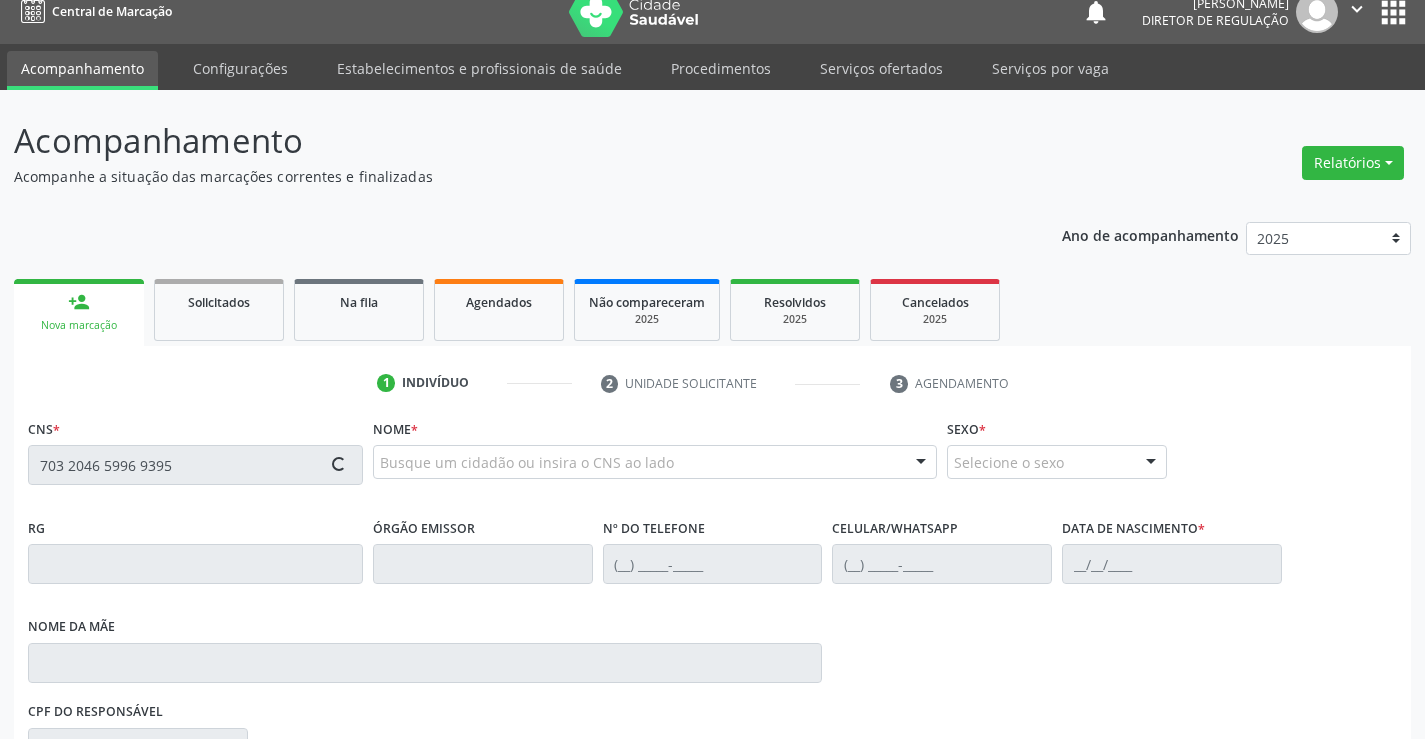 type on "703 2046 5996 9395" 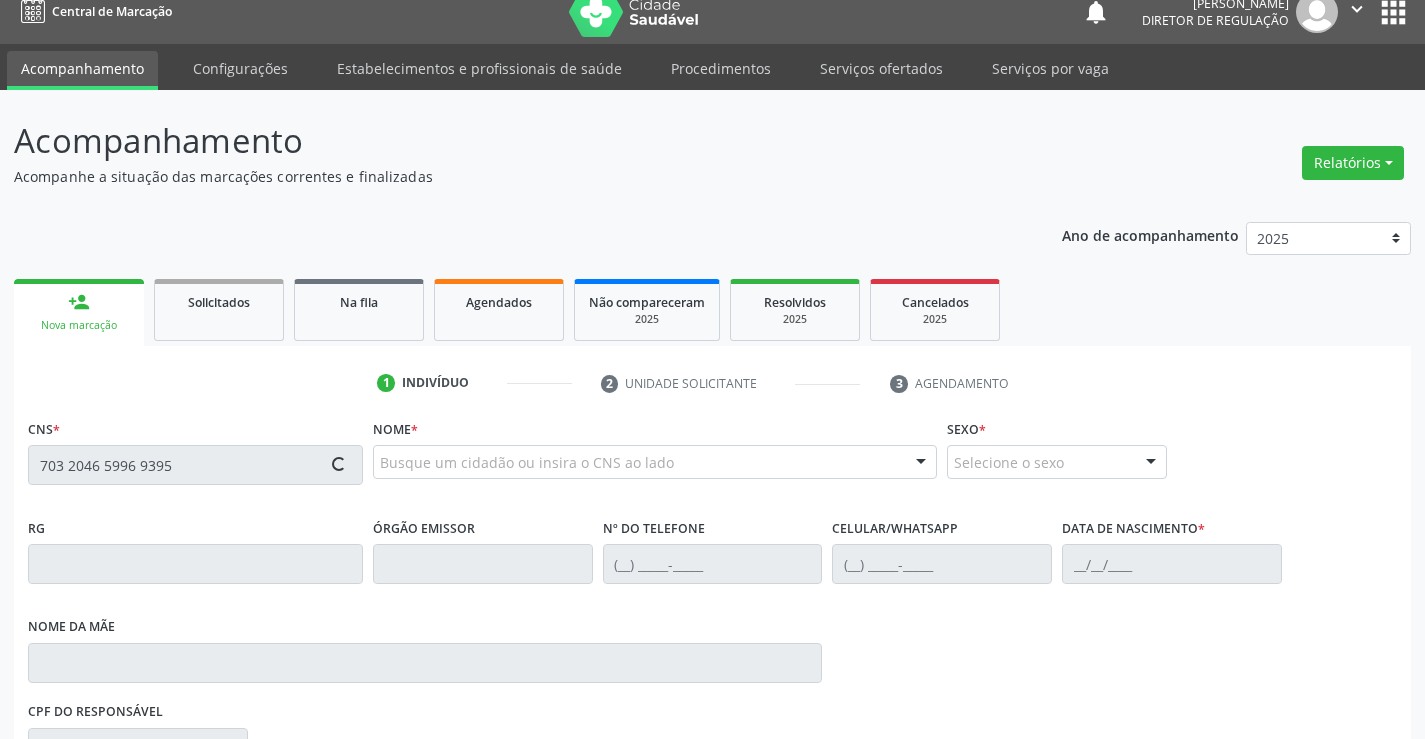 type 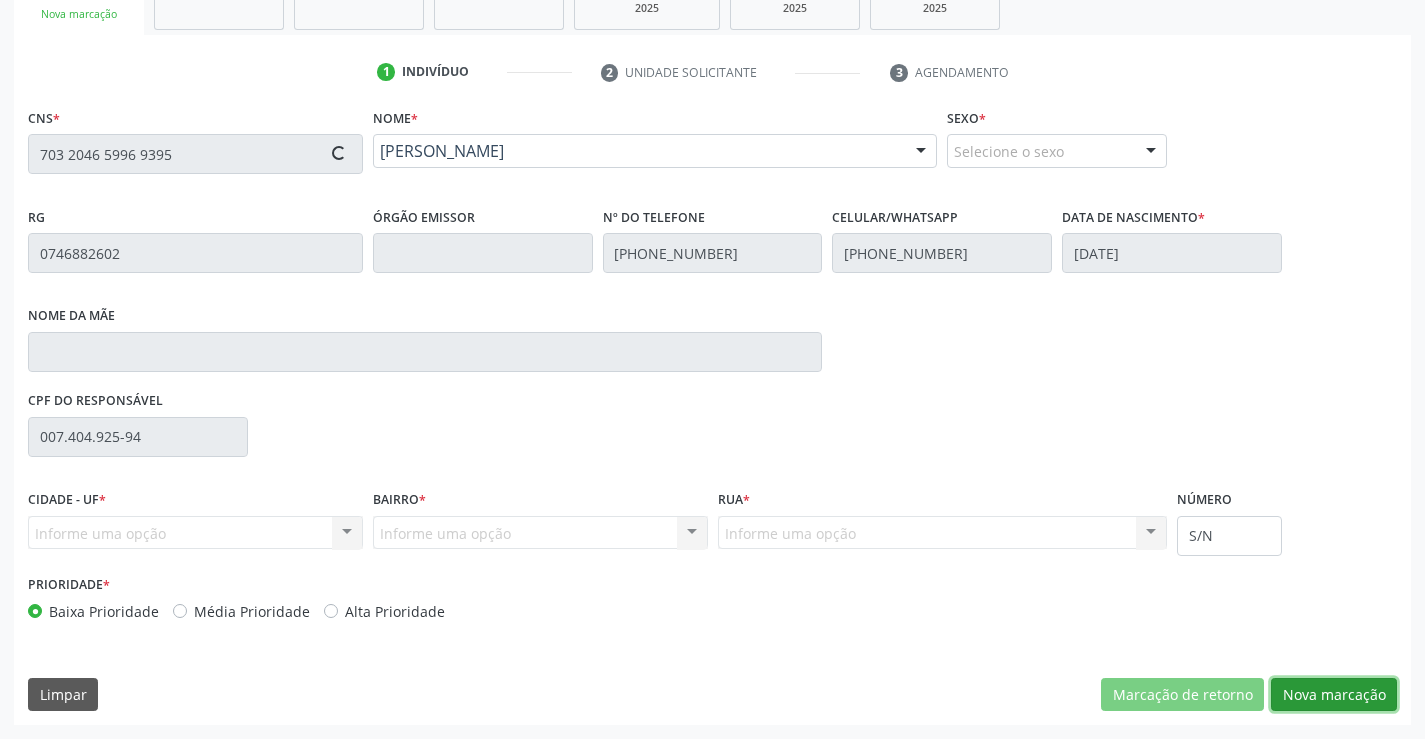click on "Nova marcação" at bounding box center (1334, 695) 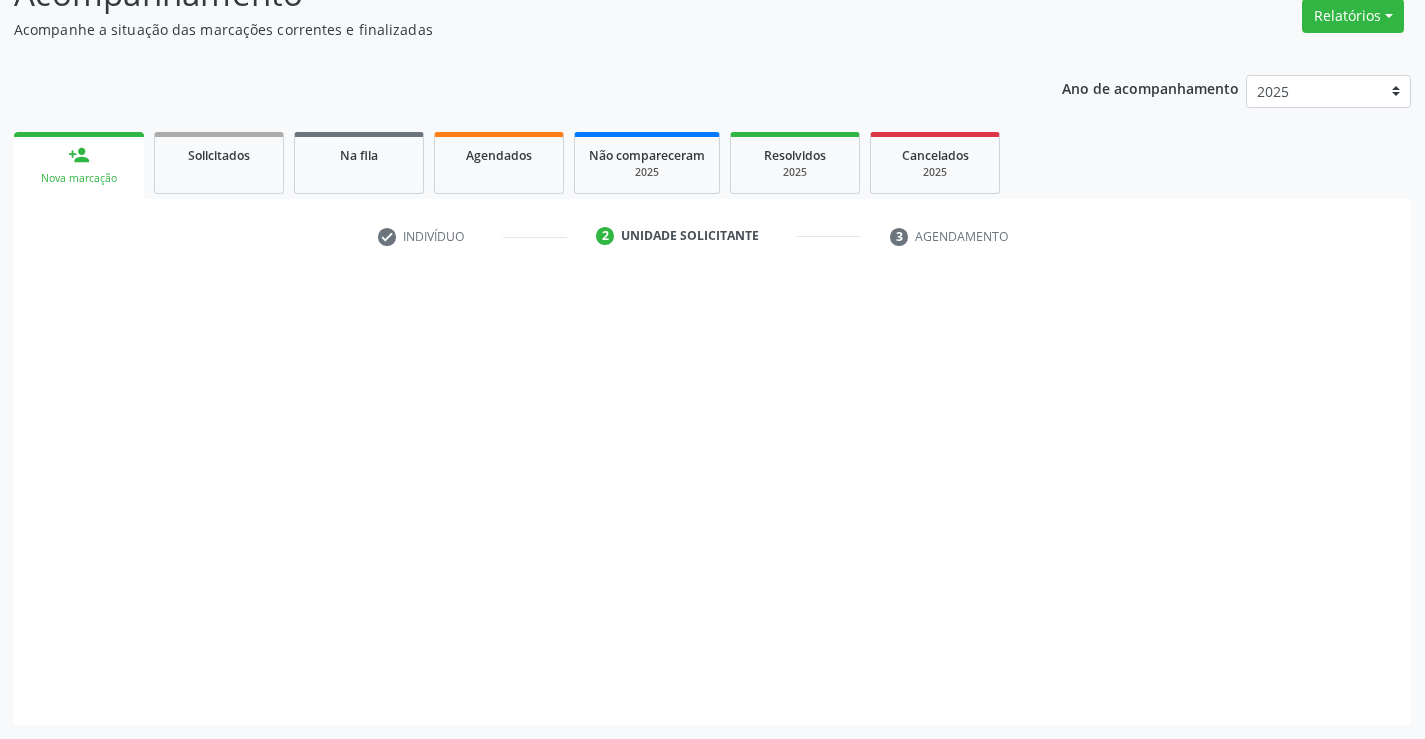 scroll, scrollTop: 167, scrollLeft: 0, axis: vertical 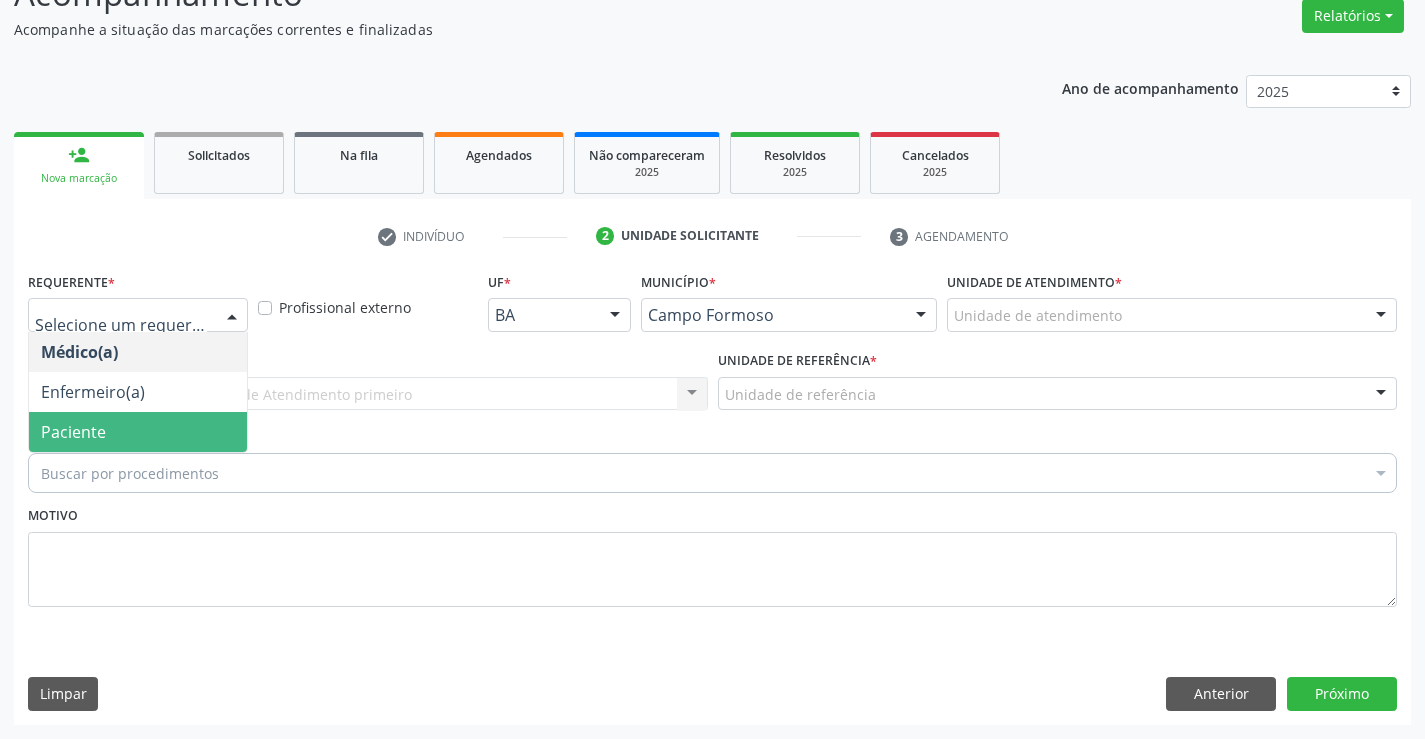click on "Paciente" at bounding box center [138, 432] 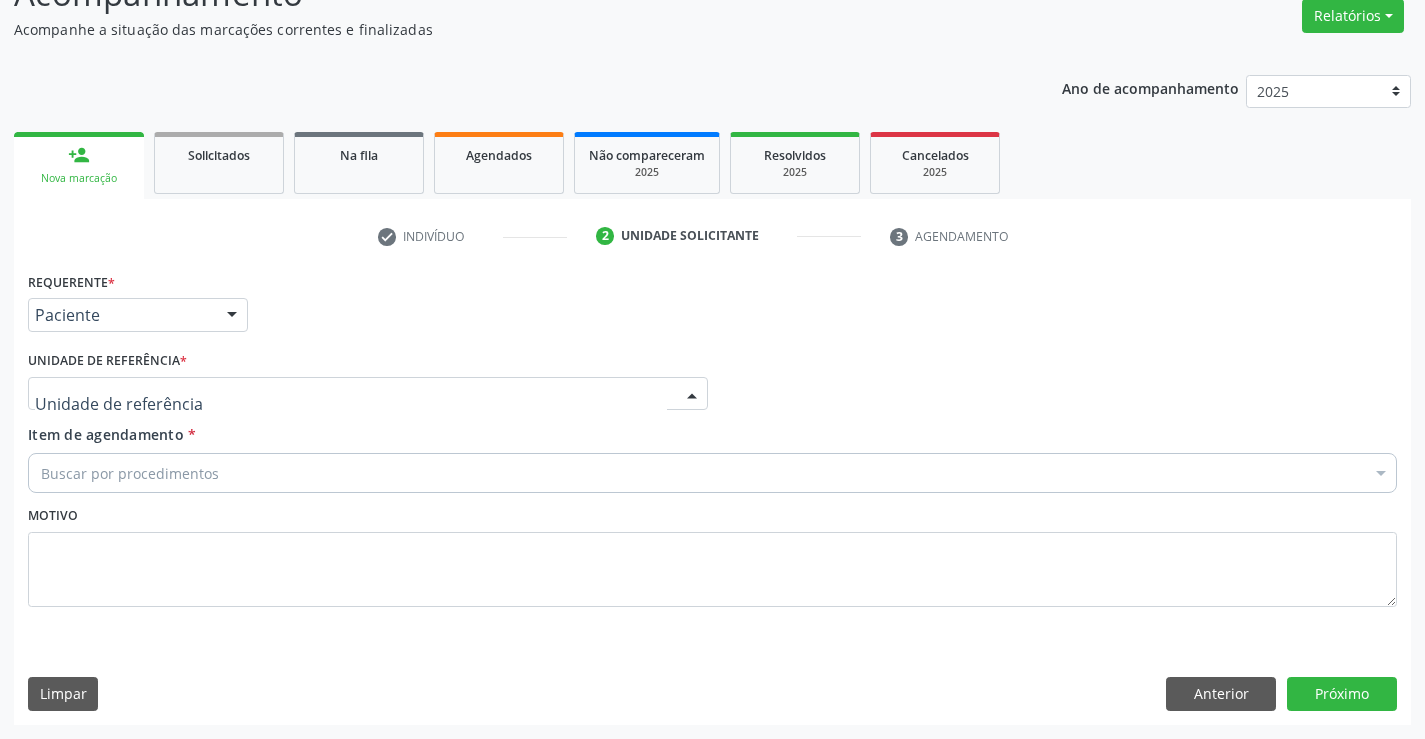 click at bounding box center [368, 394] 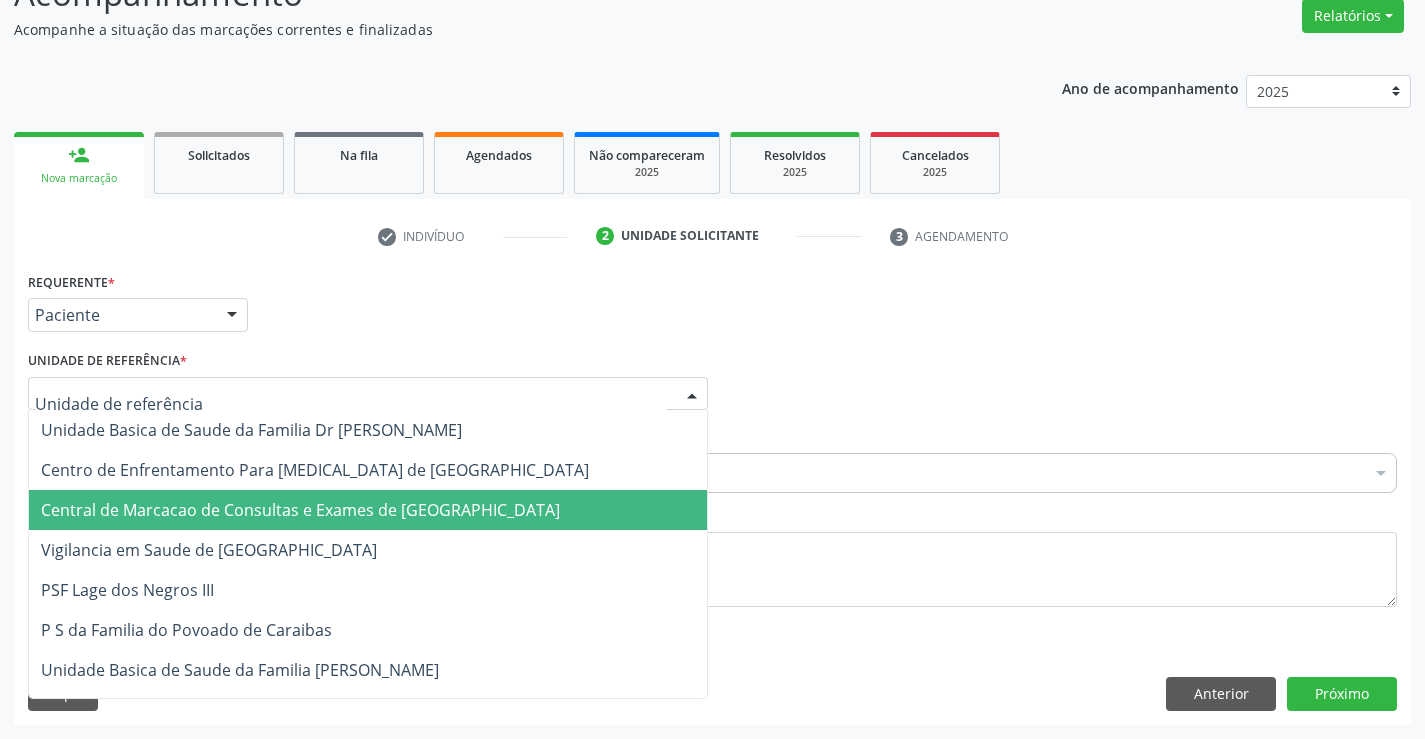 click on "Central de Marcacao de Consultas e Exames de [GEOGRAPHIC_DATA]" at bounding box center [300, 510] 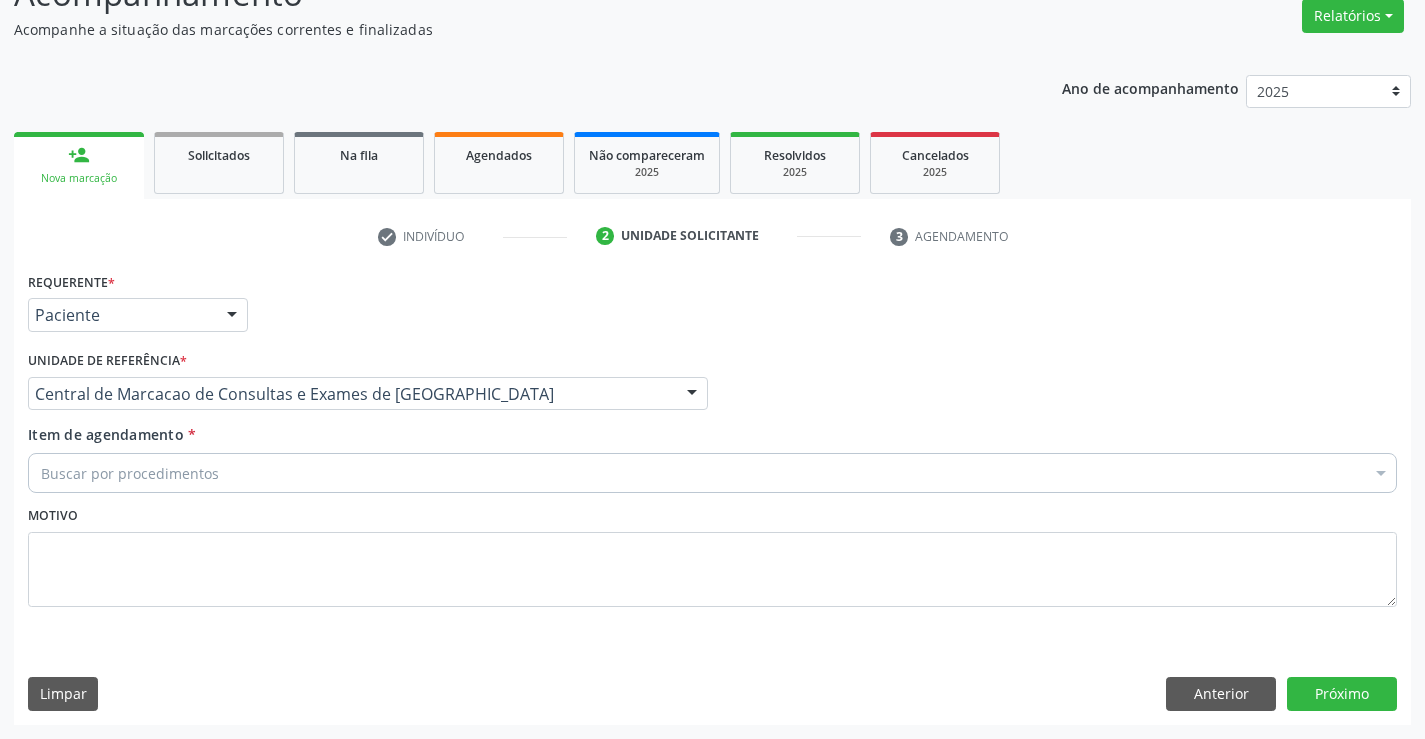 click on "Buscar por procedimentos" at bounding box center [712, 473] 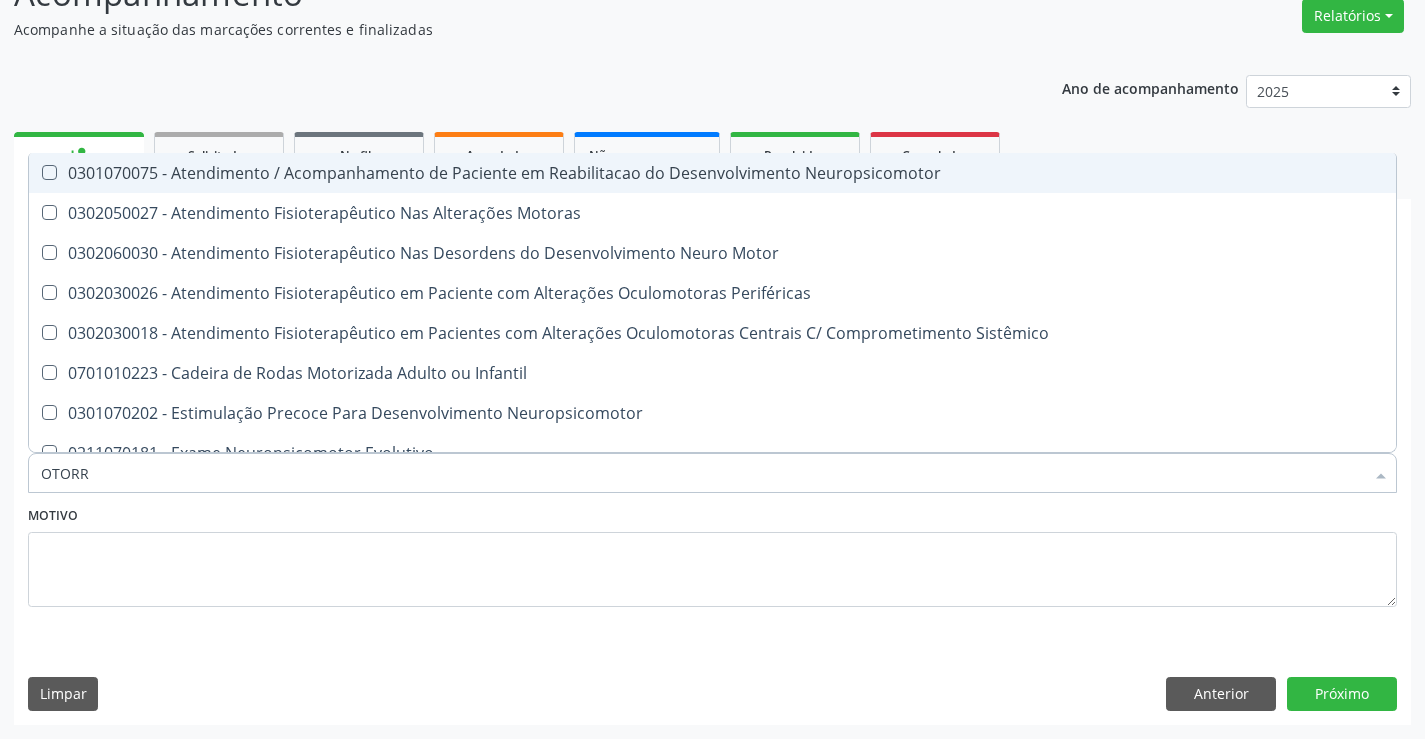 type on "OTORRI" 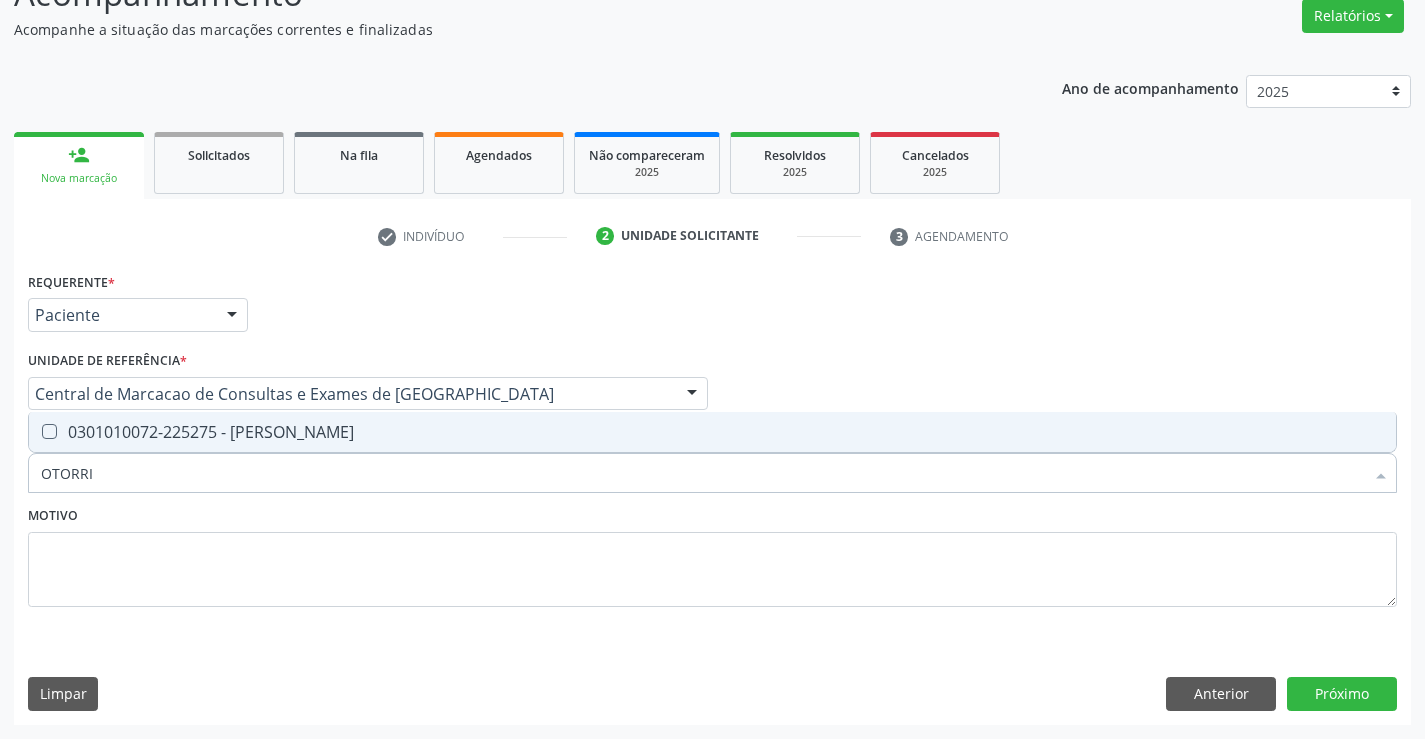 click on "0301010072-225275 - Médico Otorrinolaringologista" at bounding box center [712, 432] 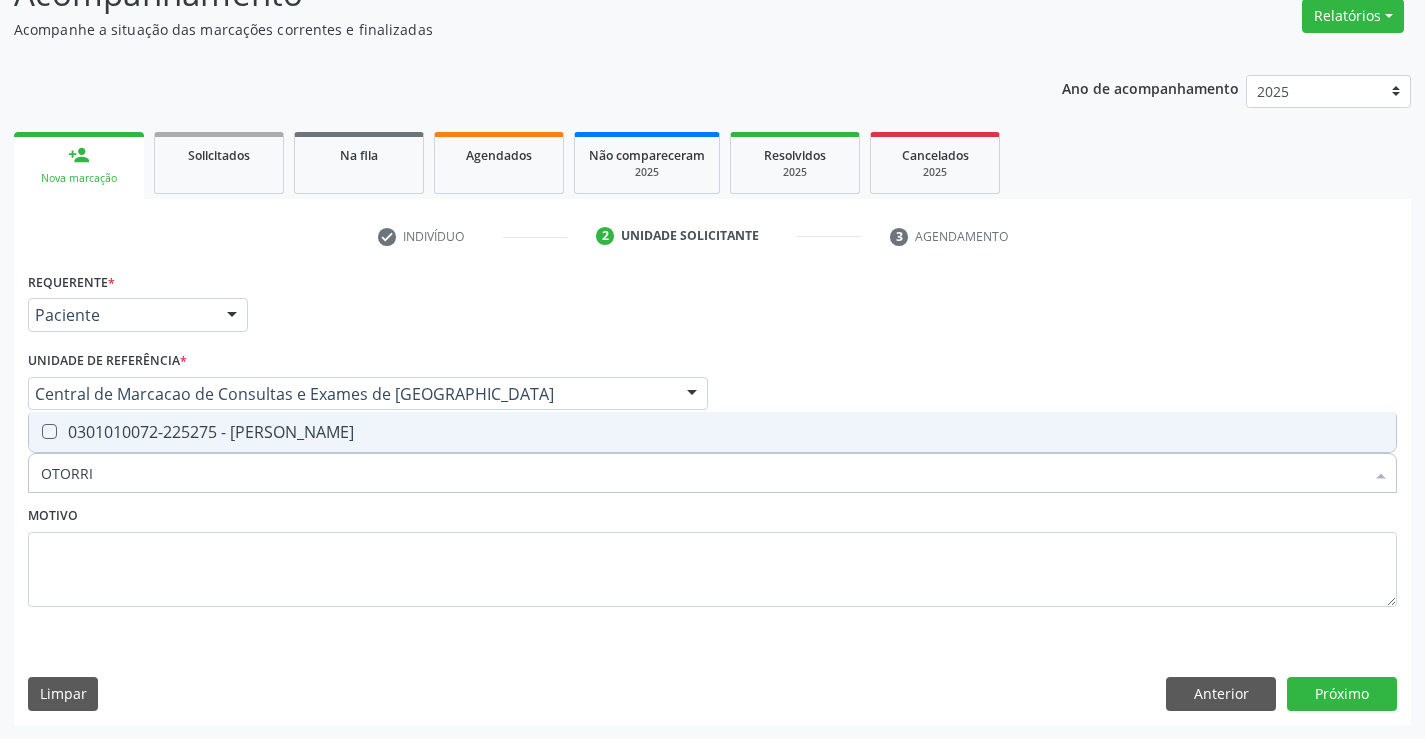checkbox on "true" 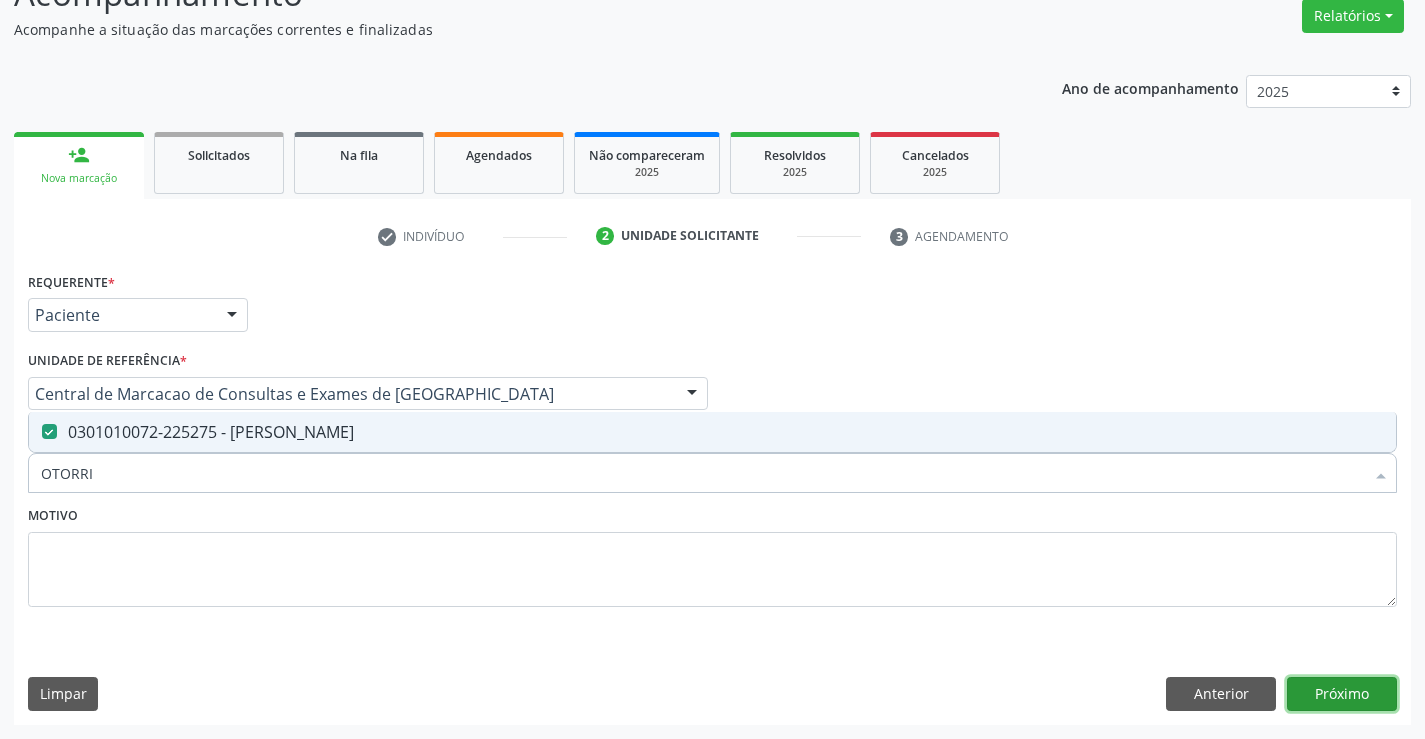 click on "Próximo" at bounding box center [1342, 694] 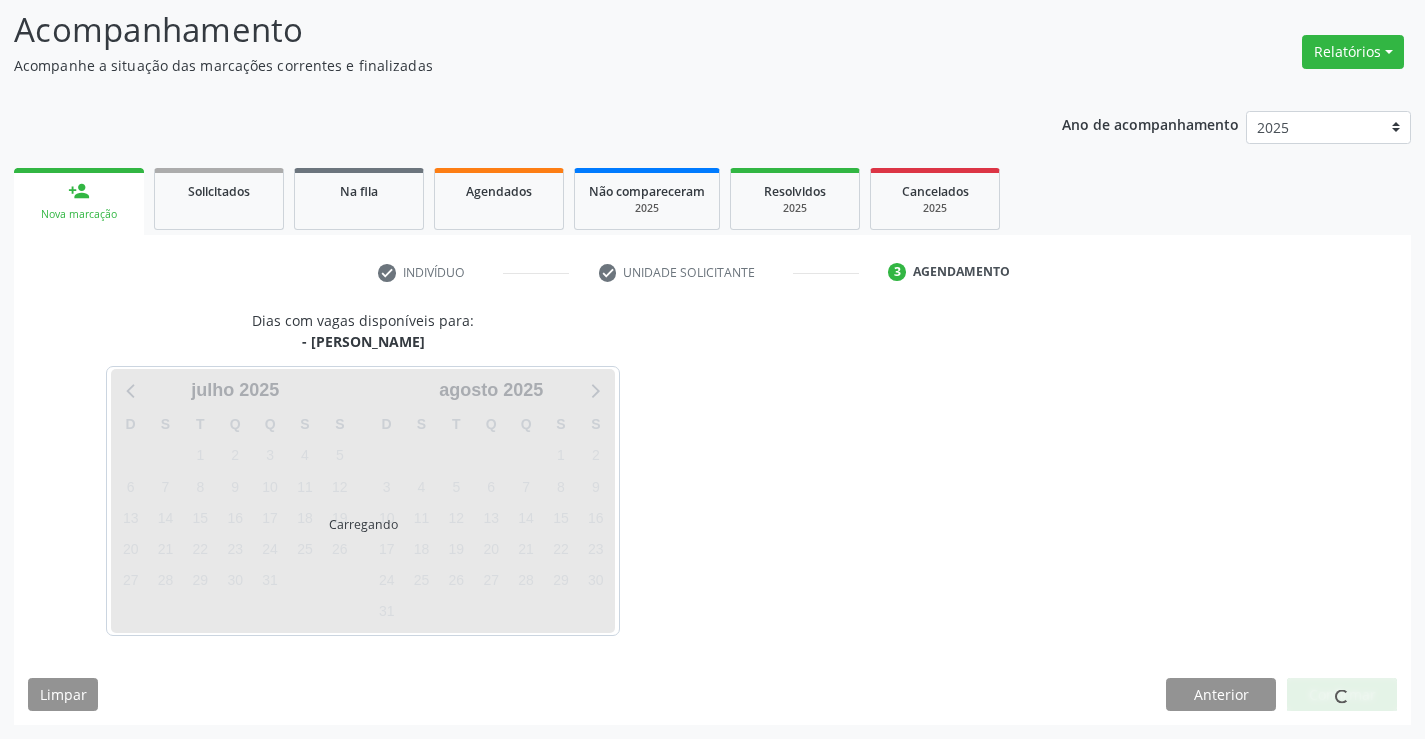 scroll, scrollTop: 131, scrollLeft: 0, axis: vertical 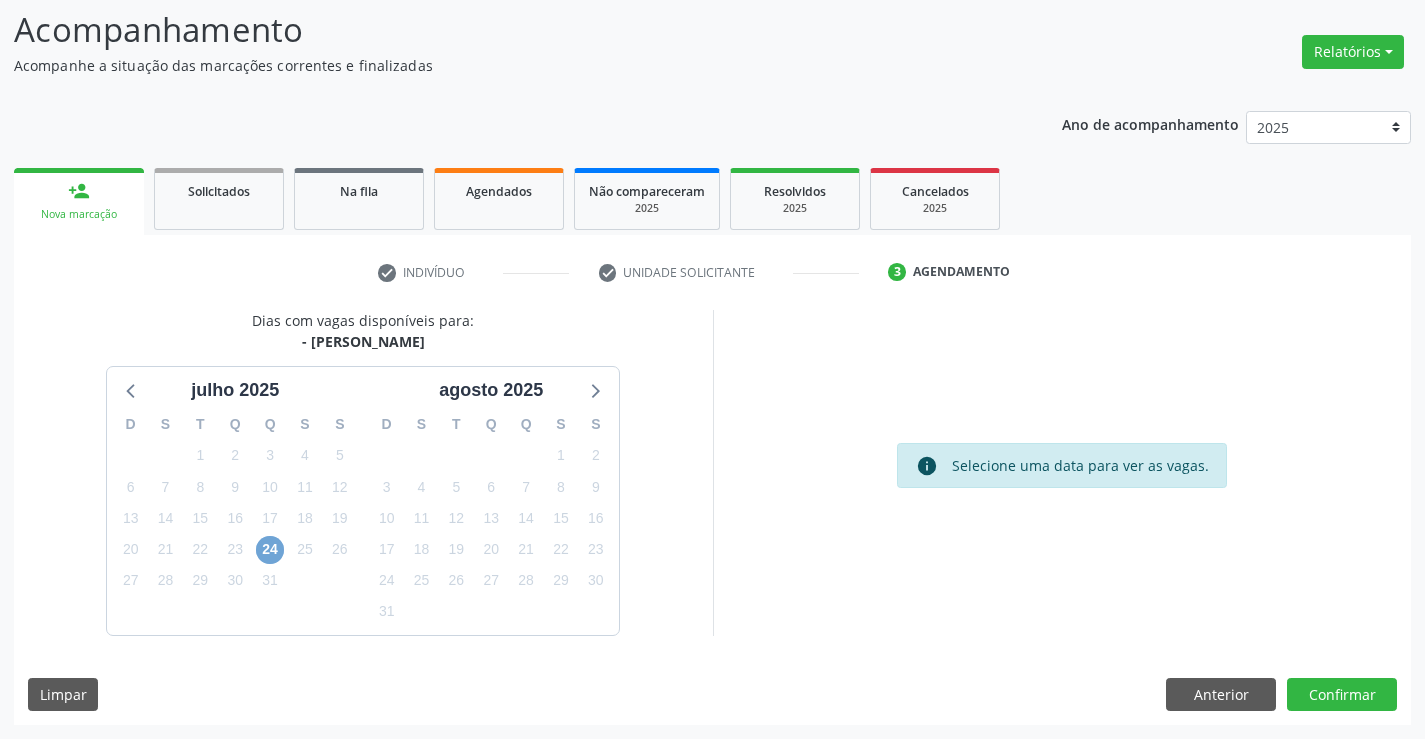 click on "24" at bounding box center [270, 550] 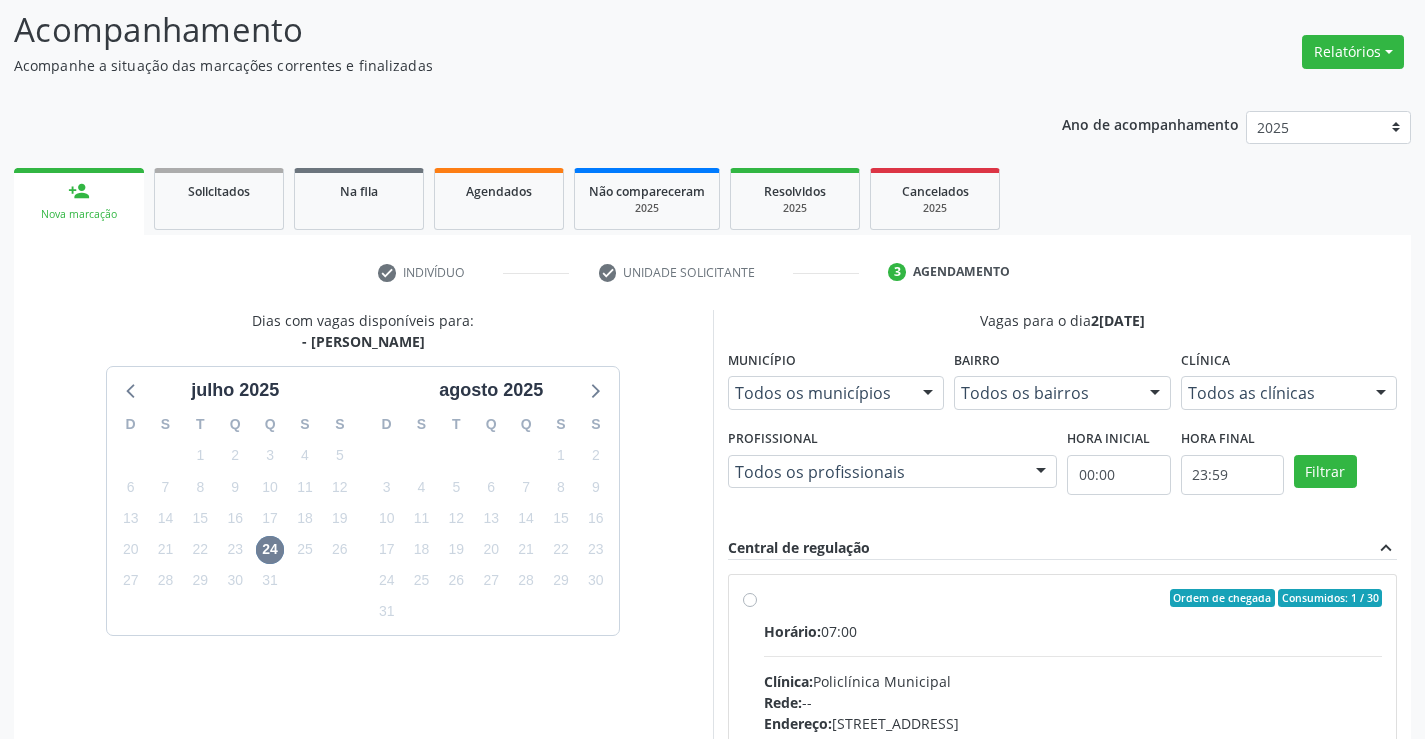 click on "Horário:   07:00
Clínica:  Policlínica Municipal
Rede:
--
Endereço:   Predio, nº 386, Centro, Campo Formoso - BA
Telefone:   (74) 6451312
Profissional:
Pedro Augusto Pessoa de Abreu
Informações adicionais sobre o atendimento
Idade de atendimento:
de 3 a 100 anos
Gênero(s) atendido(s):
Masculino e Feminino
Informações adicionais:
--" at bounding box center (1073, 758) 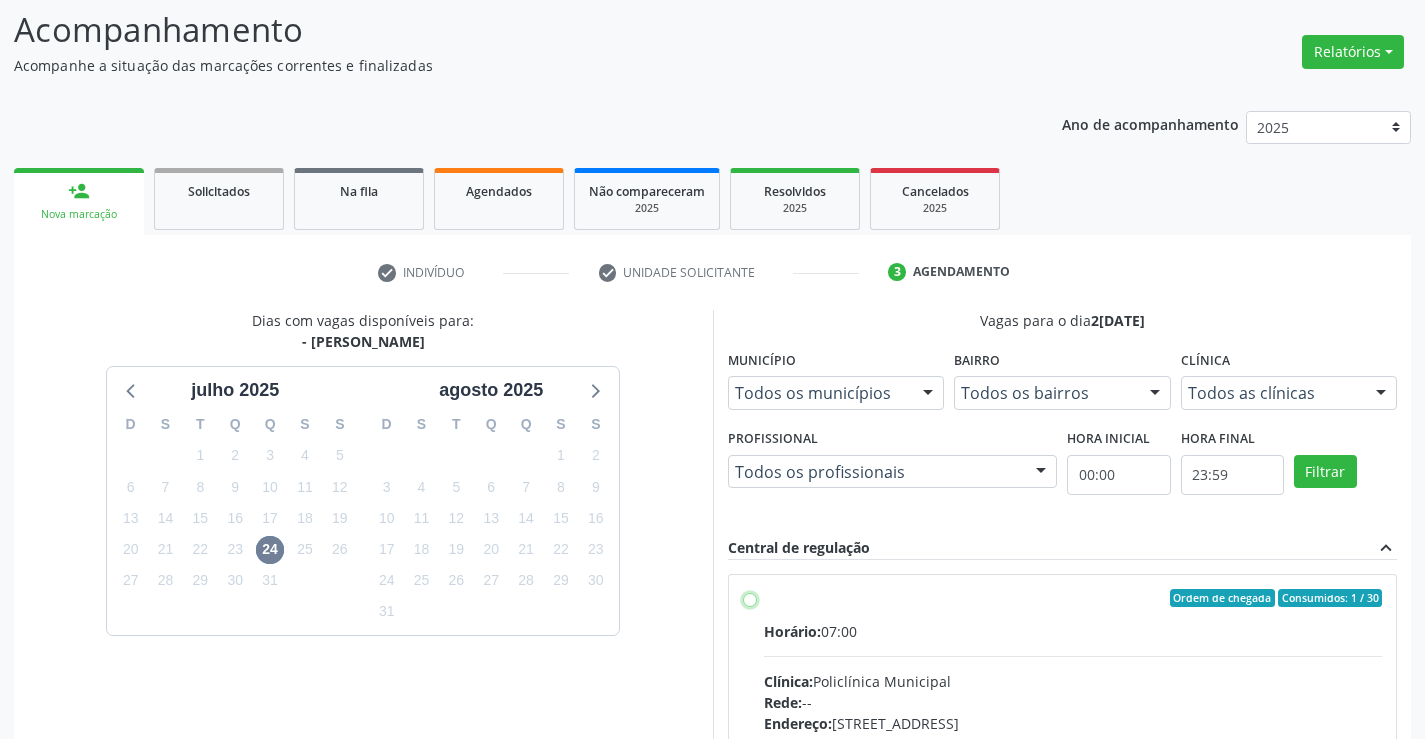 click on "Ordem de chegada
Consumidos: 1 / 30
Horário:   07:00
Clínica:  Policlínica Municipal
Rede:
--
Endereço:   Predio, nº 386, Centro, Campo Formoso - BA
Telefone:   (74) 6451312
Profissional:
Pedro Augusto Pessoa de Abreu
Informações adicionais sobre o atendimento
Idade de atendimento:
de 3 a 100 anos
Gênero(s) atendido(s):
Masculino e Feminino
Informações adicionais:
--" at bounding box center [750, 598] 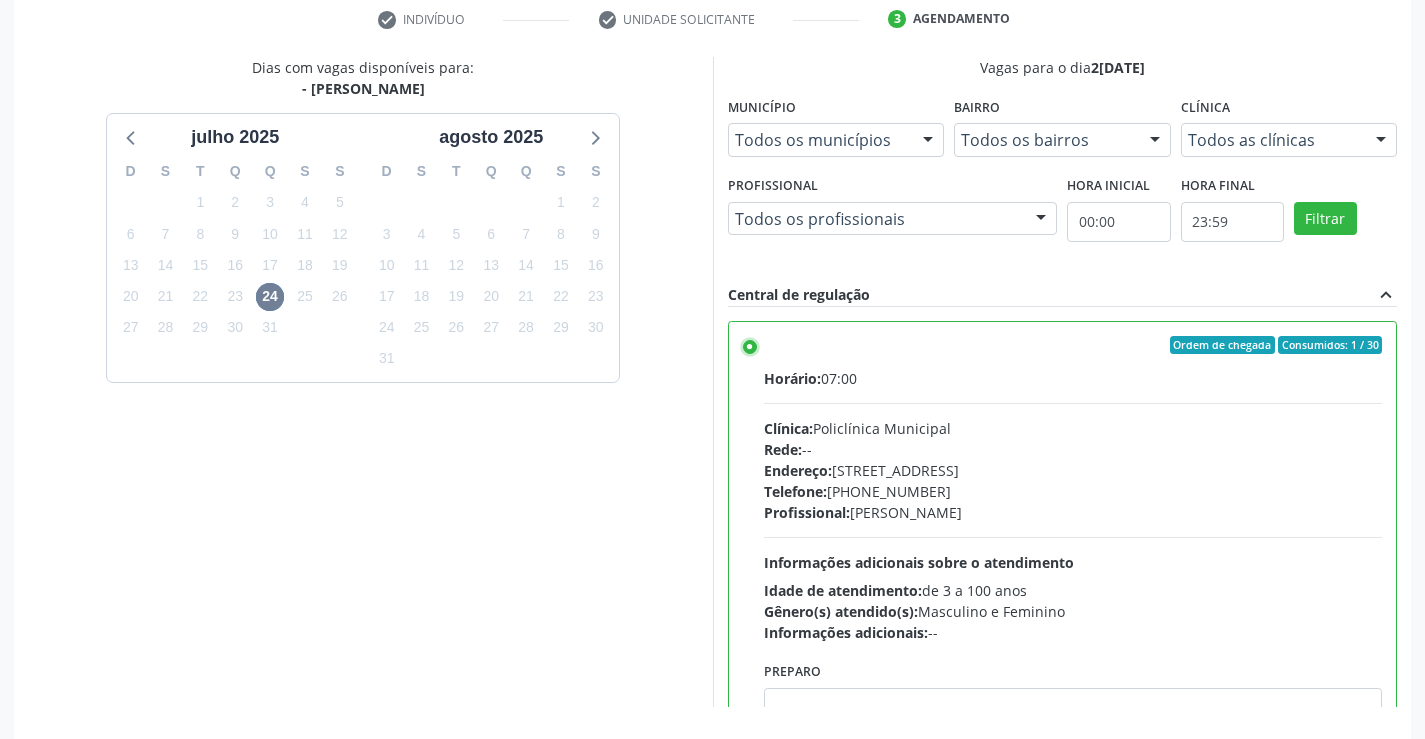 scroll, scrollTop: 456, scrollLeft: 0, axis: vertical 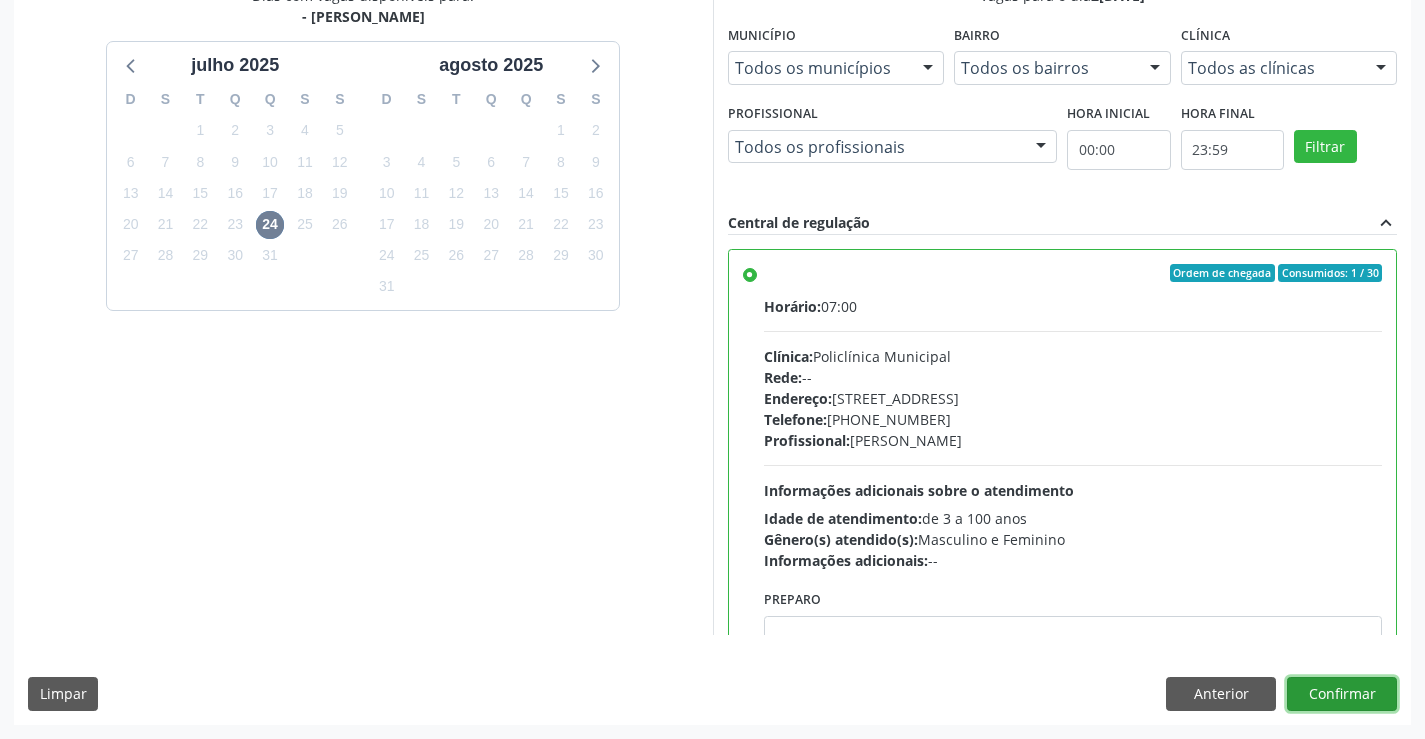 click on "Confirmar" at bounding box center (1342, 694) 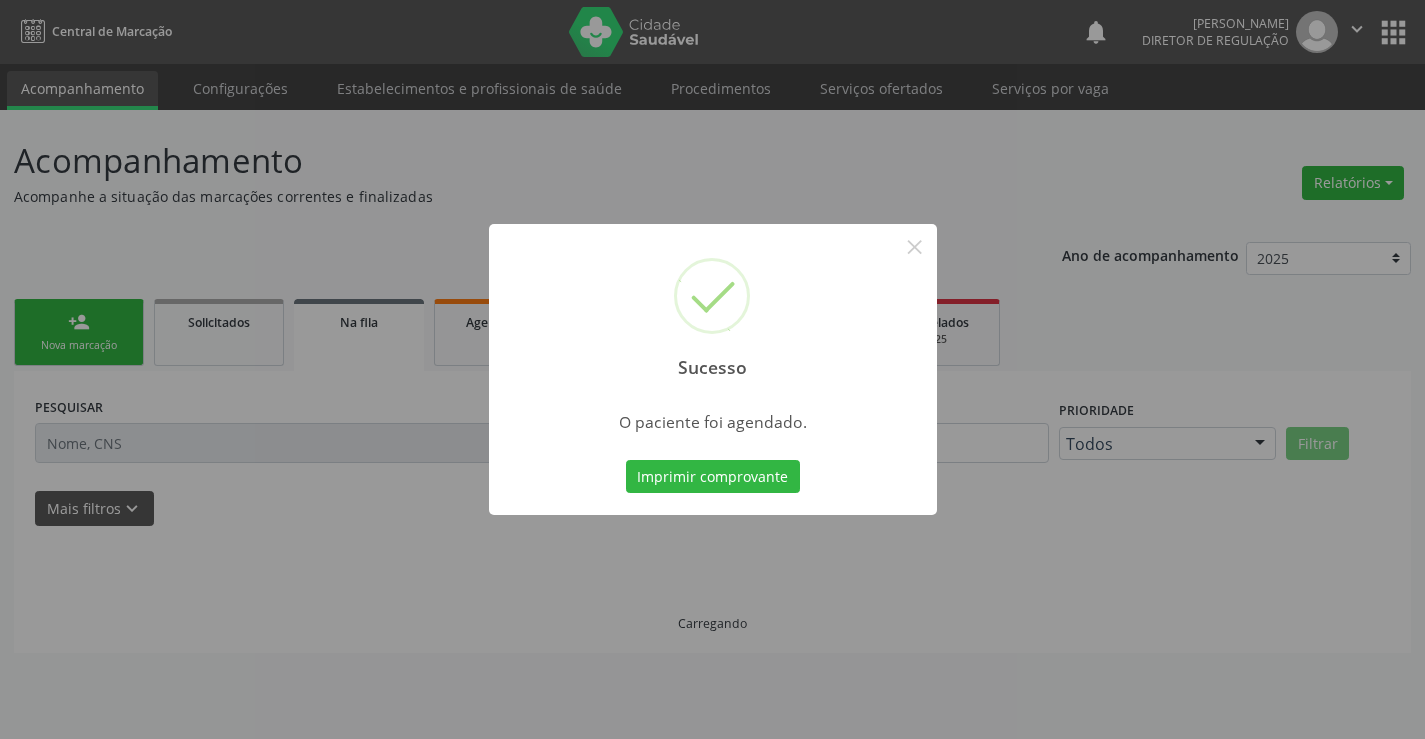 scroll, scrollTop: 0, scrollLeft: 0, axis: both 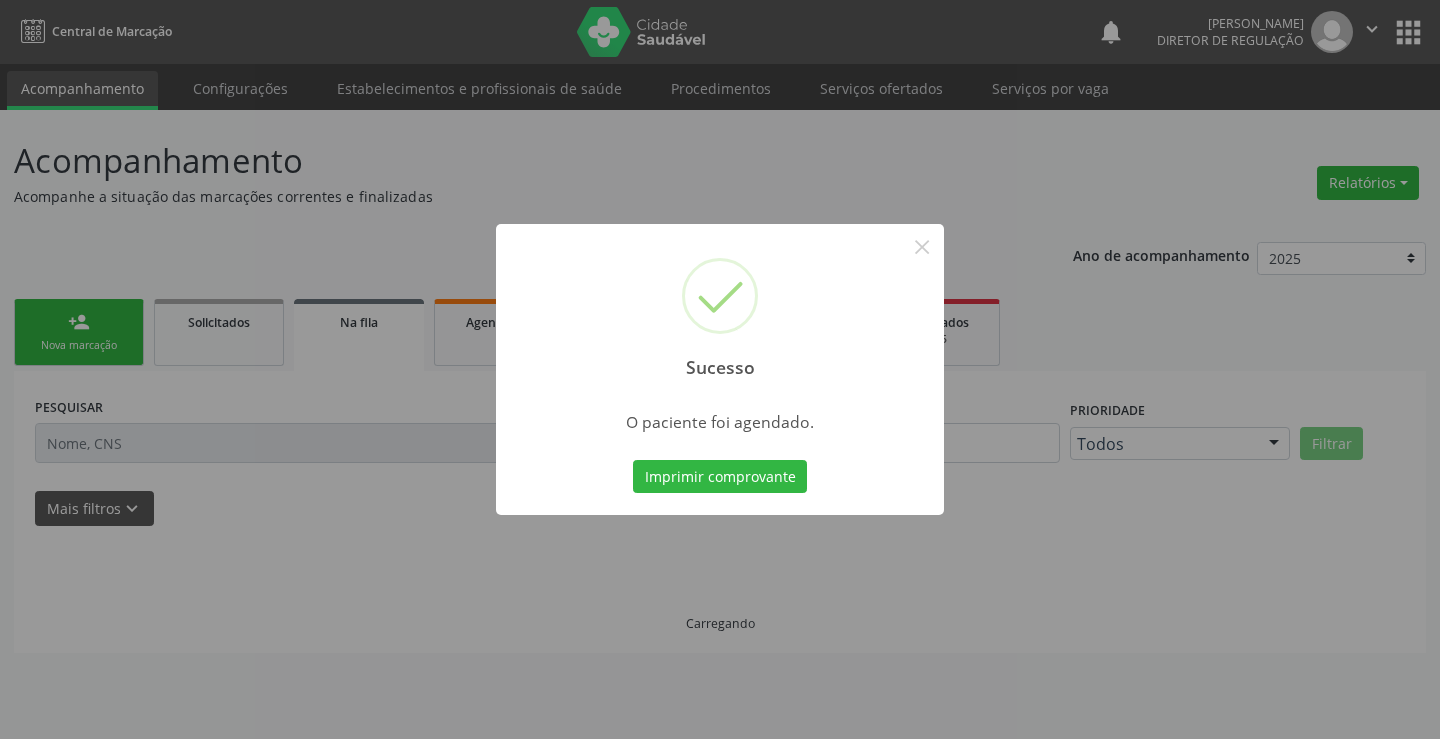 type 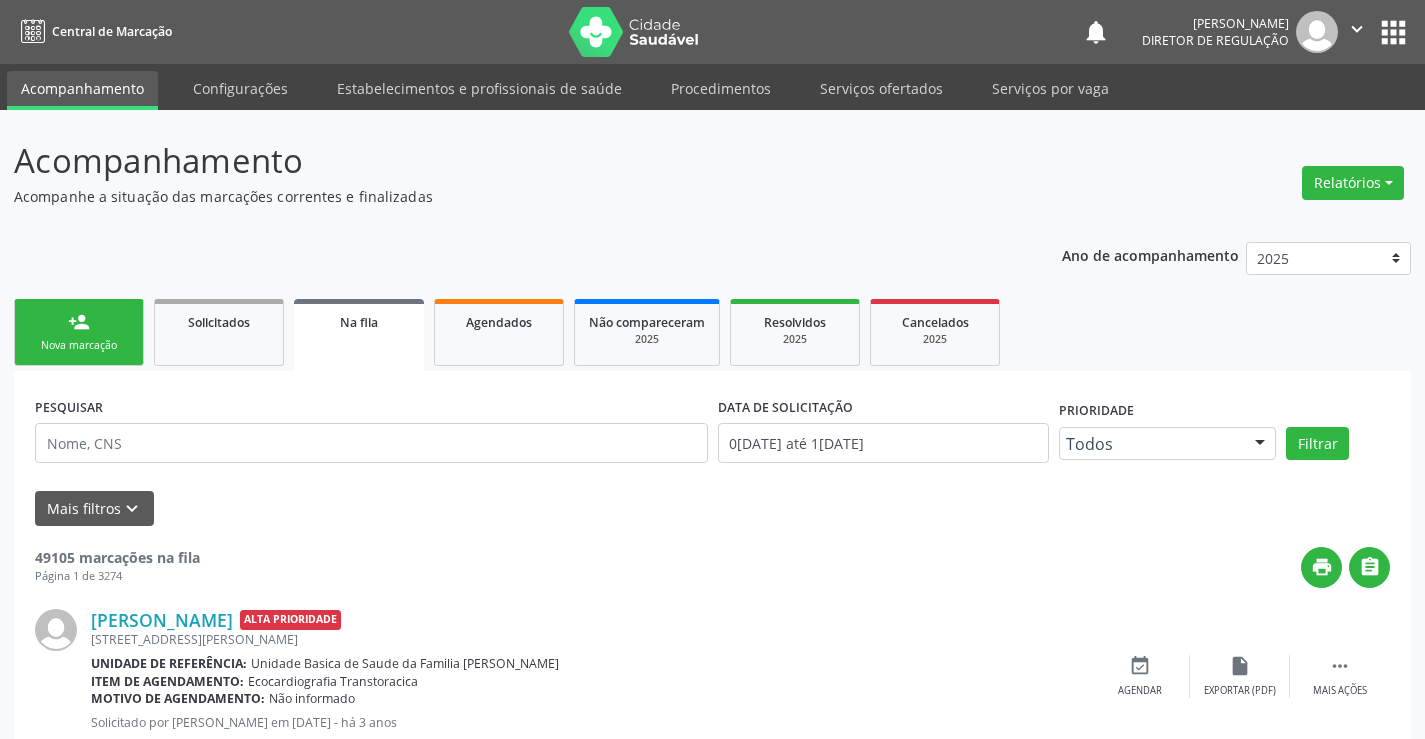 click on "person_add
Nova marcação" at bounding box center [79, 332] 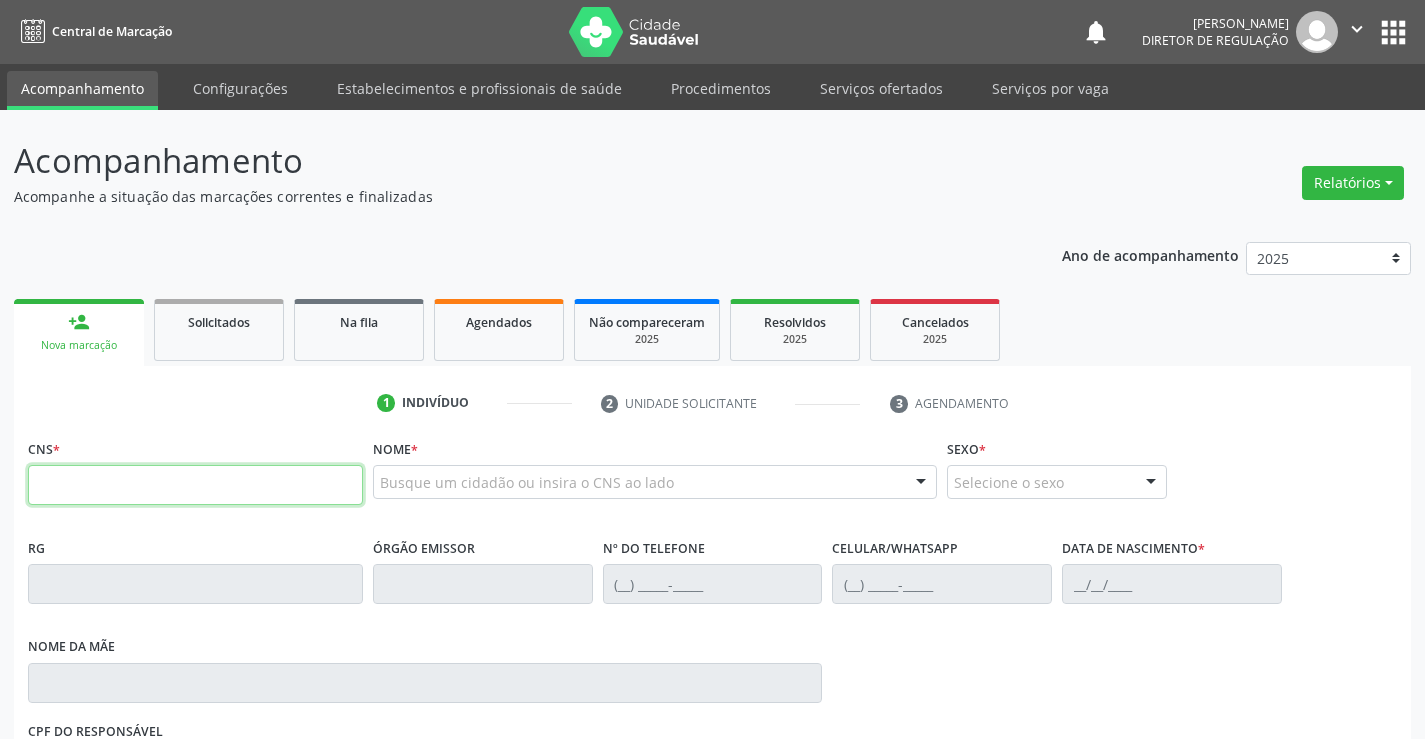 click at bounding box center (195, 485) 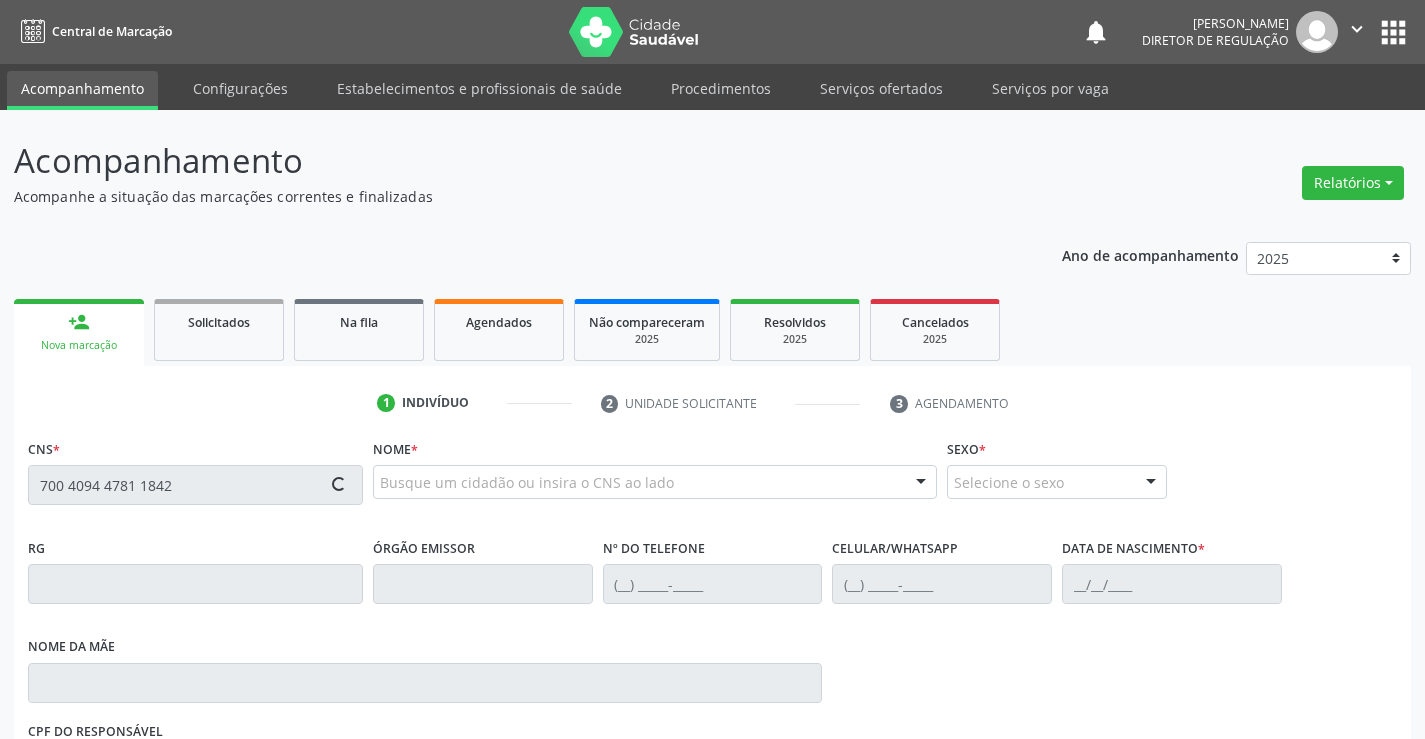 type on "700 4094 4781 1842" 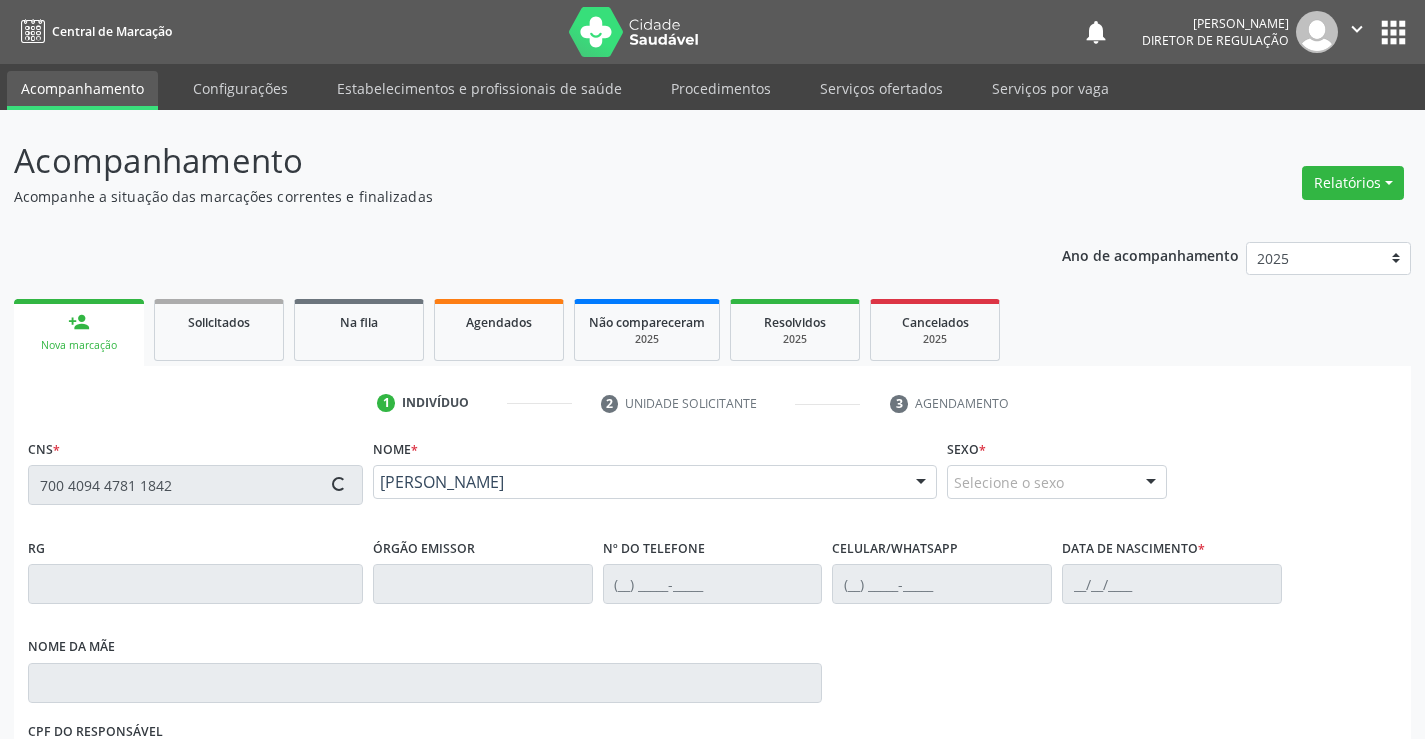 type on "0758349955" 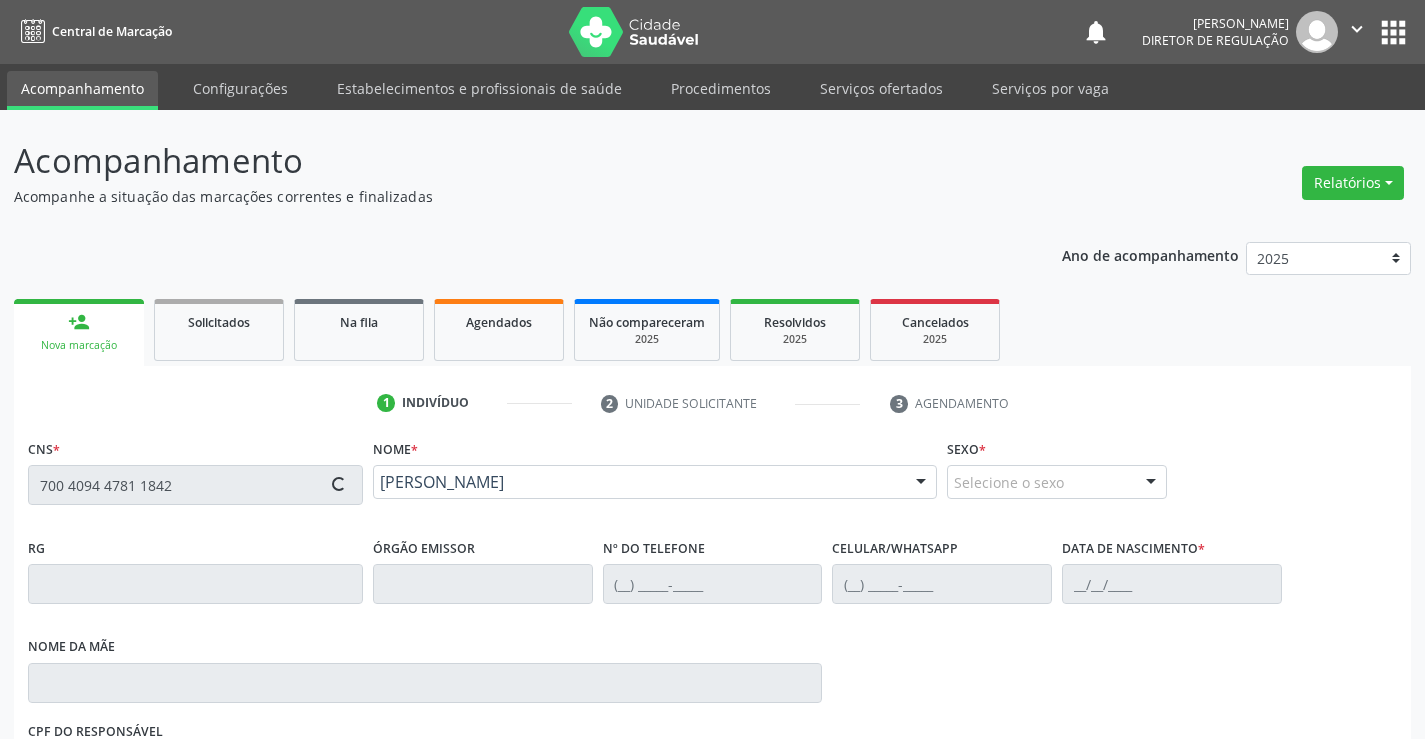 type on "(74) 99143-2192" 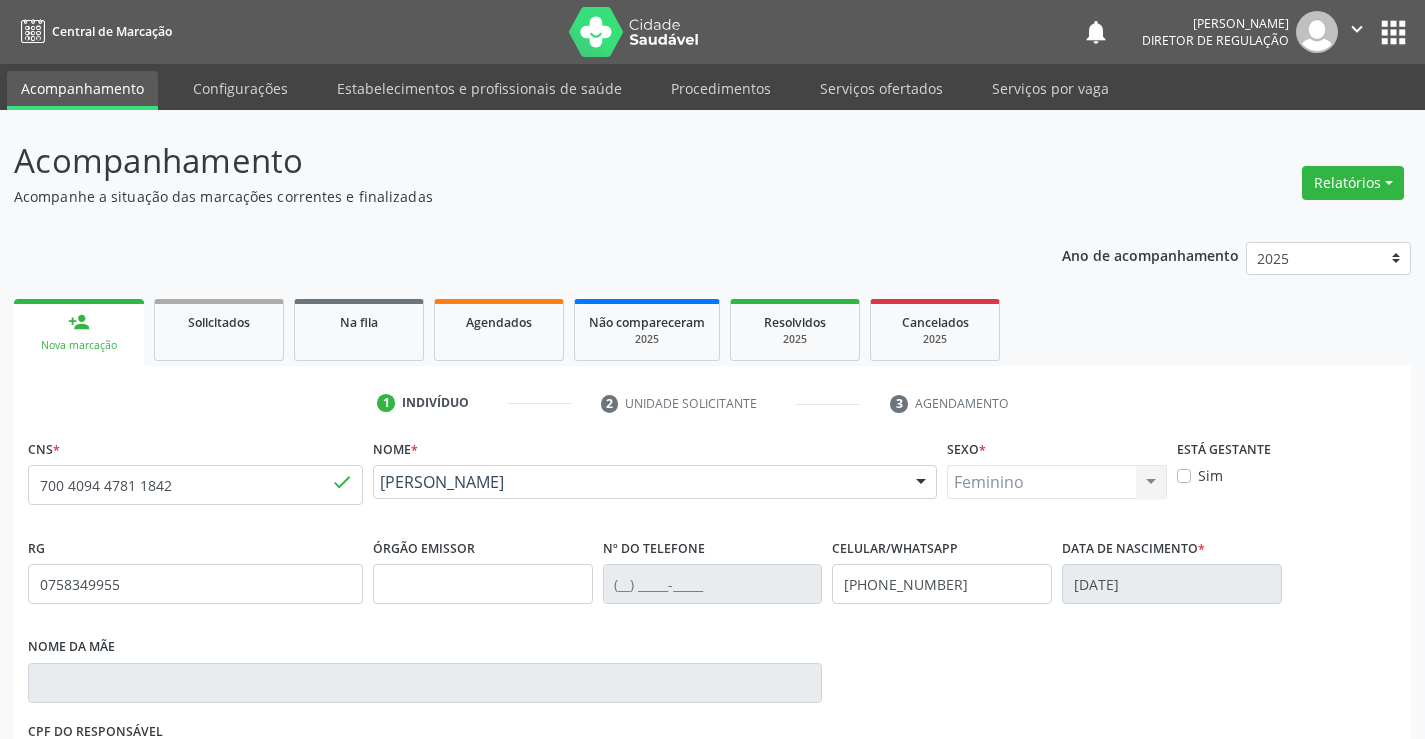 scroll, scrollTop: 331, scrollLeft: 0, axis: vertical 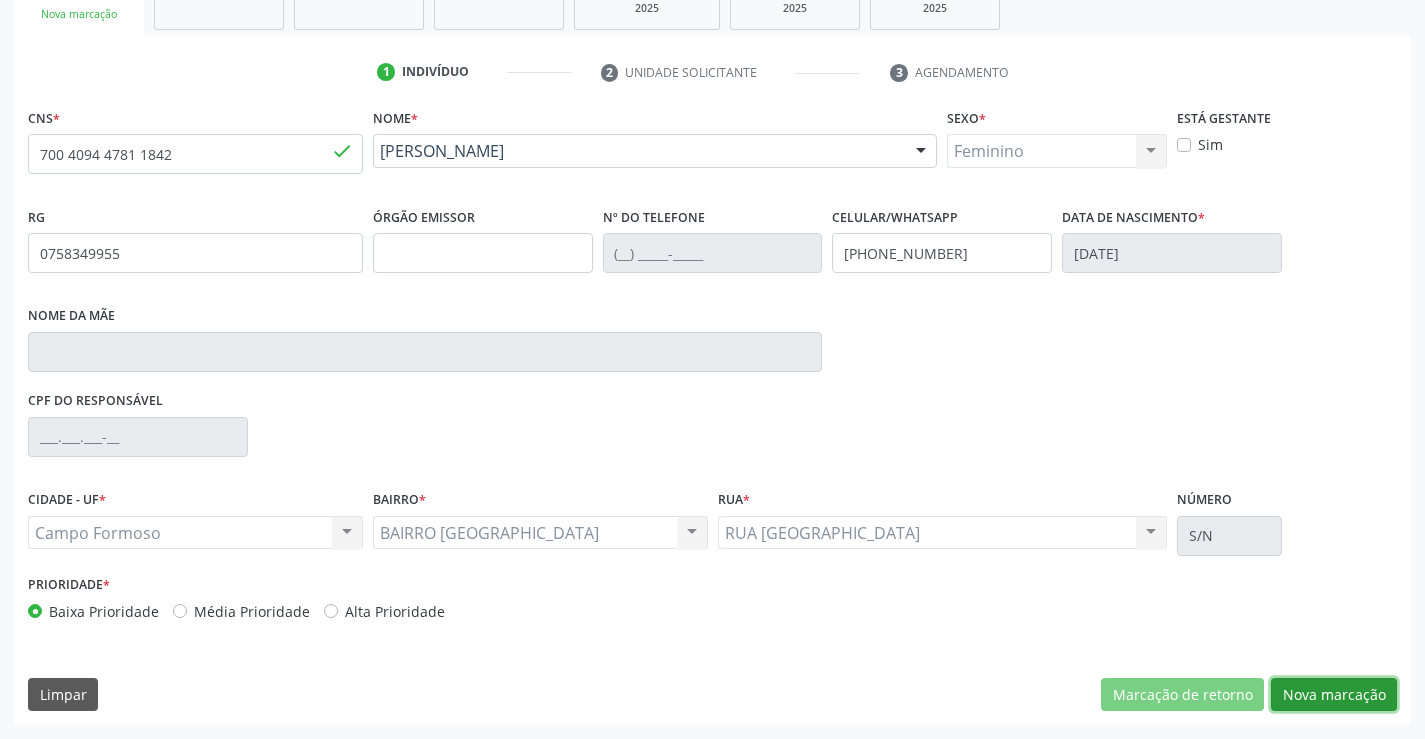 click on "Nova marcação" at bounding box center [1334, 695] 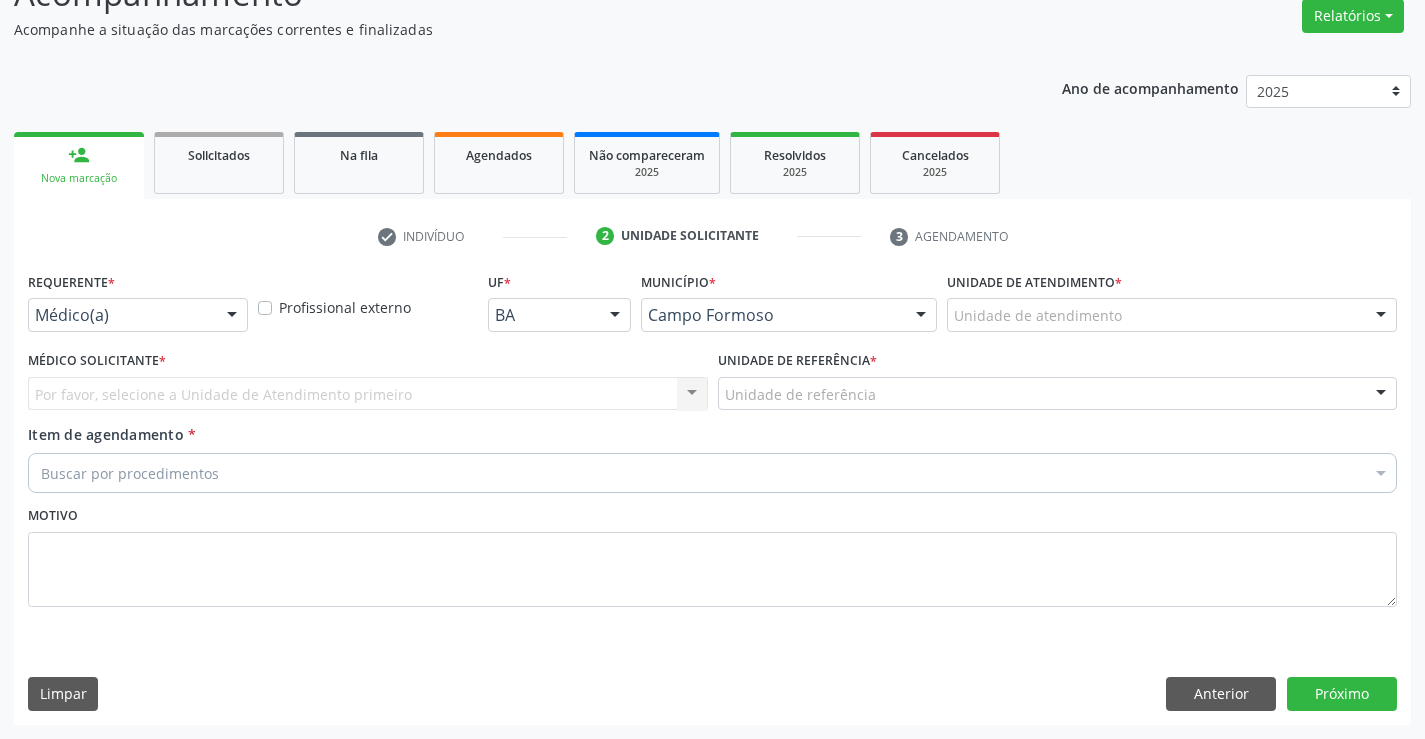 scroll, scrollTop: 167, scrollLeft: 0, axis: vertical 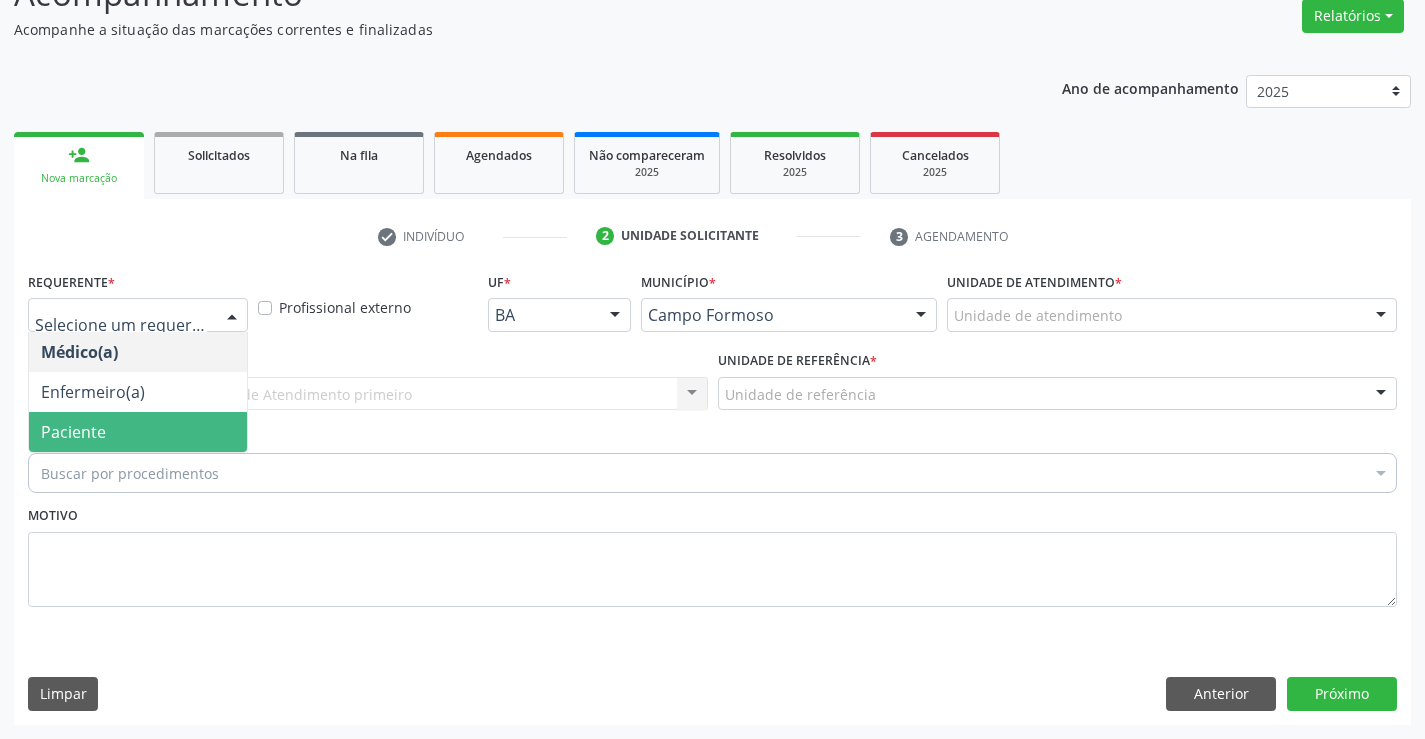 drag, startPoint x: 120, startPoint y: 444, endPoint x: 323, endPoint y: 410, distance: 205.82759 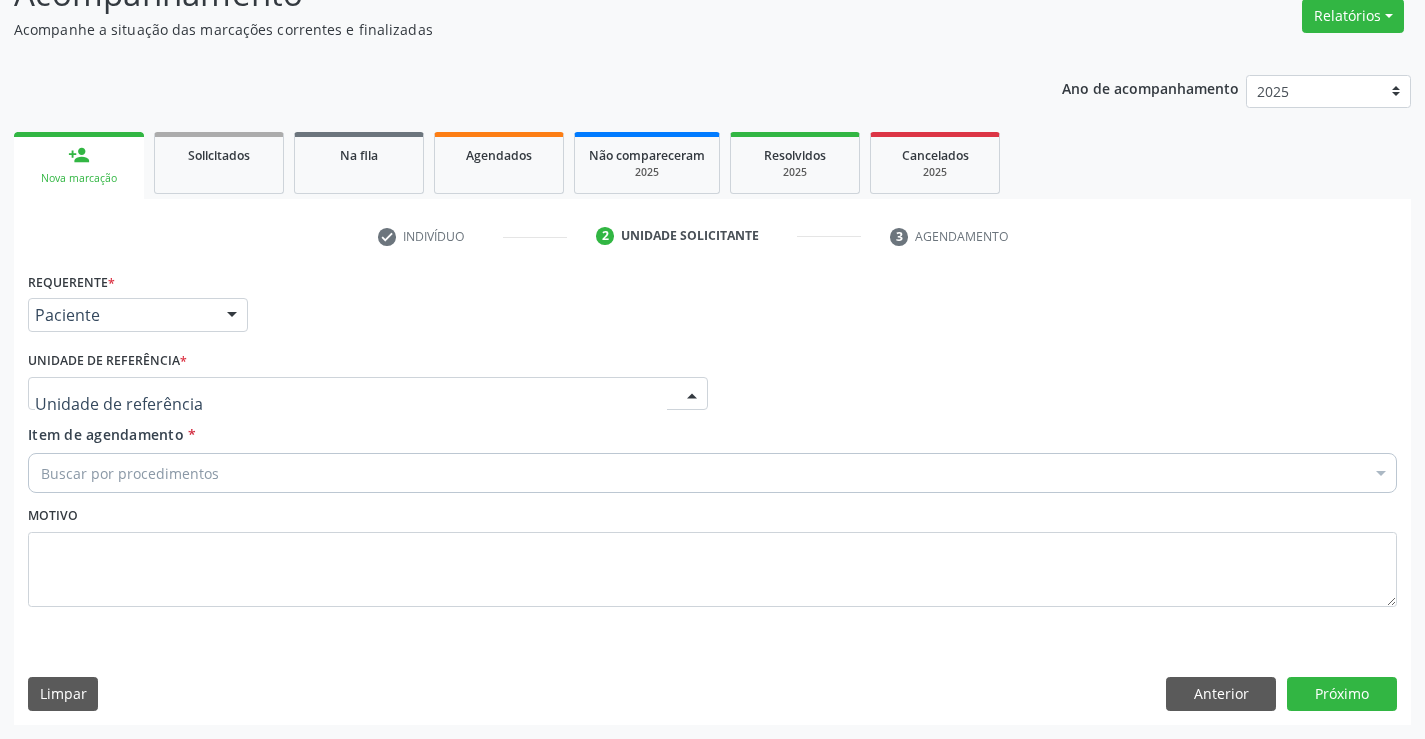 click at bounding box center [368, 394] 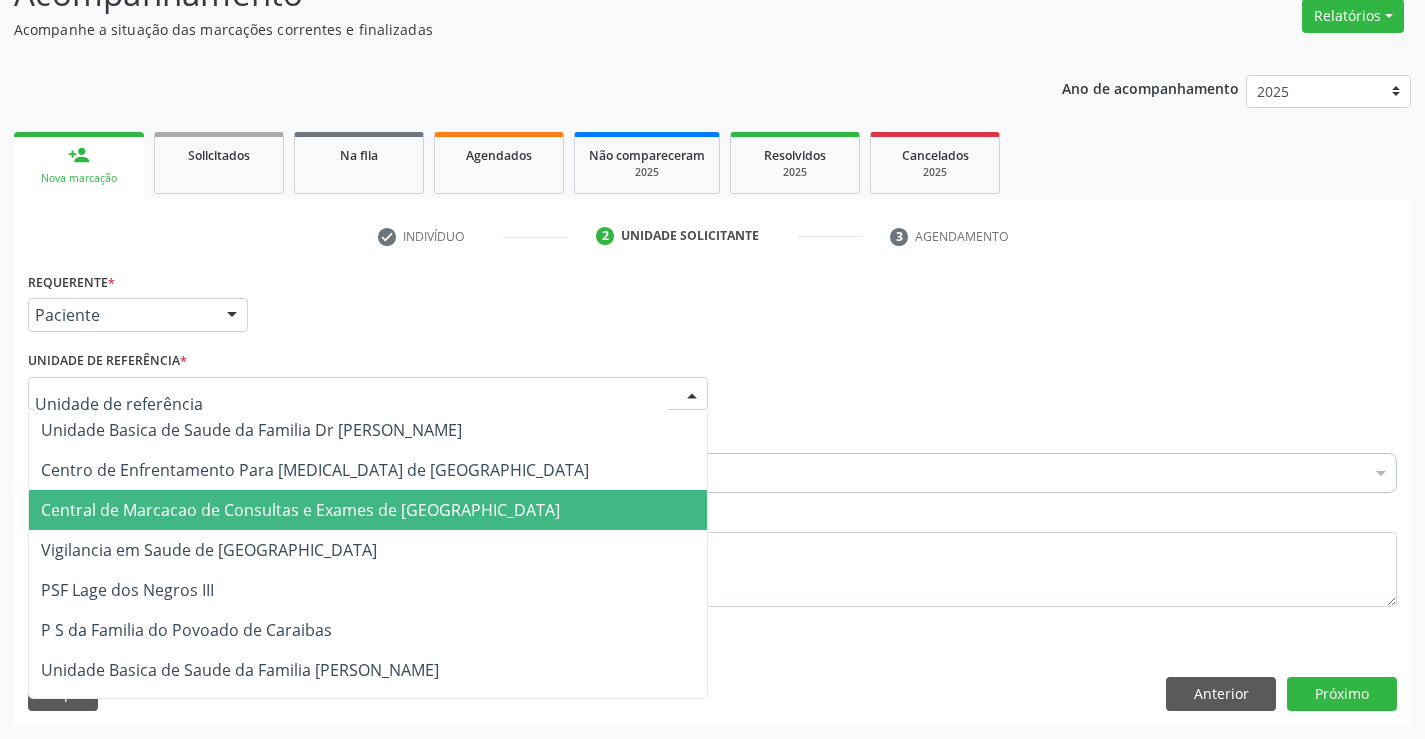 click on "Central de Marcacao de Consultas e Exames de [GEOGRAPHIC_DATA]" at bounding box center [300, 510] 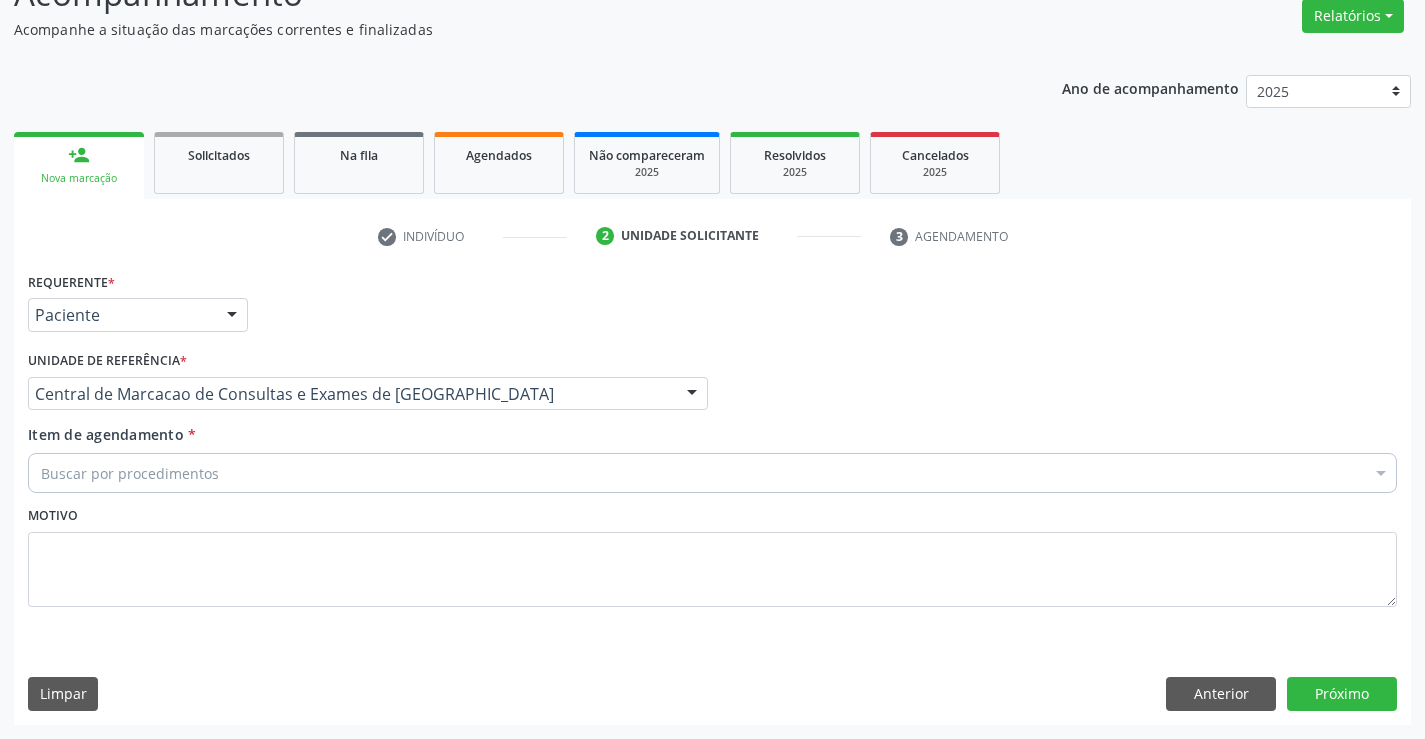 click on "Buscar por procedimentos" at bounding box center (712, 473) 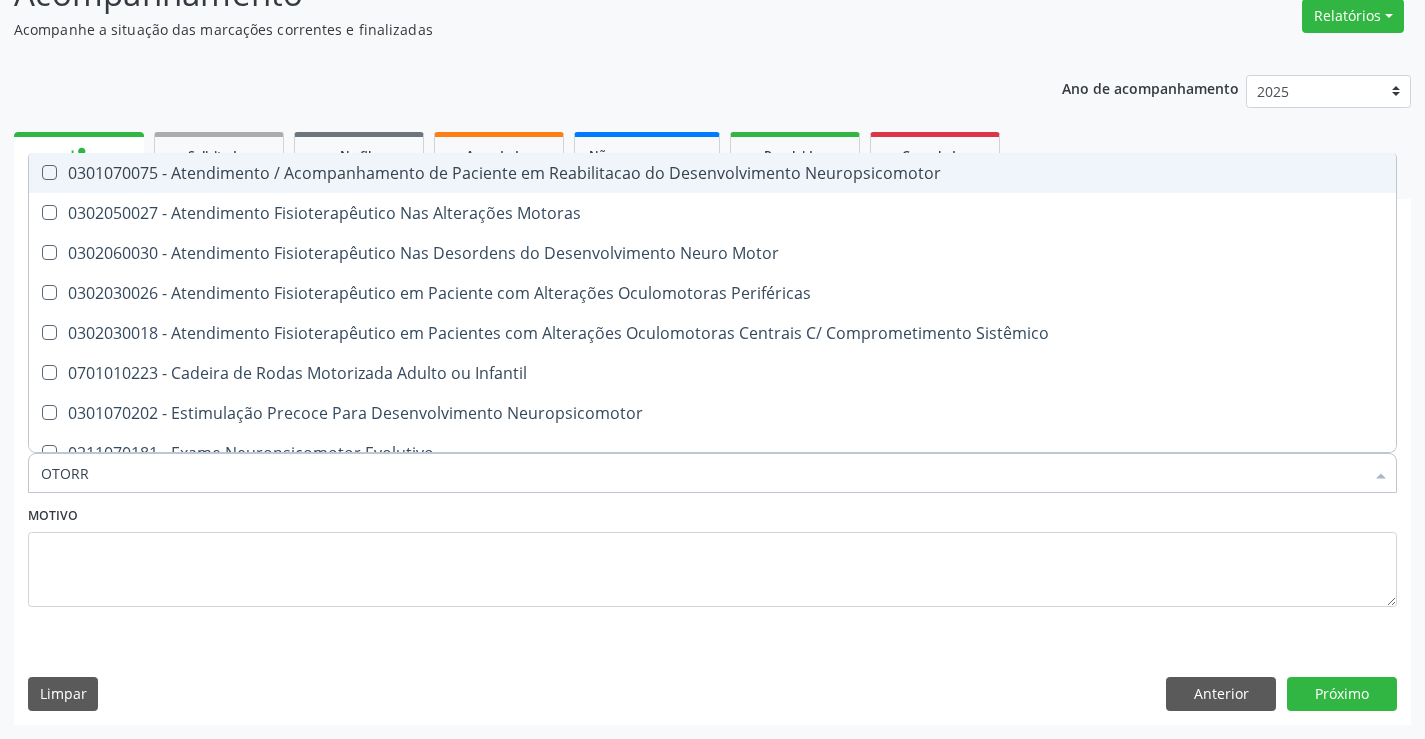 type on "OTORRI" 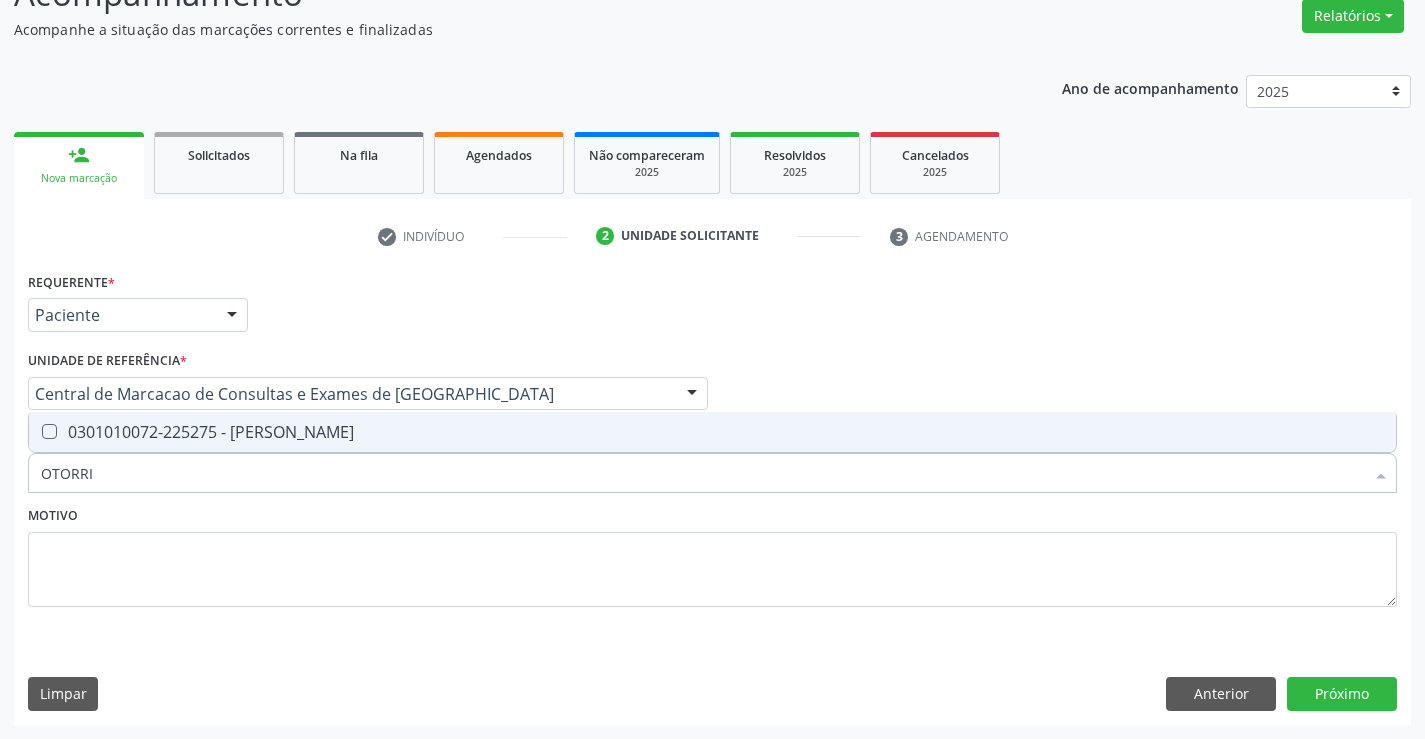click on "0301010072-225275 - Médico Otorrinolaringologista" at bounding box center [712, 432] 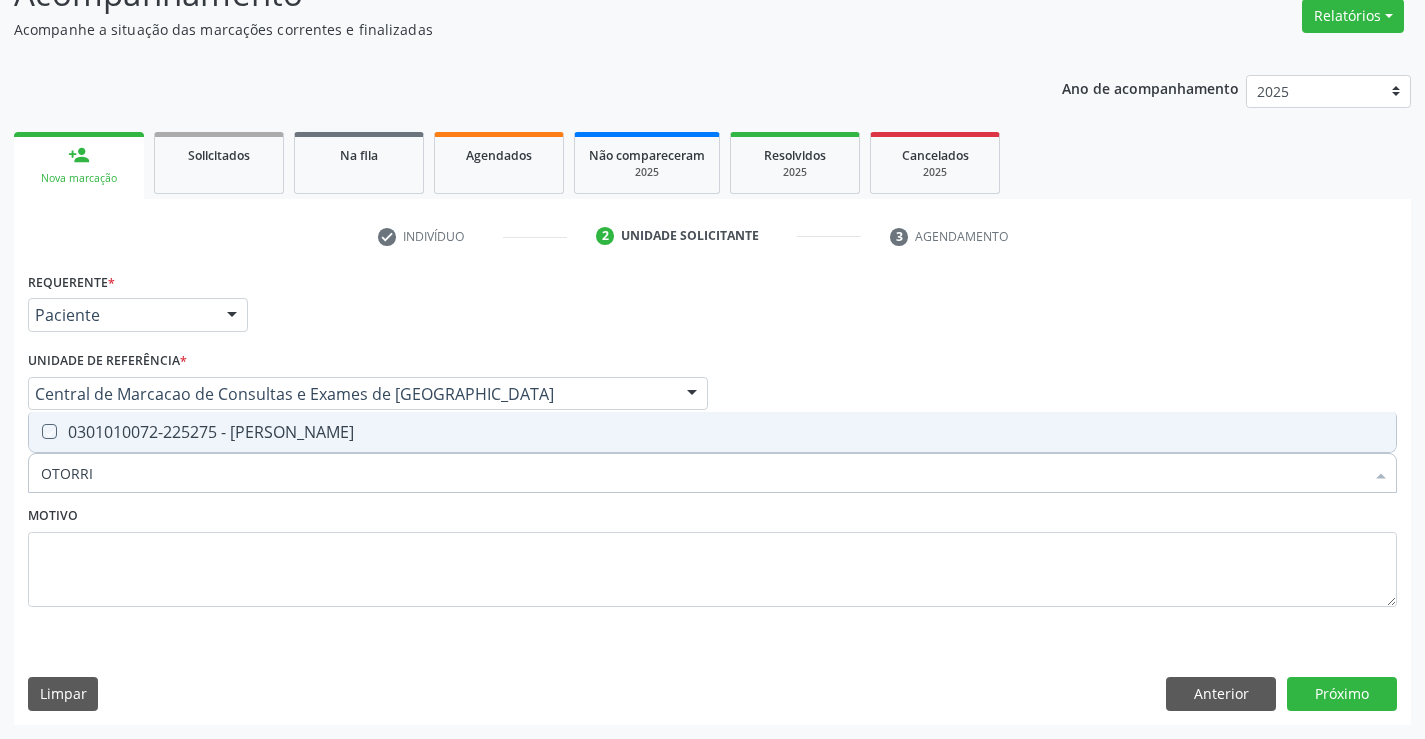 checkbox on "true" 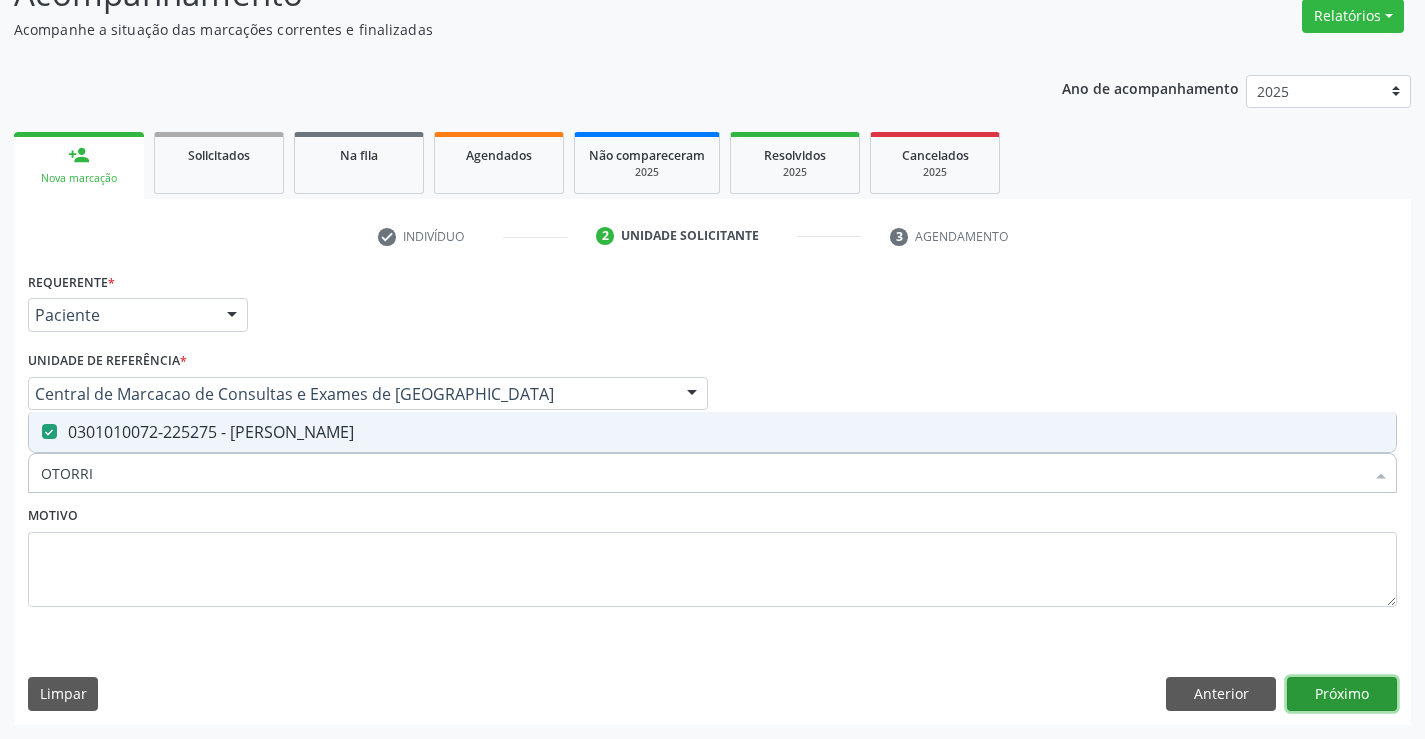 click on "Próximo" at bounding box center [1342, 694] 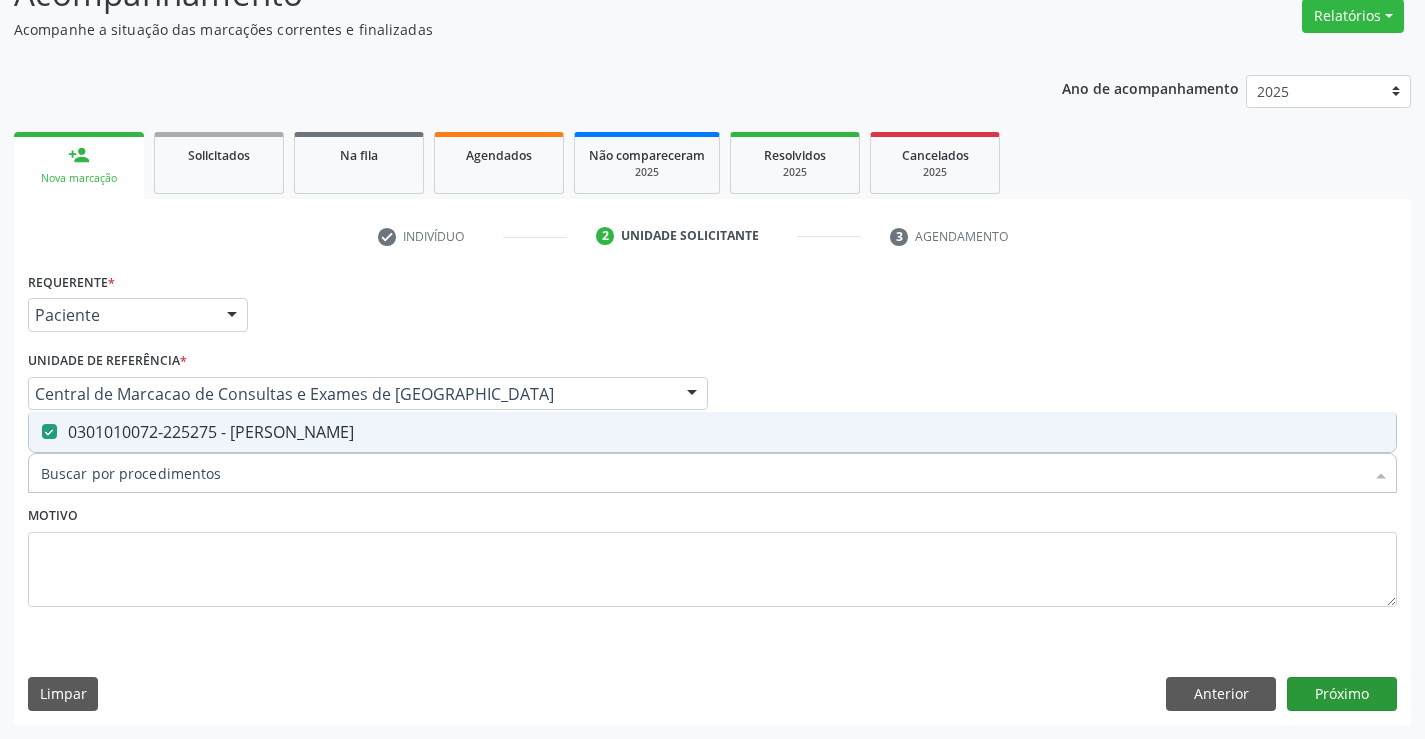 scroll, scrollTop: 131, scrollLeft: 0, axis: vertical 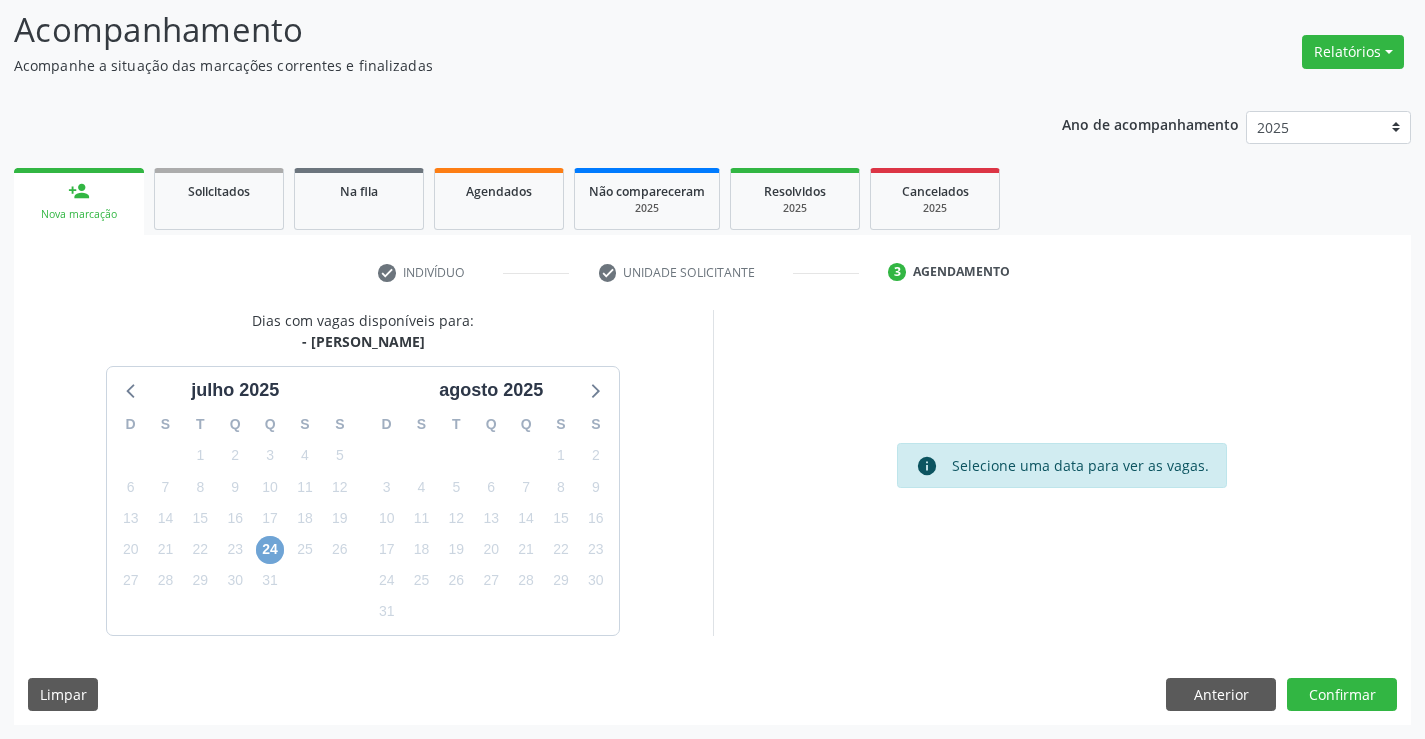 click on "24" at bounding box center (270, 550) 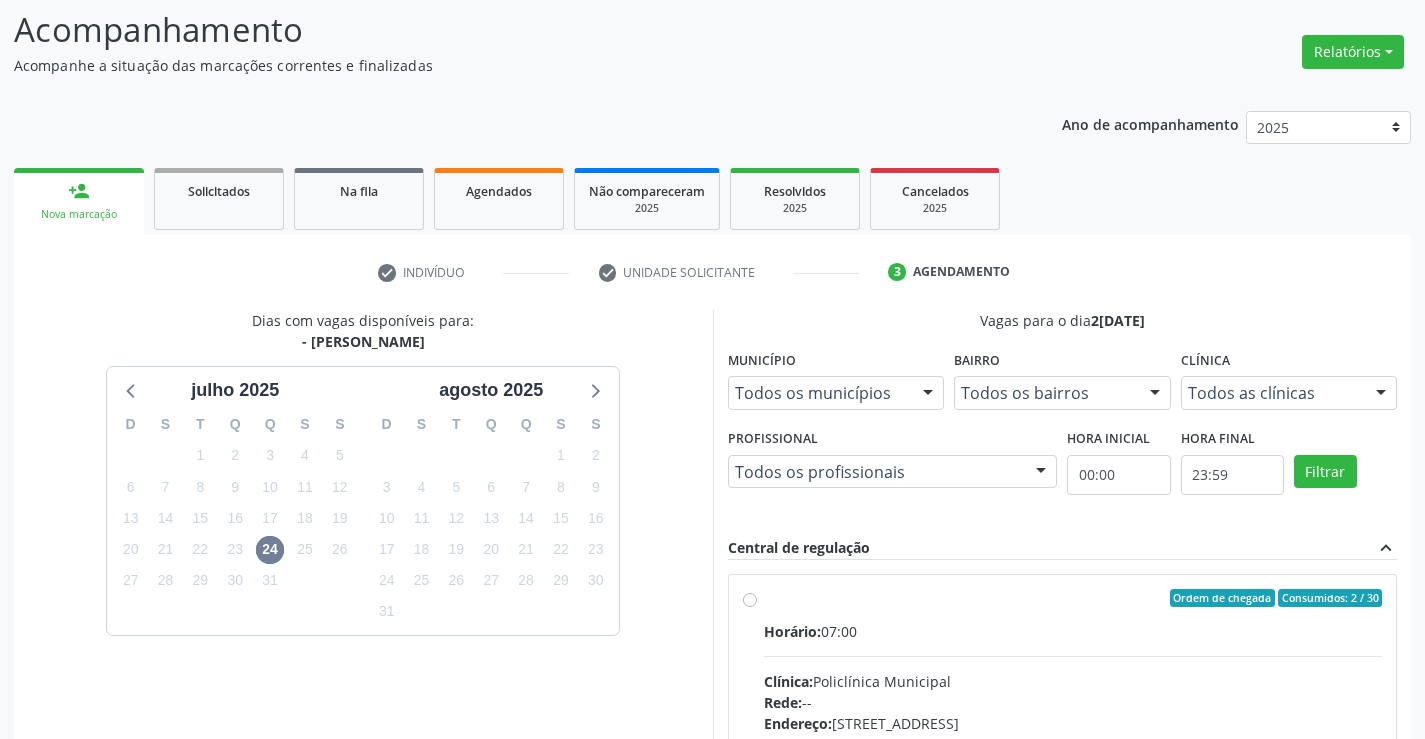 click on "Horário:   07:00" at bounding box center (1073, 631) 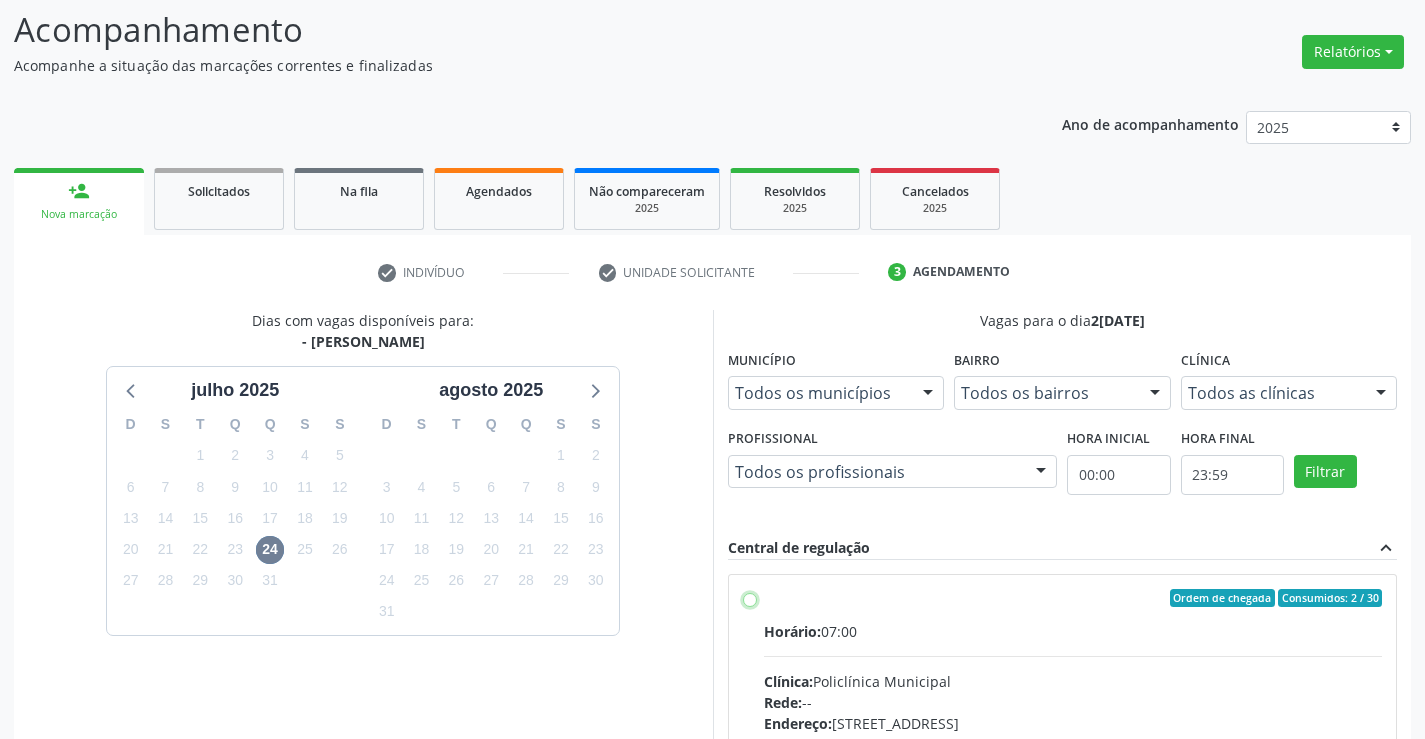 click on "Ordem de chegada
Consumidos: 2 / 30
Horário:   07:00
Clínica:  Policlínica Municipal
Rede:
--
Endereço:   Predio, nº 386, Centro, Campo Formoso - BA
Telefone:   (74) 6451312
Profissional:
Pedro Augusto Pessoa de Abreu
Informações adicionais sobre o atendimento
Idade de atendimento:
de 3 a 100 anos
Gênero(s) atendido(s):
Masculino e Feminino
Informações adicionais:
--" at bounding box center (750, 598) 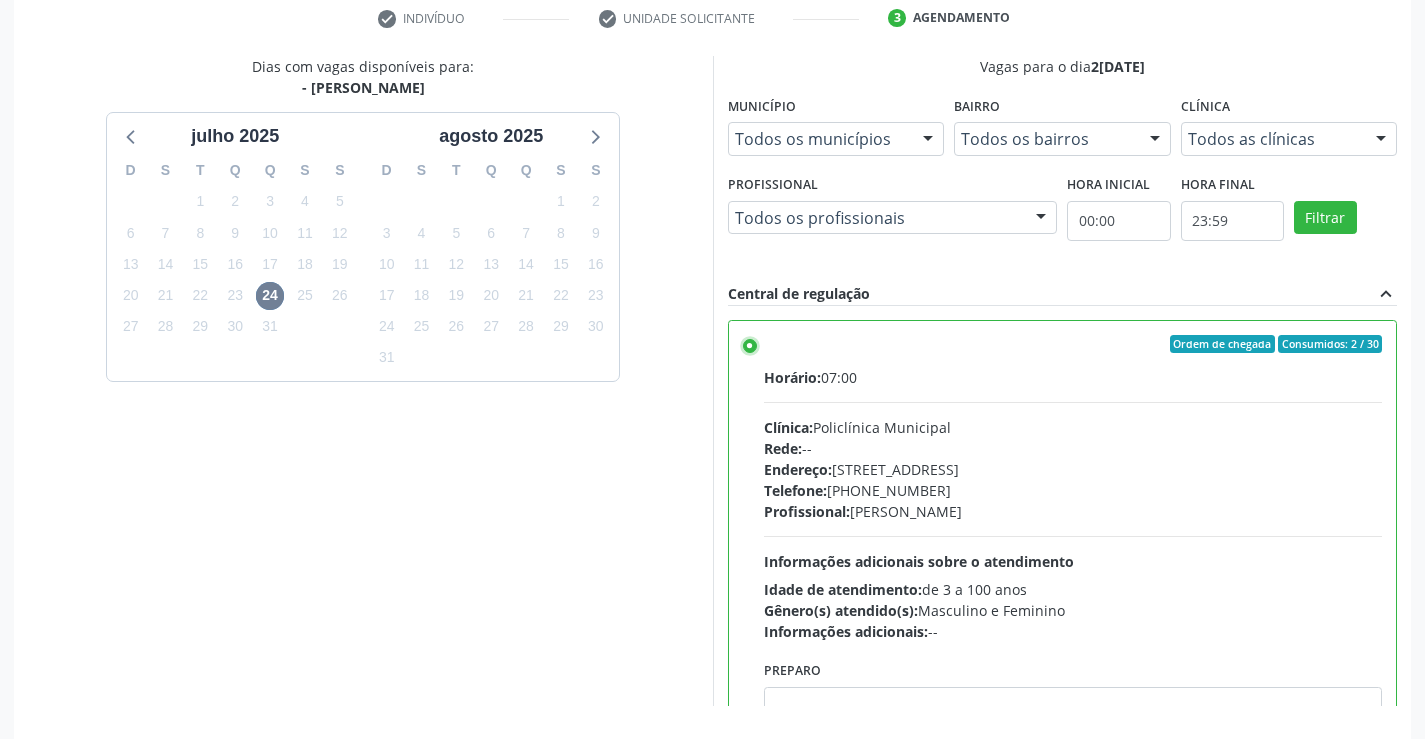 scroll, scrollTop: 456, scrollLeft: 0, axis: vertical 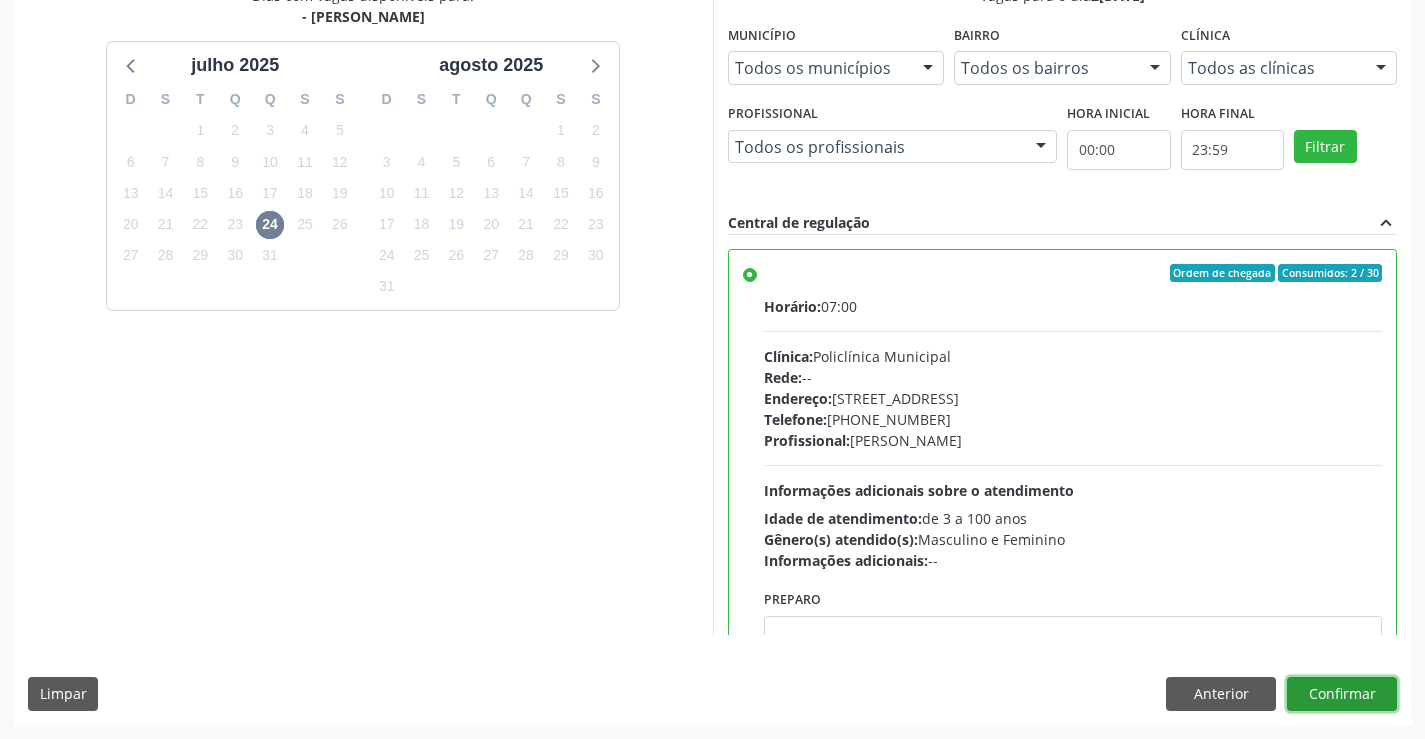 click on "Confirmar" at bounding box center [1342, 694] 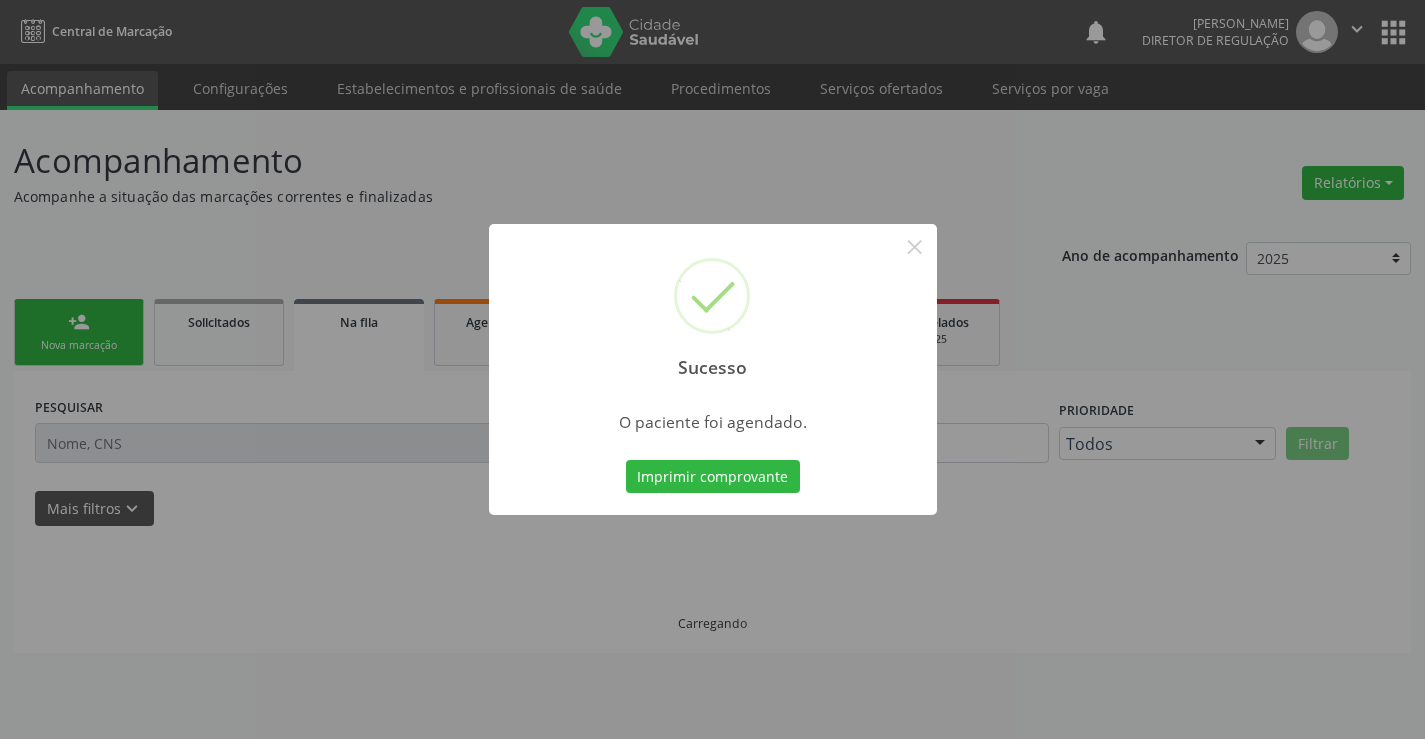 scroll, scrollTop: 0, scrollLeft: 0, axis: both 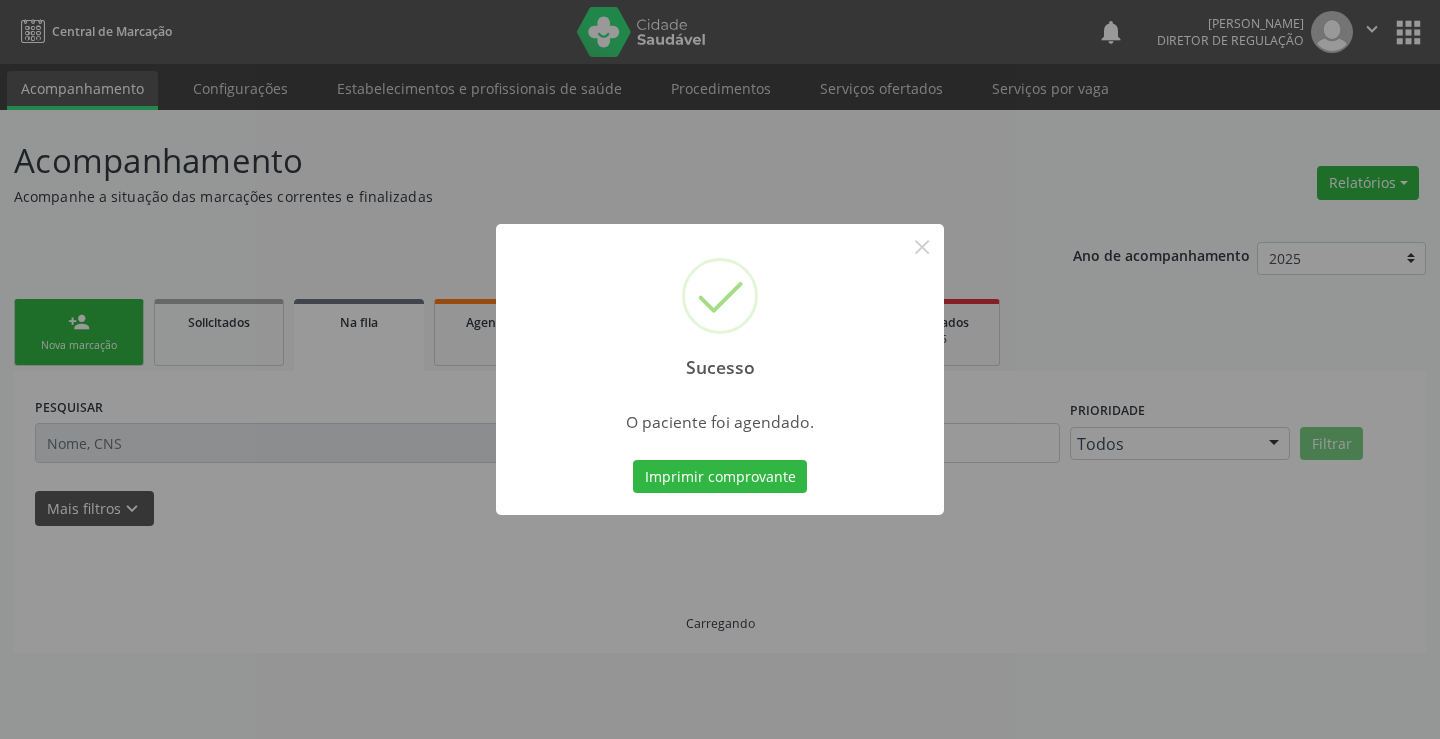 type 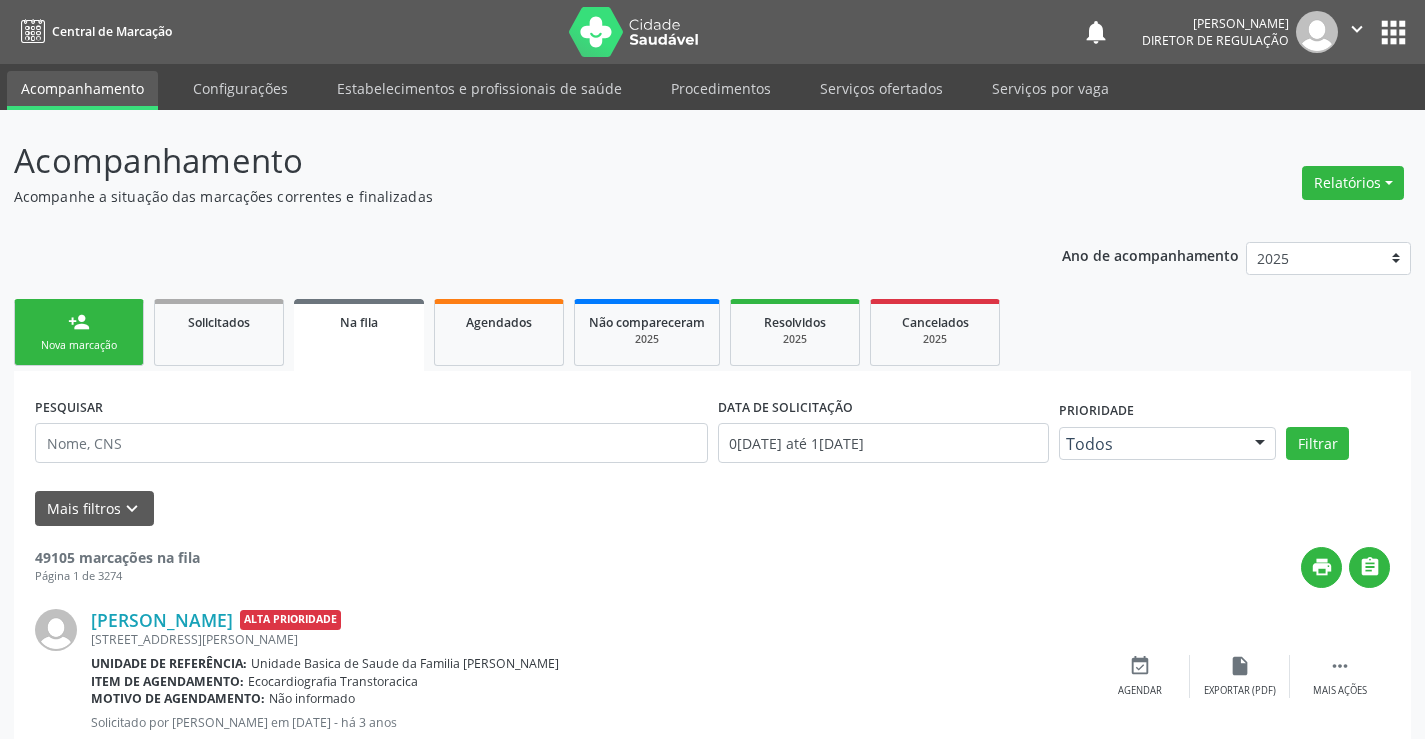 click on "person_add
Nova marcação" at bounding box center [79, 332] 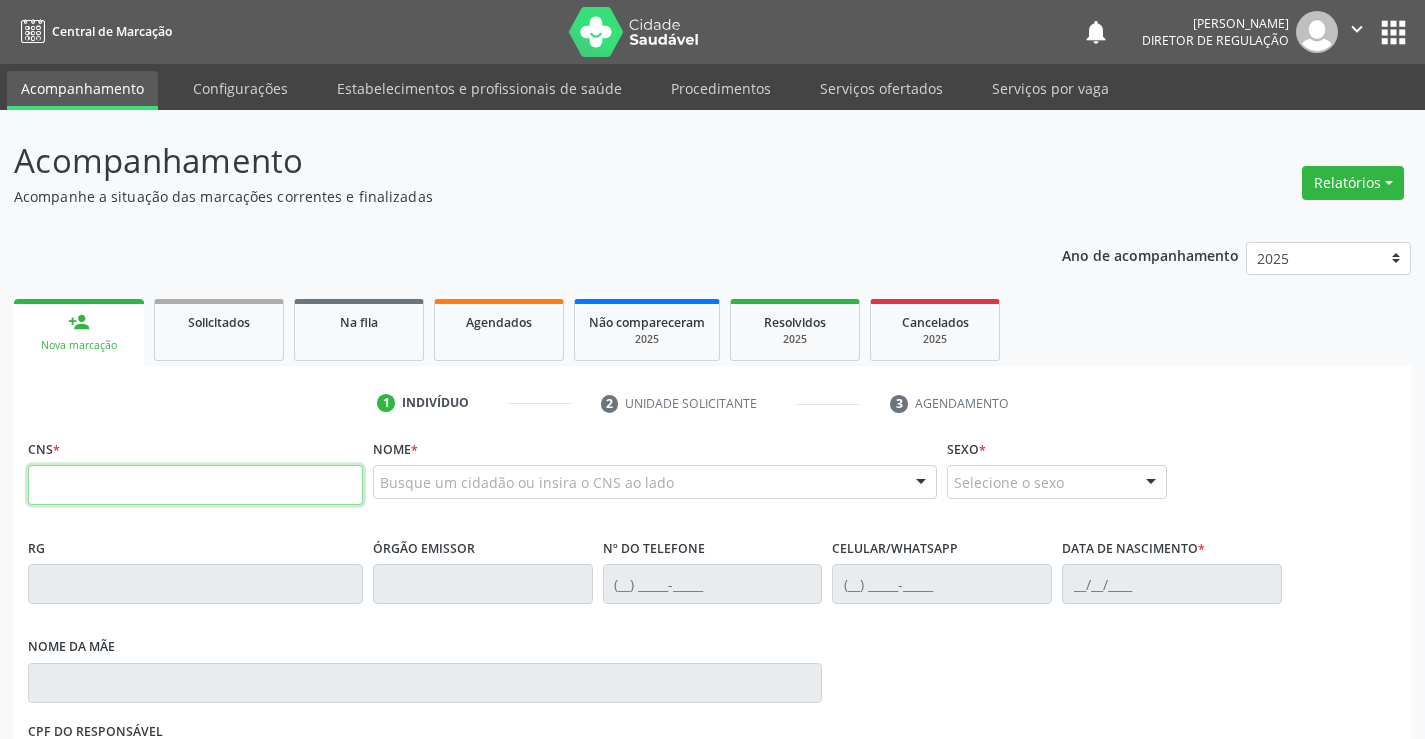 click at bounding box center [195, 485] 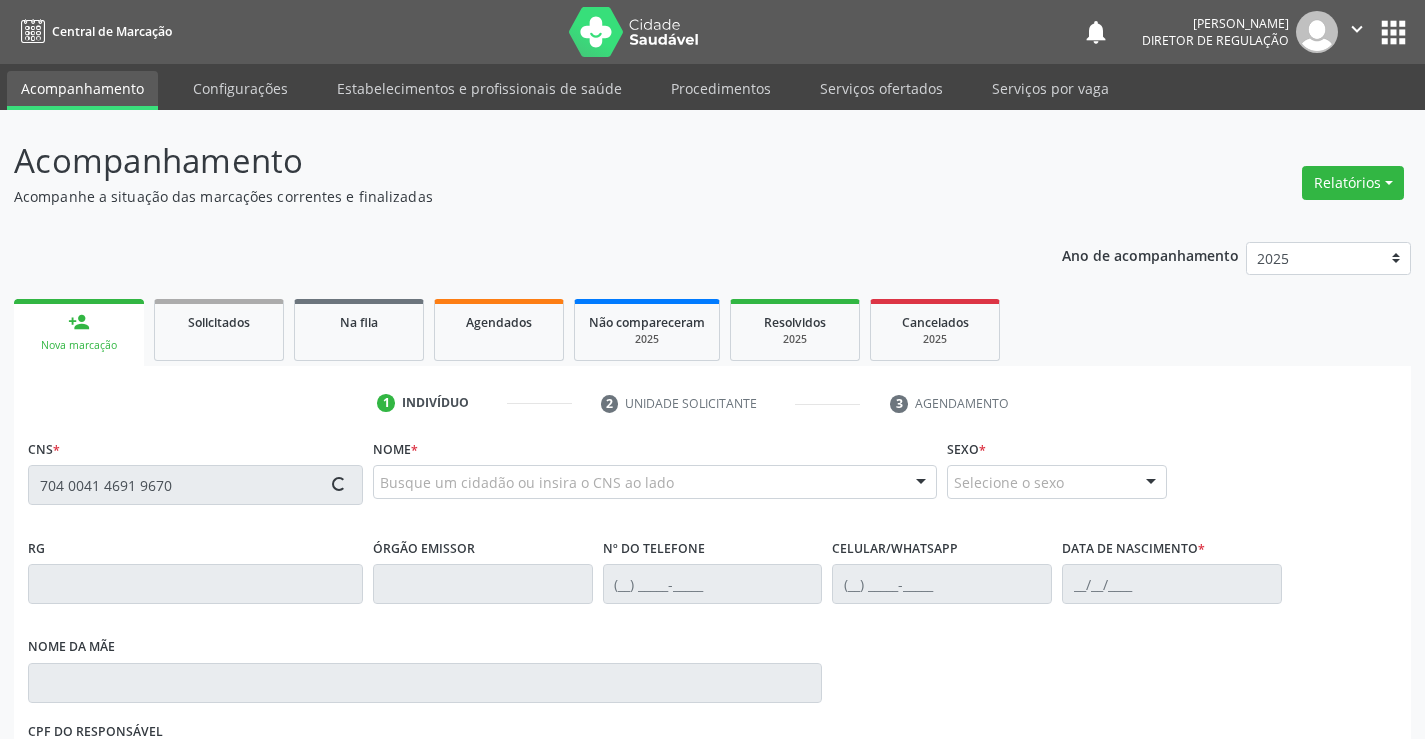 type on "704 0041 4691 9670" 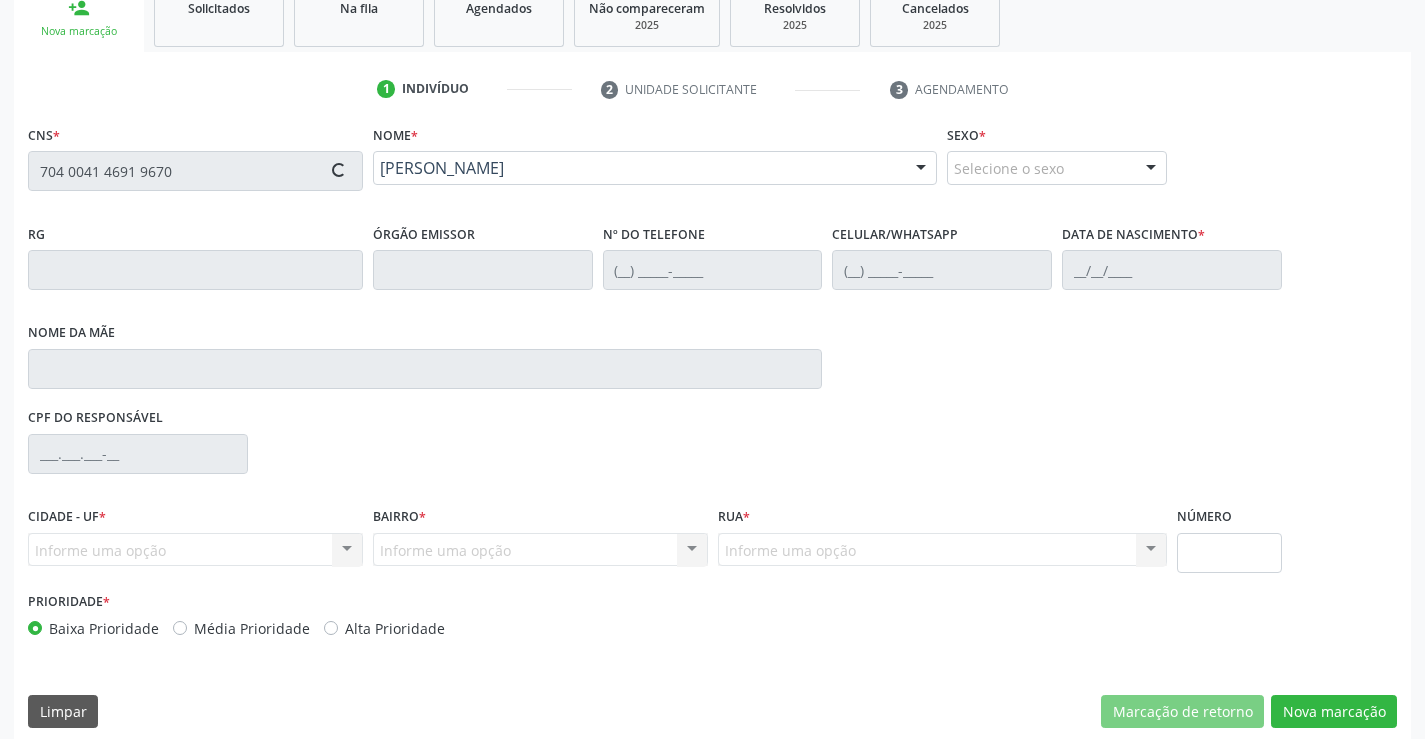 scroll, scrollTop: 331, scrollLeft: 0, axis: vertical 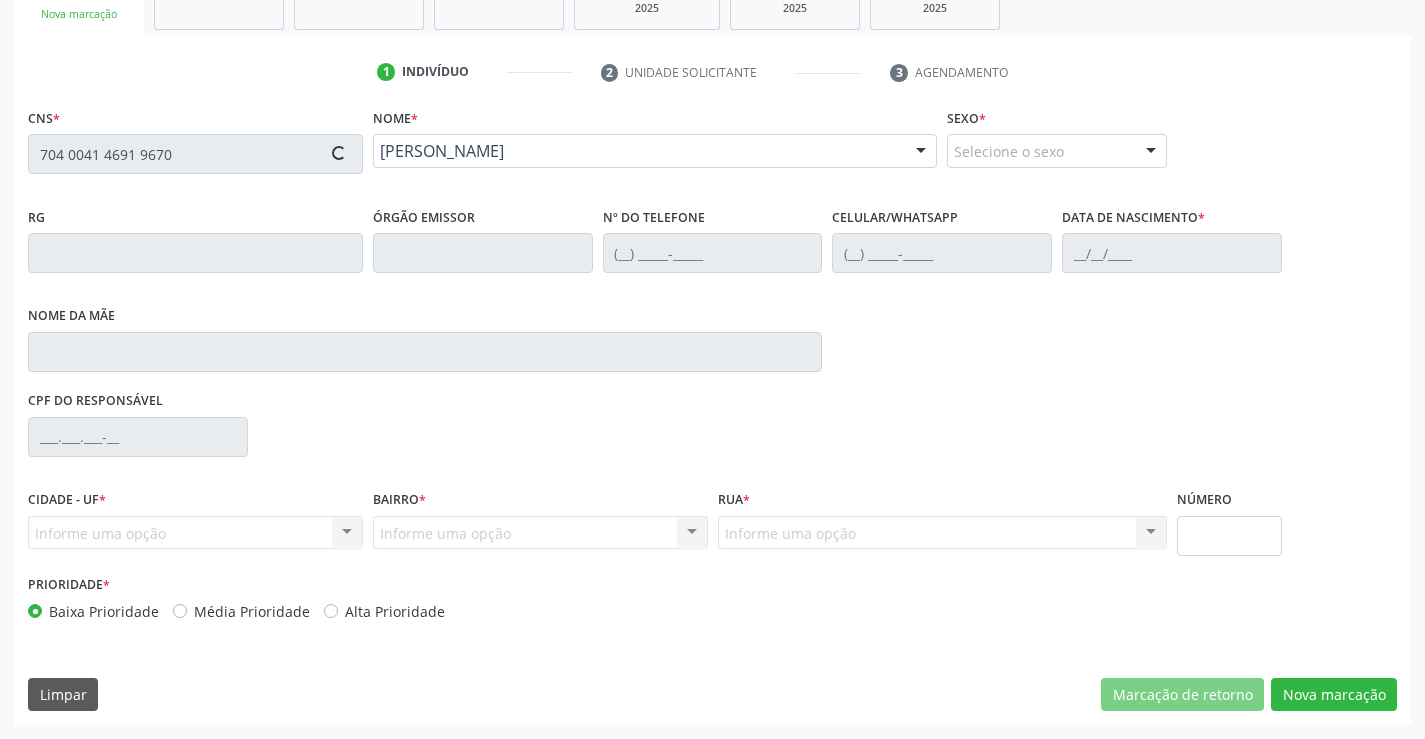 type on "0500416575" 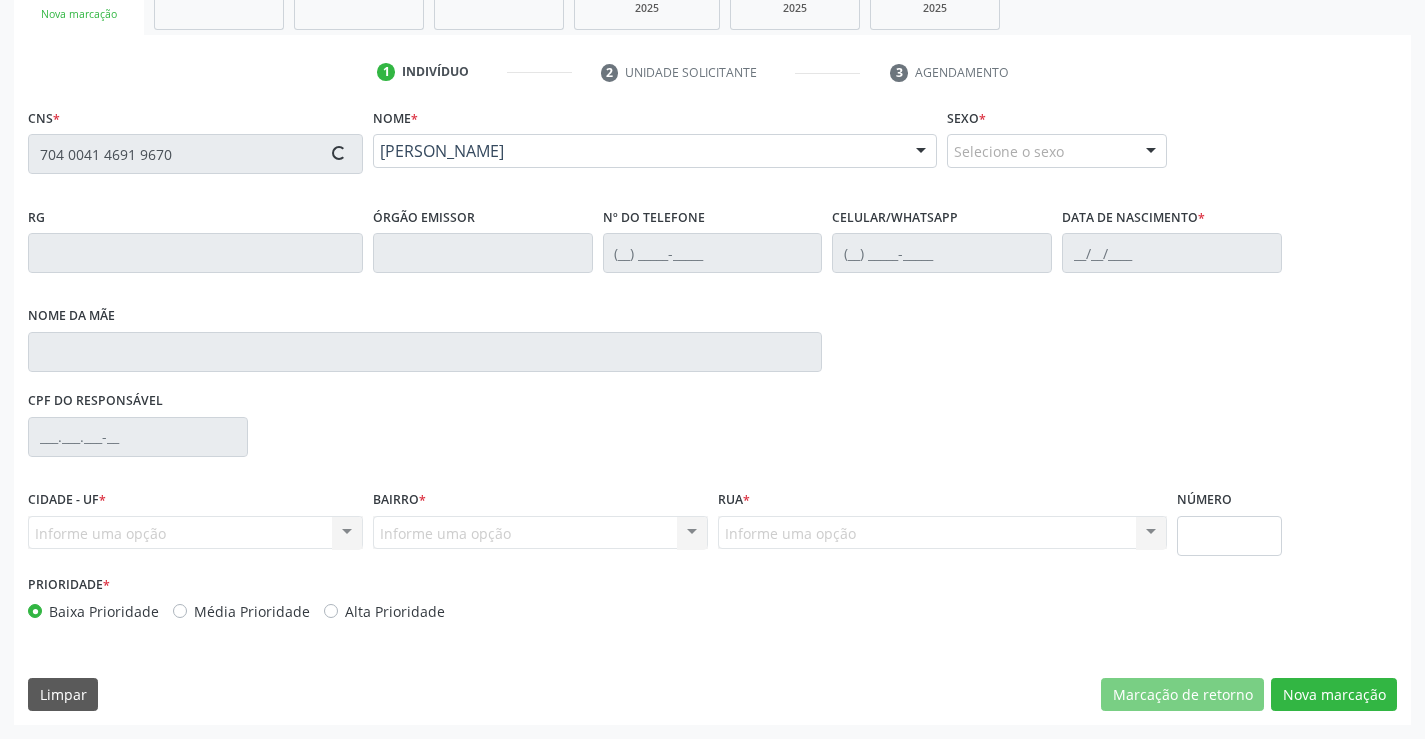 type on "(74) 98848-8785" 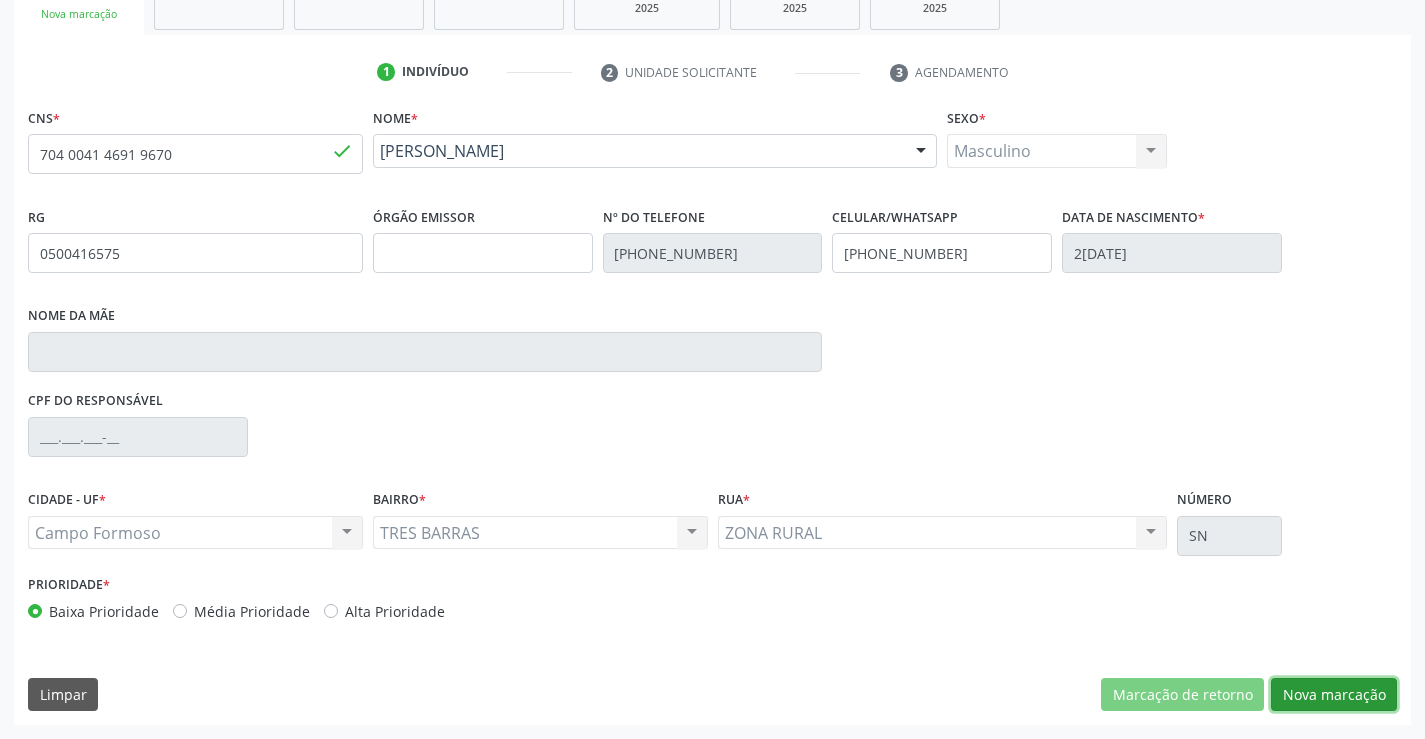 drag, startPoint x: 1304, startPoint y: 698, endPoint x: 1126, endPoint y: 625, distance: 192.38763 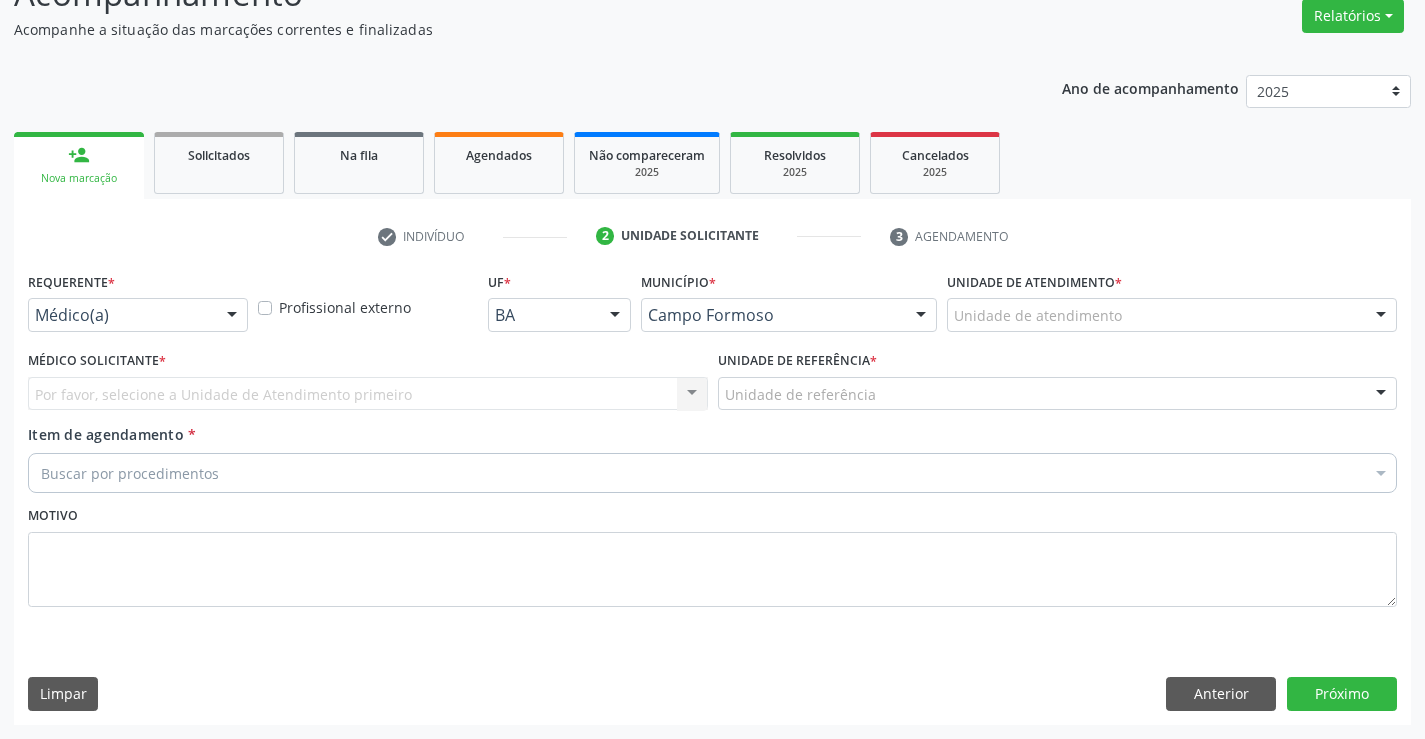 scroll, scrollTop: 167, scrollLeft: 0, axis: vertical 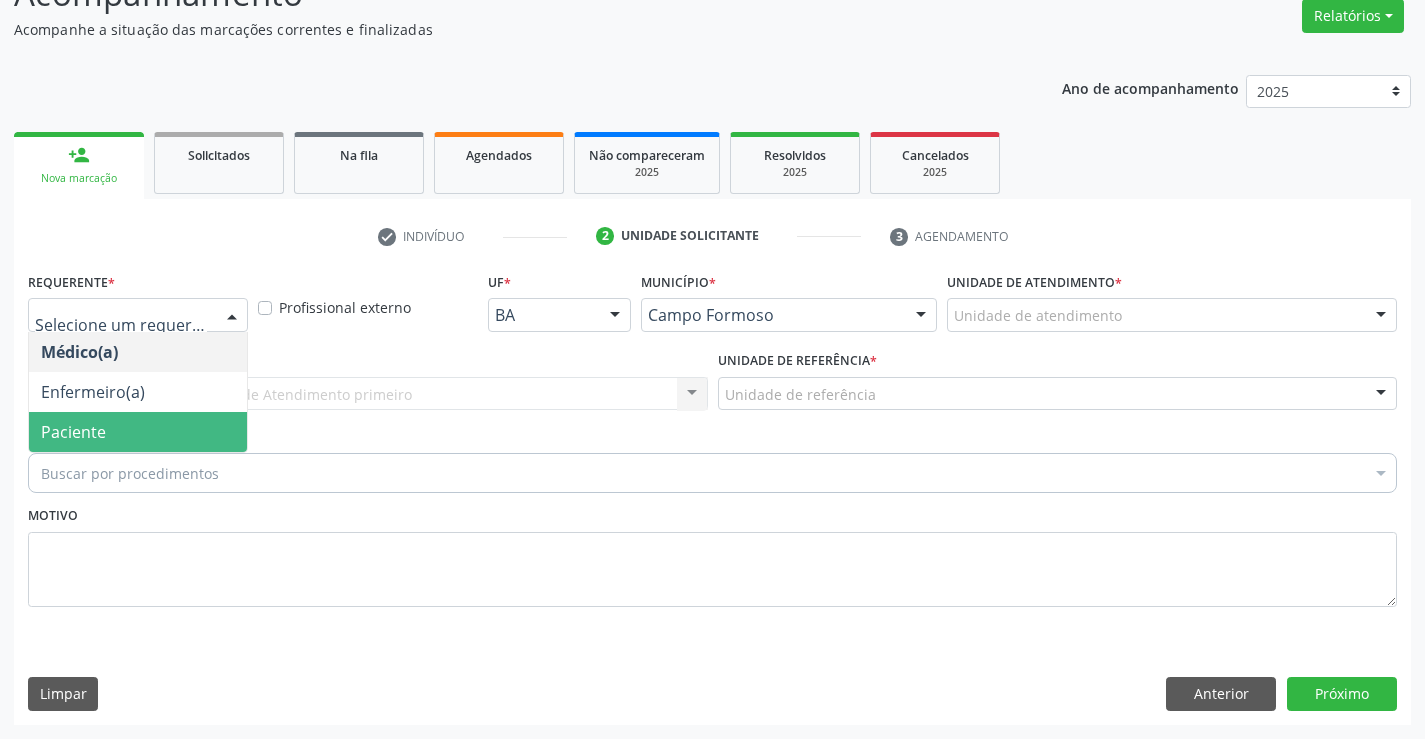 click on "Paciente" at bounding box center [138, 432] 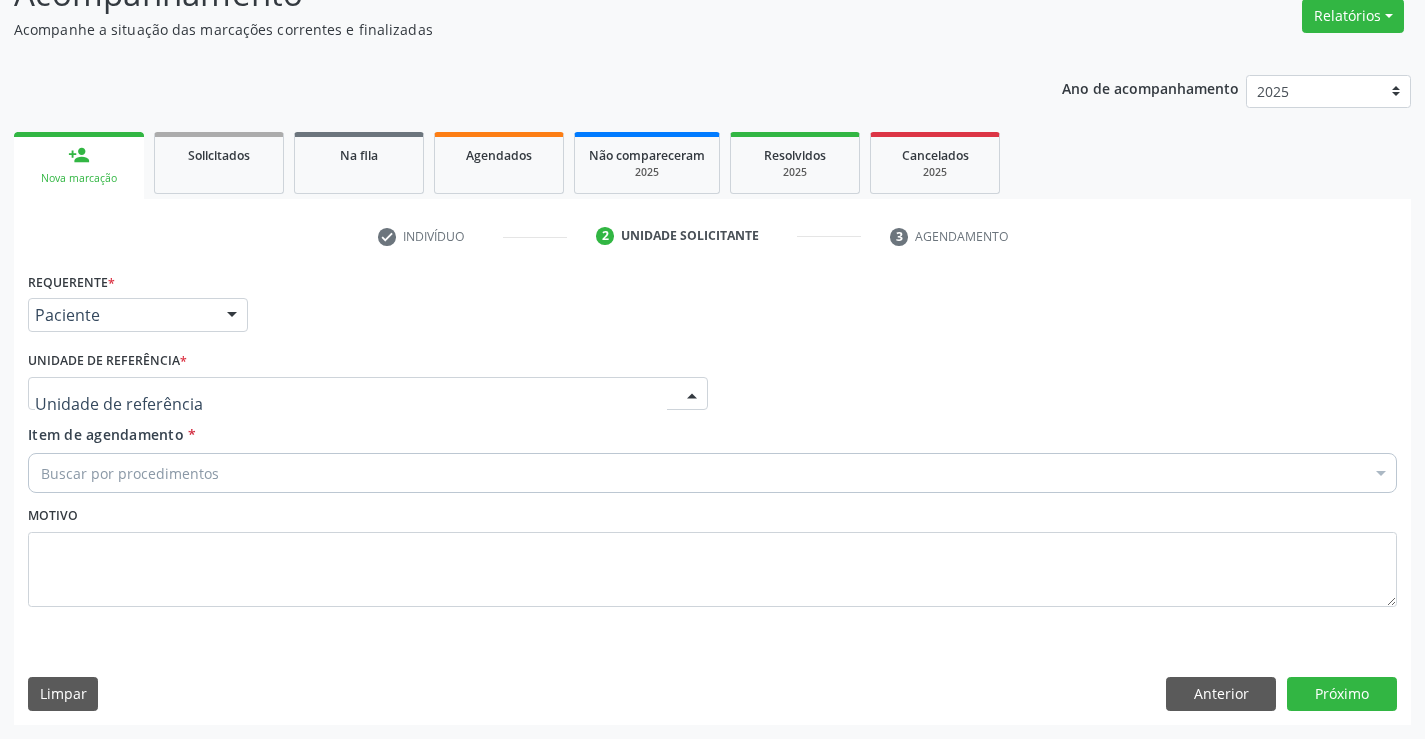 click at bounding box center (368, 394) 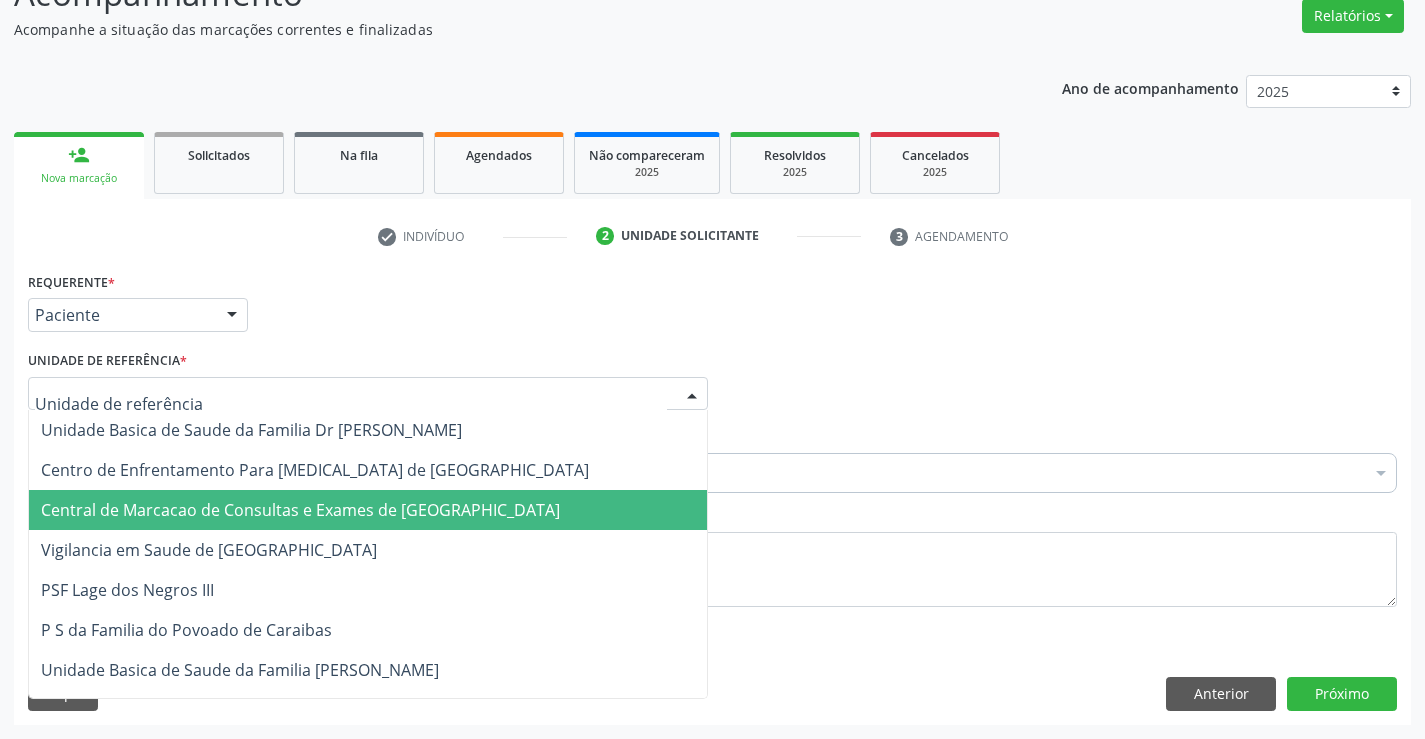 click on "Central de Marcacao de Consultas e Exames de Campo Formoso" at bounding box center [368, 510] 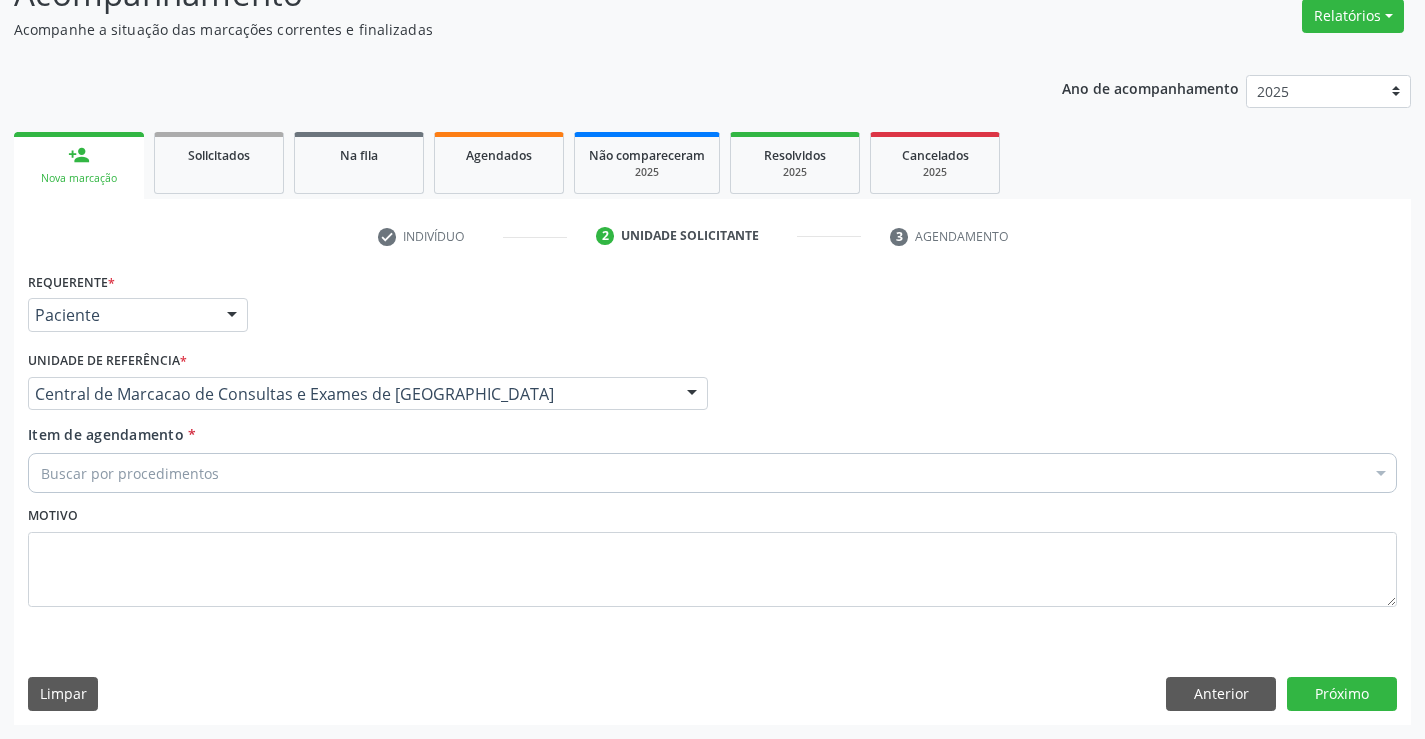 click on "Buscar por procedimentos" at bounding box center [712, 473] 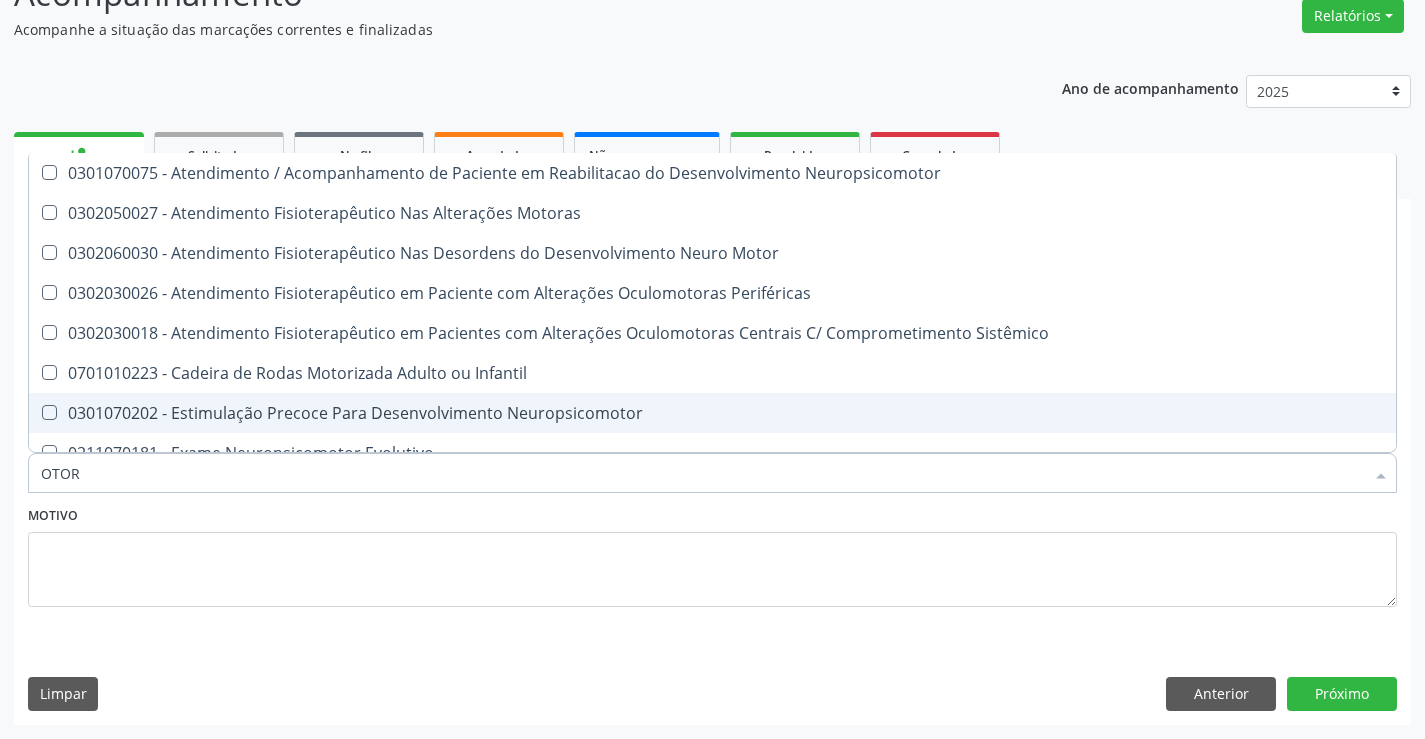 type on "OTORR" 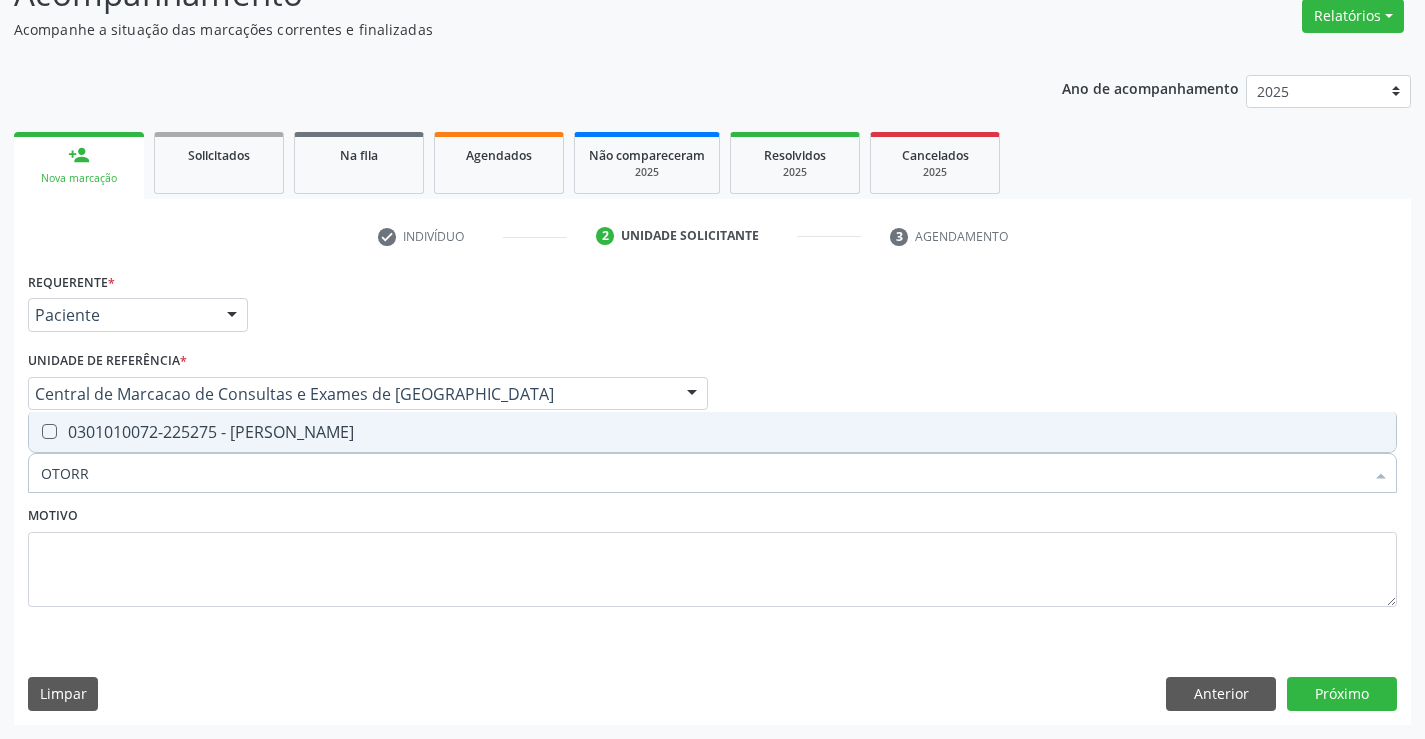 click on "0301010072-225275 - Médico Otorrinolaringologista" at bounding box center [712, 432] 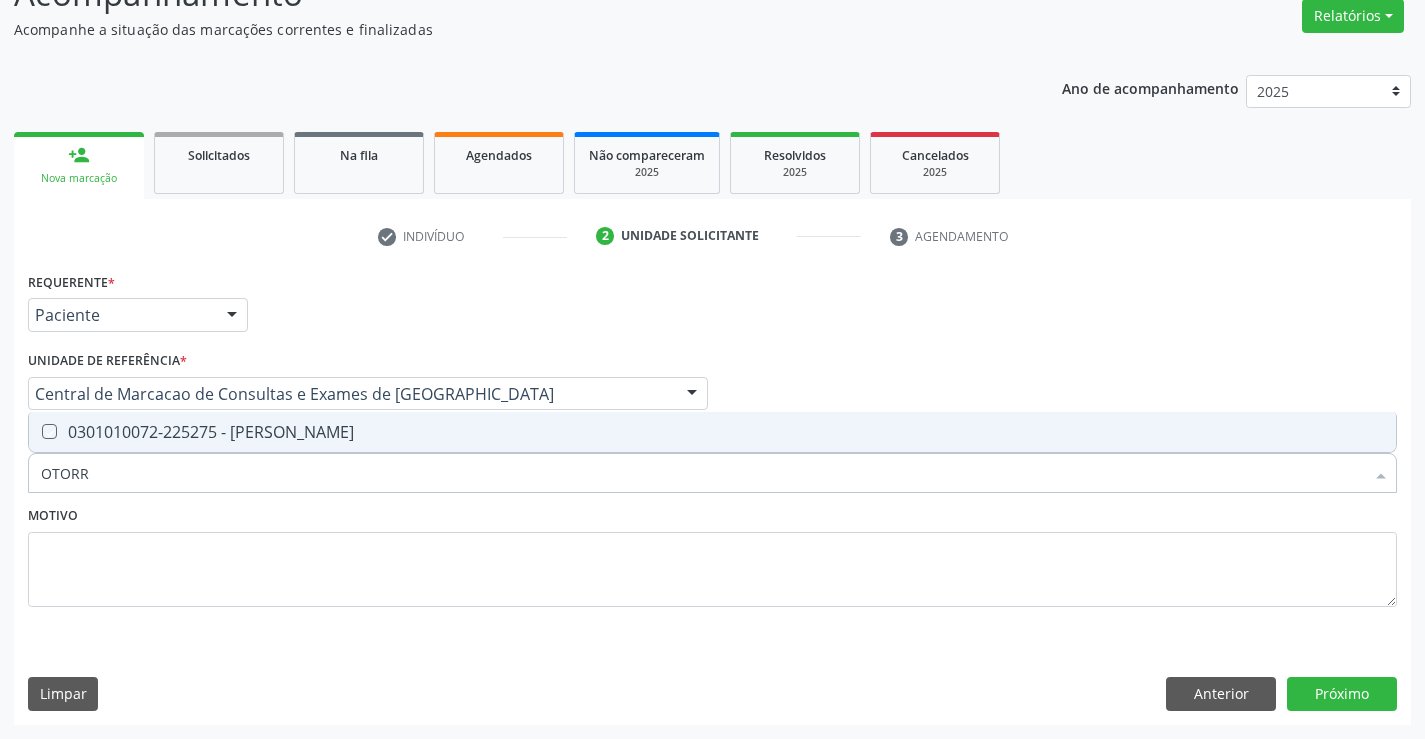 checkbox on "true" 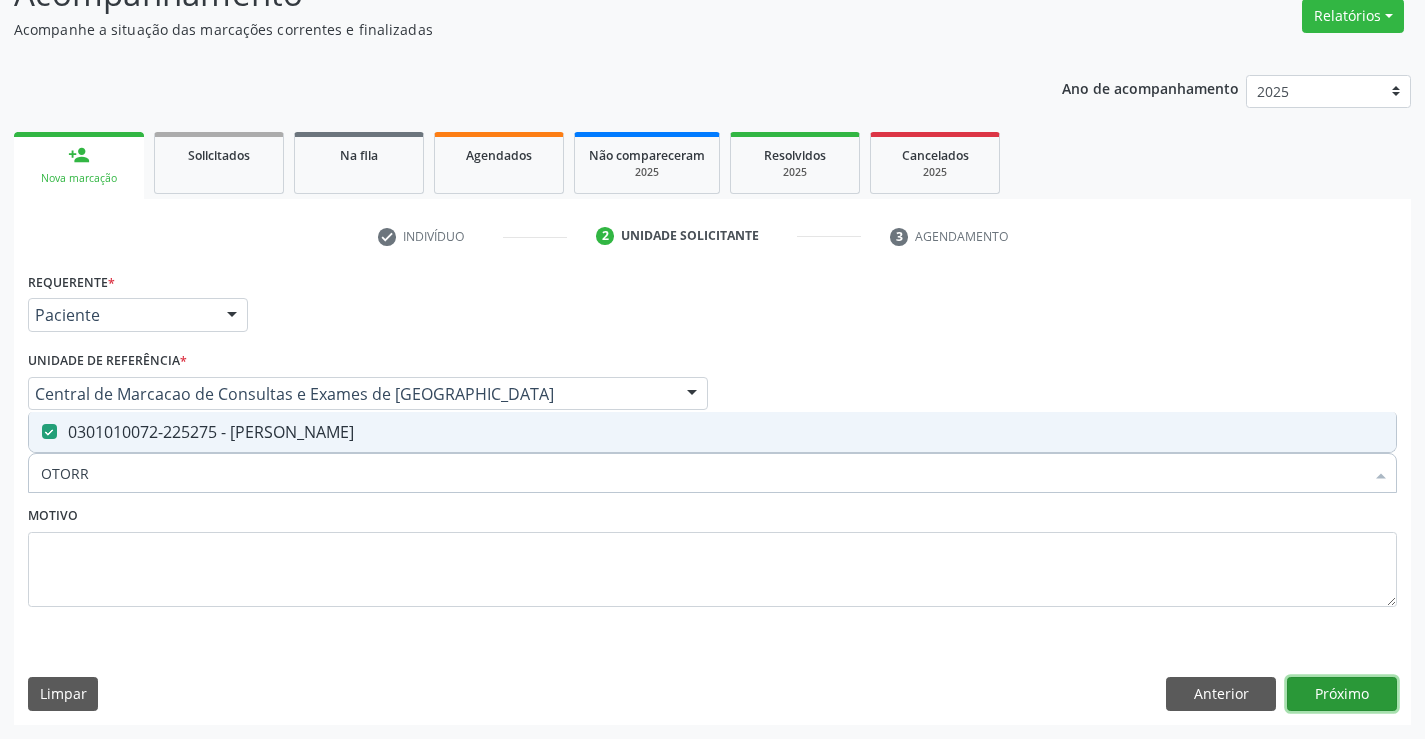 click on "Próximo" at bounding box center (1342, 694) 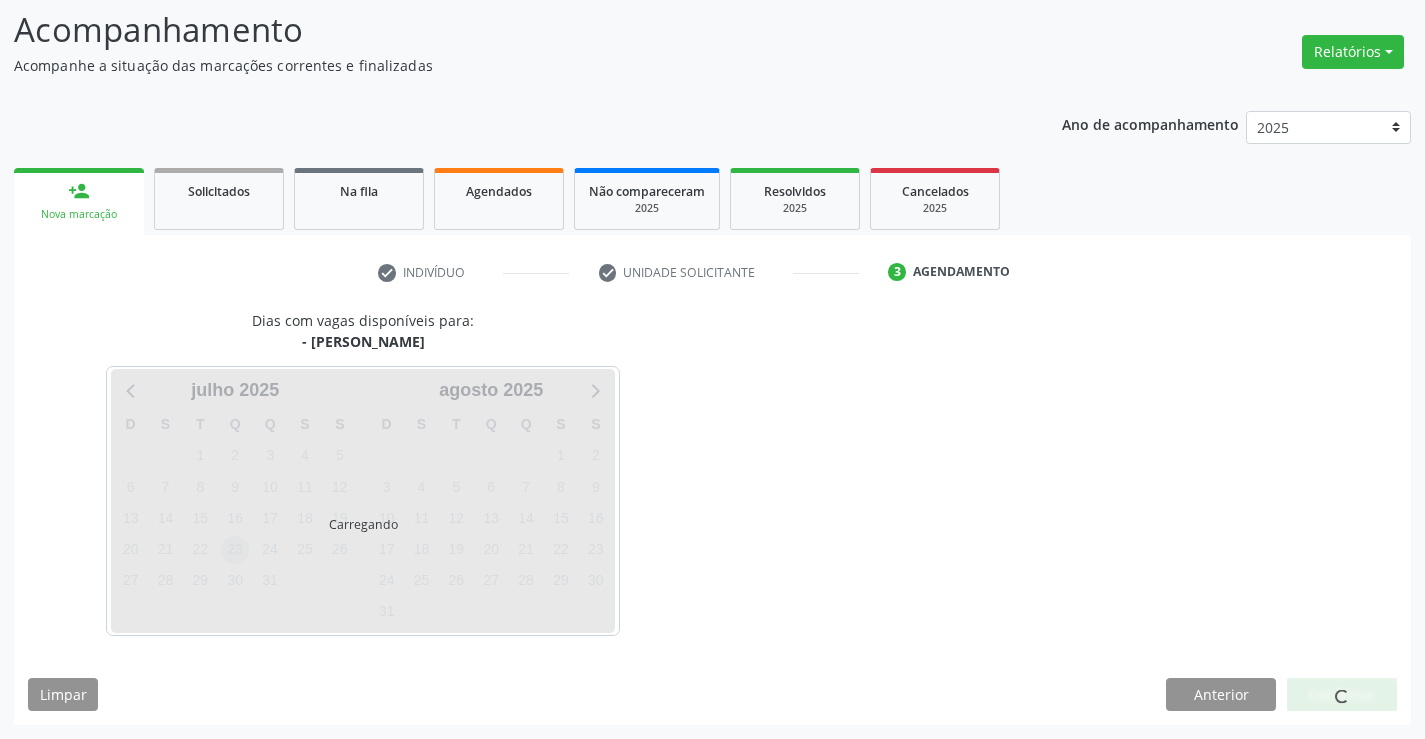 scroll, scrollTop: 131, scrollLeft: 0, axis: vertical 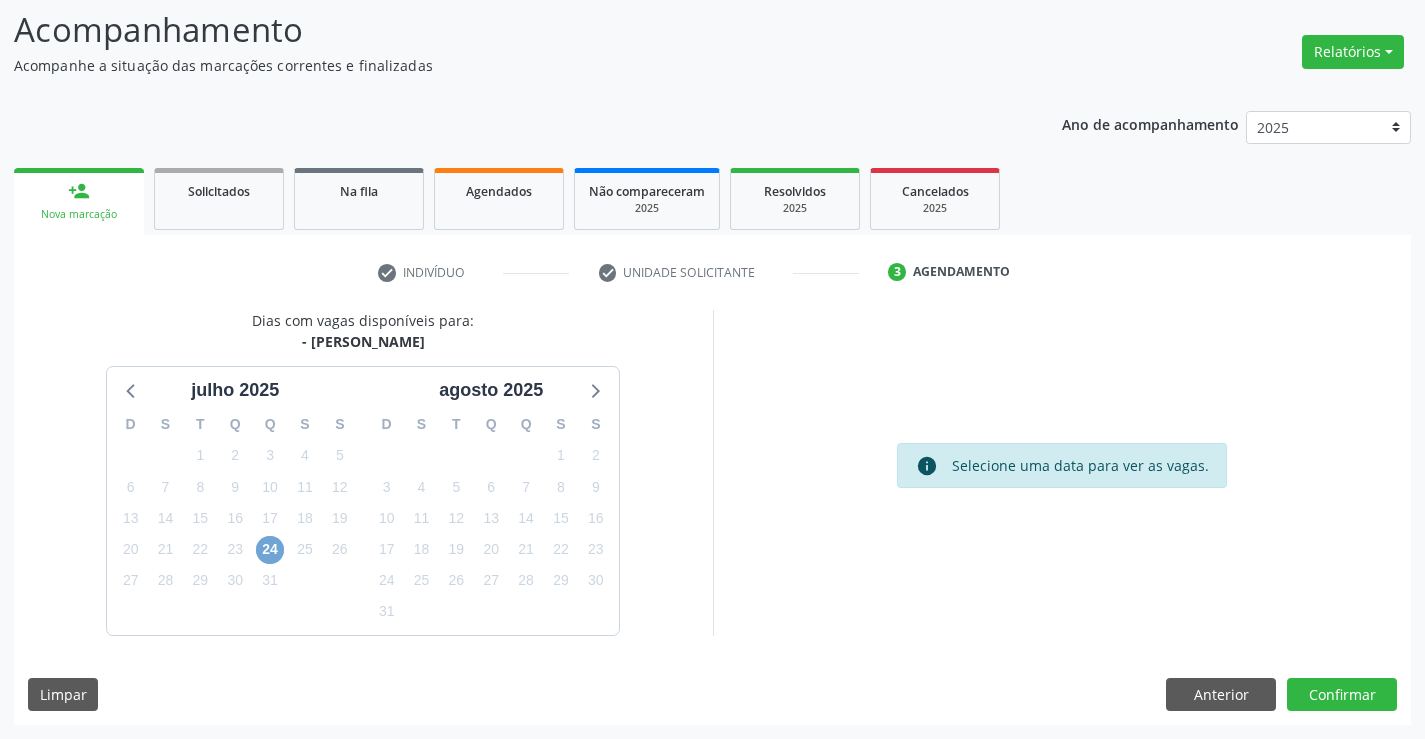 click on "24" at bounding box center (270, 550) 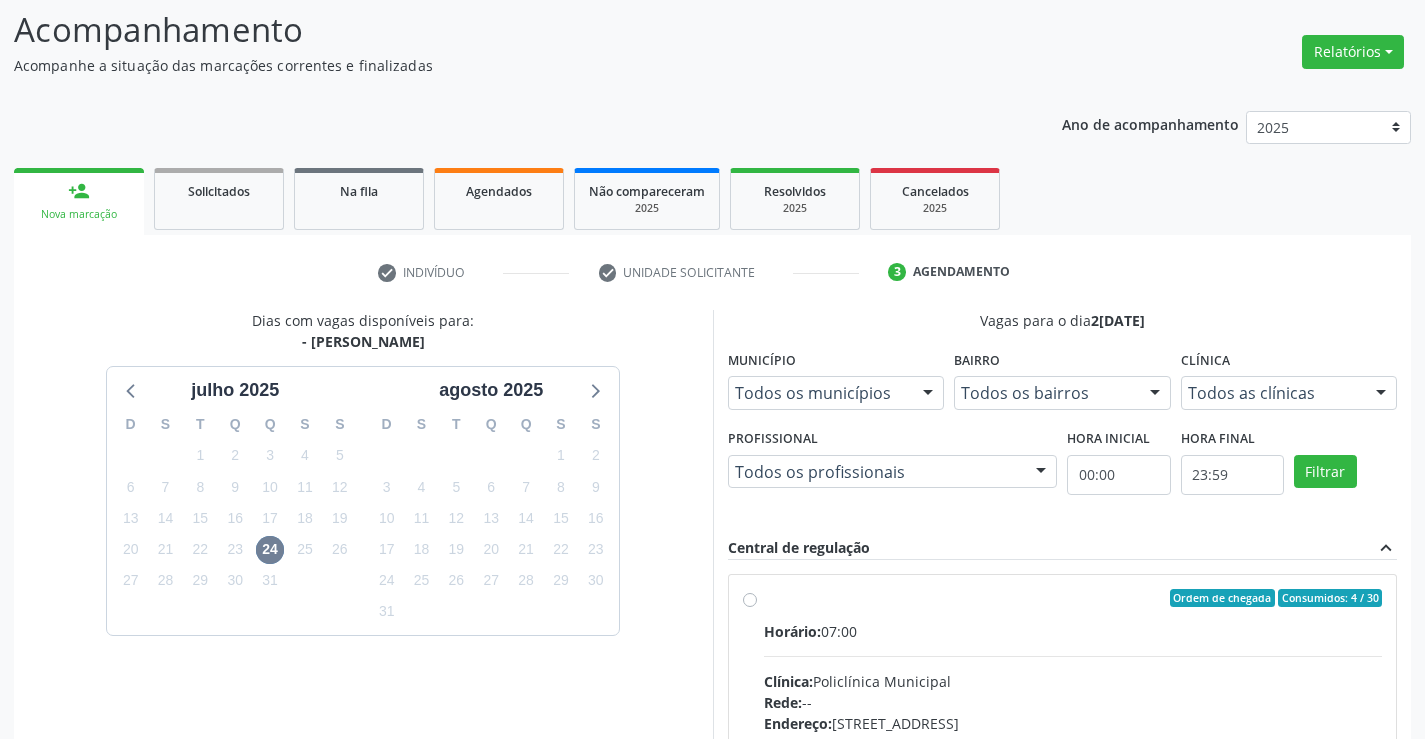 click on "Horário:   07:00" at bounding box center [1073, 631] 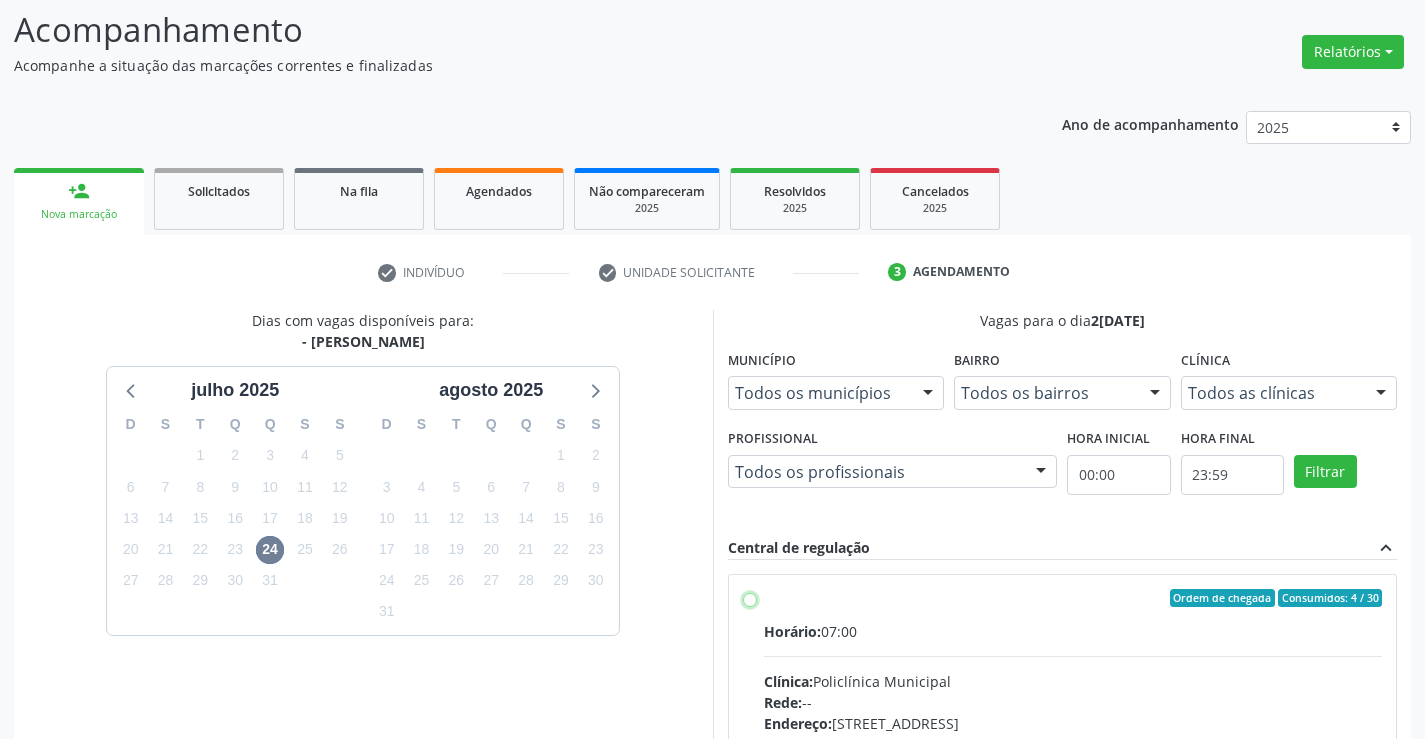 click on "Ordem de chegada
Consumidos: 4 / 30
Horário:   07:00
Clínica:  Policlínica Municipal
Rede:
--
Endereço:   Predio, nº 386, Centro, Campo Formoso - BA
Telefone:   (74) 6451312
Profissional:
Pedro Augusto Pessoa de Abreu
Informações adicionais sobre o atendimento
Idade de atendimento:
de 3 a 100 anos
Gênero(s) atendido(s):
Masculino e Feminino
Informações adicionais:
--" at bounding box center [750, 598] 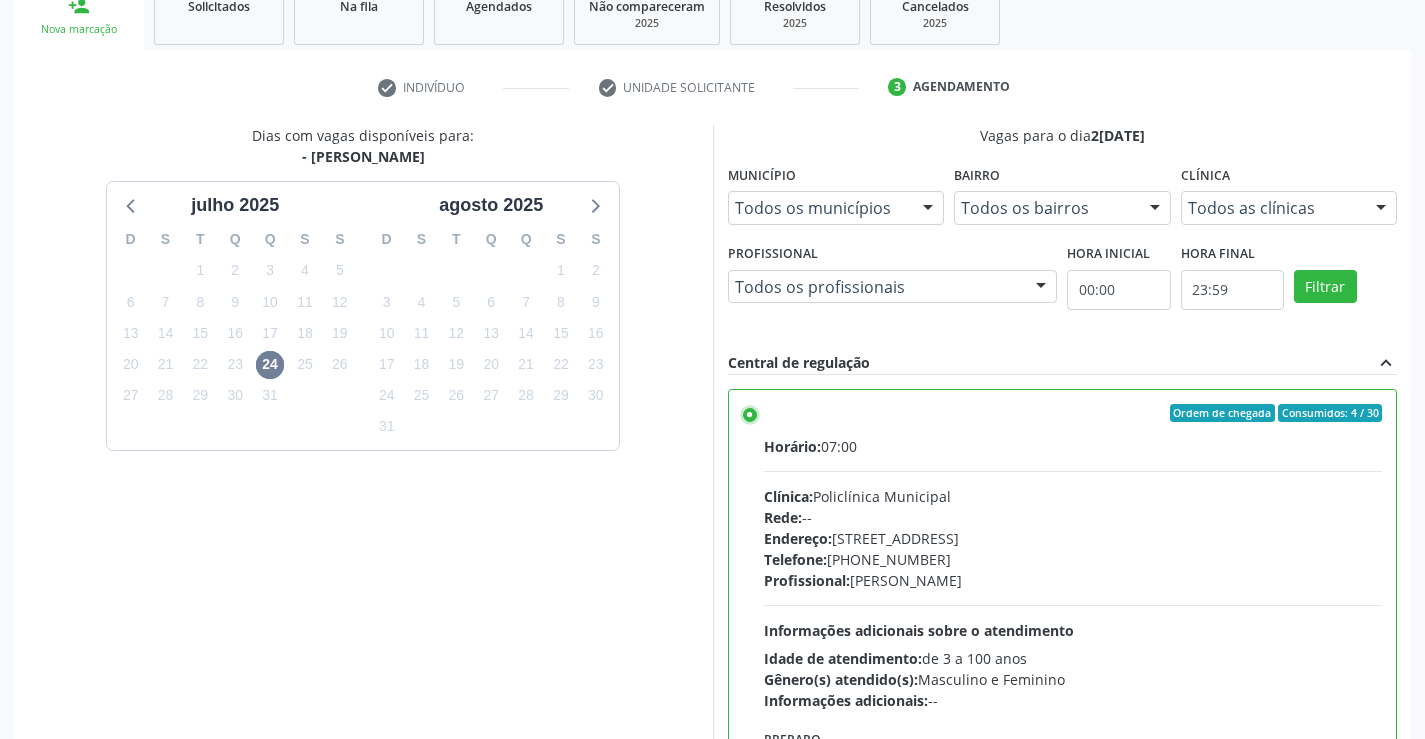 scroll, scrollTop: 456, scrollLeft: 0, axis: vertical 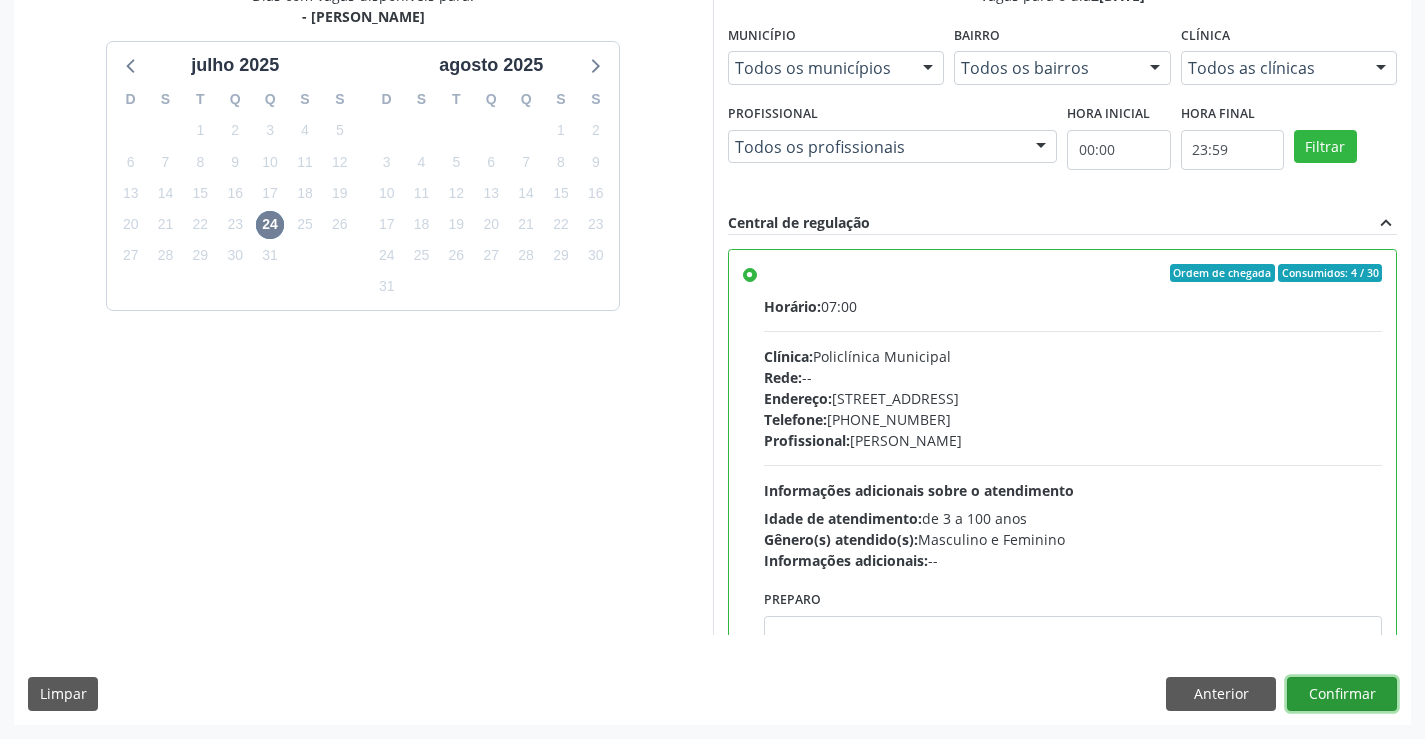 click on "Confirmar" at bounding box center (1342, 694) 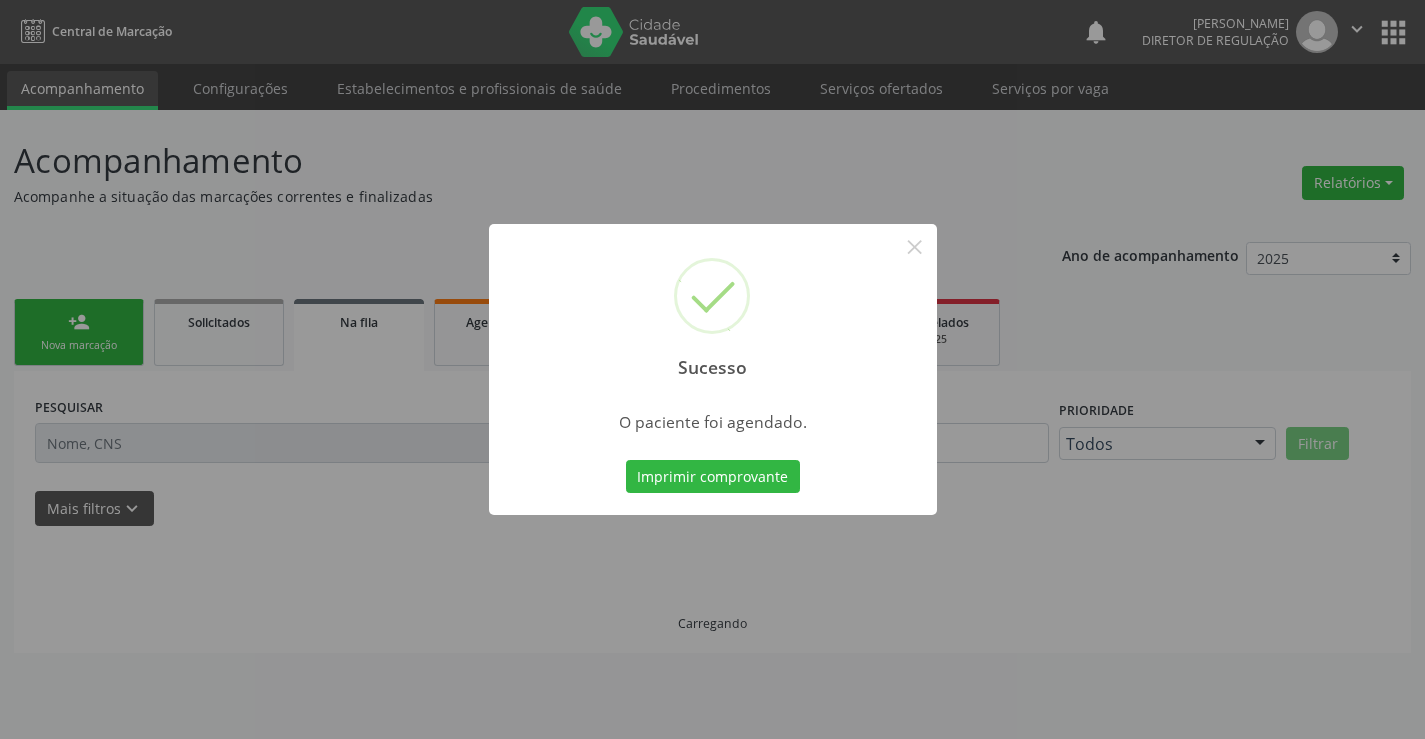 scroll, scrollTop: 0, scrollLeft: 0, axis: both 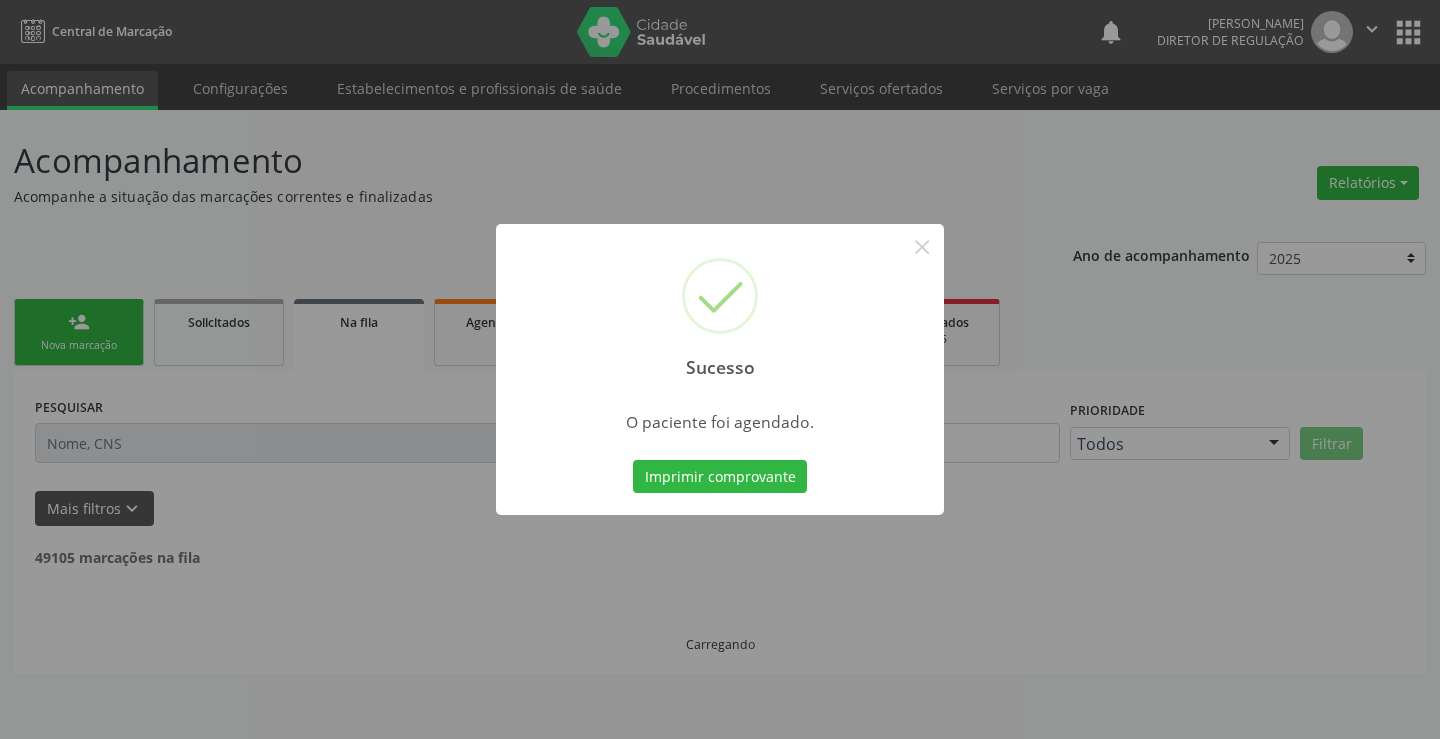 type 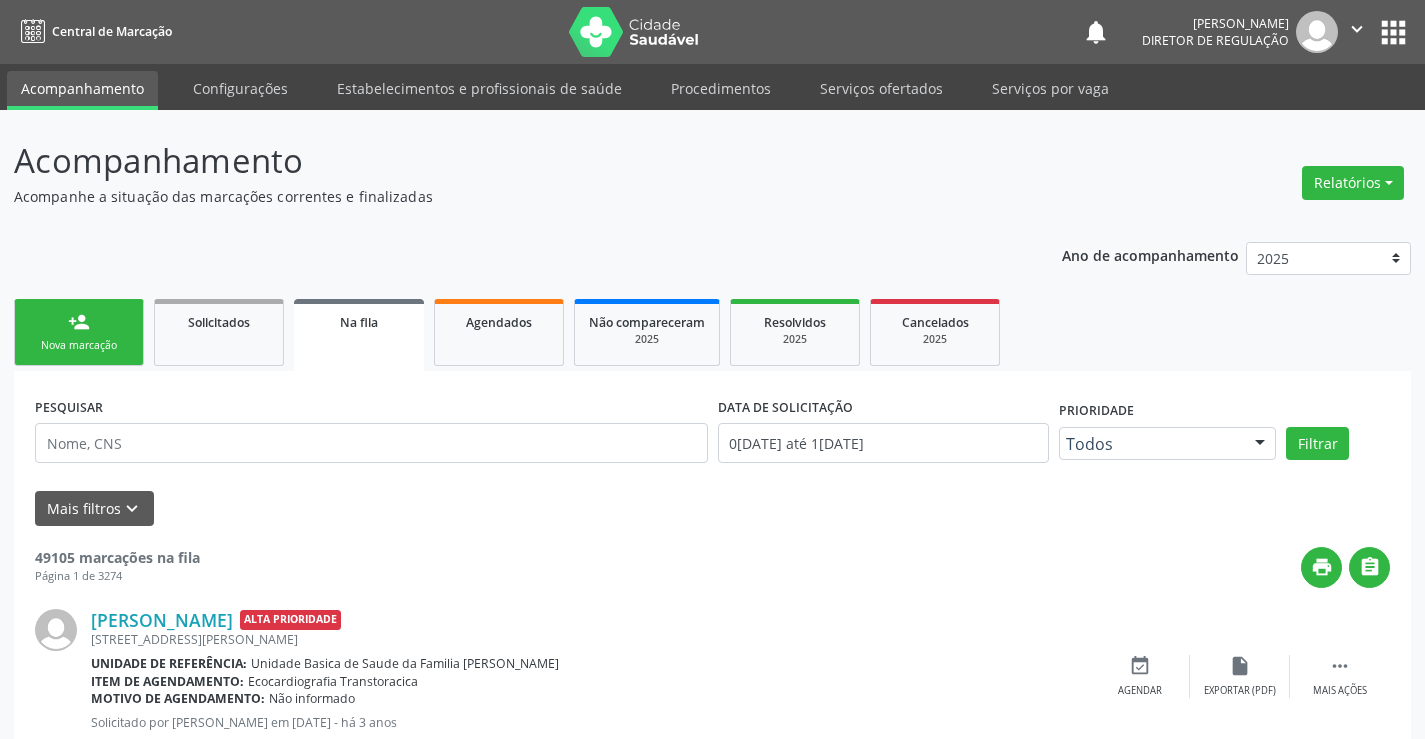 click on "person_add
Nova marcação" at bounding box center [79, 332] 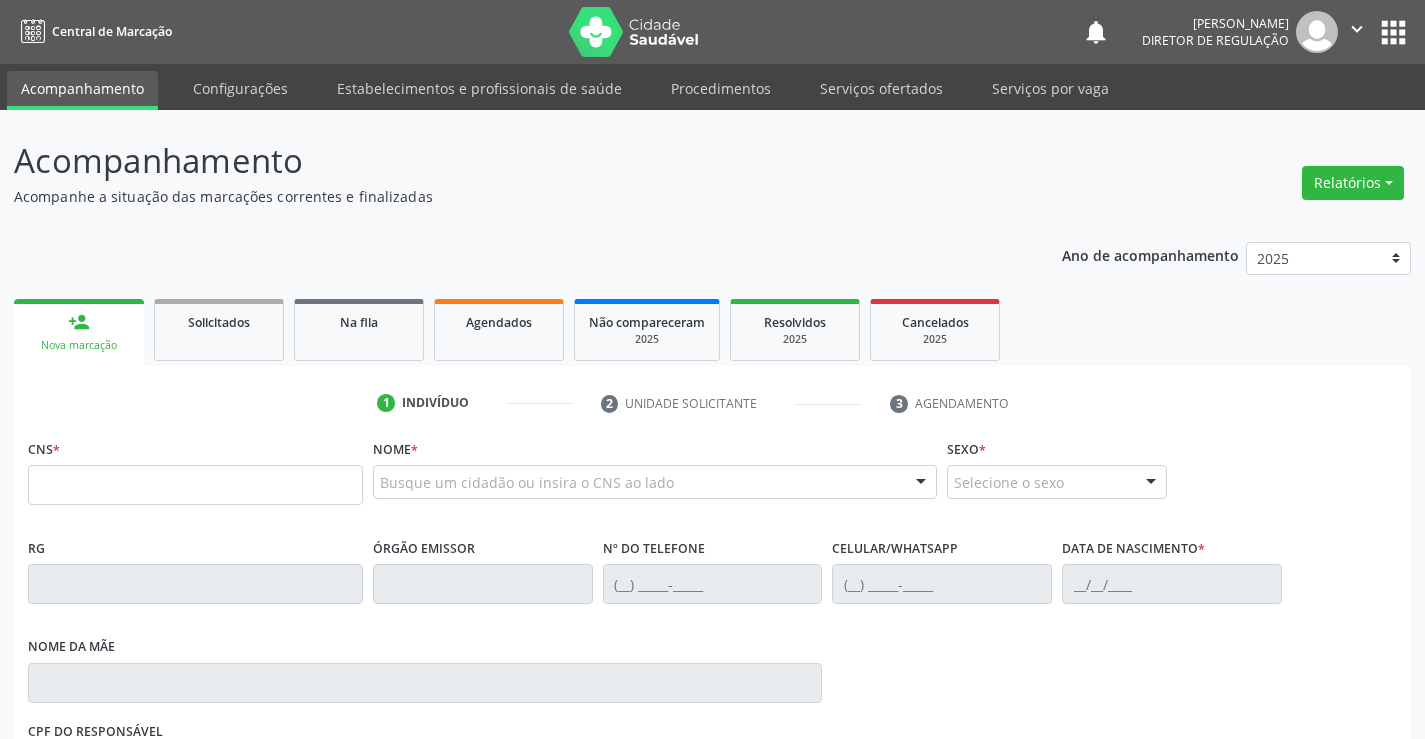 drag, startPoint x: 83, startPoint y: 458, endPoint x: 86, endPoint y: 477, distance: 19.235384 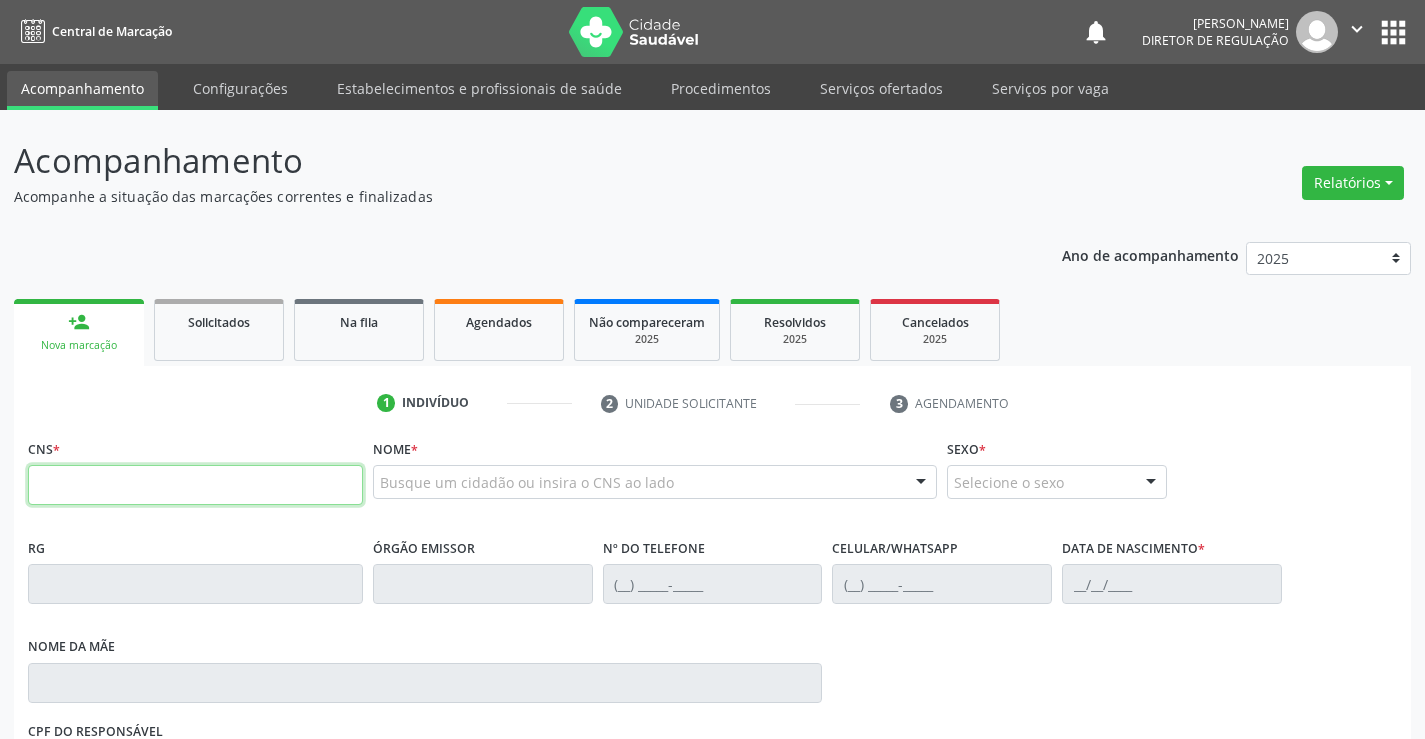 click at bounding box center (195, 485) 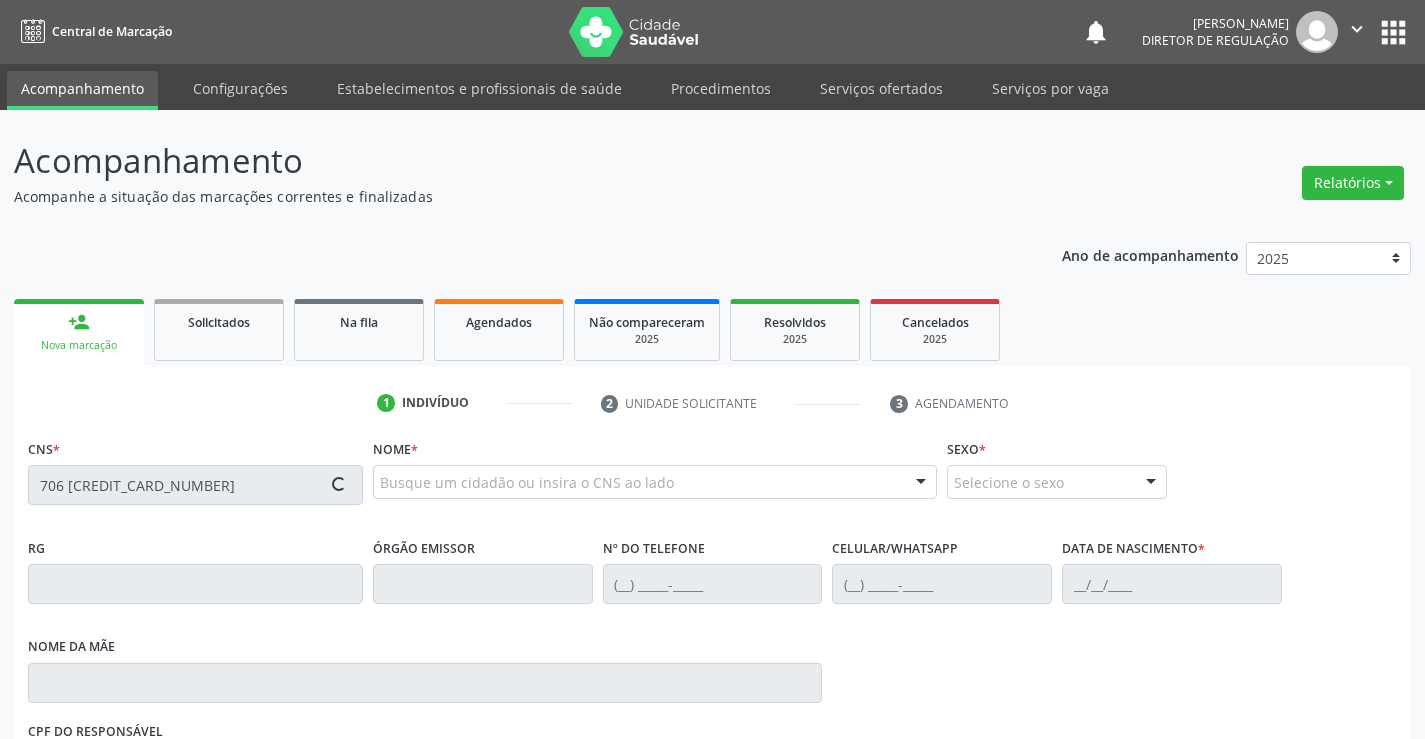 type on "706 5013 2650 8899" 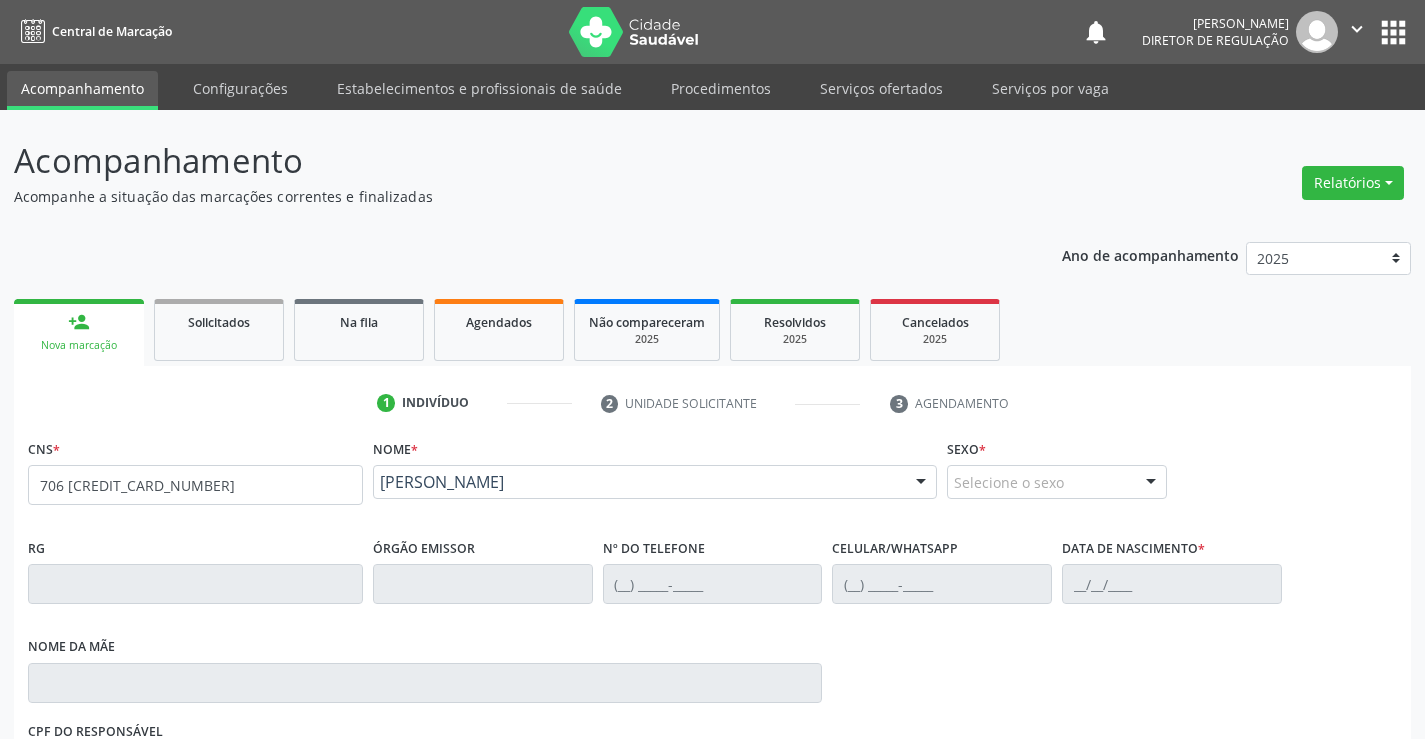scroll, scrollTop: 331, scrollLeft: 0, axis: vertical 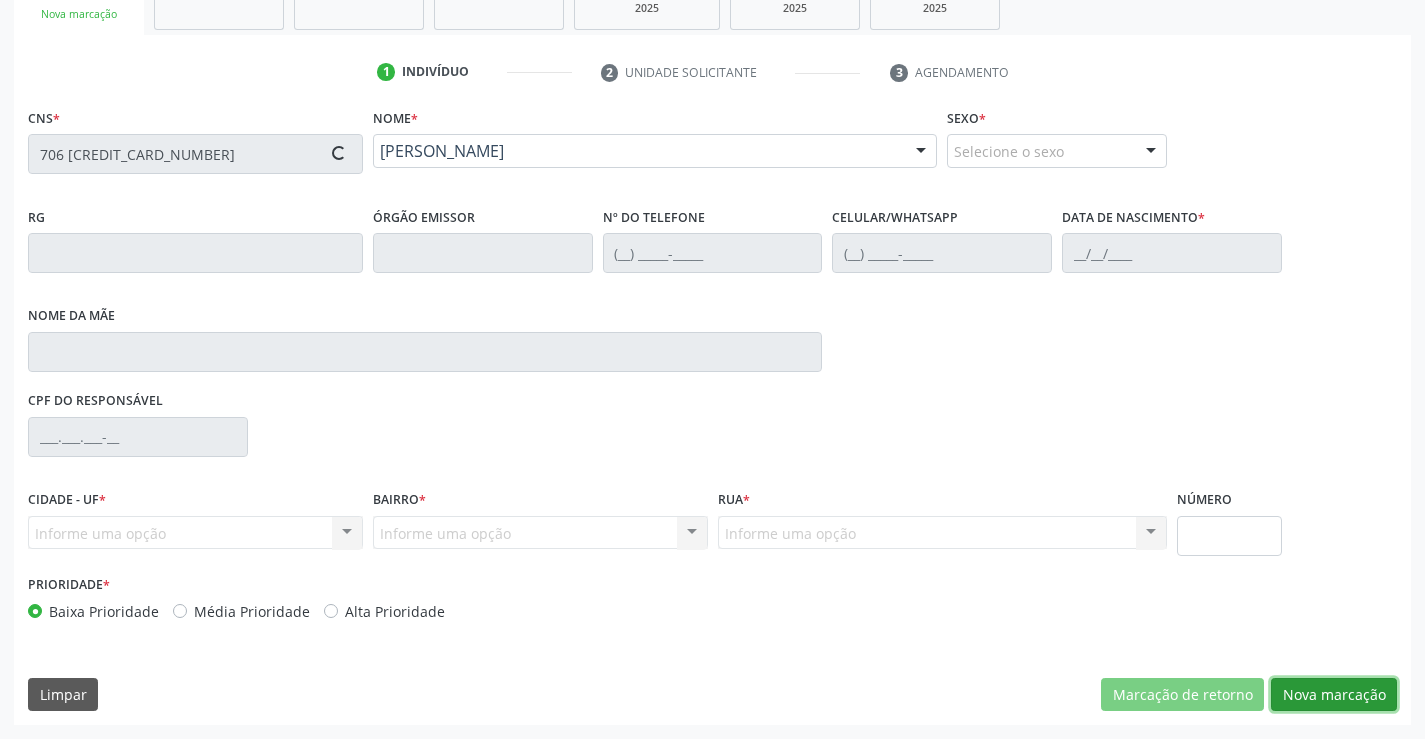 type on "(74) 99966-5785" 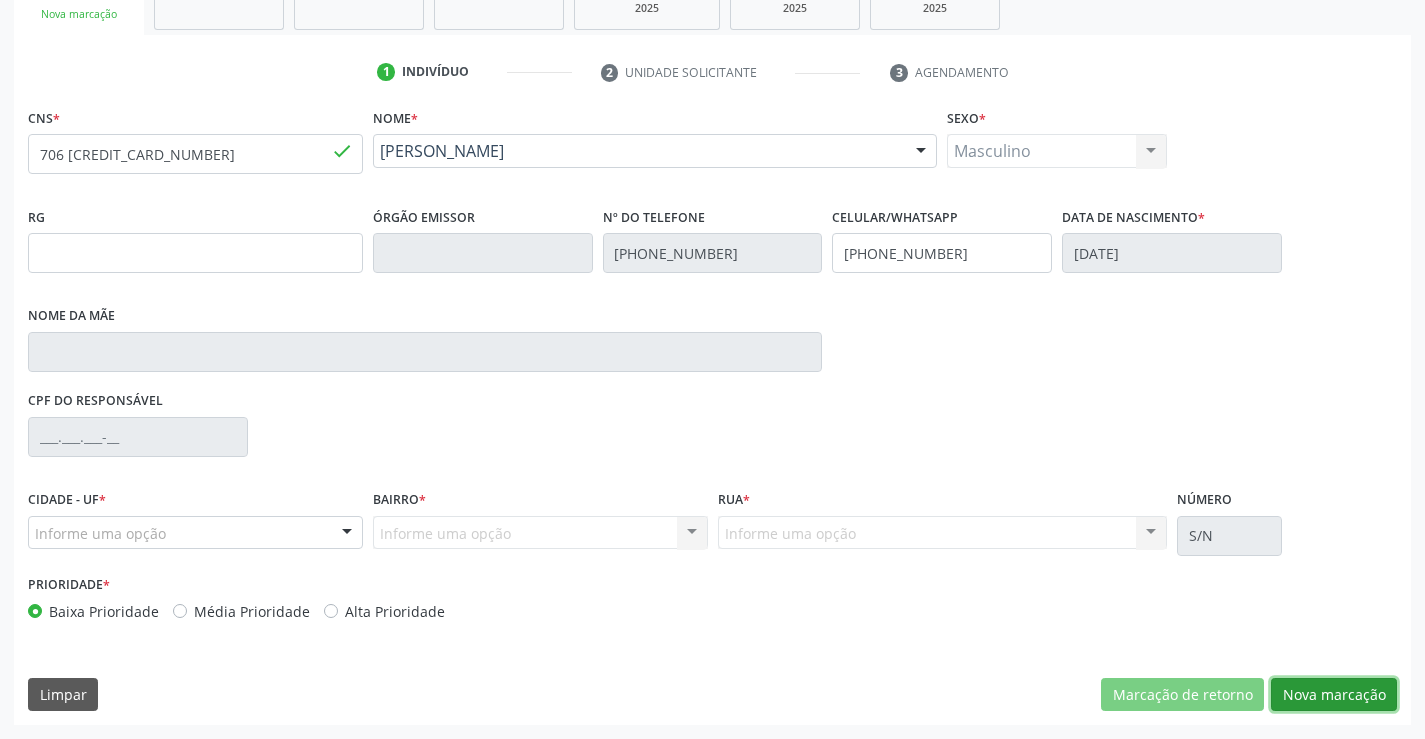click on "Nova marcação" at bounding box center (1334, 695) 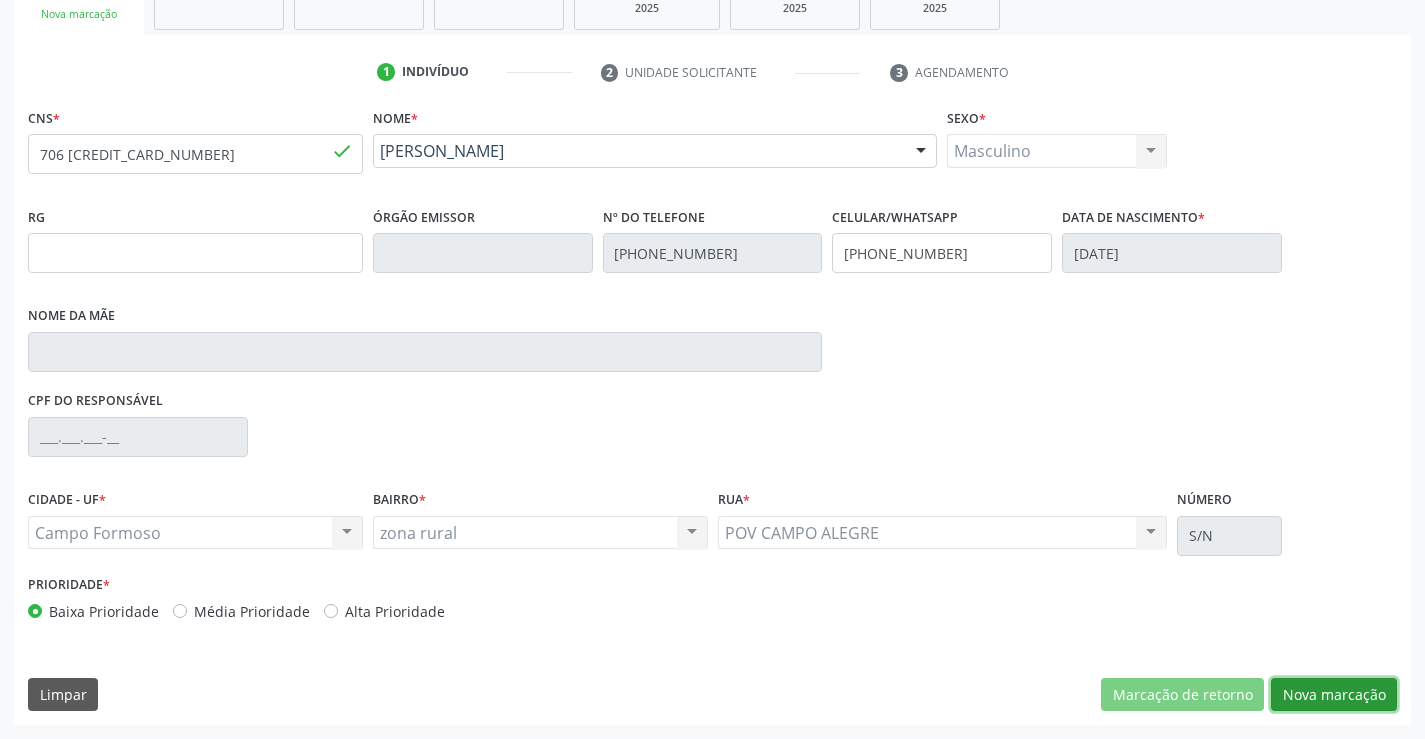 click on "Nova marcação" at bounding box center (1334, 695) 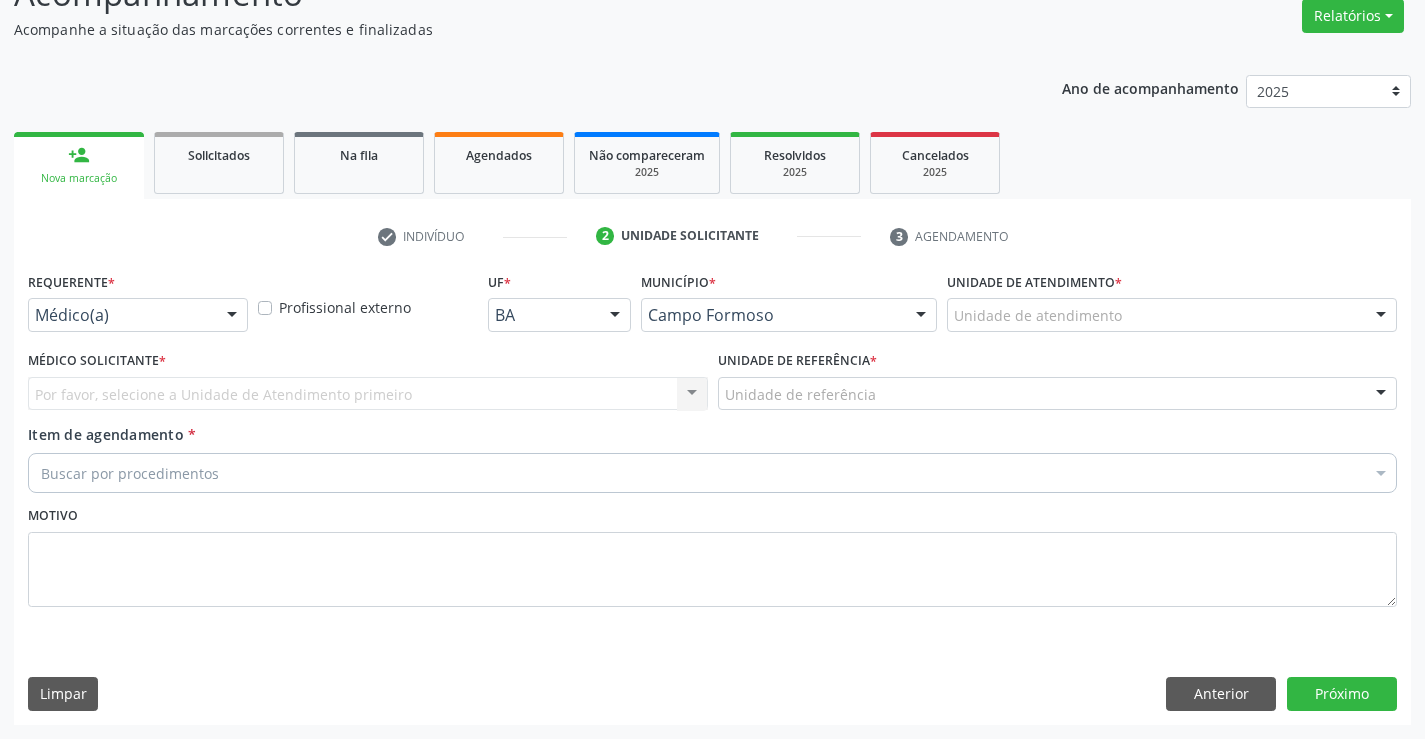 scroll, scrollTop: 167, scrollLeft: 0, axis: vertical 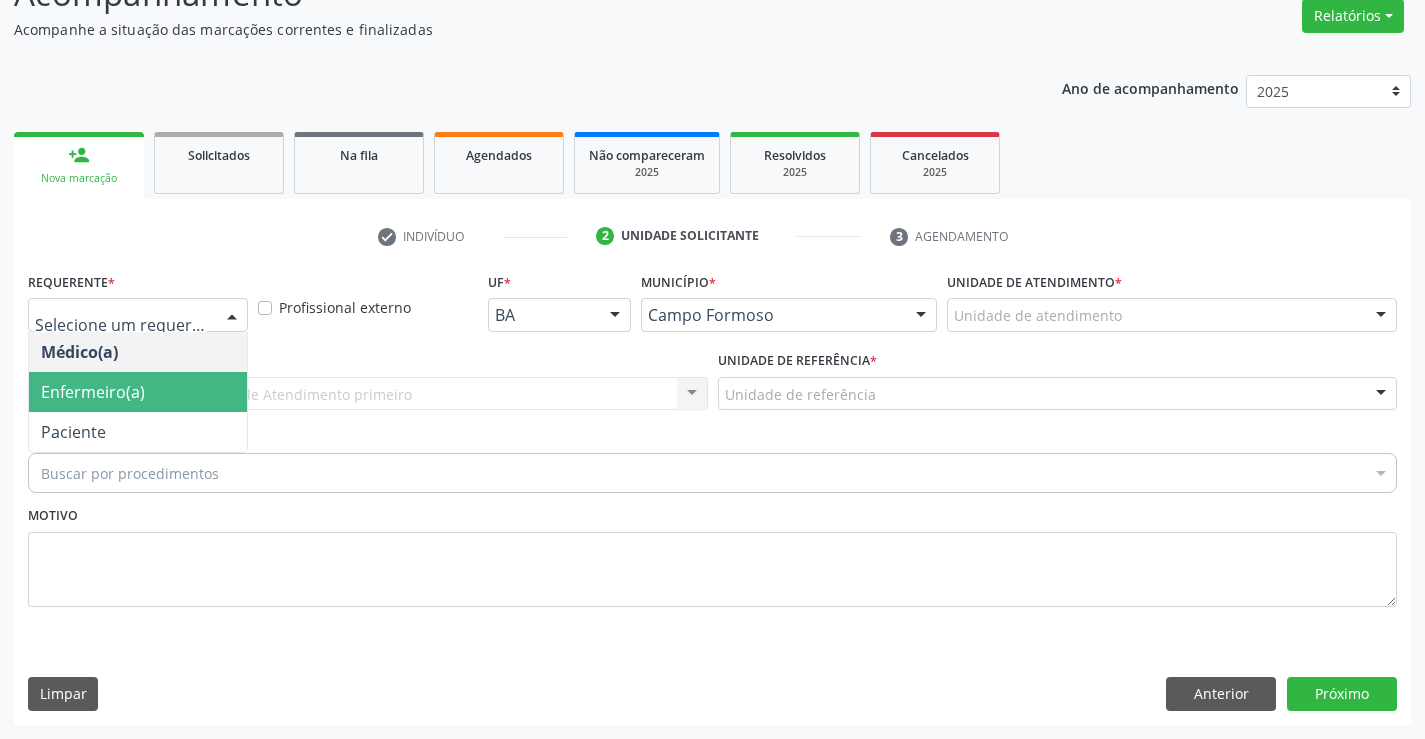 click on "Paciente" at bounding box center [138, 432] 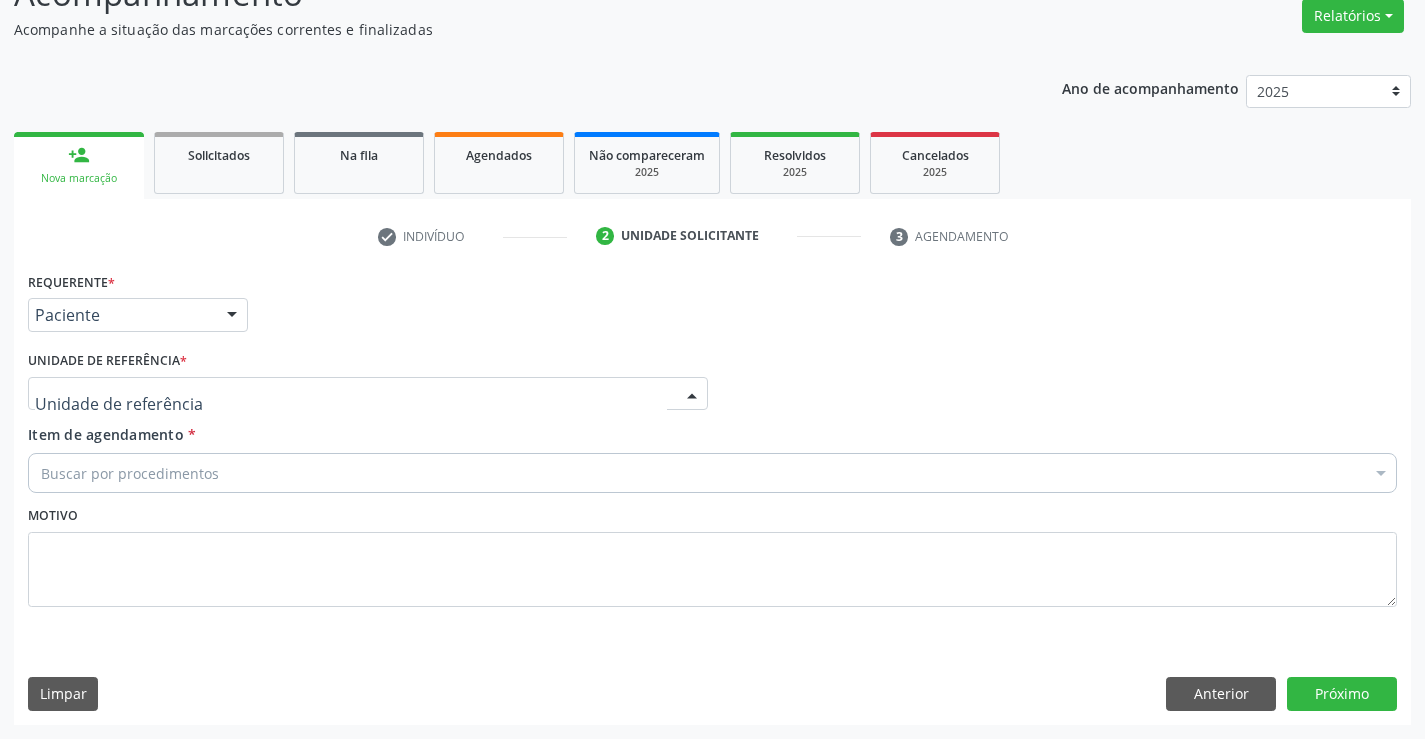 click at bounding box center [368, 394] 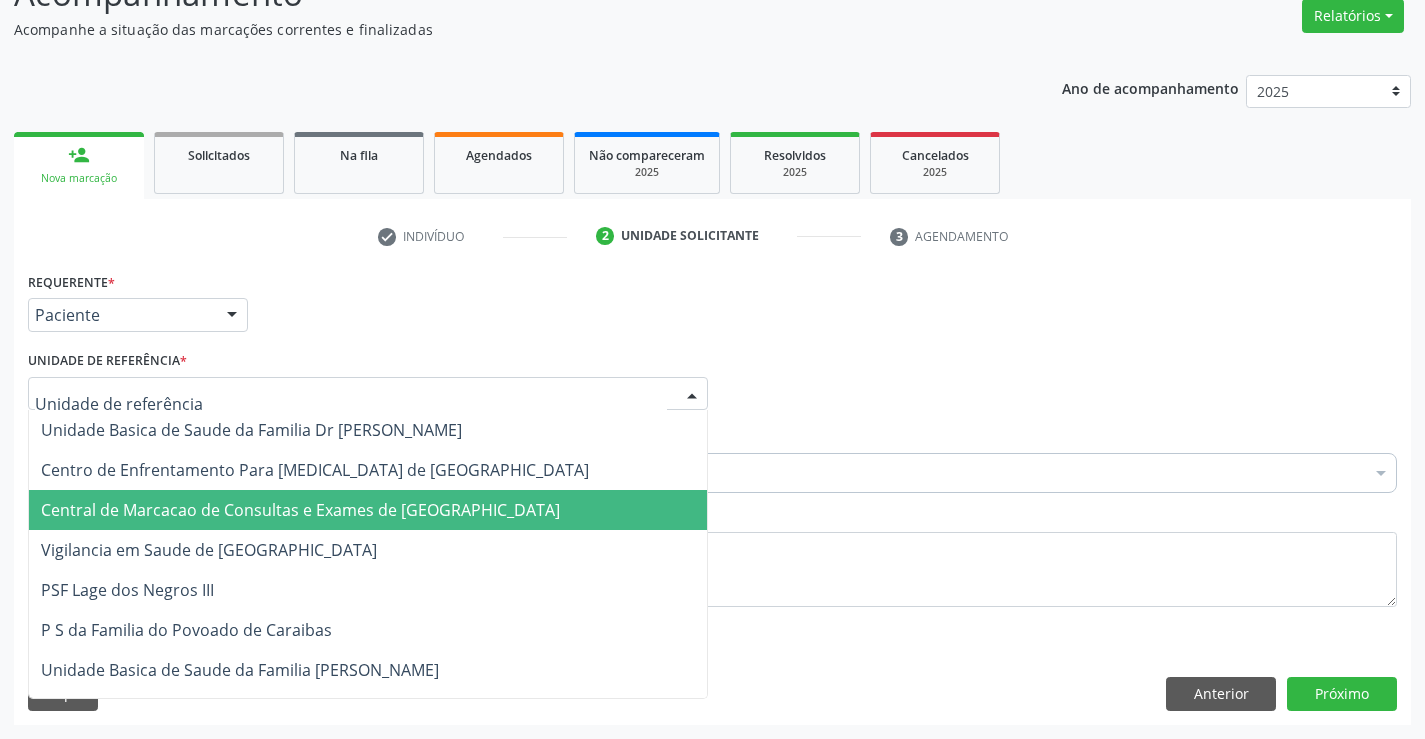 drag, startPoint x: 397, startPoint y: 500, endPoint x: 426, endPoint y: 494, distance: 29.614185 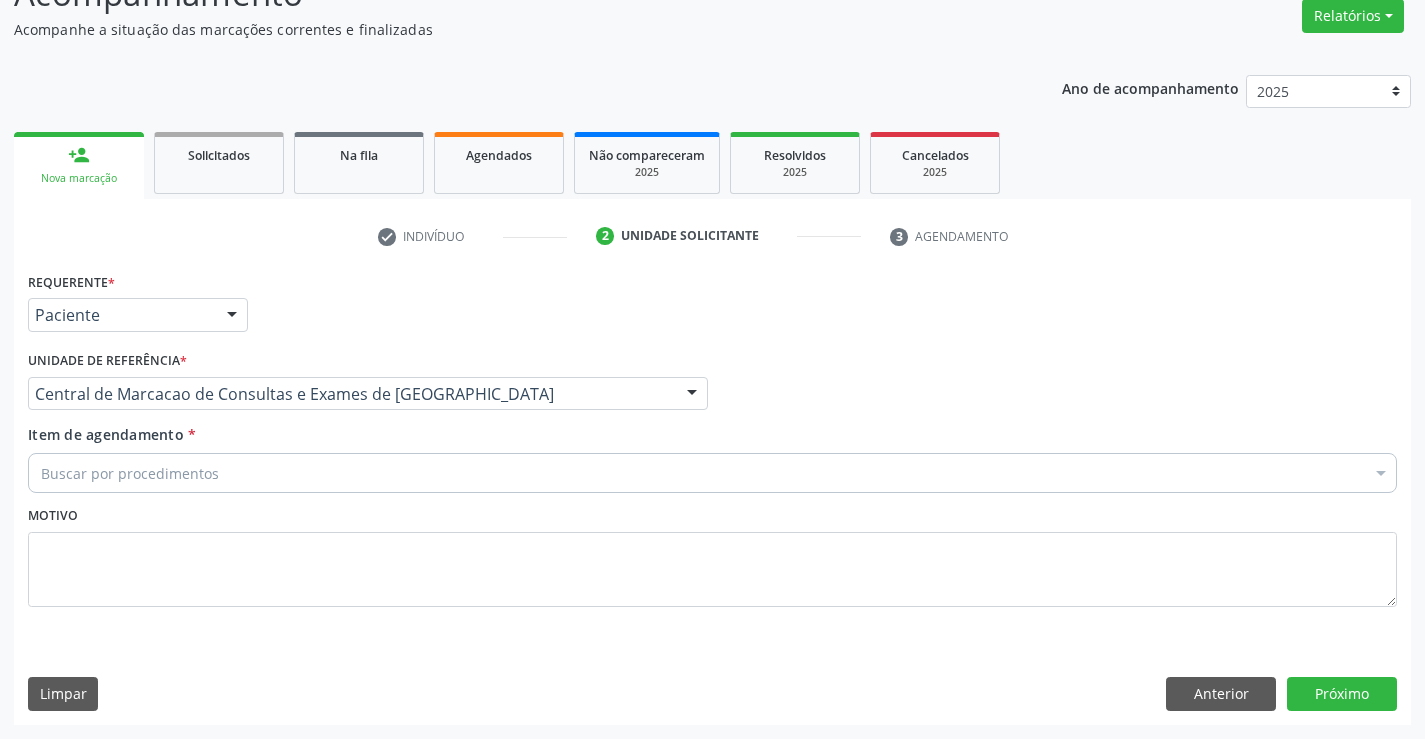 click on "Buscar por procedimentos" at bounding box center [712, 473] 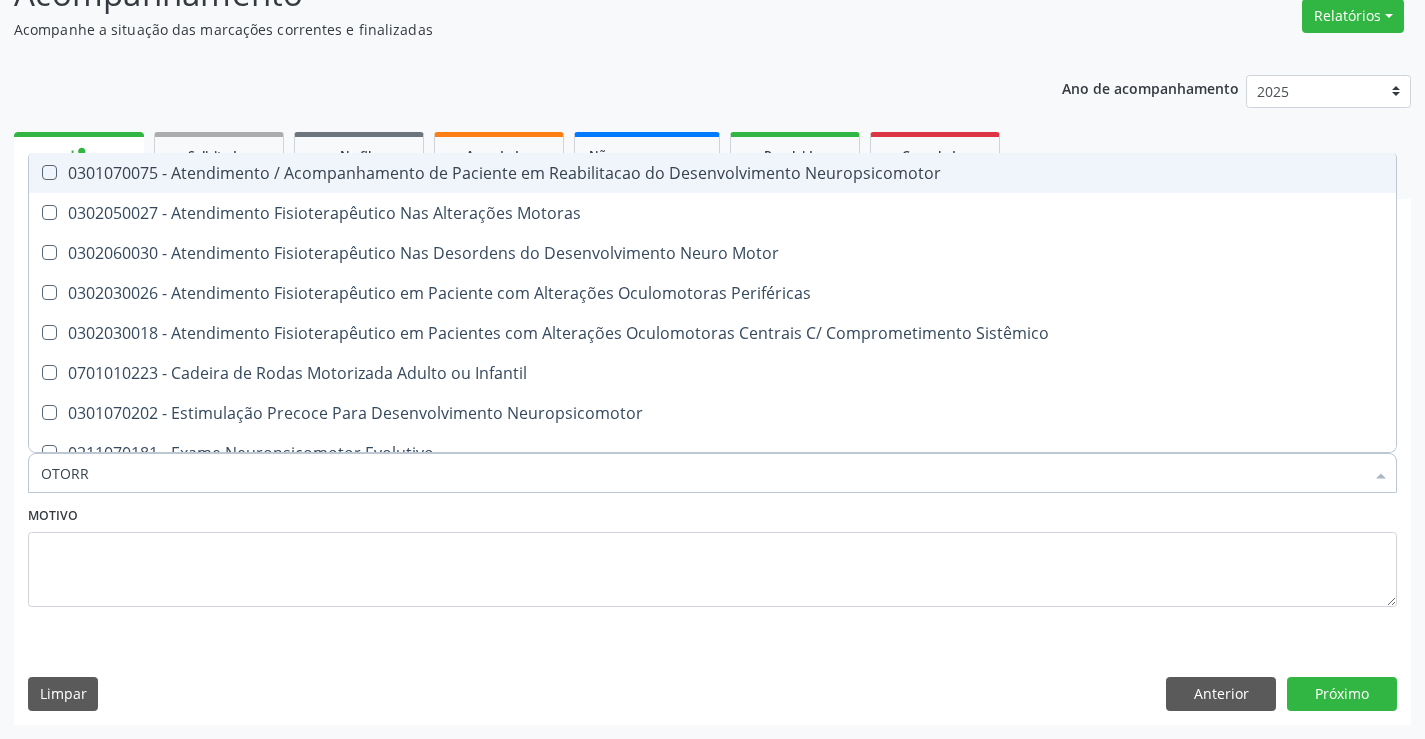 type on "OTORRI" 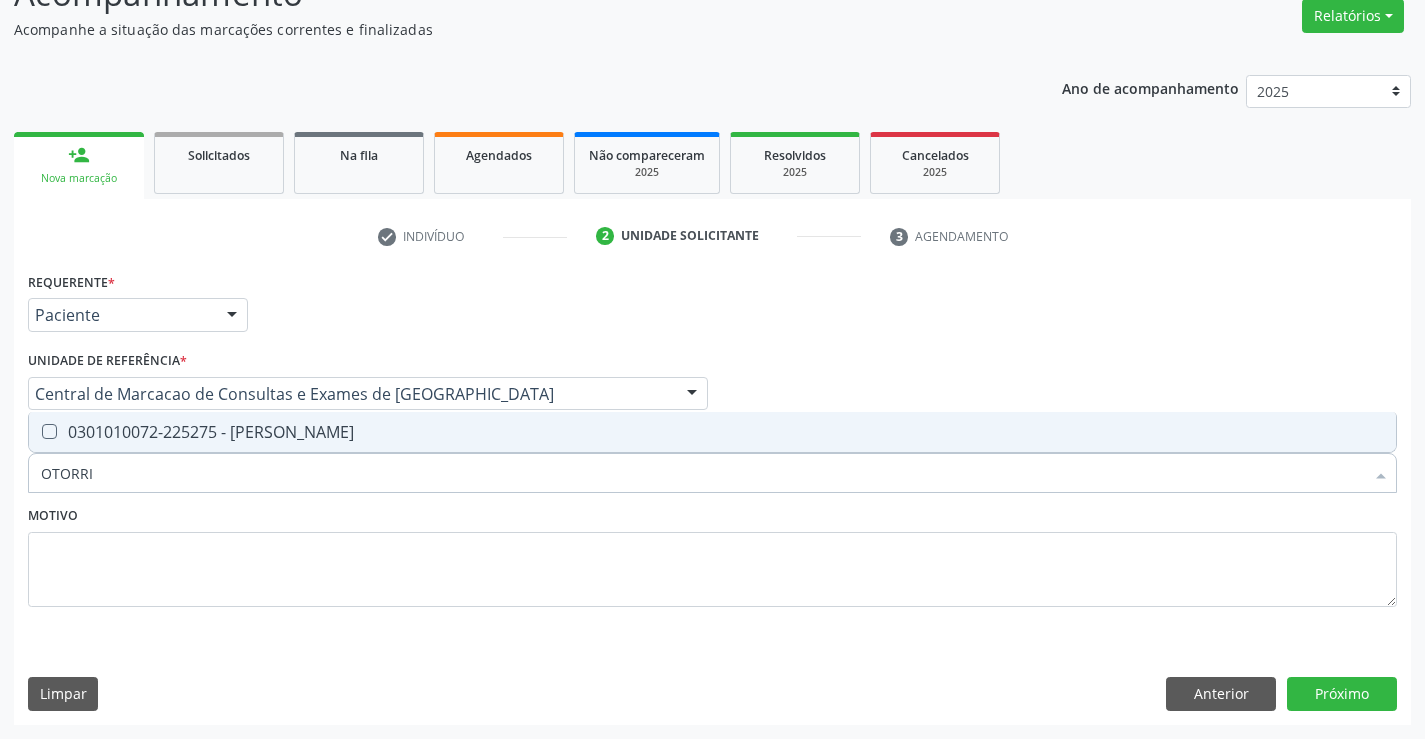 click on "0301010072-225275 - Médico Otorrinolaringologista" at bounding box center [712, 432] 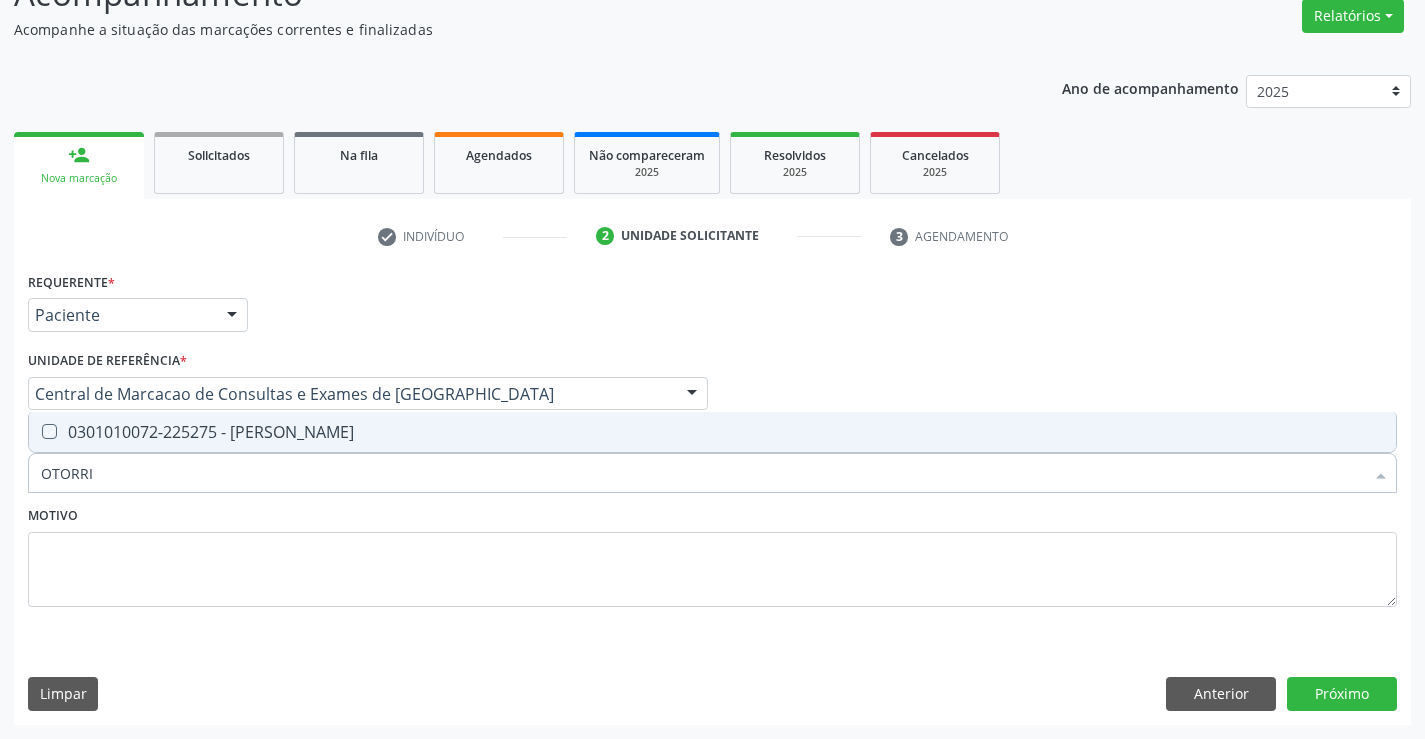 checkbox on "true" 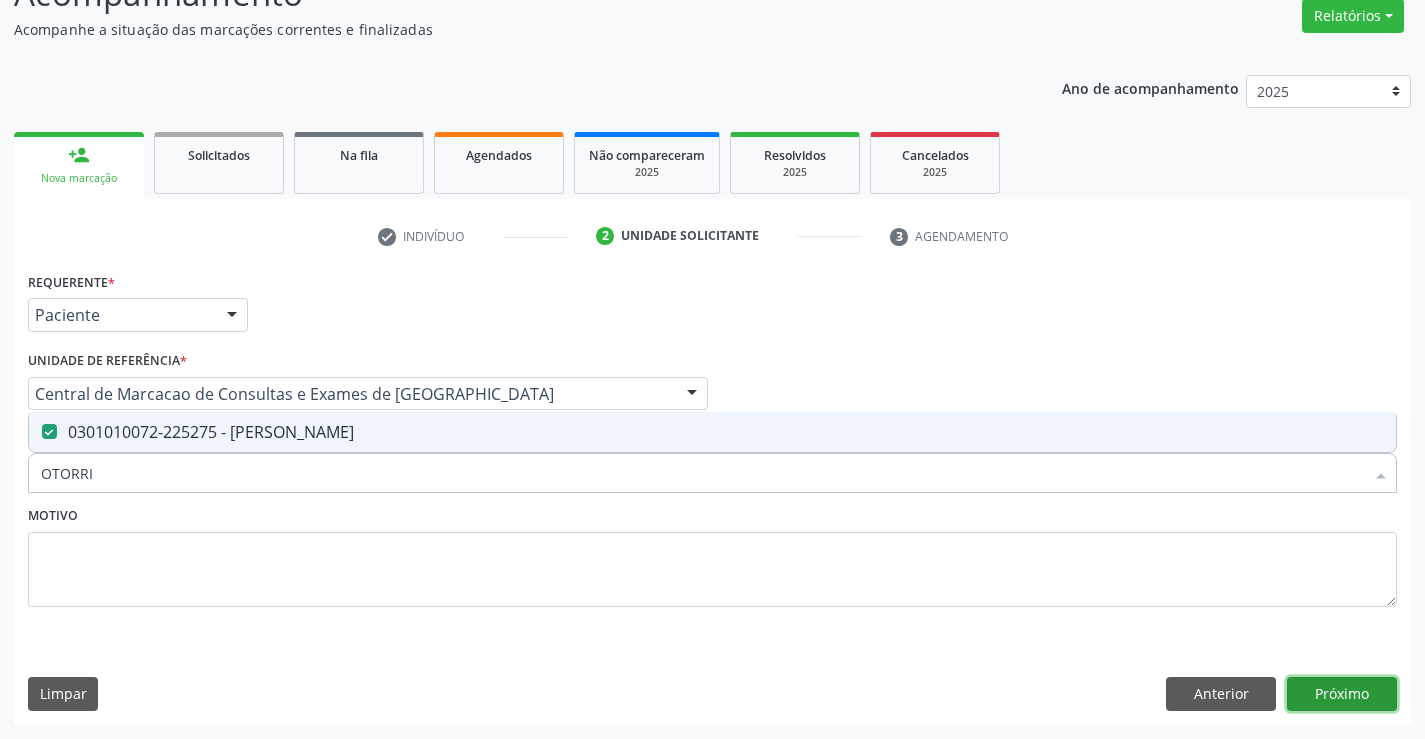 click on "Próximo" at bounding box center [1342, 694] 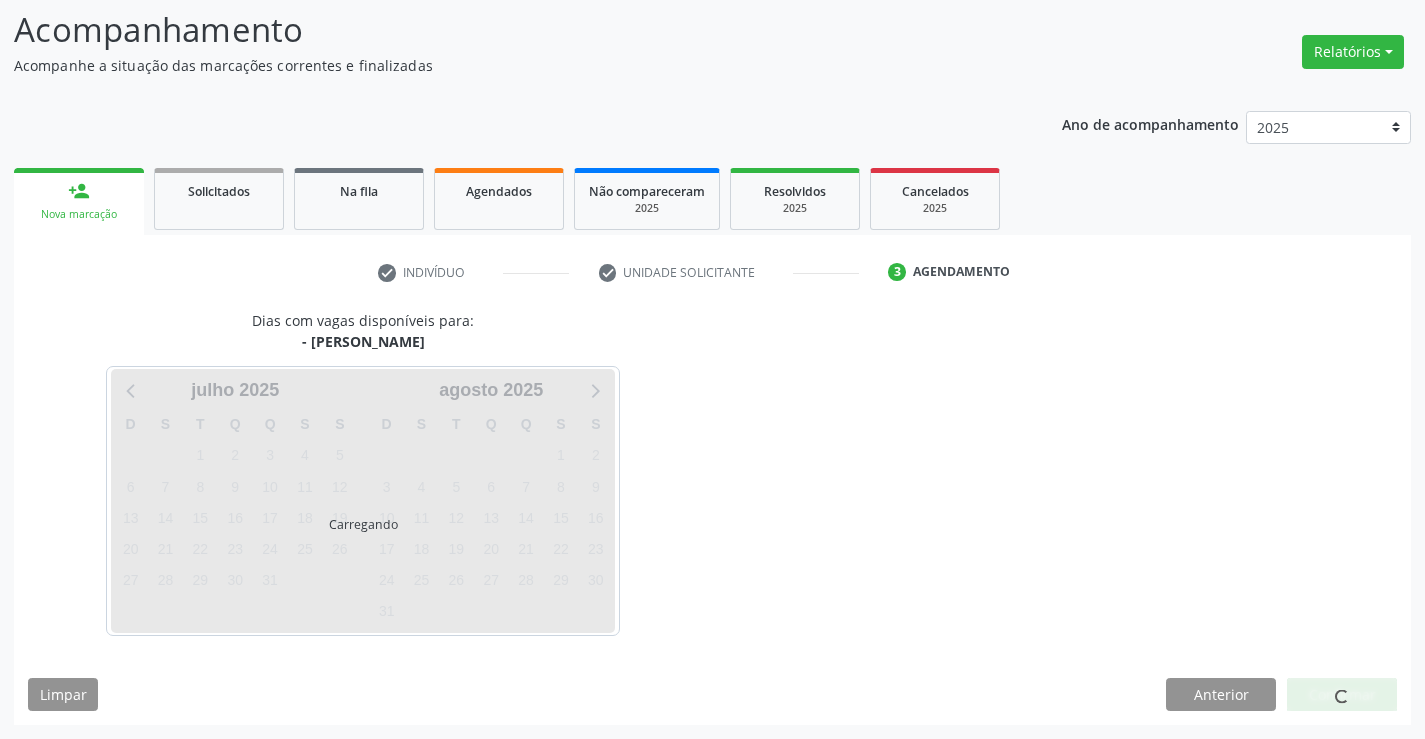 scroll, scrollTop: 131, scrollLeft: 0, axis: vertical 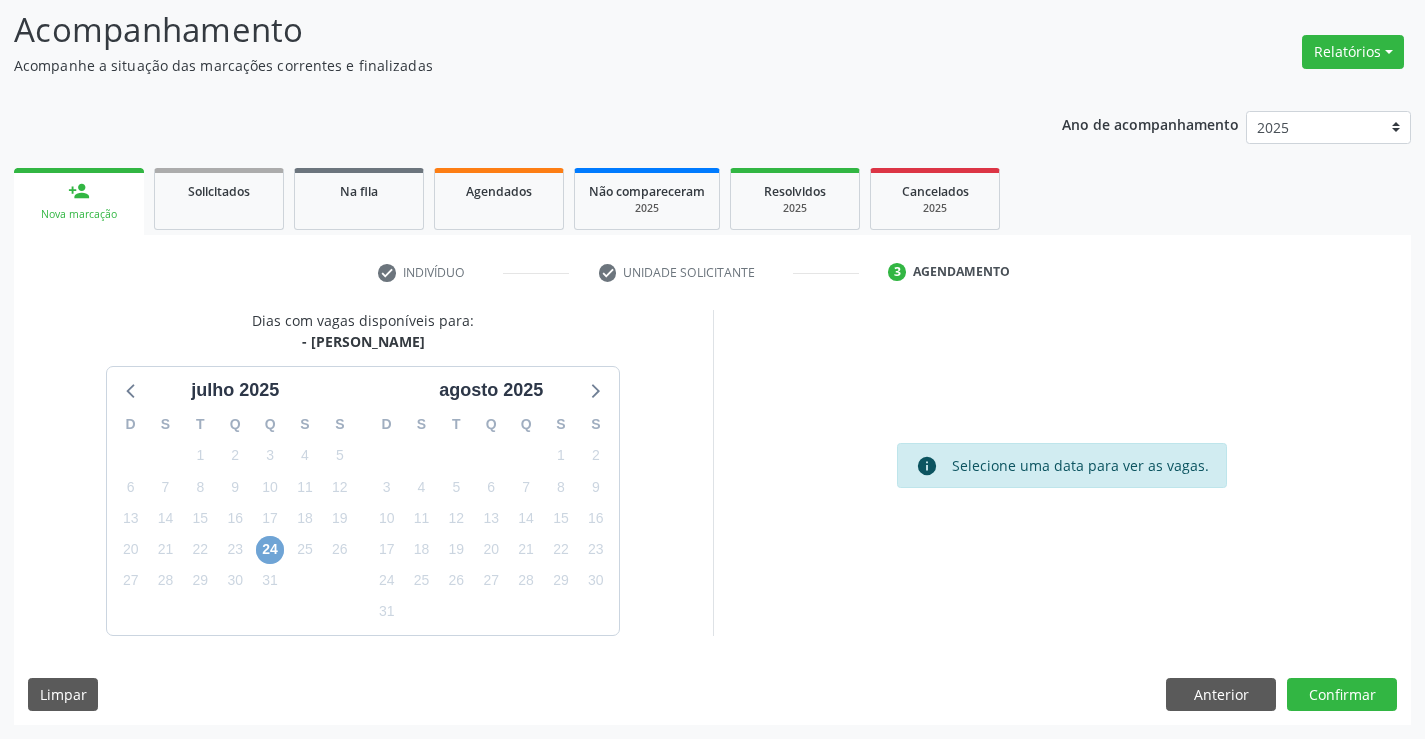 click on "24" at bounding box center (270, 550) 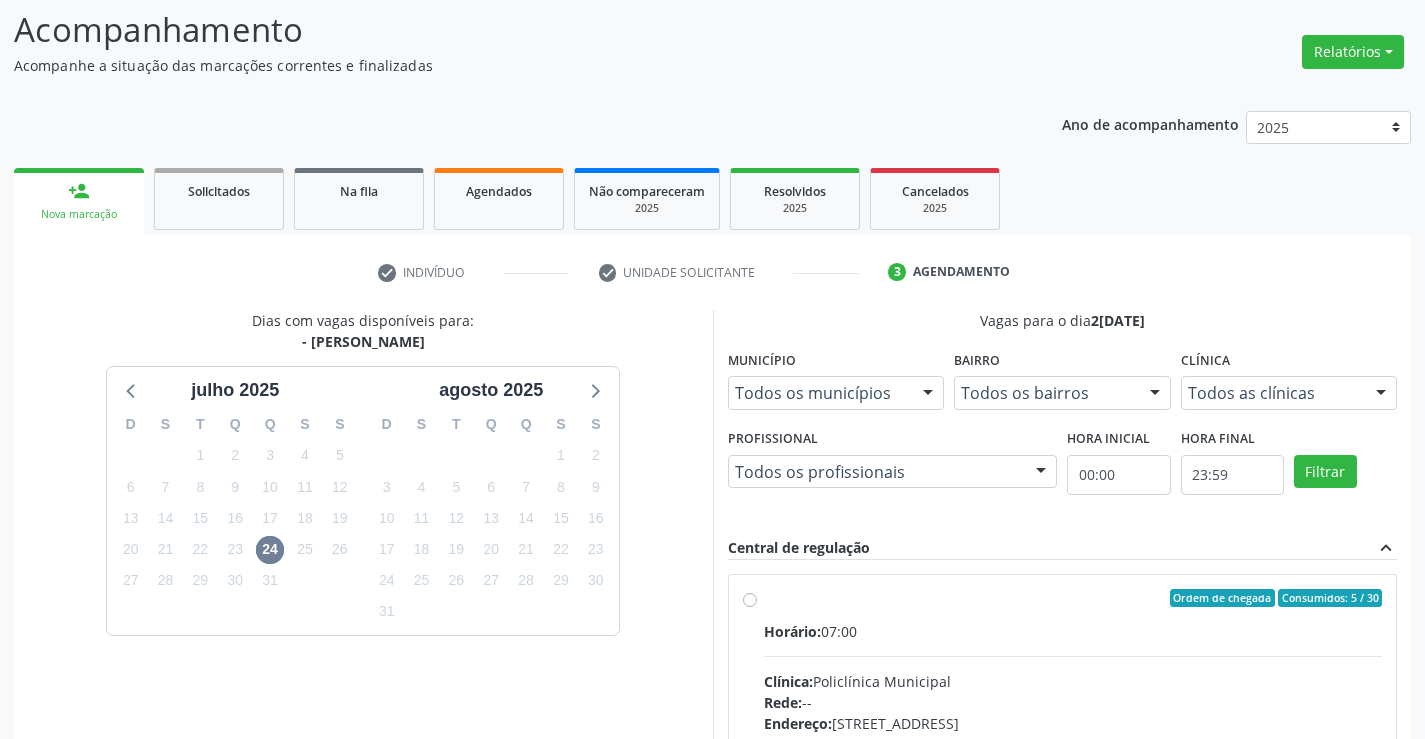 drag, startPoint x: 896, startPoint y: 616, endPoint x: 1439, endPoint y: 585, distance: 543.88416 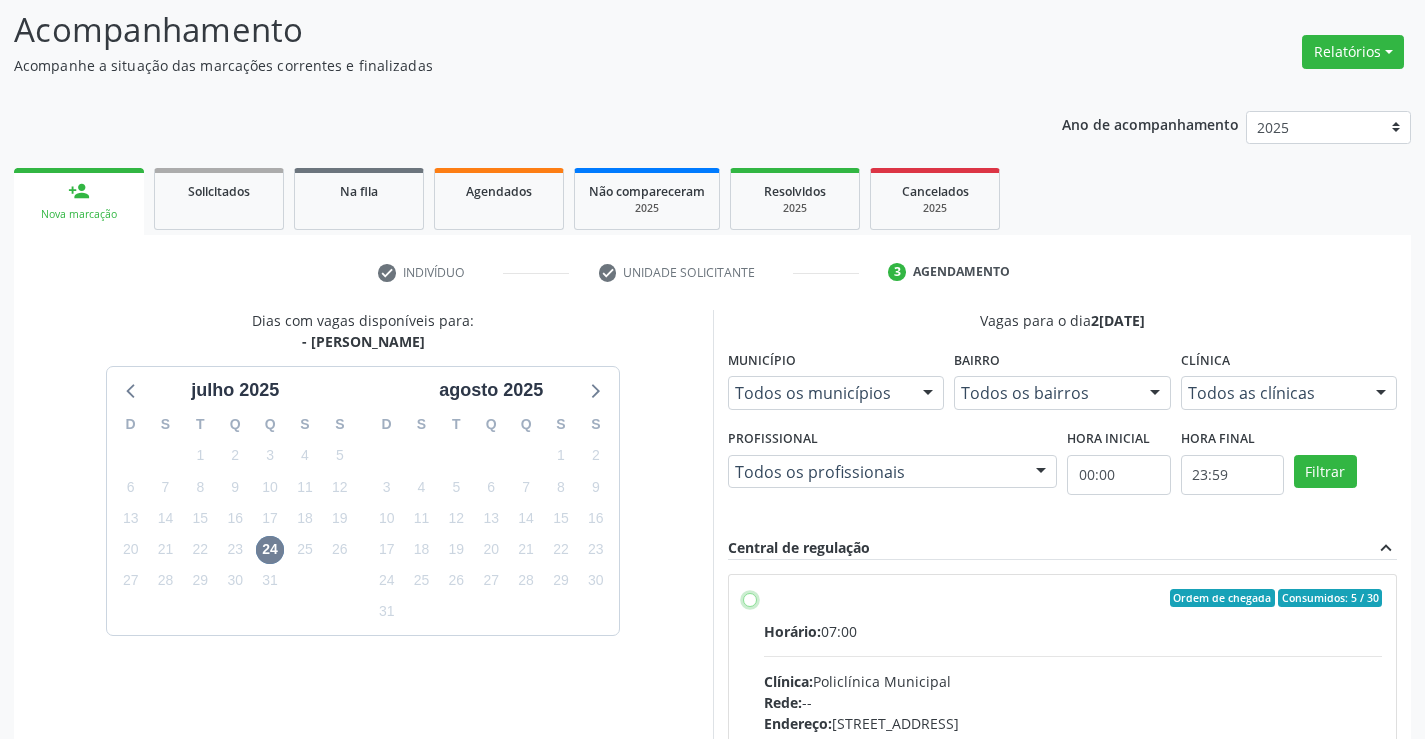 click on "Ordem de chegada
Consumidos: 5 / 30
Horário:   07:00
Clínica:  Policlínica Municipal
Rede:
--
Endereço:   Predio, nº 386, Centro, Campo Formoso - BA
Telefone:   (74) 6451312
Profissional:
Pedro Augusto Pessoa de Abreu
Informações adicionais sobre o atendimento
Idade de atendimento:
de 3 a 100 anos
Gênero(s) atendido(s):
Masculino e Feminino
Informações adicionais:
--" at bounding box center (750, 598) 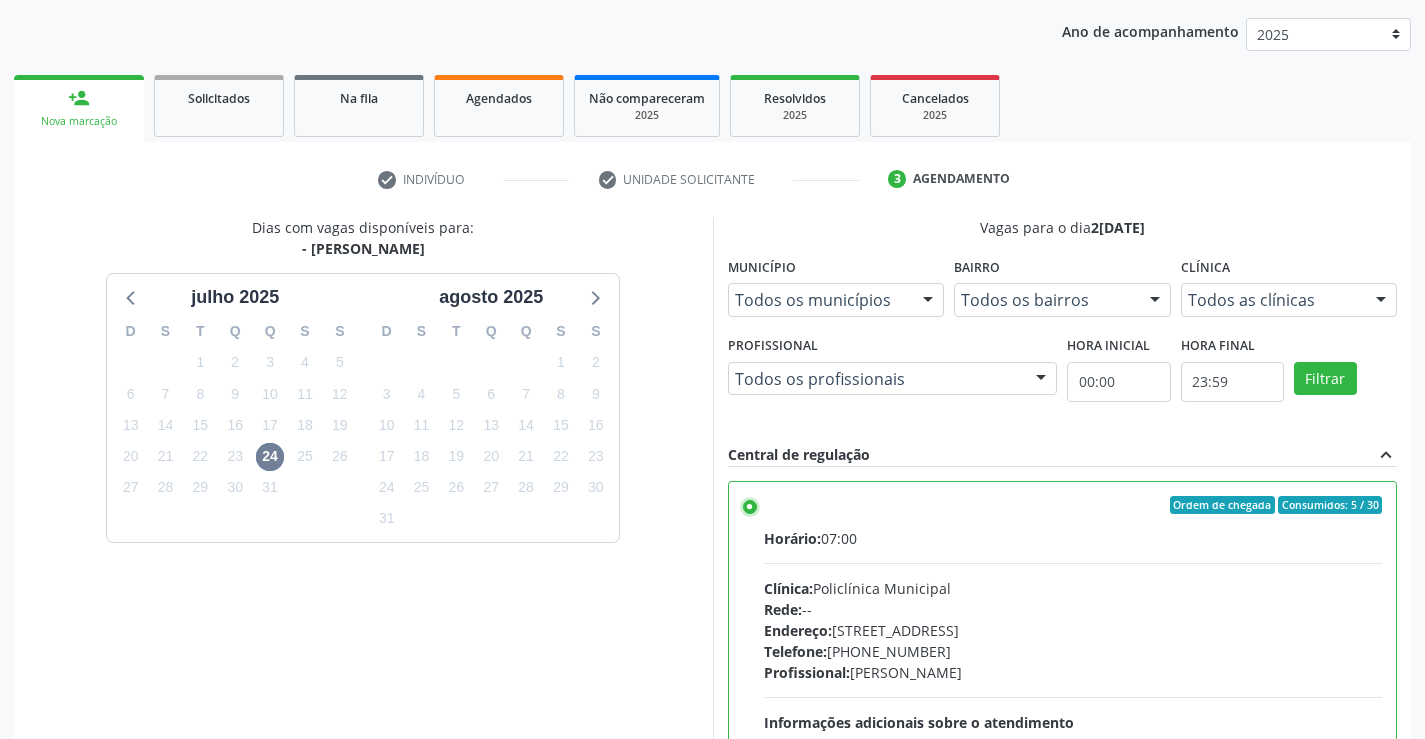 scroll, scrollTop: 456, scrollLeft: 0, axis: vertical 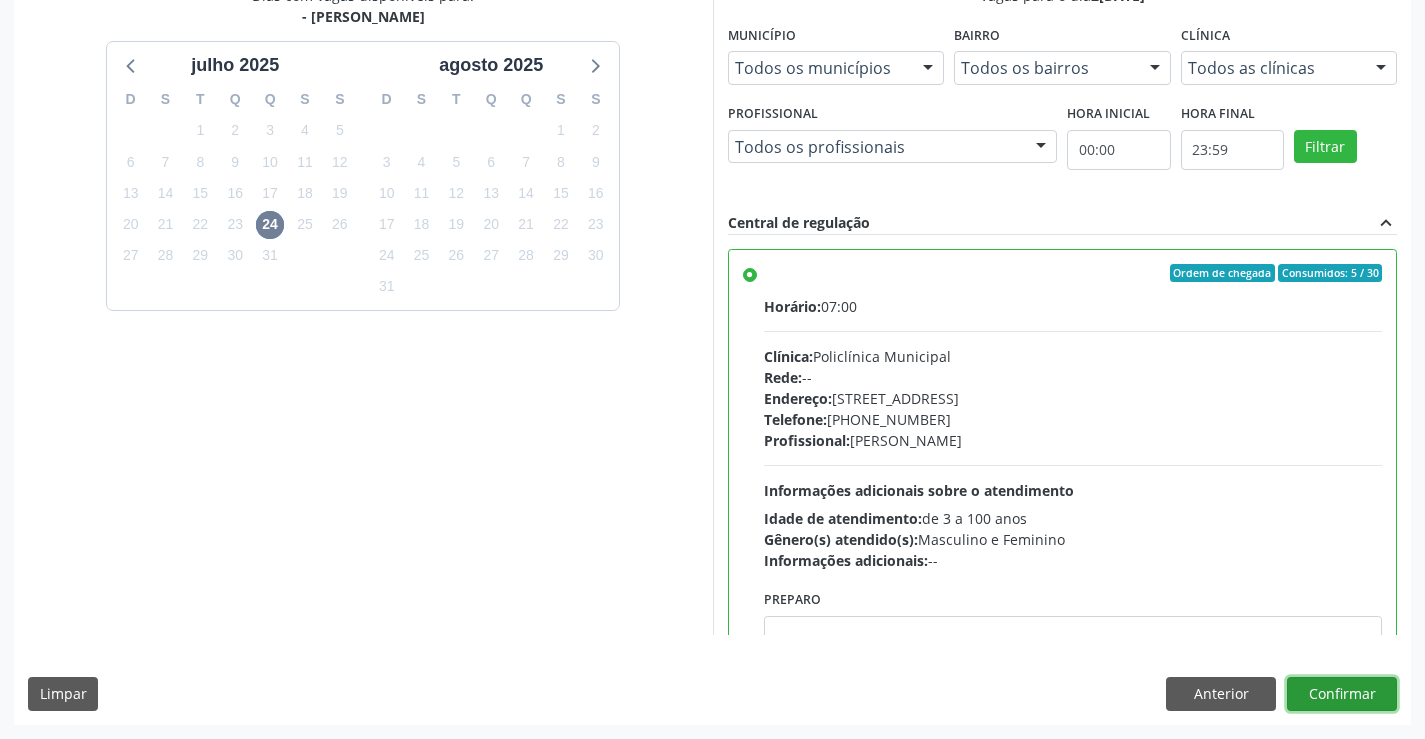 click on "Confirmar" at bounding box center (1342, 694) 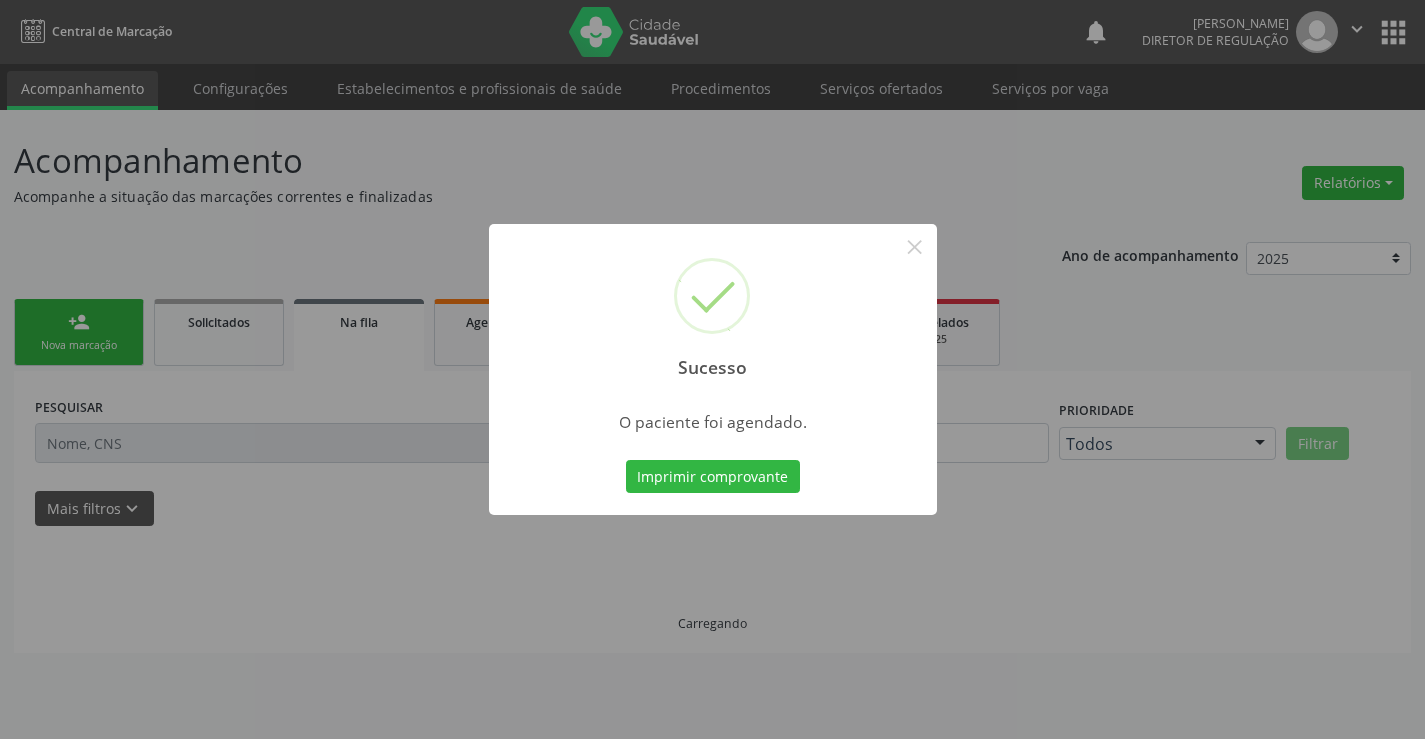scroll, scrollTop: 0, scrollLeft: 0, axis: both 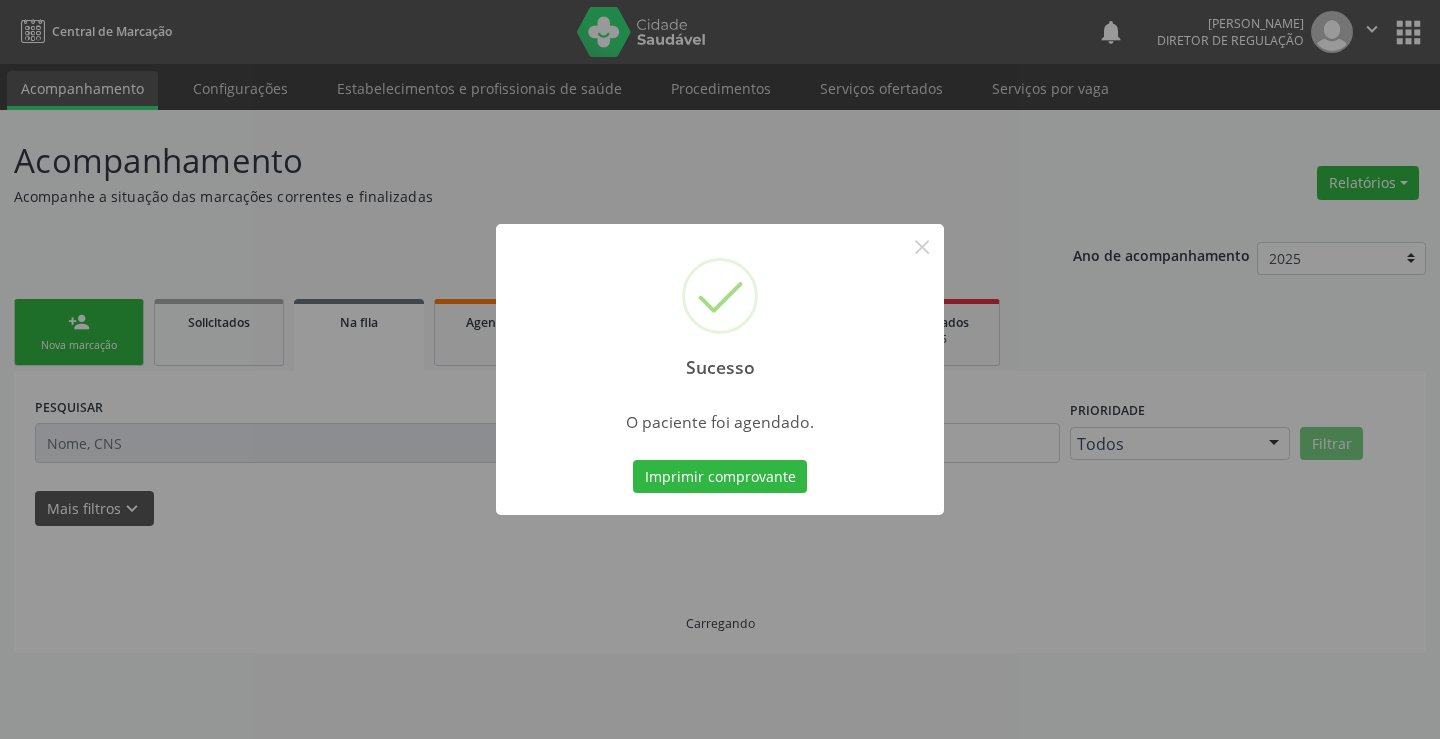 type 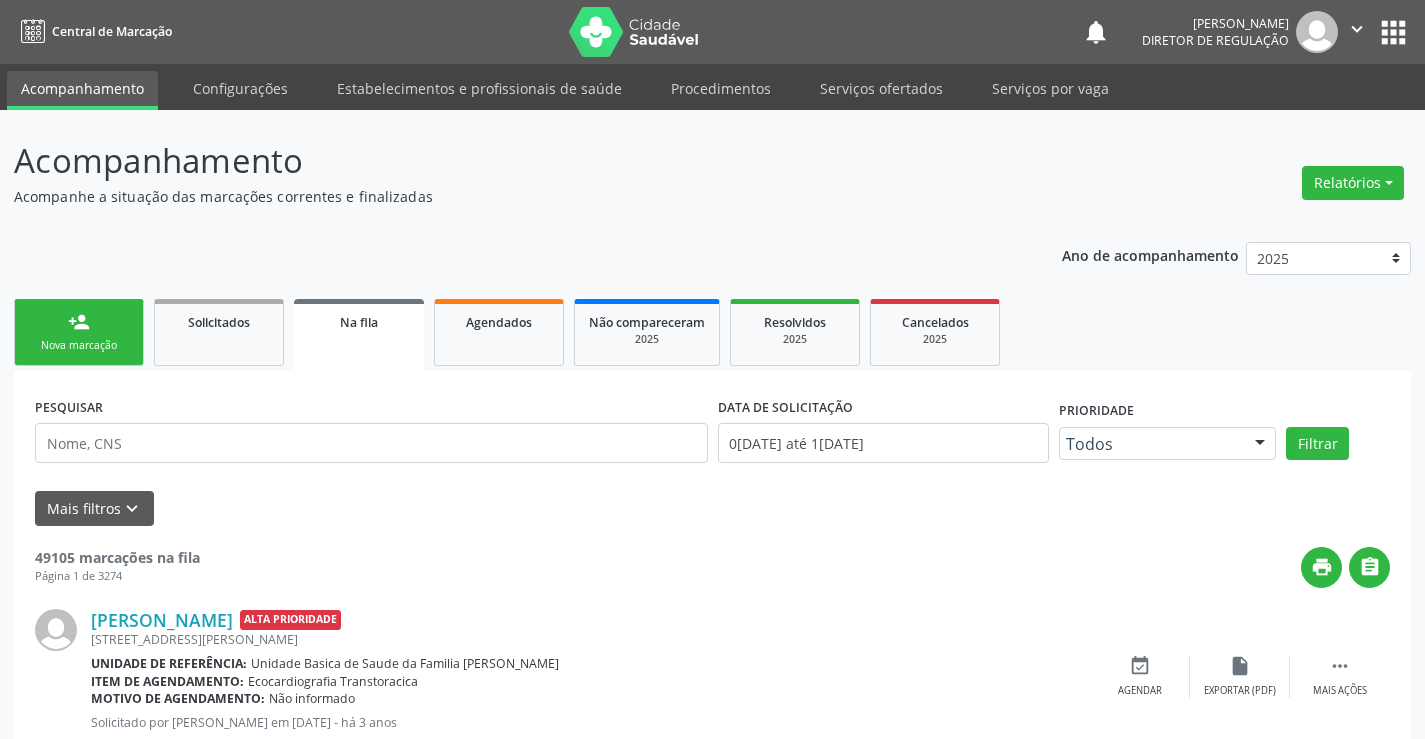 click on "person_add" at bounding box center [79, 322] 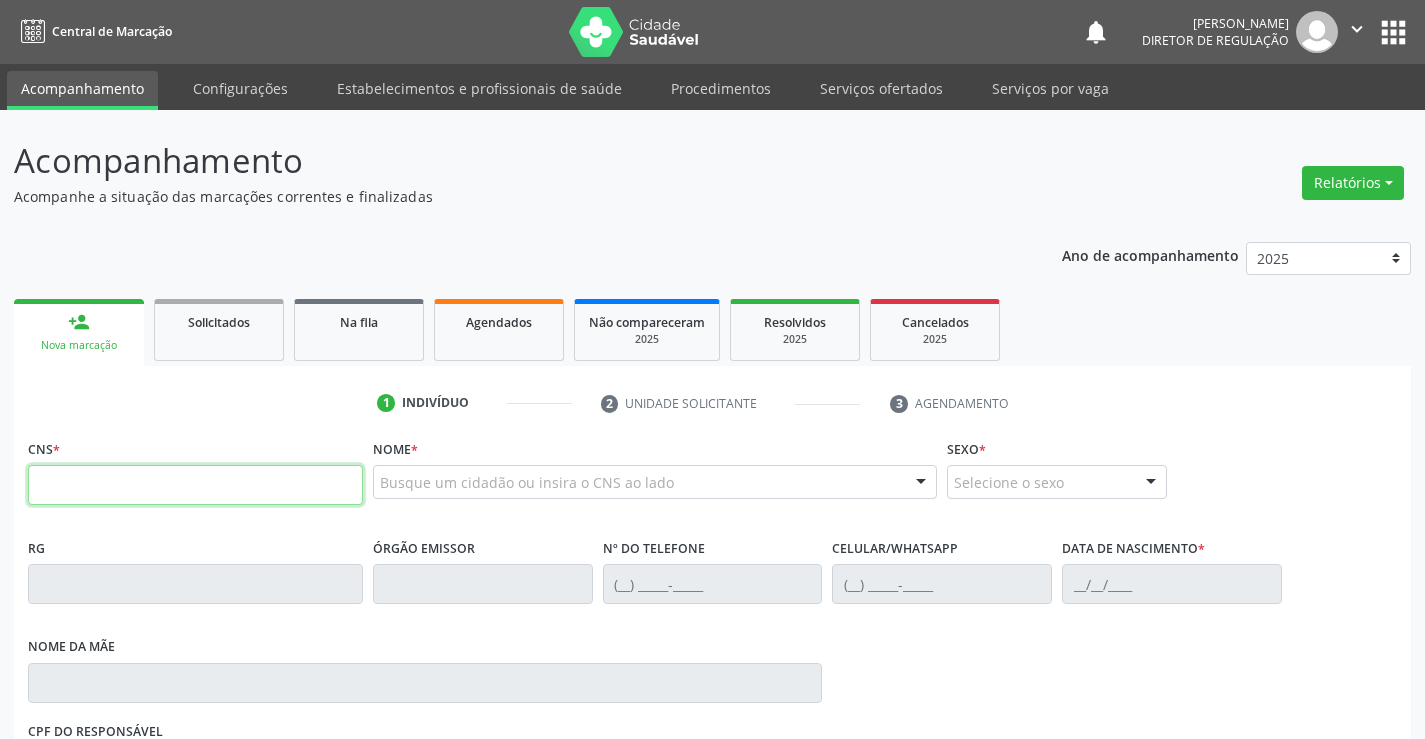 drag, startPoint x: 86, startPoint y: 327, endPoint x: 140, endPoint y: 483, distance: 165.0818 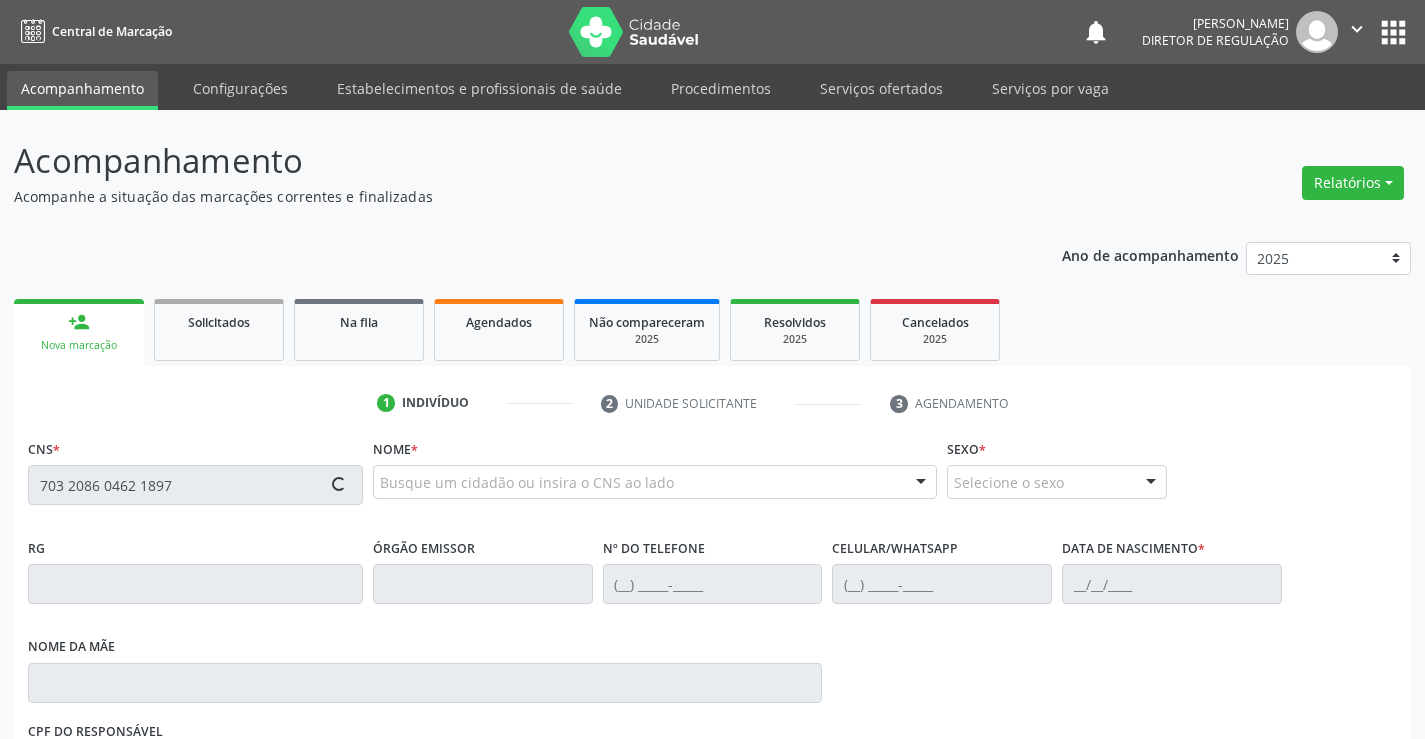 type on "703 2086 0462 1897" 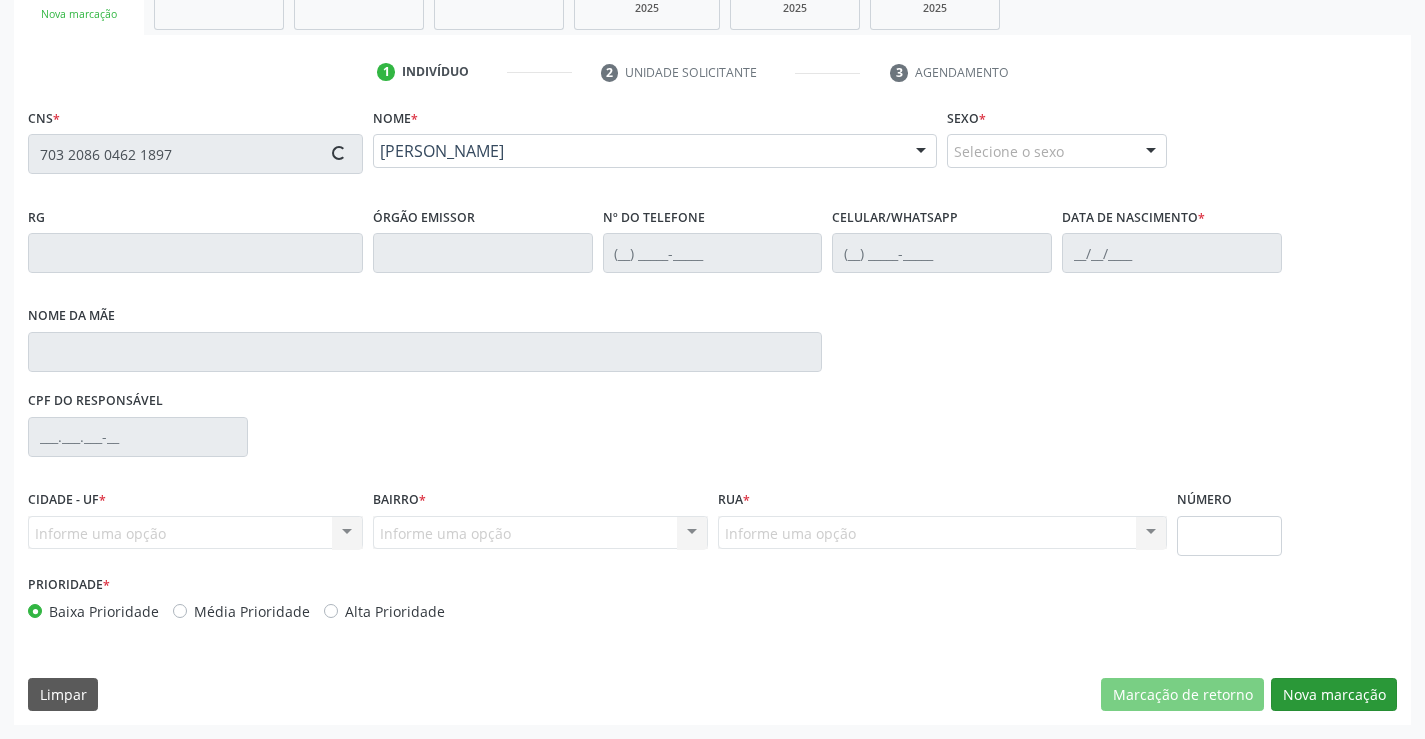 type on "2123342807" 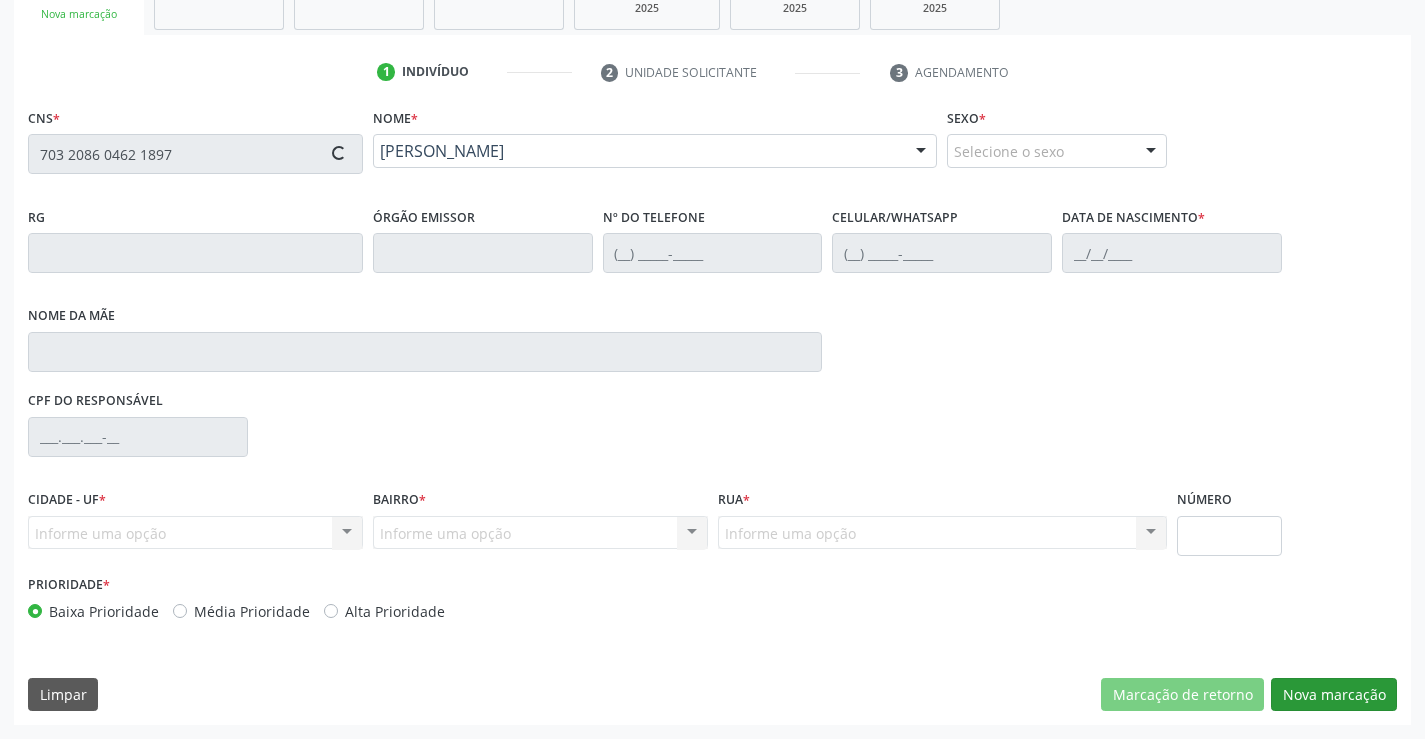 type on "(74) 9121-9275" 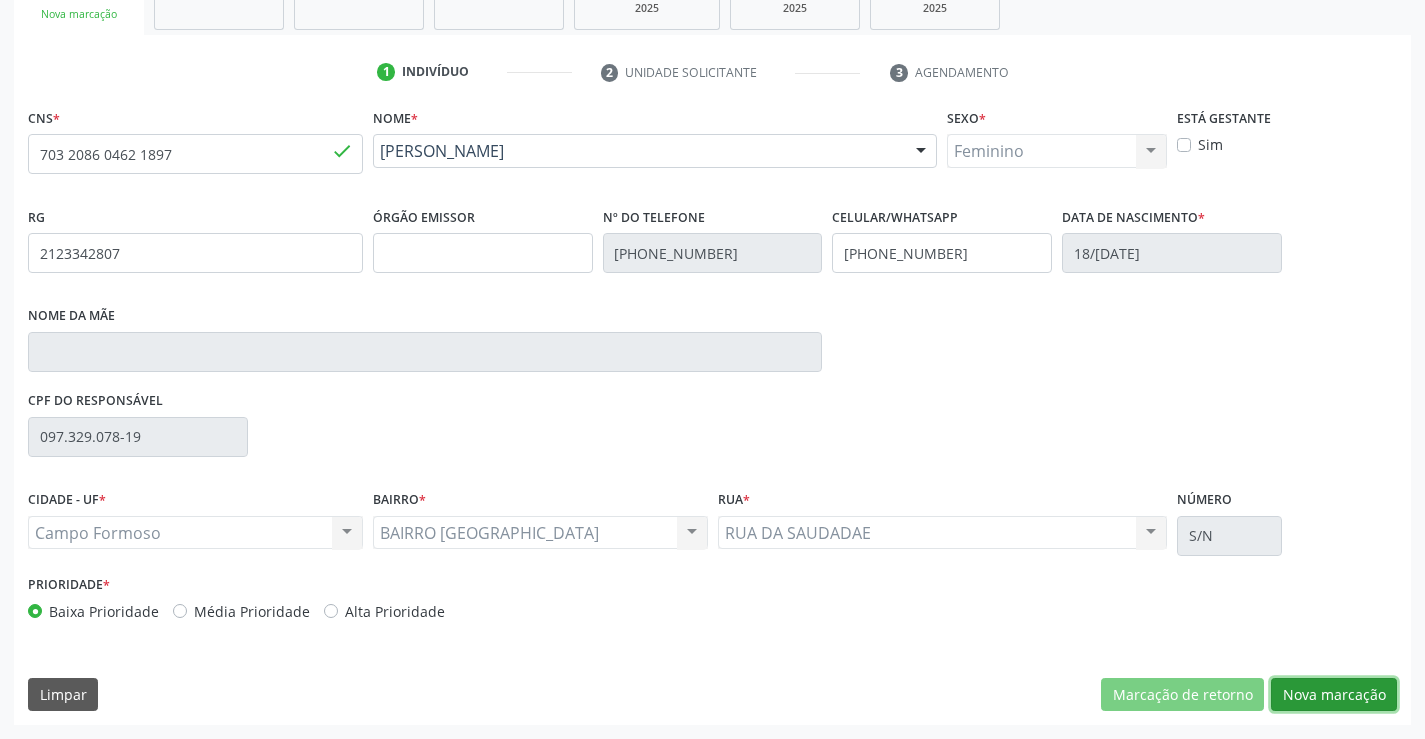 click on "Nova marcação" at bounding box center (1334, 695) 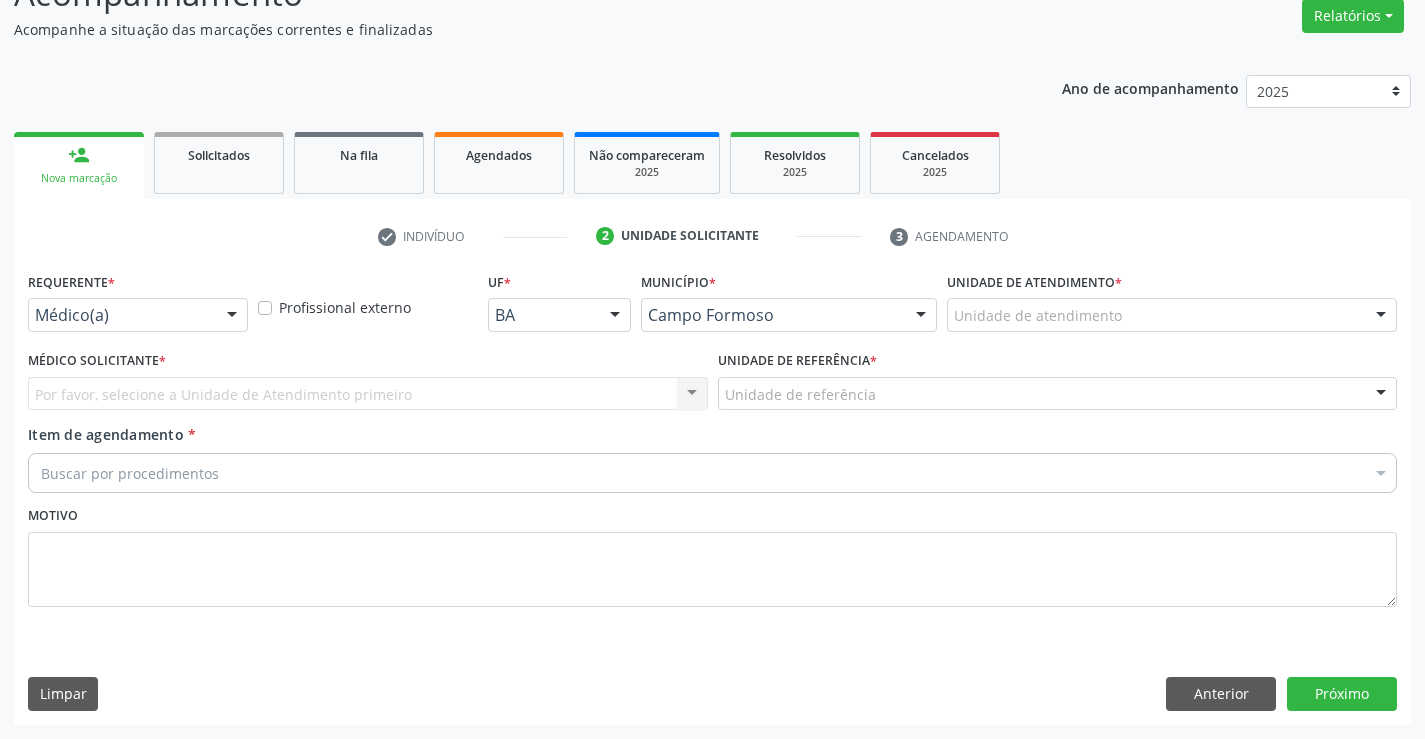 scroll, scrollTop: 167, scrollLeft: 0, axis: vertical 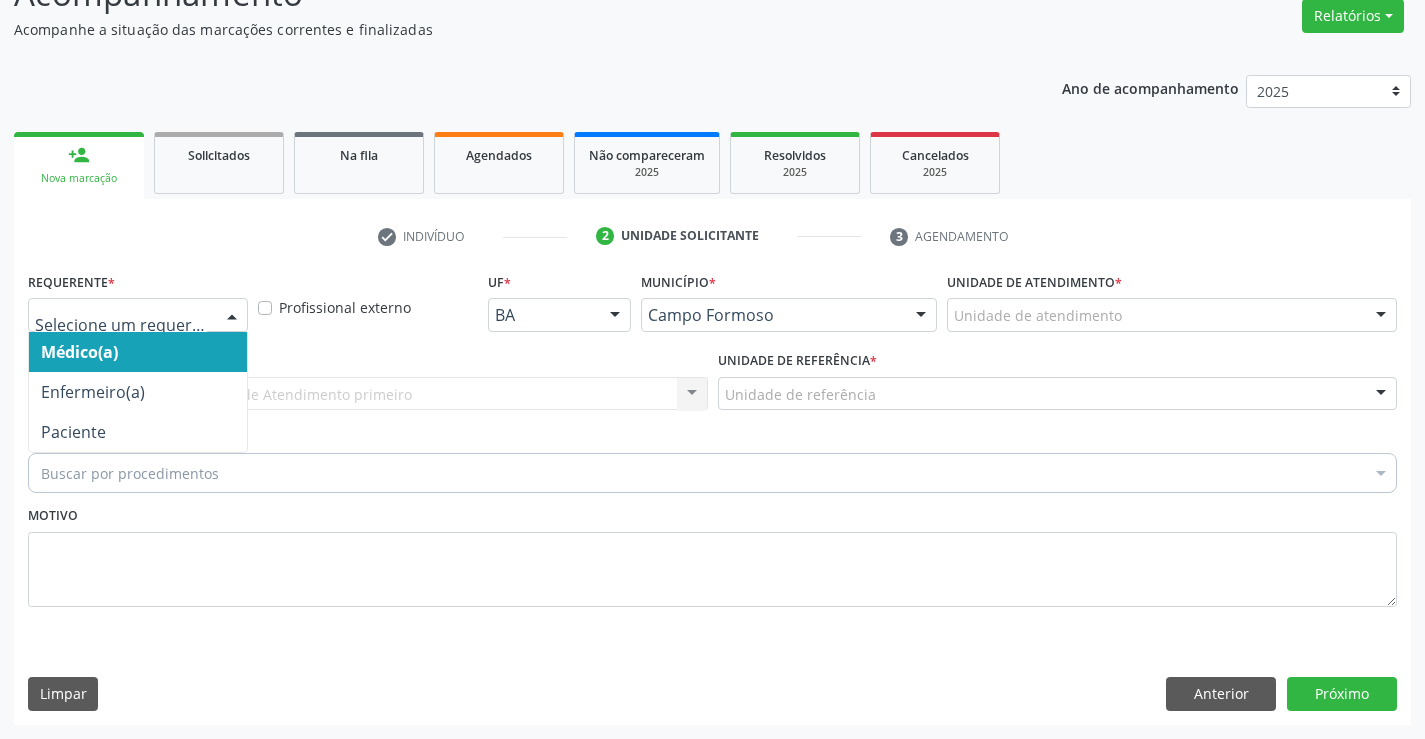 click at bounding box center [138, 315] 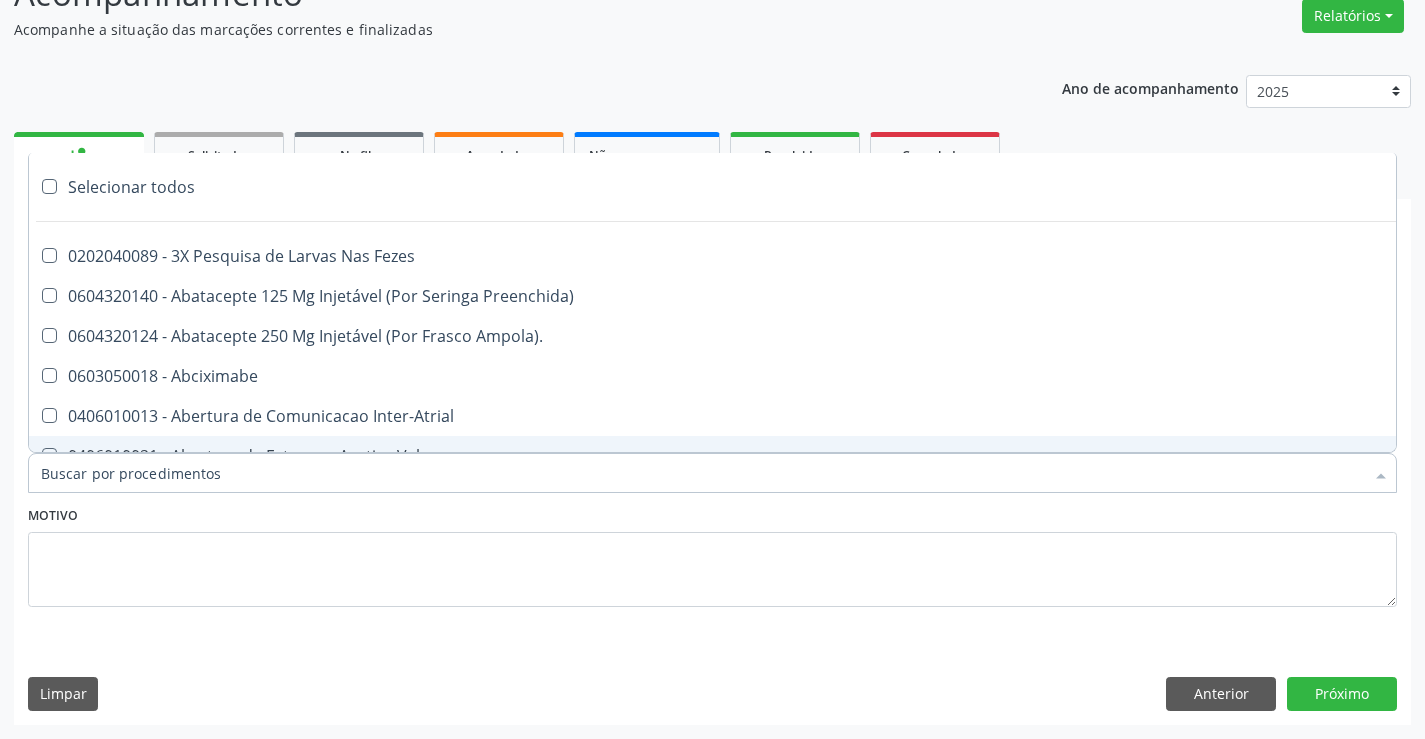 click on "Motivo" at bounding box center [712, 554] 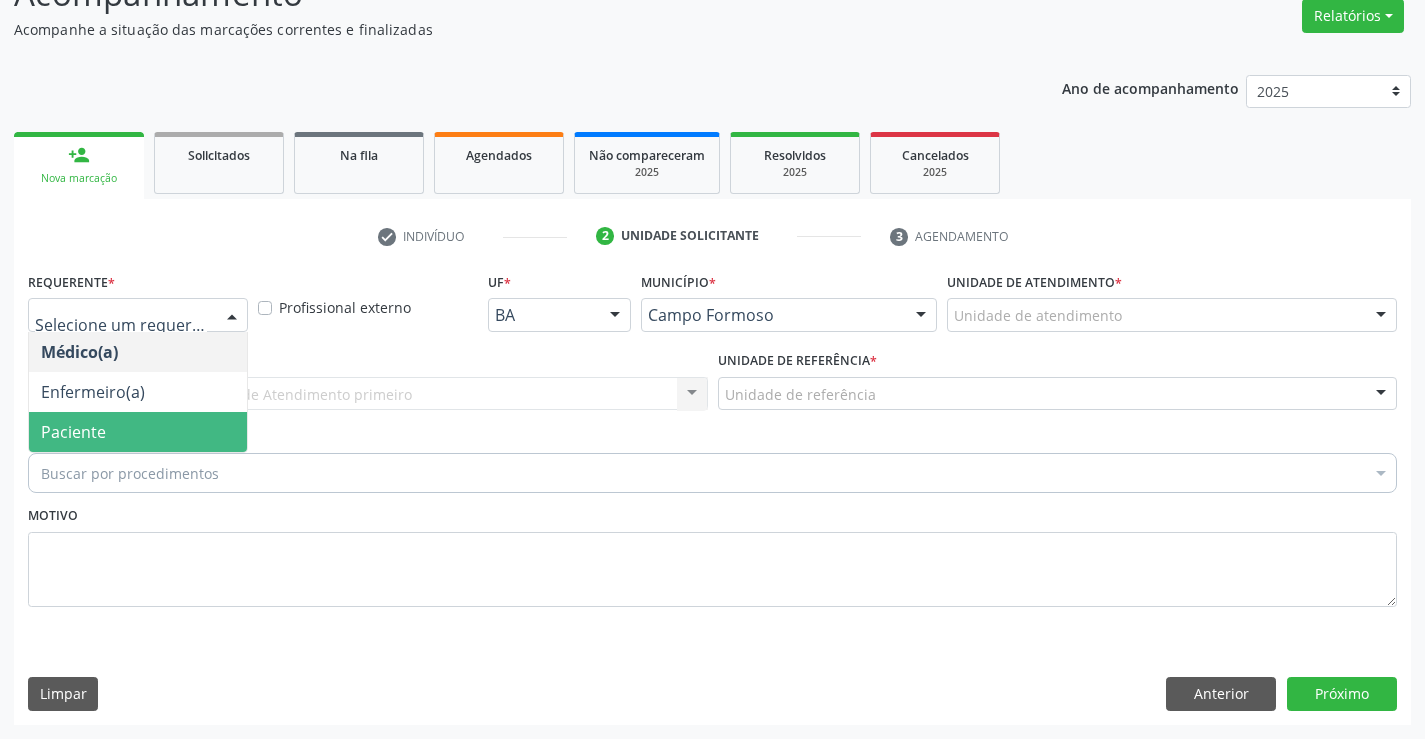 click on "Paciente" at bounding box center [138, 432] 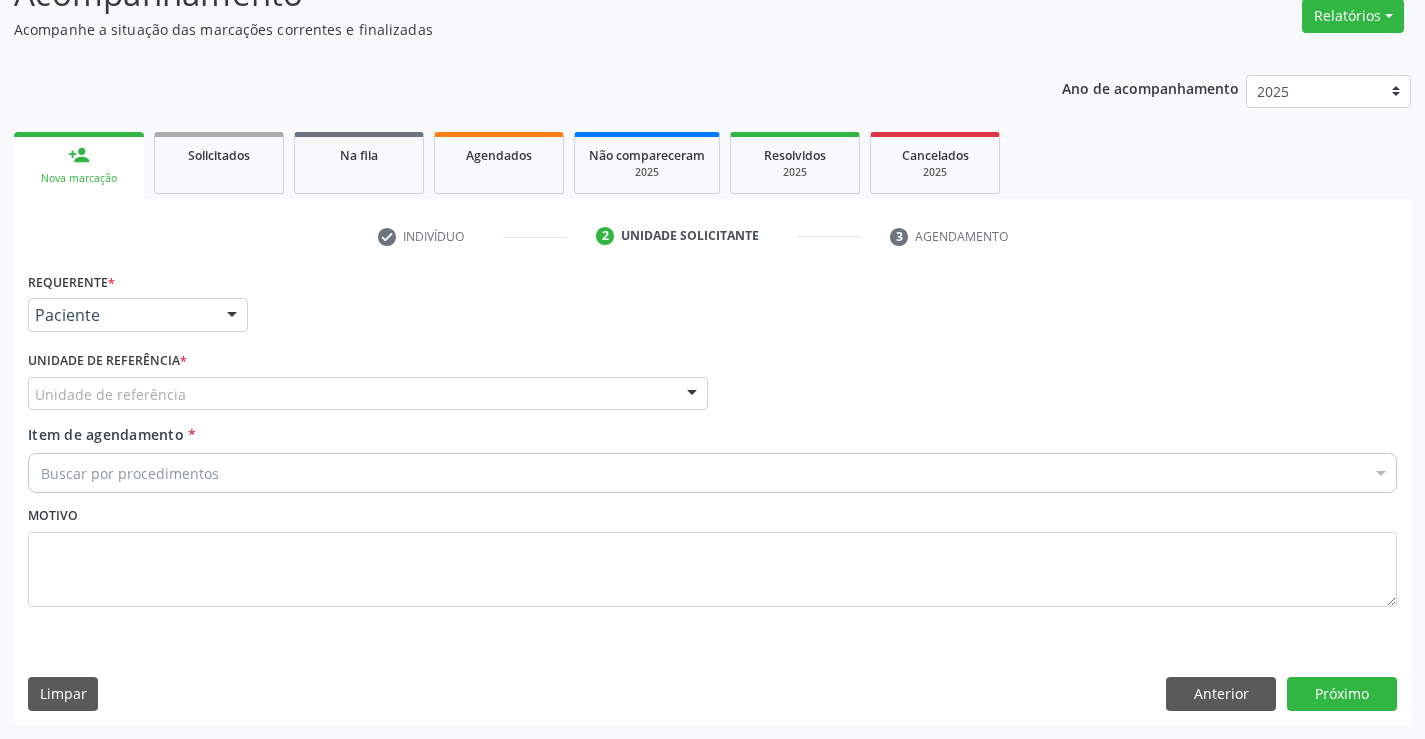 click on "Unidade de referência" at bounding box center [368, 394] 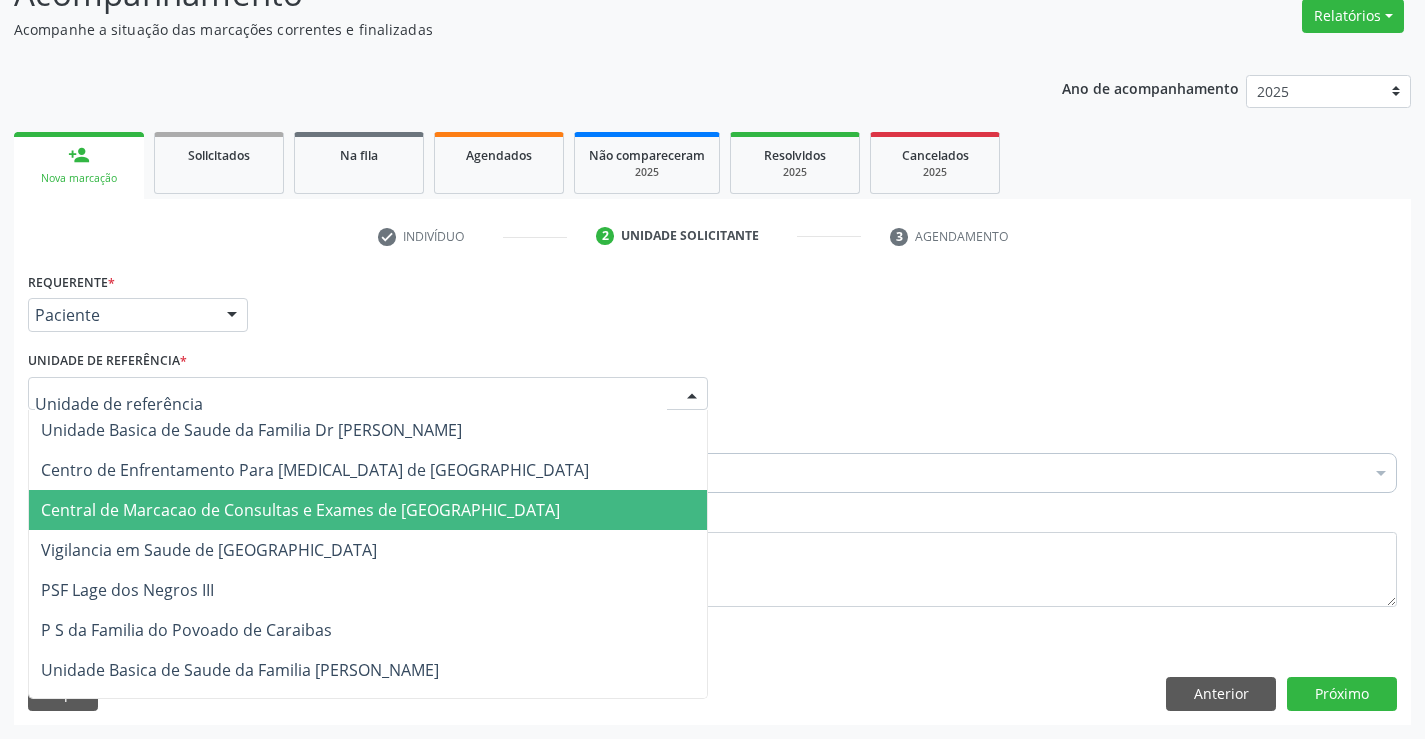 drag, startPoint x: 392, startPoint y: 529, endPoint x: 400, endPoint y: 518, distance: 13.601471 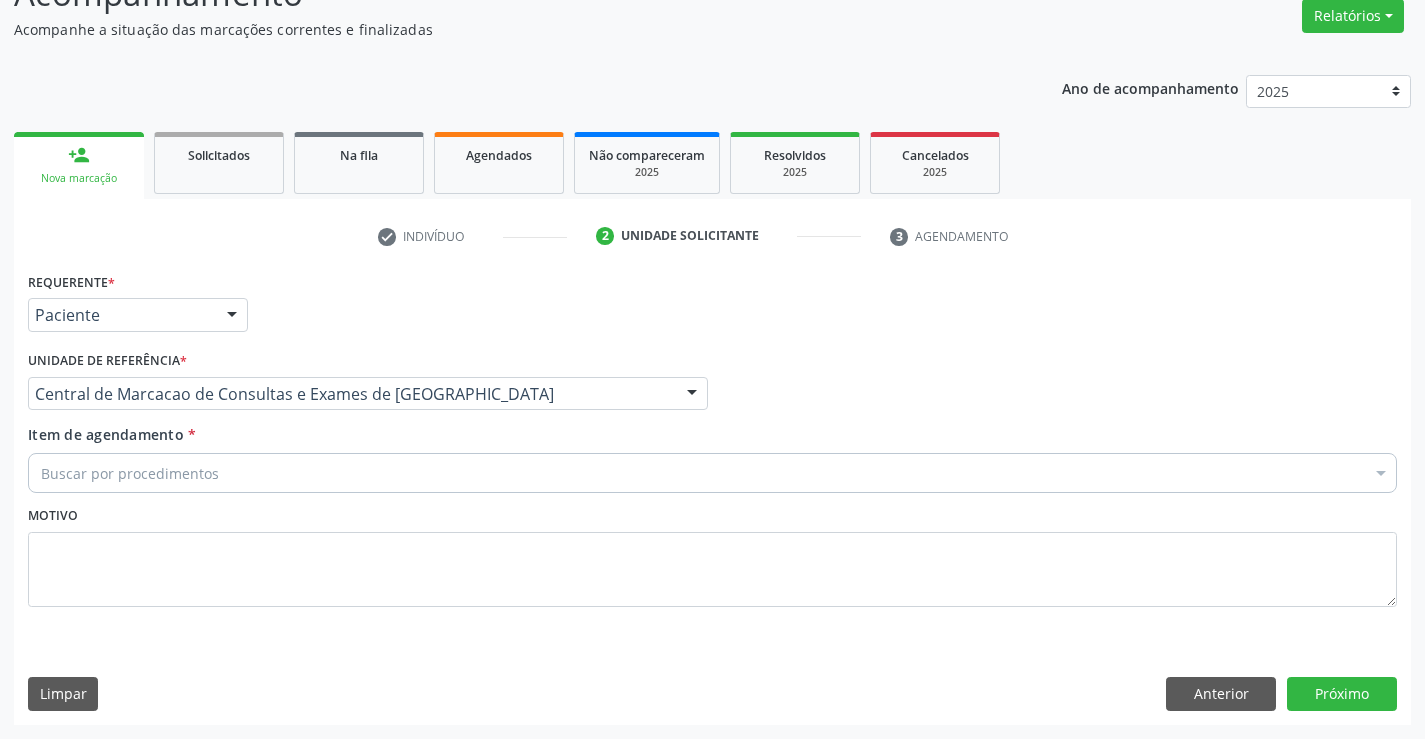 click on "Buscar por procedimentos" at bounding box center [712, 473] 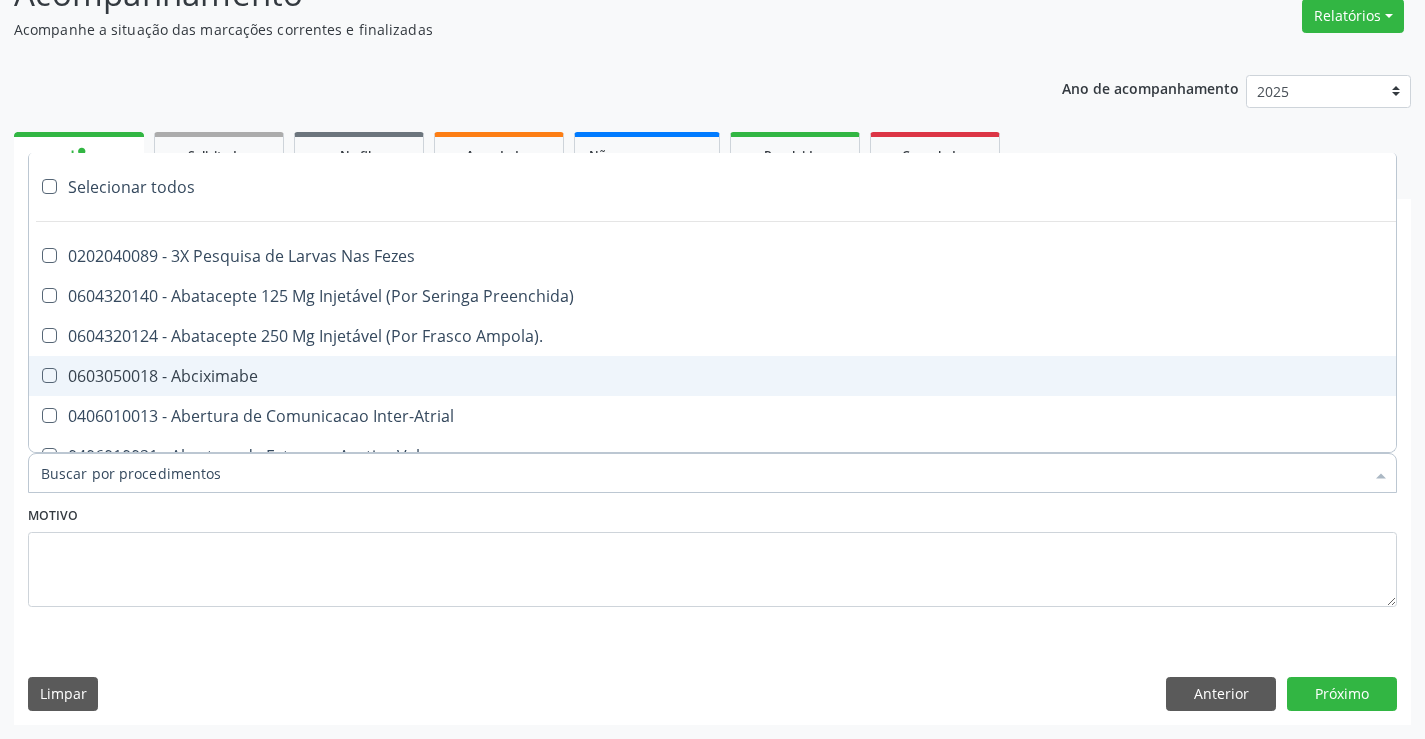 type on "P" 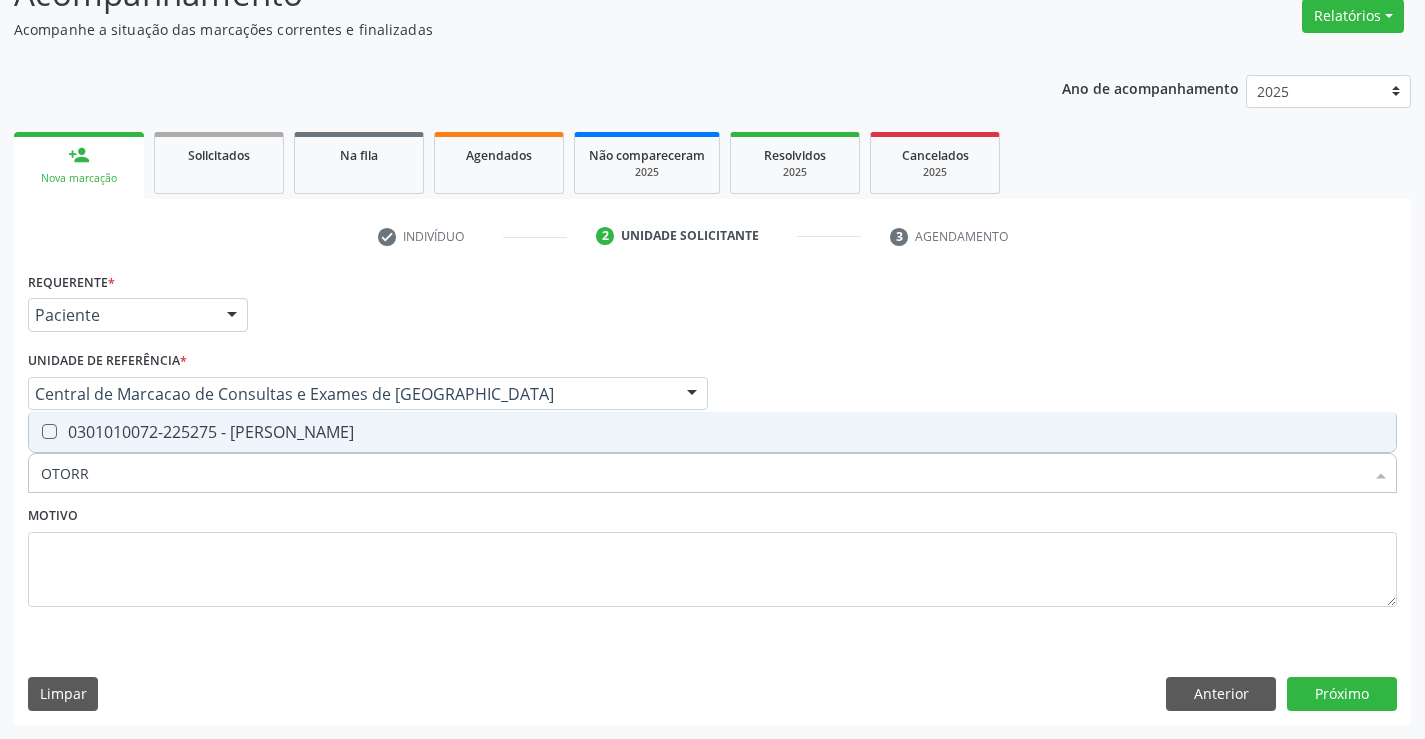 type on "OTORRI" 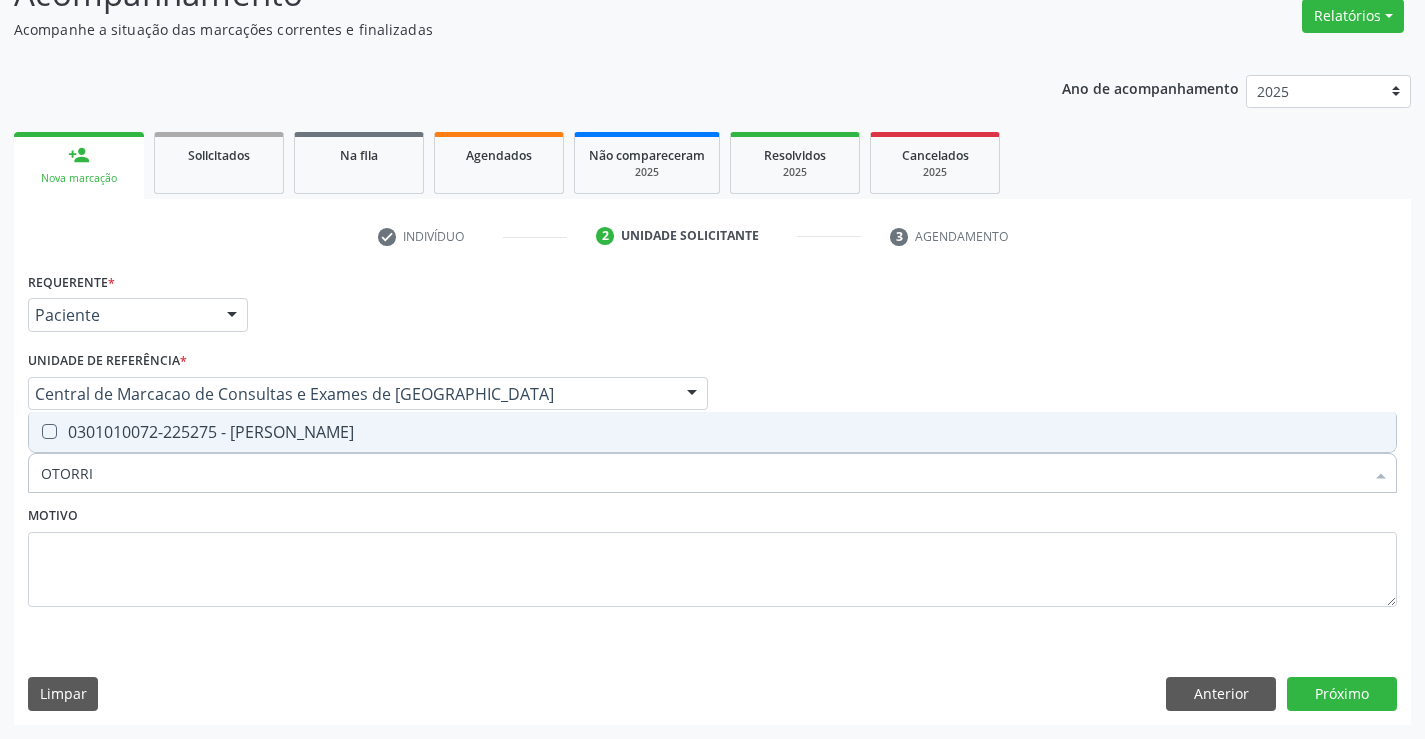 click on "0301010072-225275 - Médico Otorrinolaringologista" at bounding box center [712, 432] 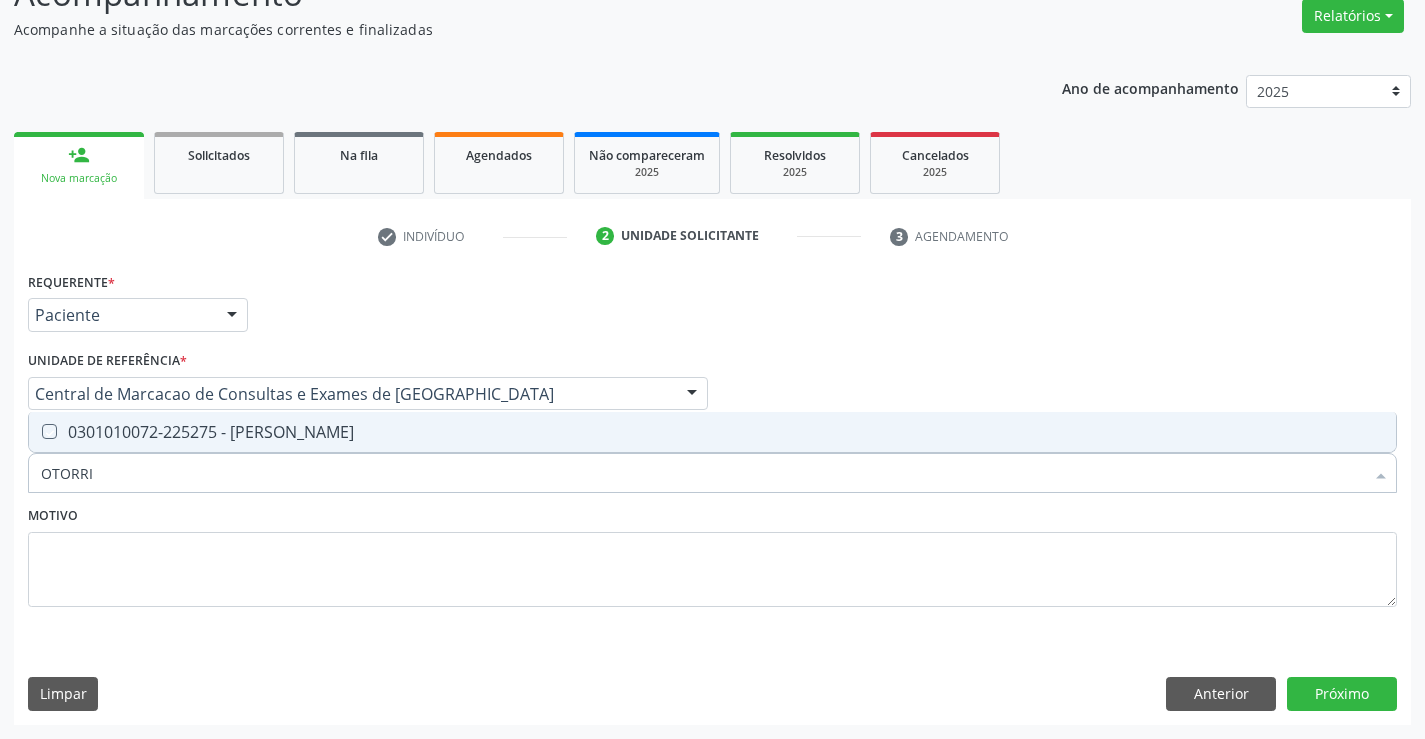 checkbox on "true" 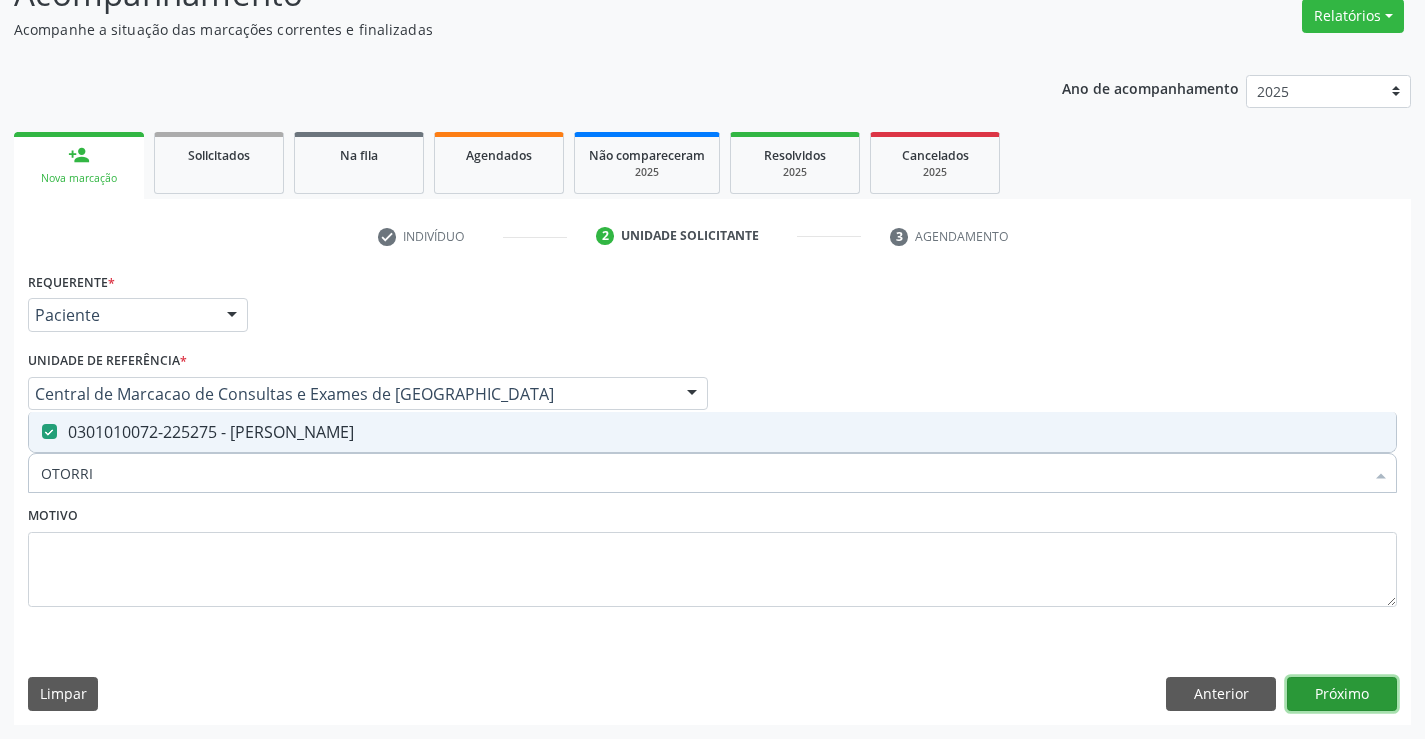 click on "Próximo" at bounding box center [1342, 694] 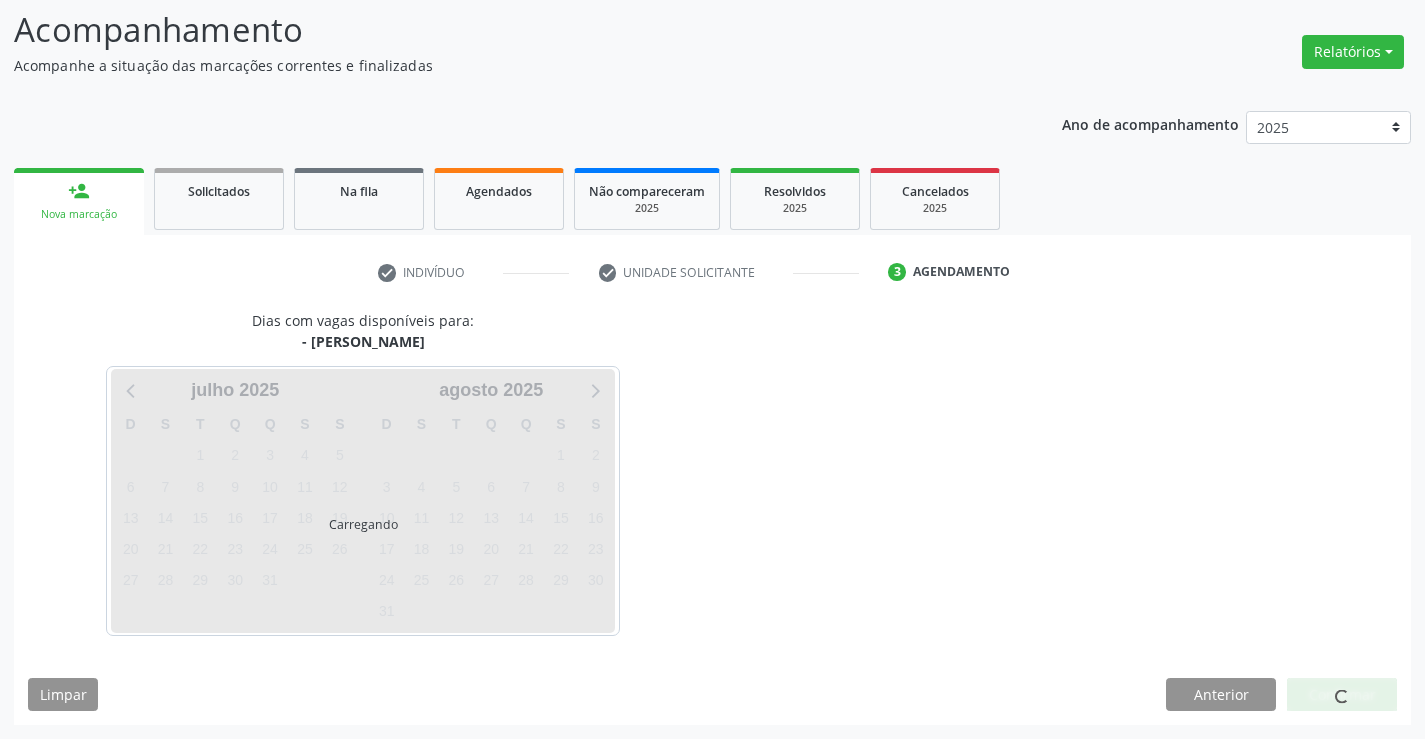 scroll, scrollTop: 131, scrollLeft: 0, axis: vertical 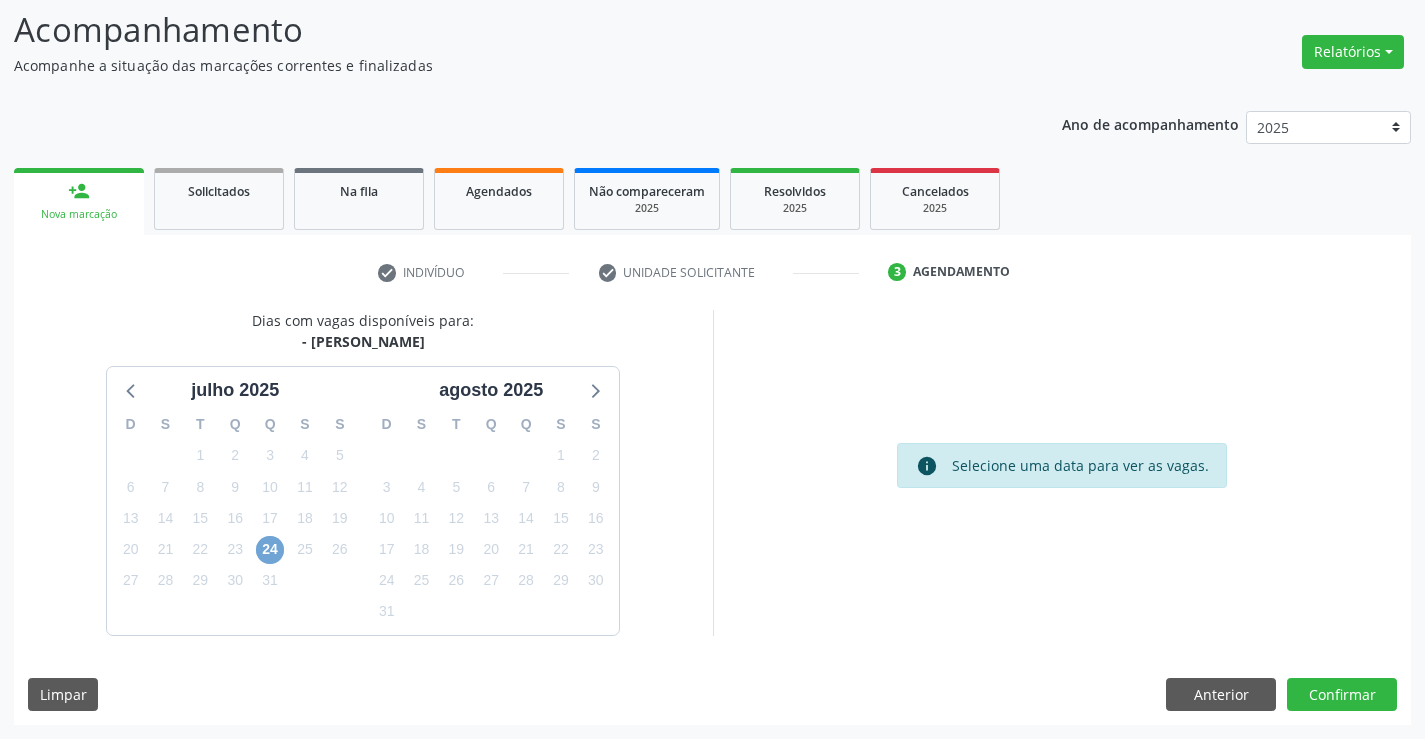 click on "24" at bounding box center (270, 550) 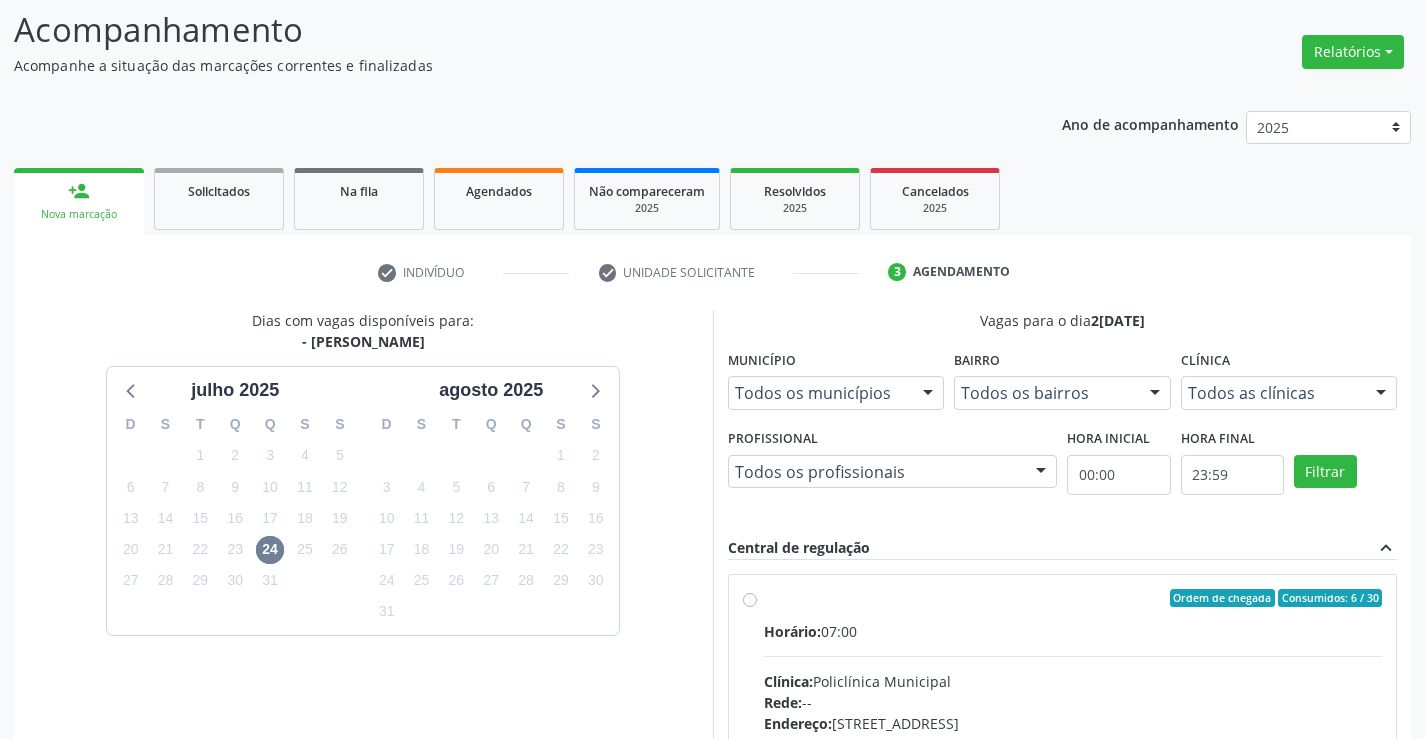 click on "Horário:   07:00" at bounding box center (1073, 631) 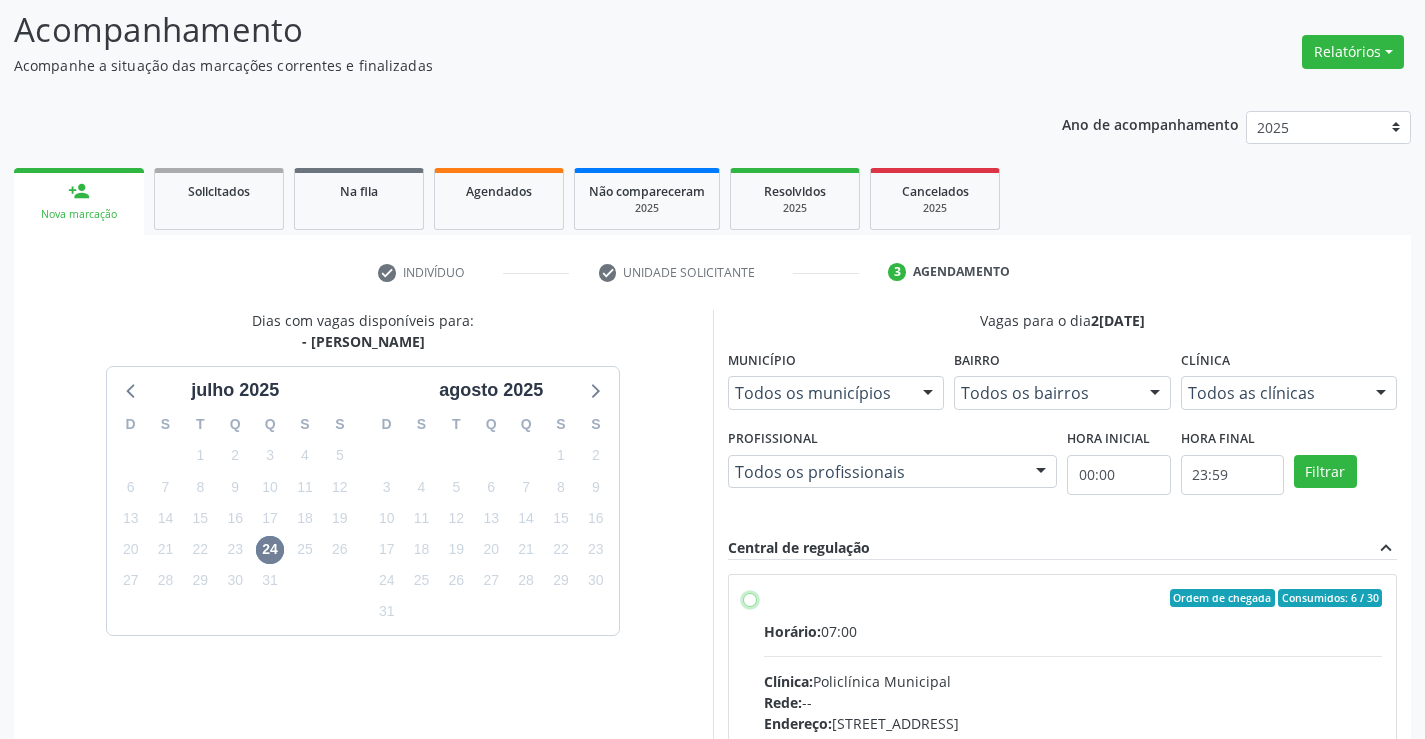 click on "Ordem de chegada
Consumidos: 6 / 30
Horário:   07:00
Clínica:  Policlínica Municipal
Rede:
--
Endereço:   Predio, nº 386, Centro, Campo Formoso - BA
Telefone:   (74) 6451312
Profissional:
Pedro Augusto Pessoa de Abreu
Informações adicionais sobre o atendimento
Idade de atendimento:
de 3 a 100 anos
Gênero(s) atendido(s):
Masculino e Feminino
Informações adicionais:
--" at bounding box center (750, 598) 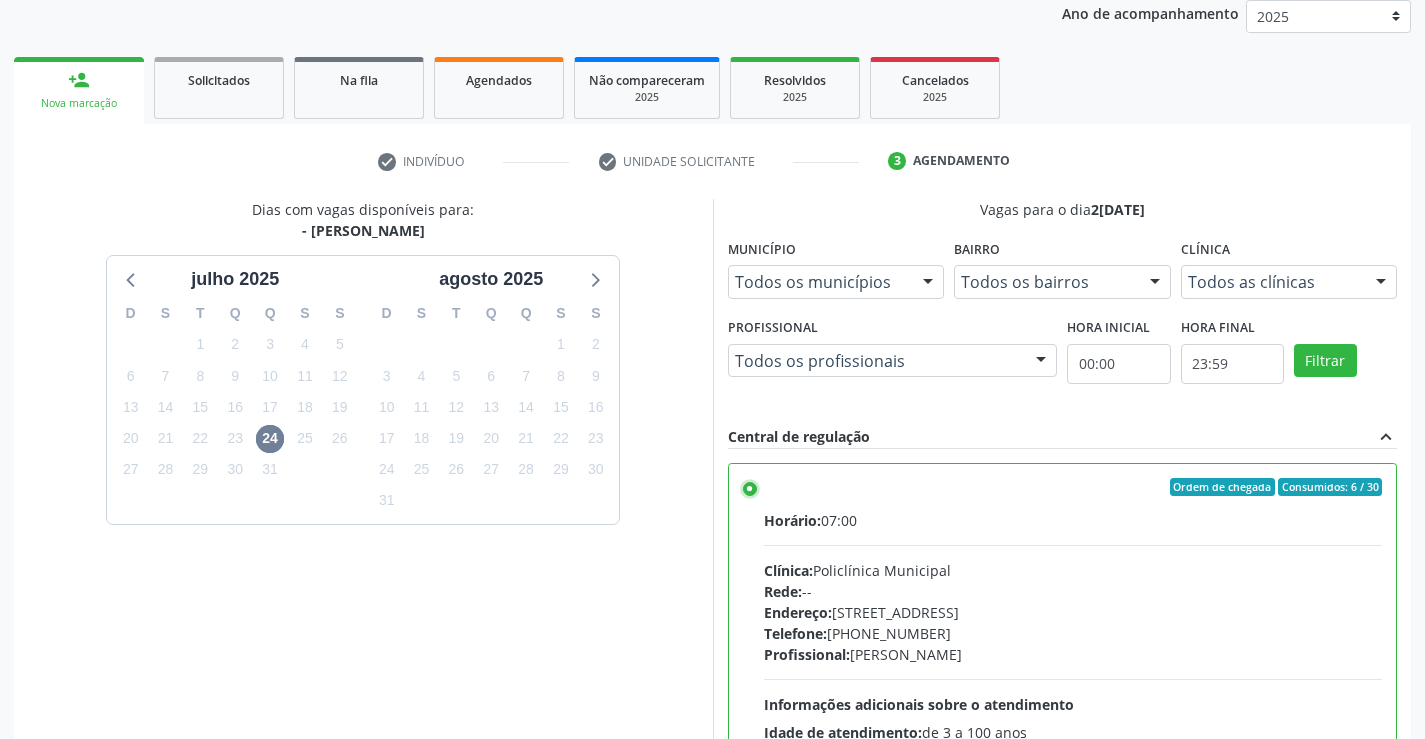 scroll, scrollTop: 456, scrollLeft: 0, axis: vertical 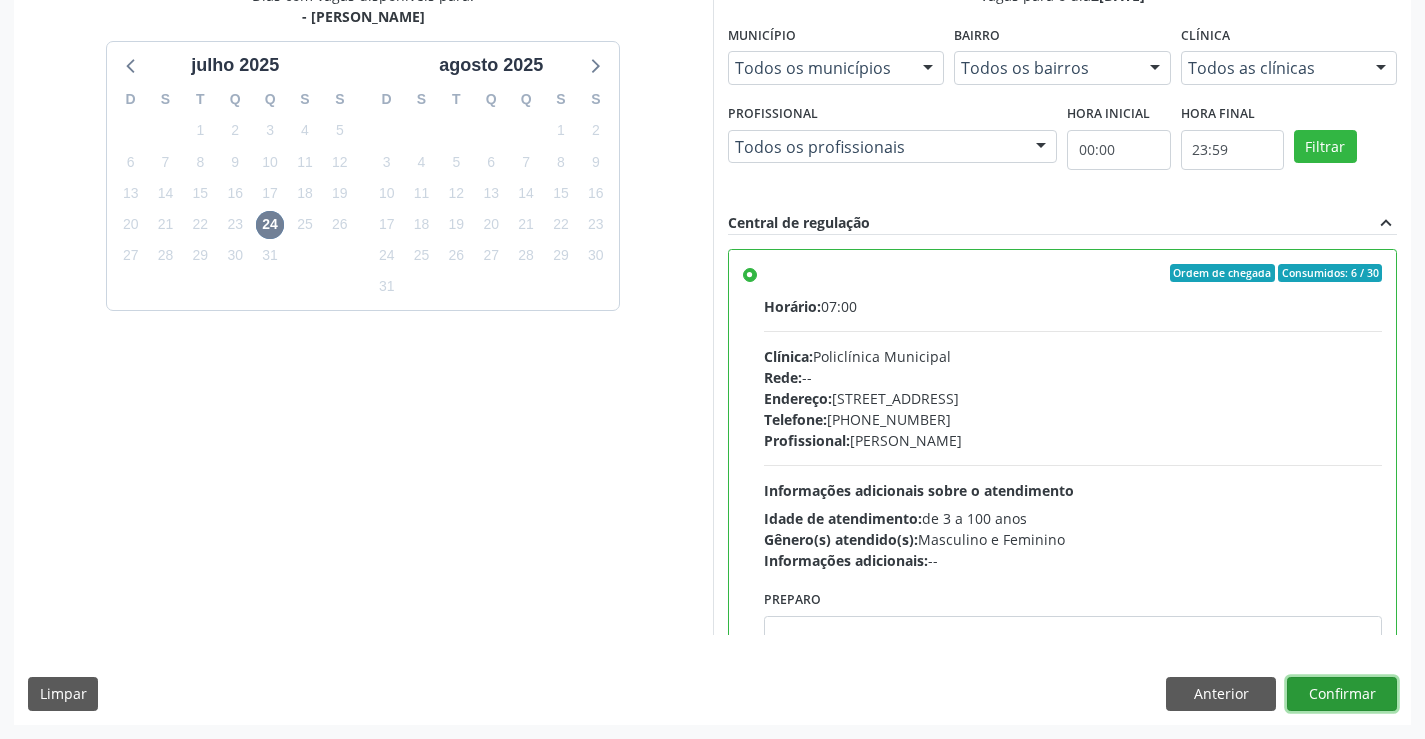 click on "Confirmar" at bounding box center [1342, 694] 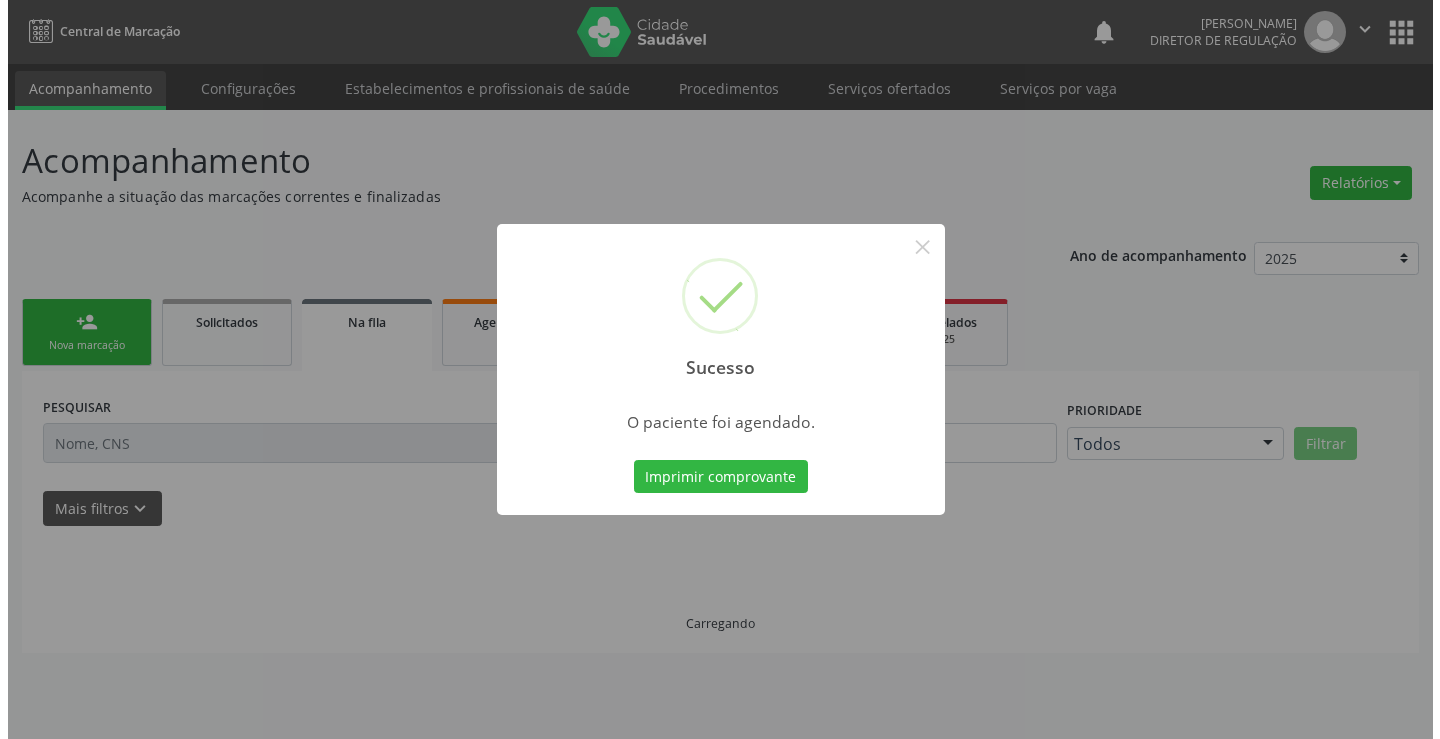 scroll, scrollTop: 0, scrollLeft: 0, axis: both 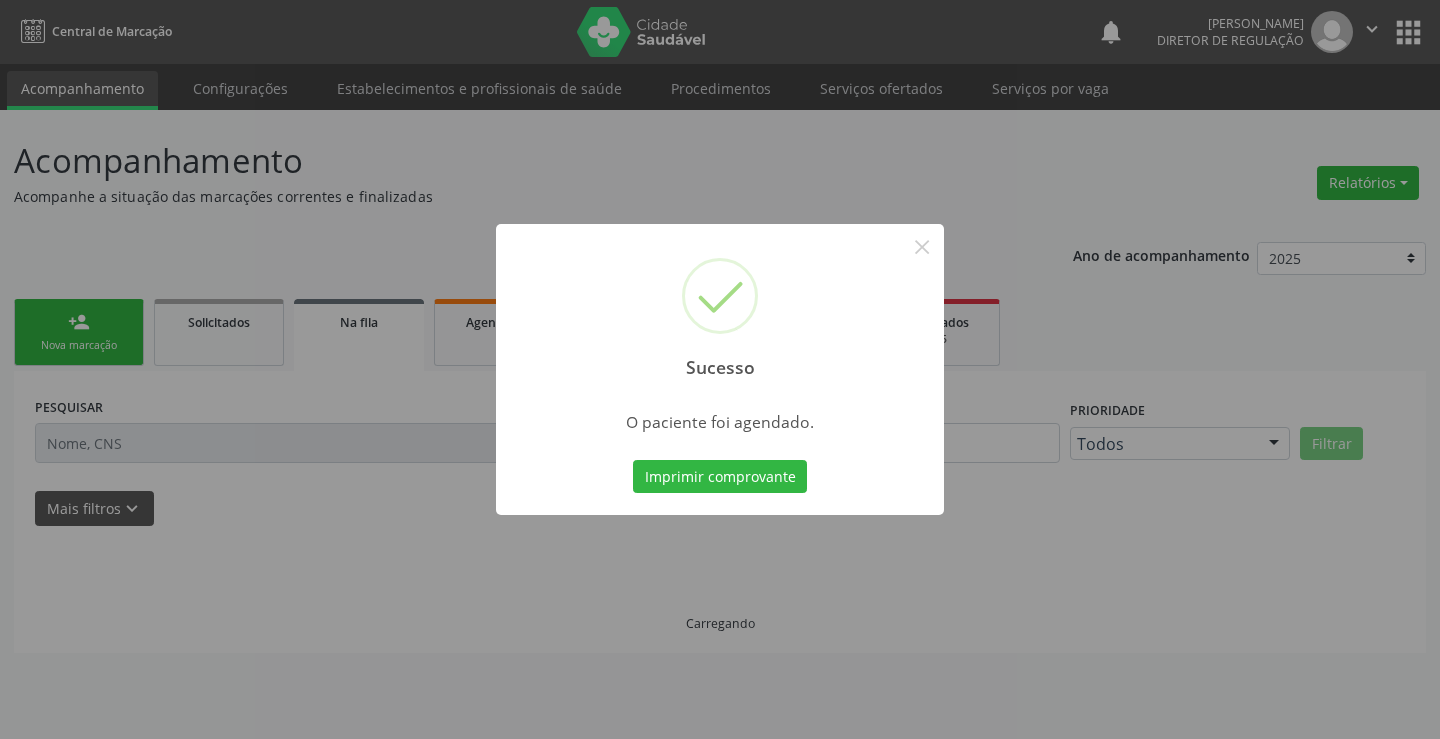 type 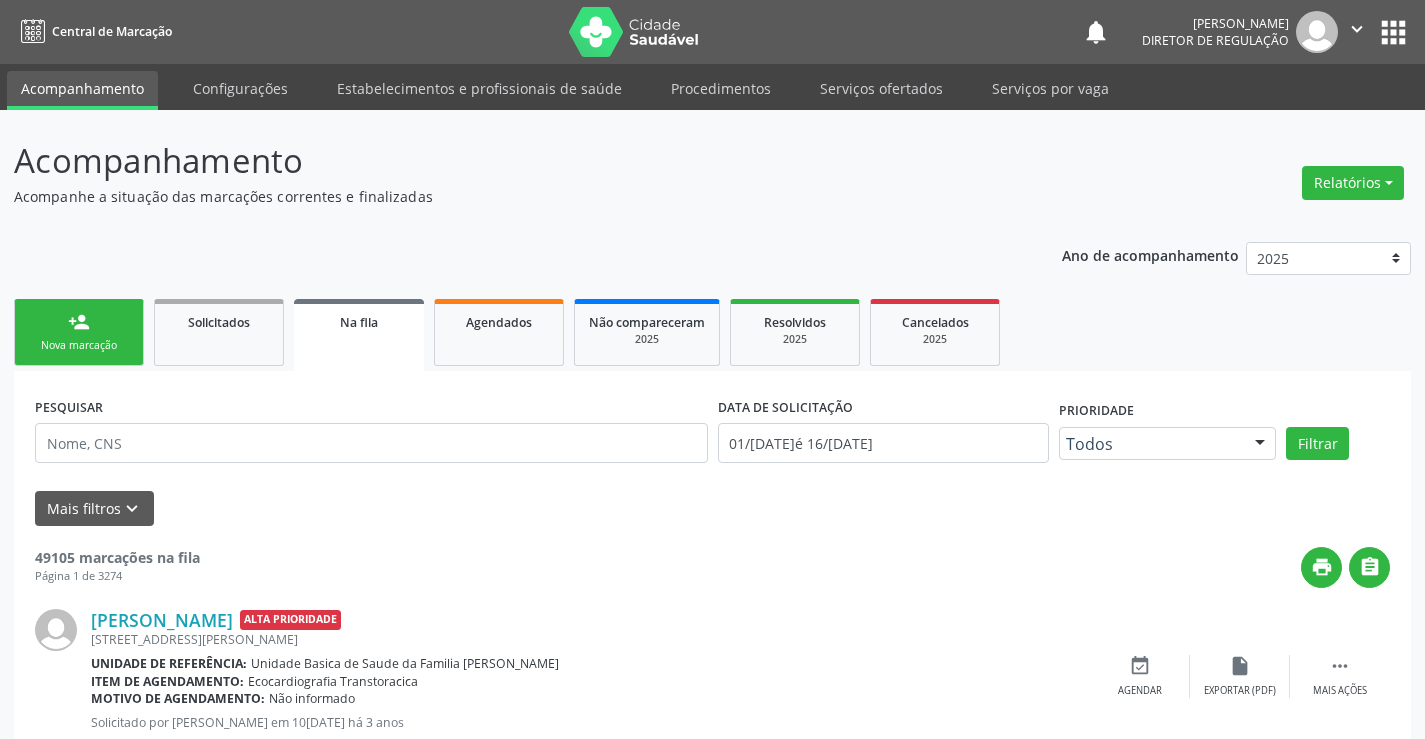 scroll, scrollTop: 0, scrollLeft: 0, axis: both 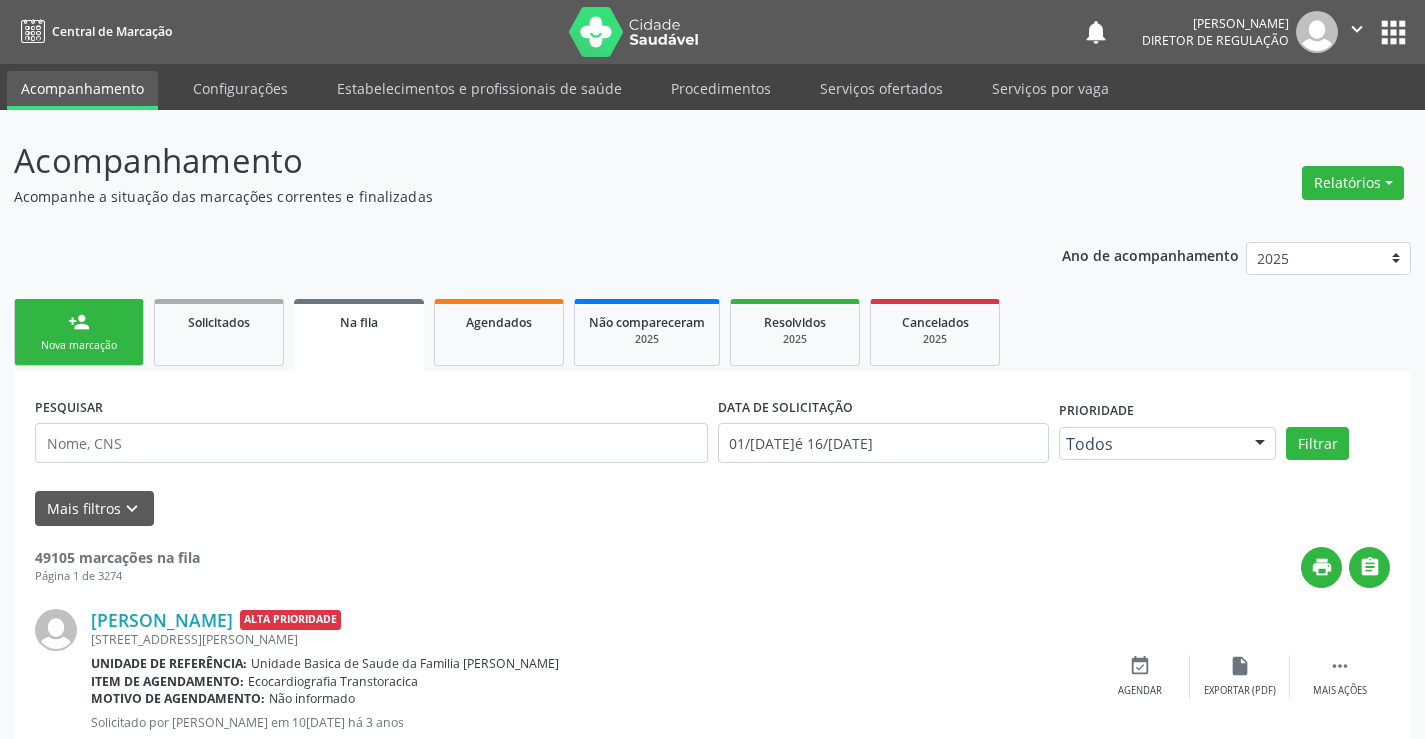 click on "person_add
Nova marcação" at bounding box center (79, 332) 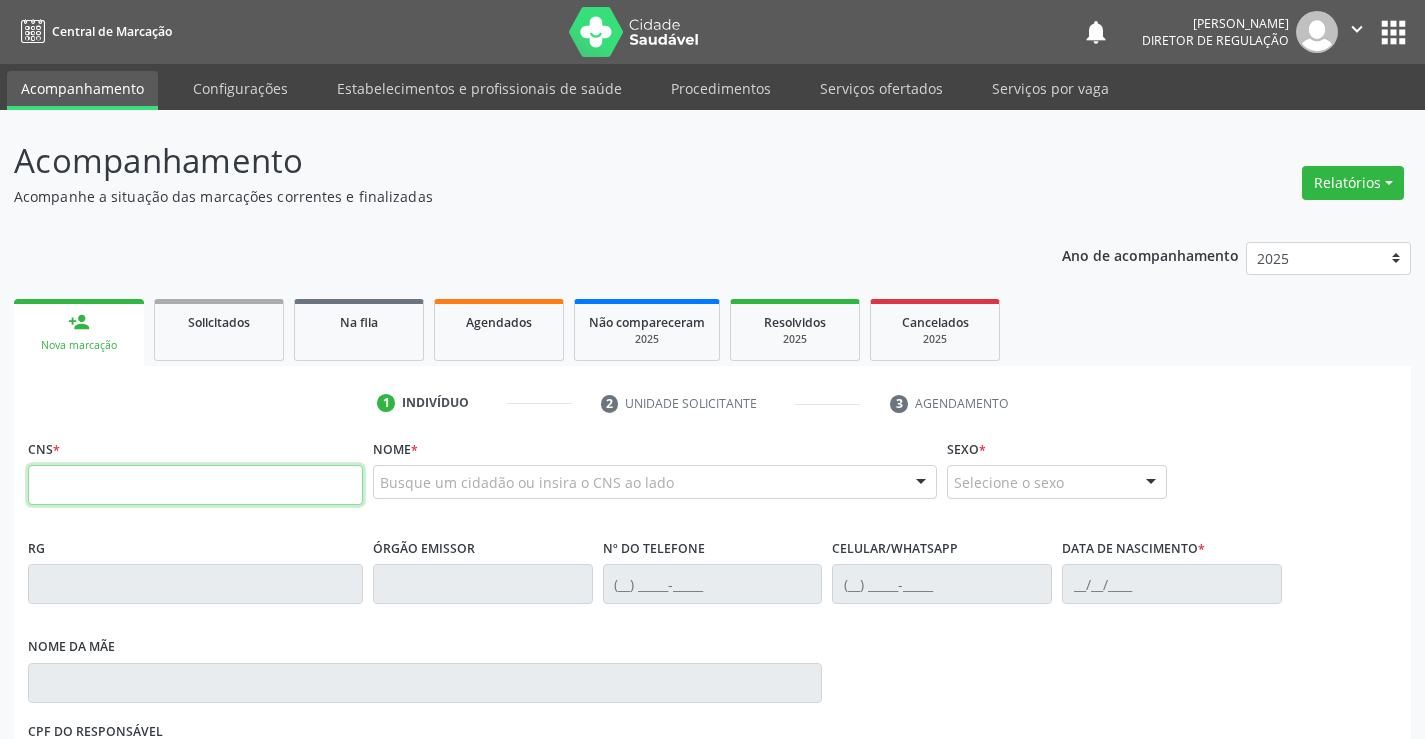click at bounding box center [195, 485] 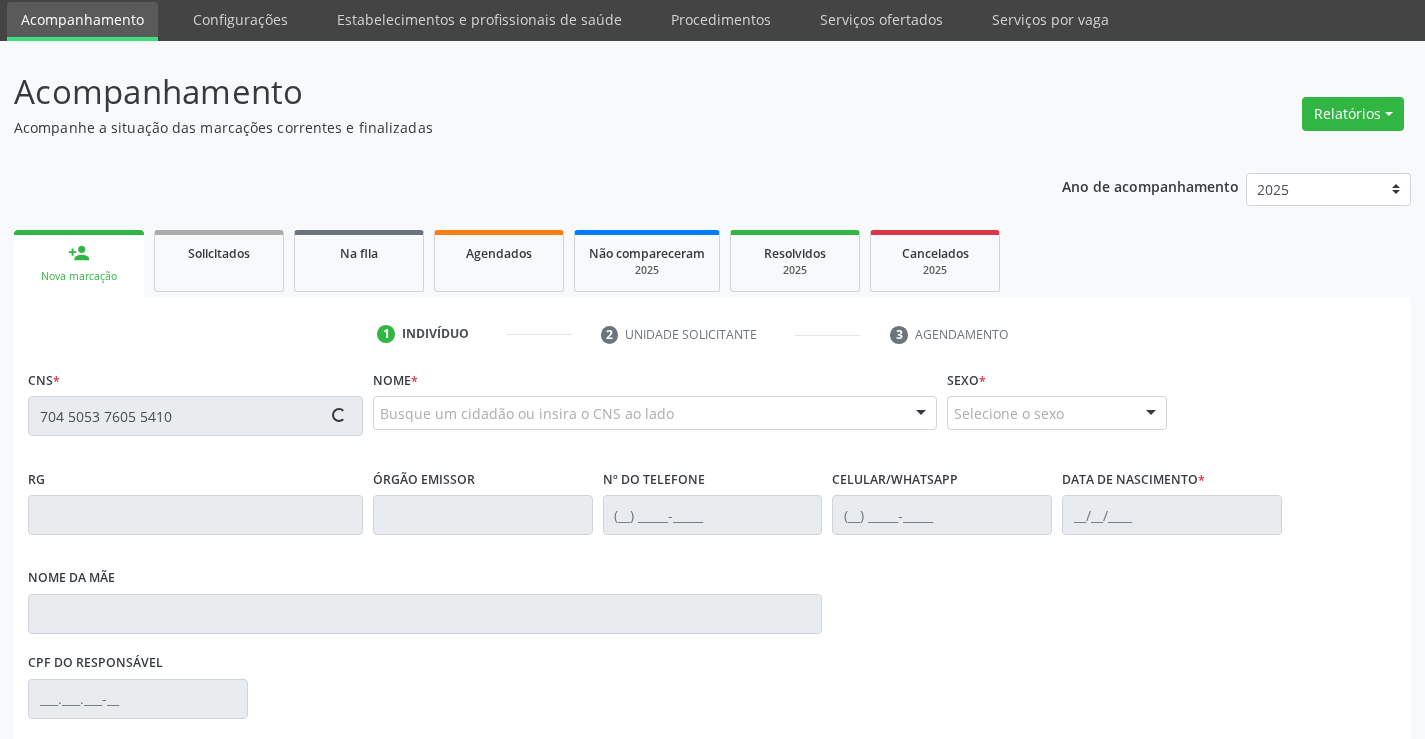 type on "704 5053 7605 5410" 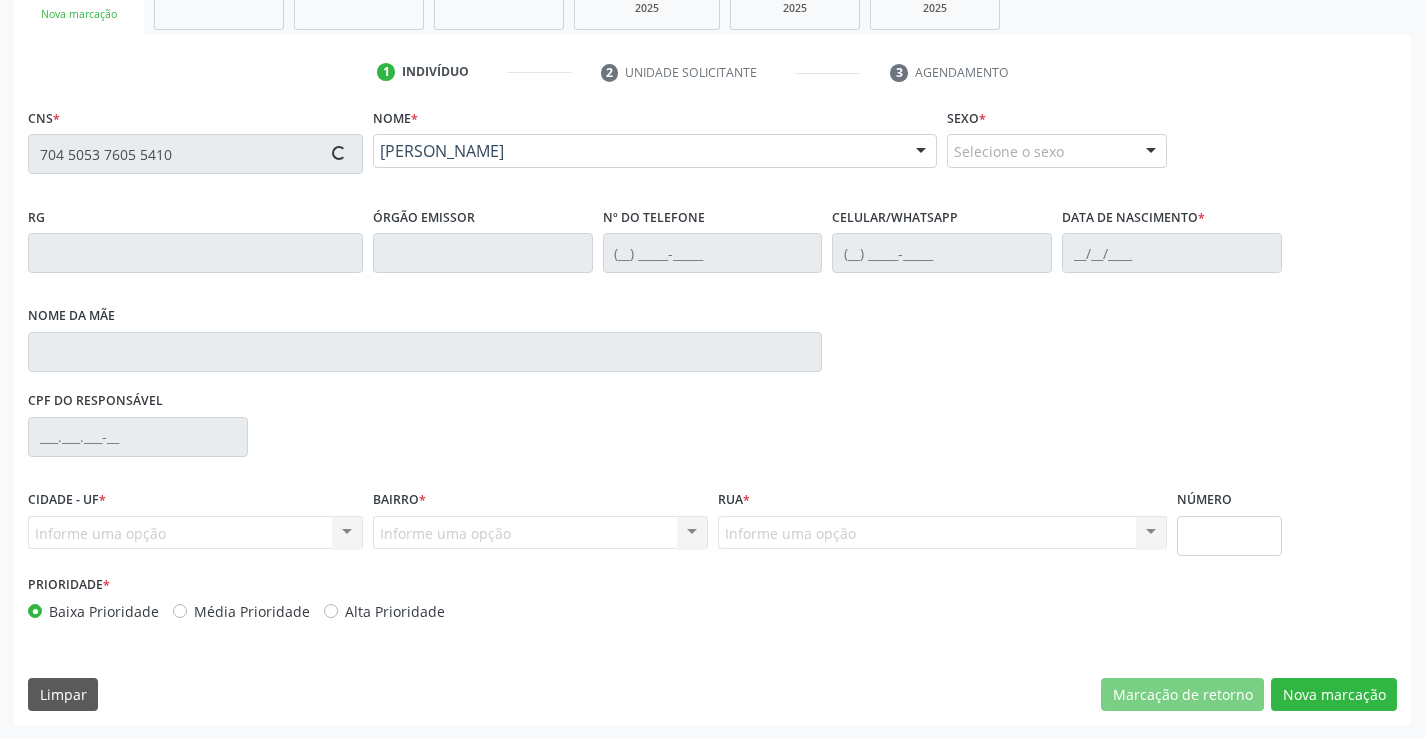 type on "2439002283" 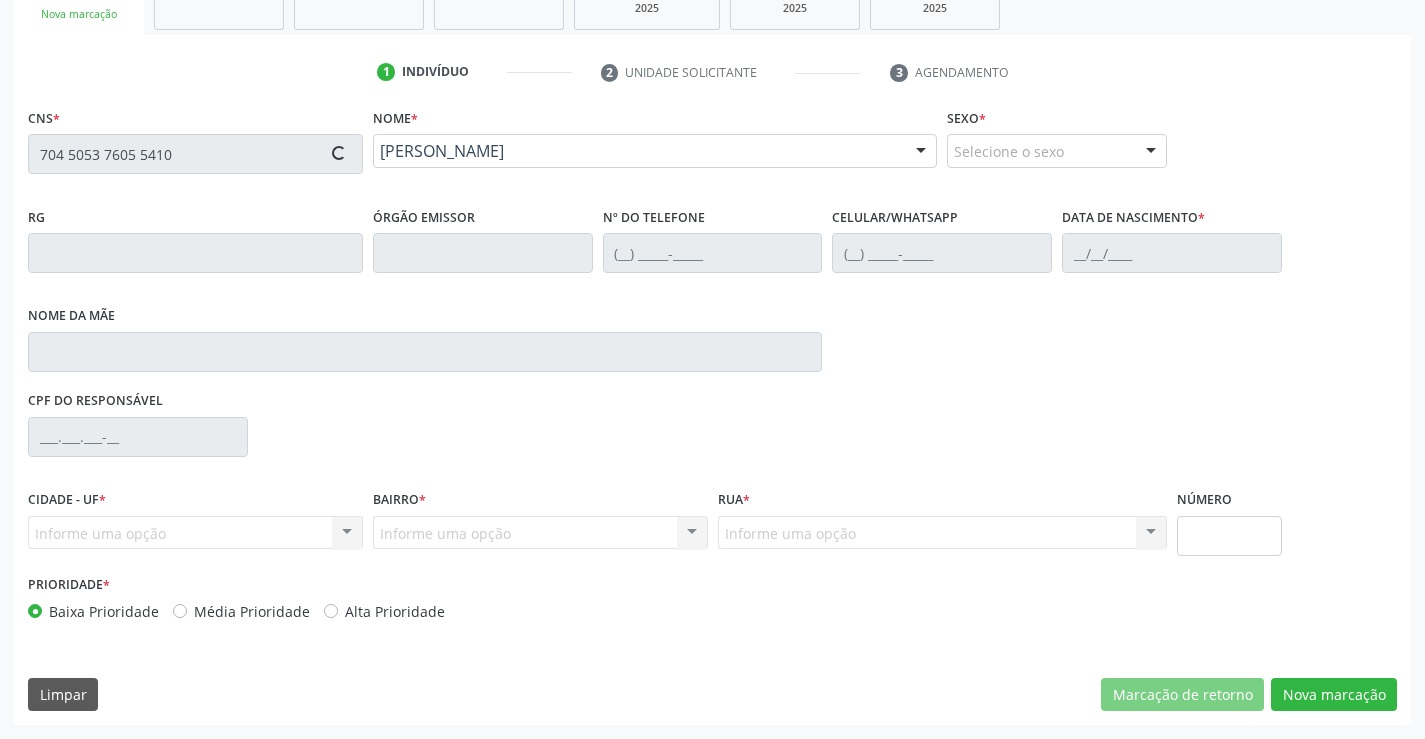 type on "(19) 98769-4590" 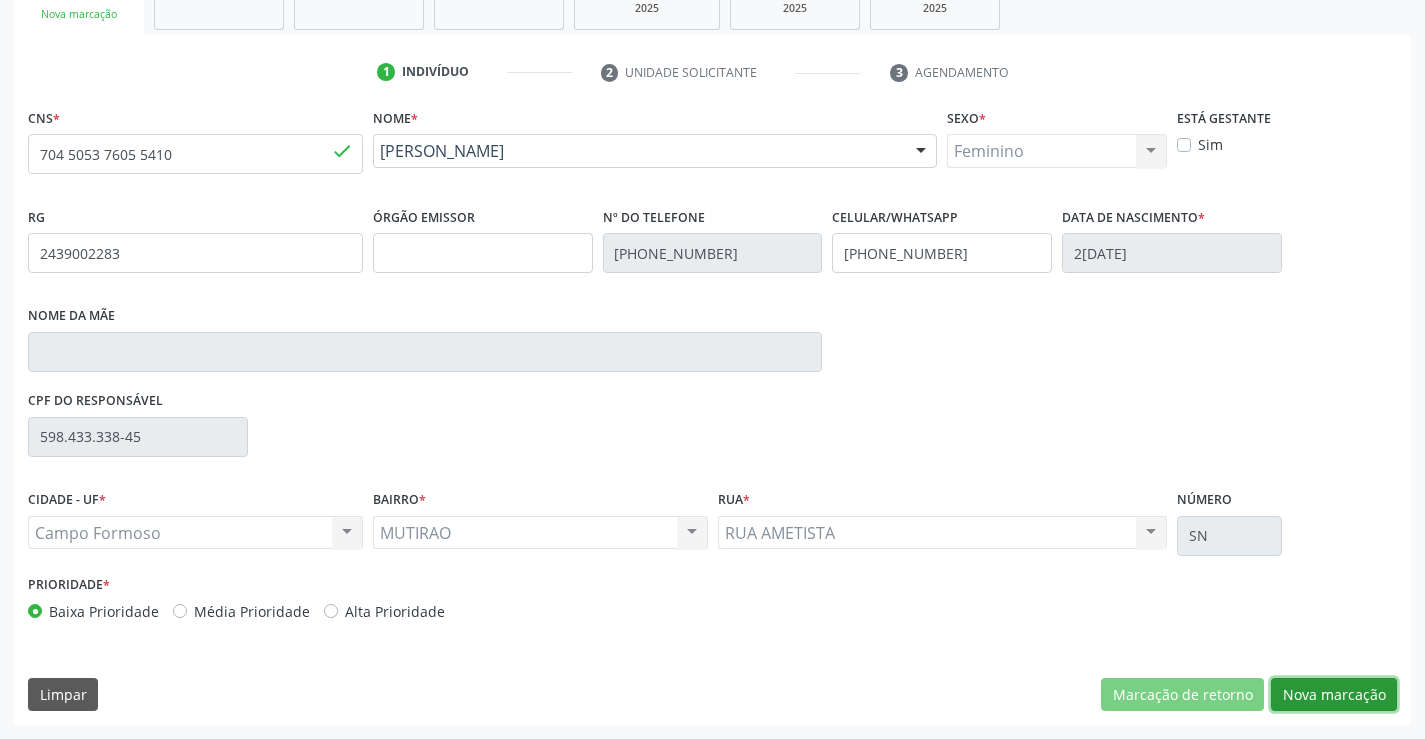 click on "Nova marcação" at bounding box center [1334, 695] 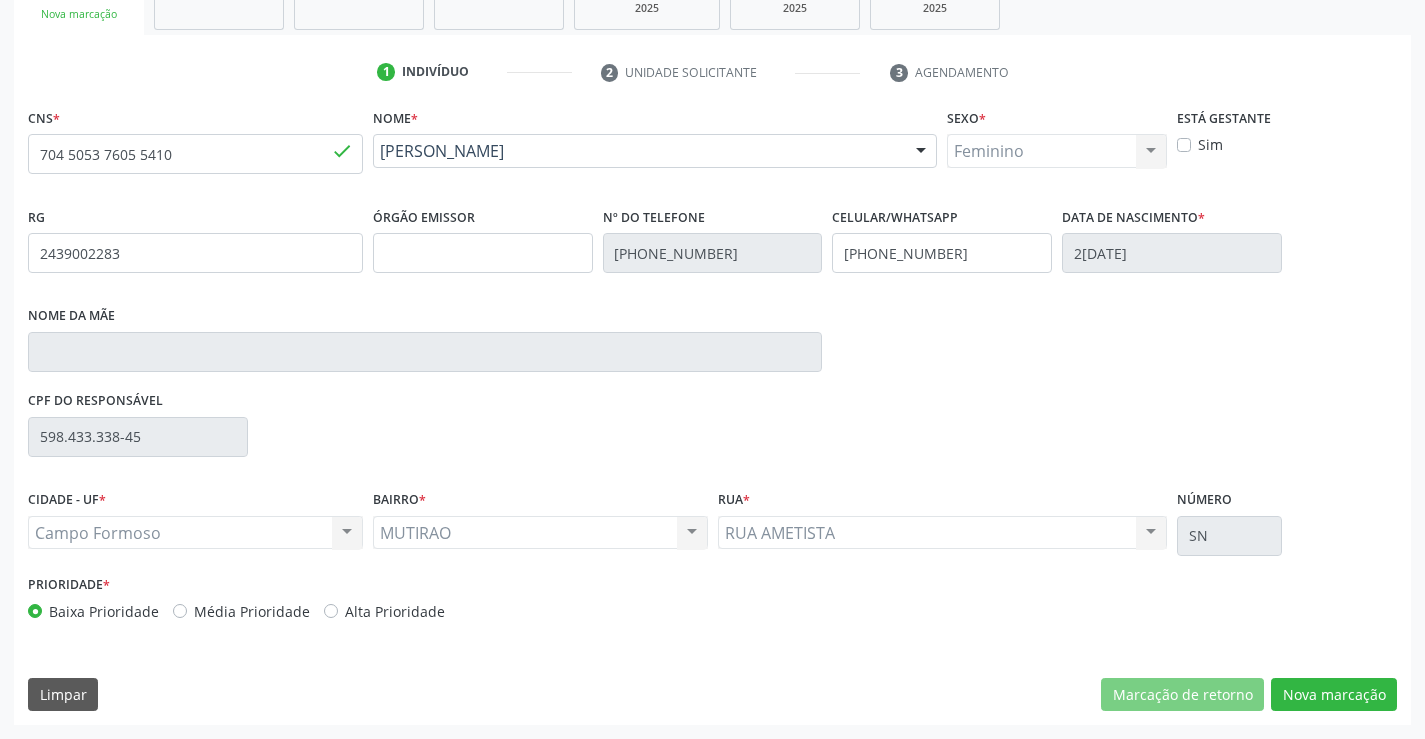 scroll, scrollTop: 167, scrollLeft: 0, axis: vertical 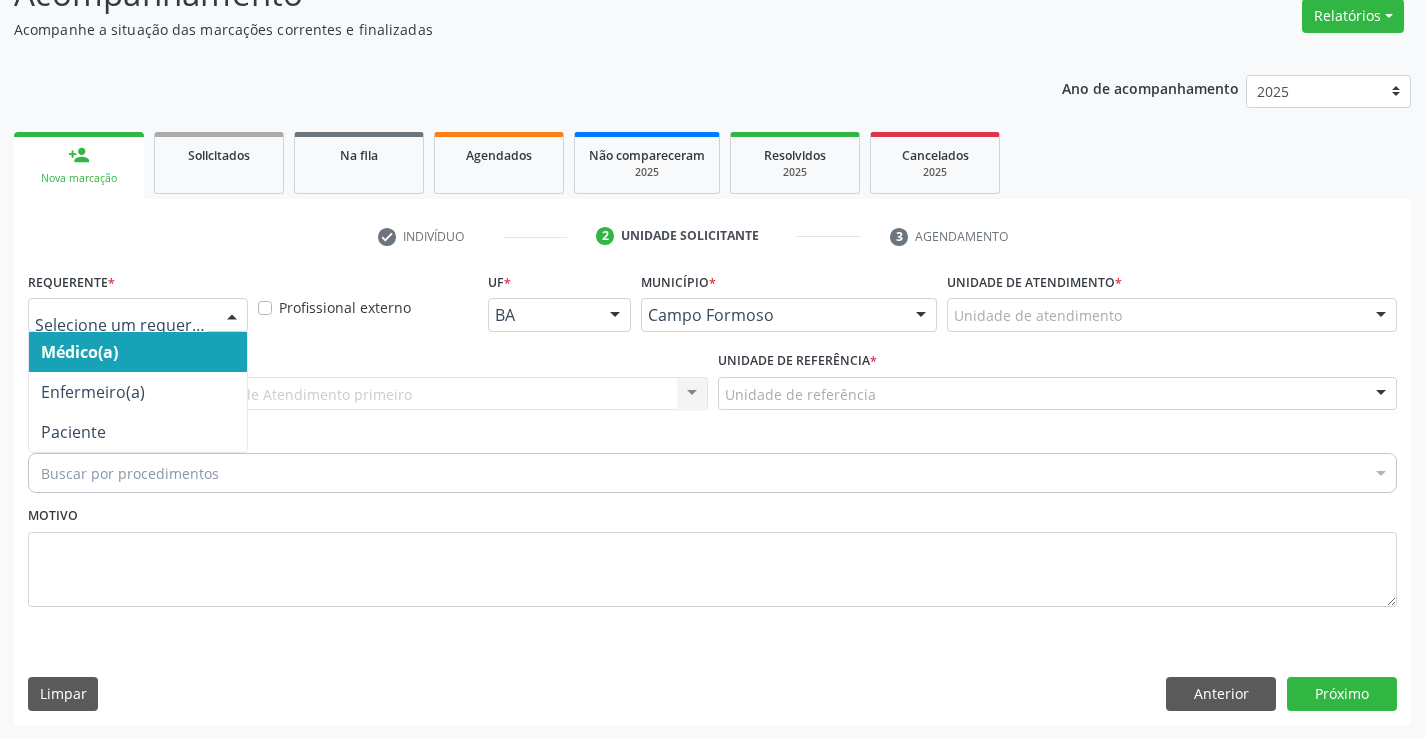 click at bounding box center [232, 316] 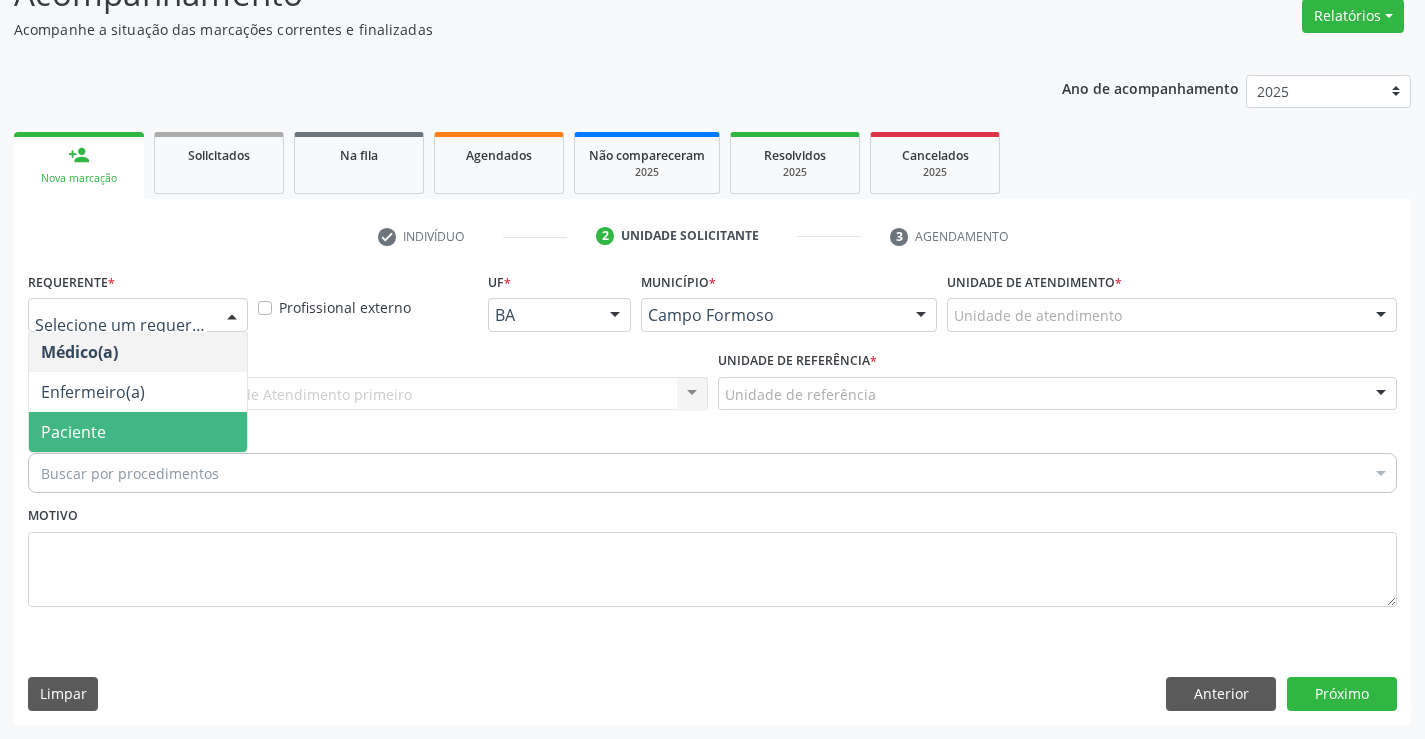 click on "Paciente" at bounding box center [138, 432] 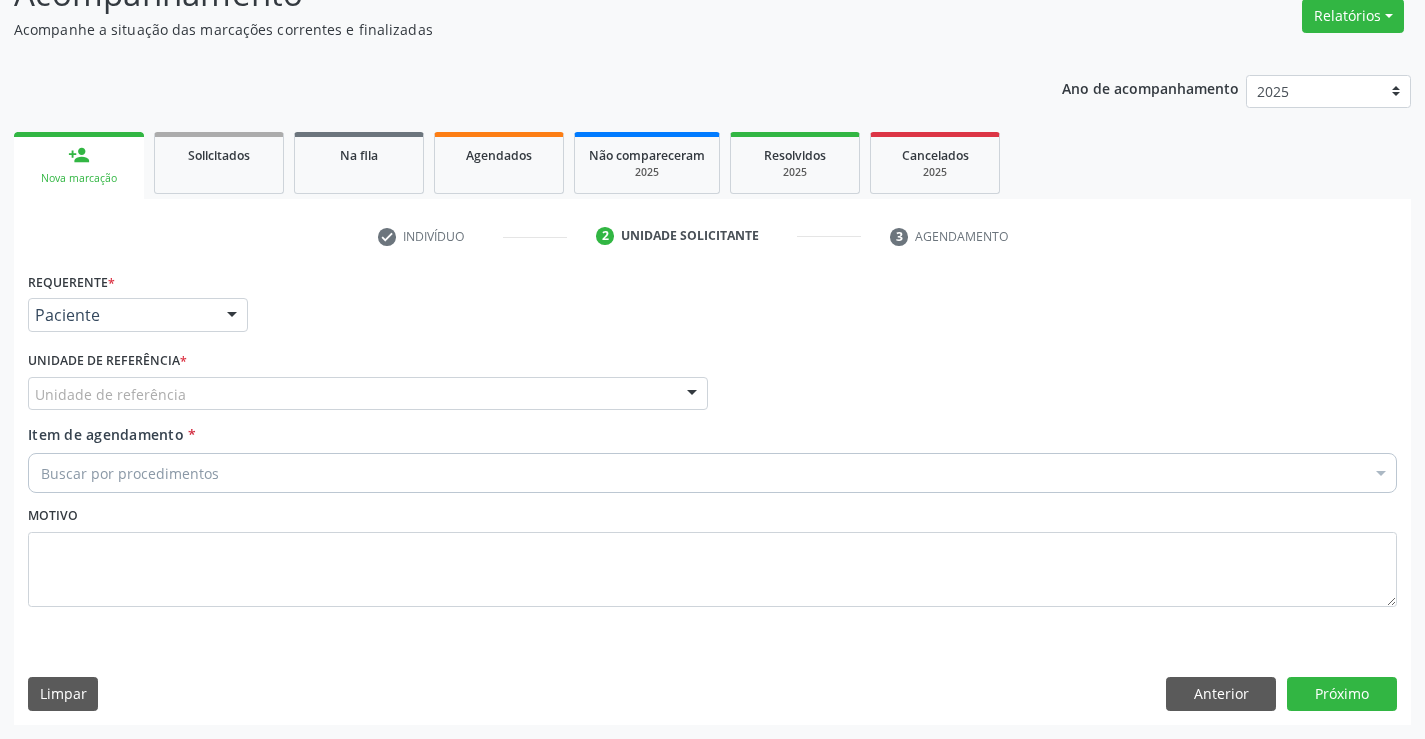 click on "Unidade de referência" at bounding box center (368, 394) 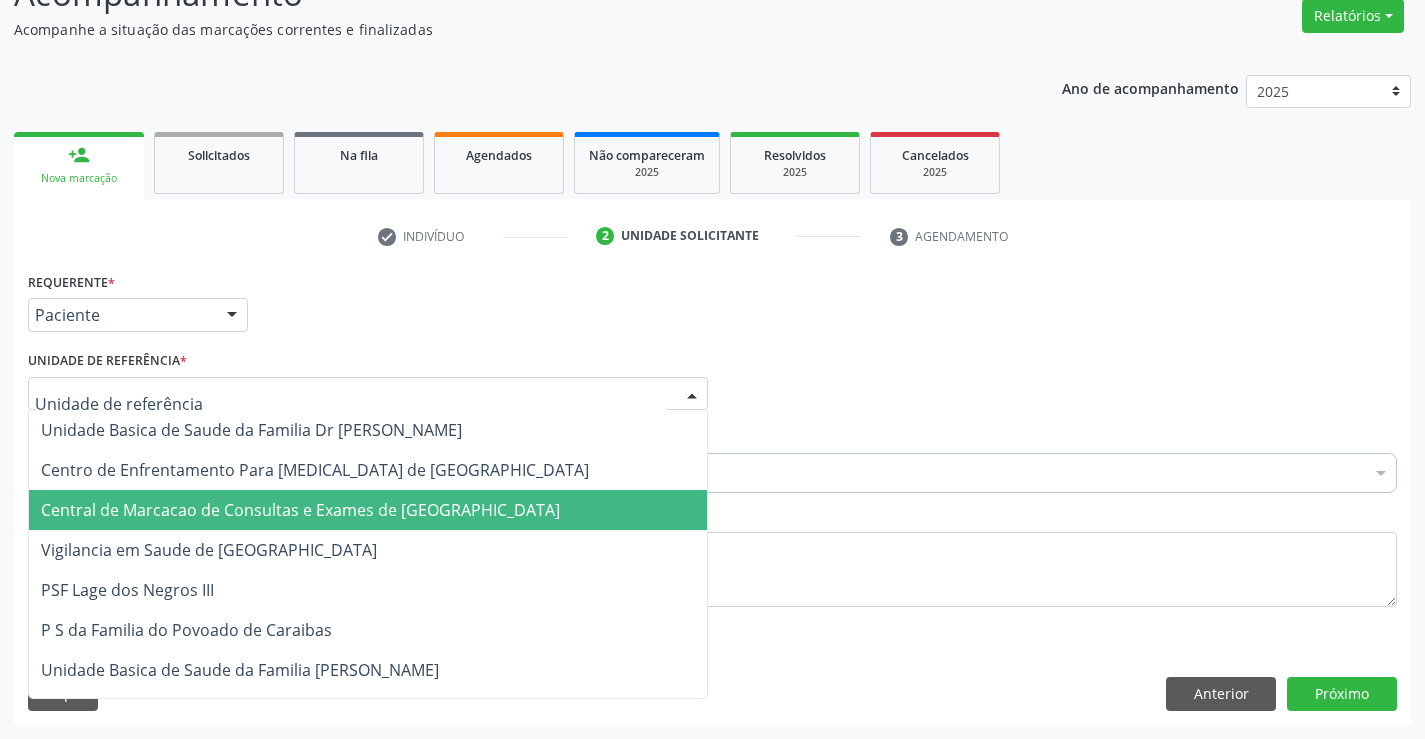 click on "Central de Marcacao de Consultas e Exames de [GEOGRAPHIC_DATA]" at bounding box center (368, 510) 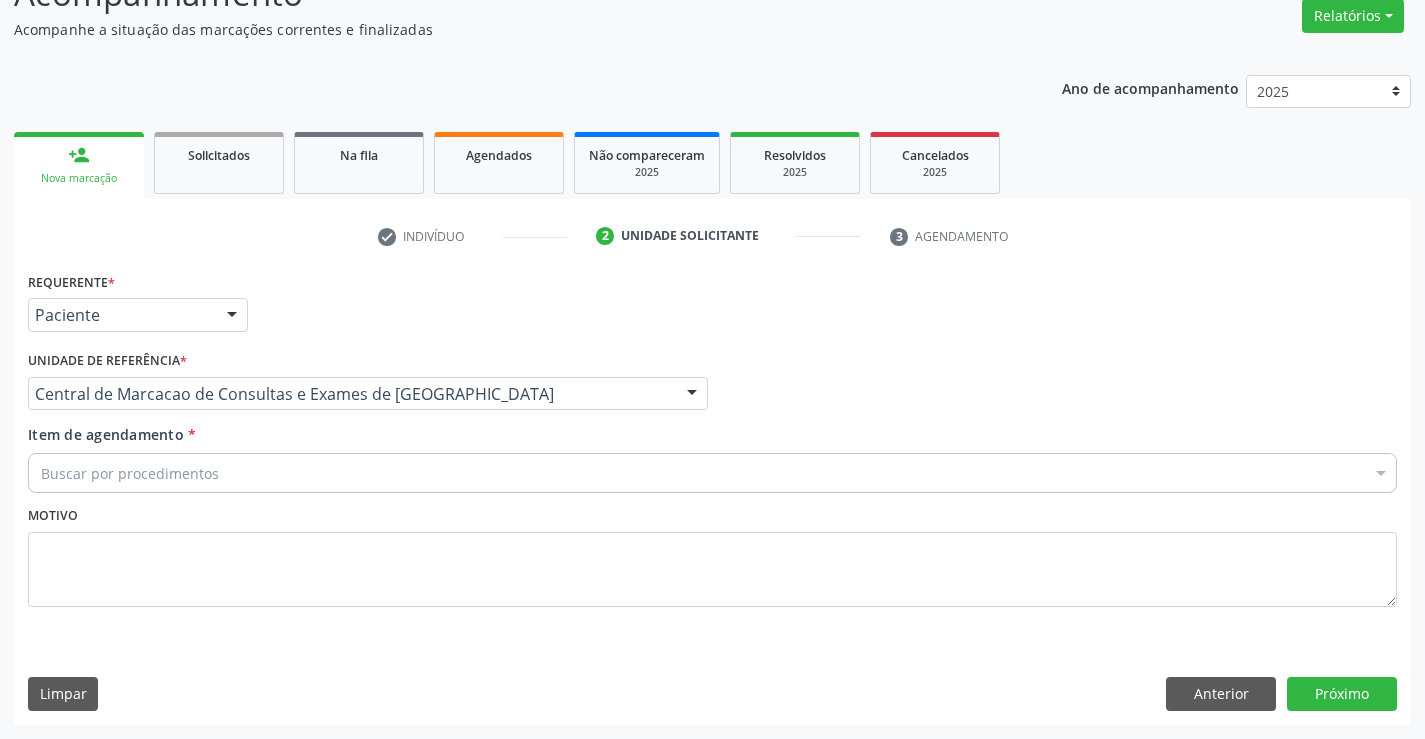 click on "Buscar por procedimentos" at bounding box center (712, 473) 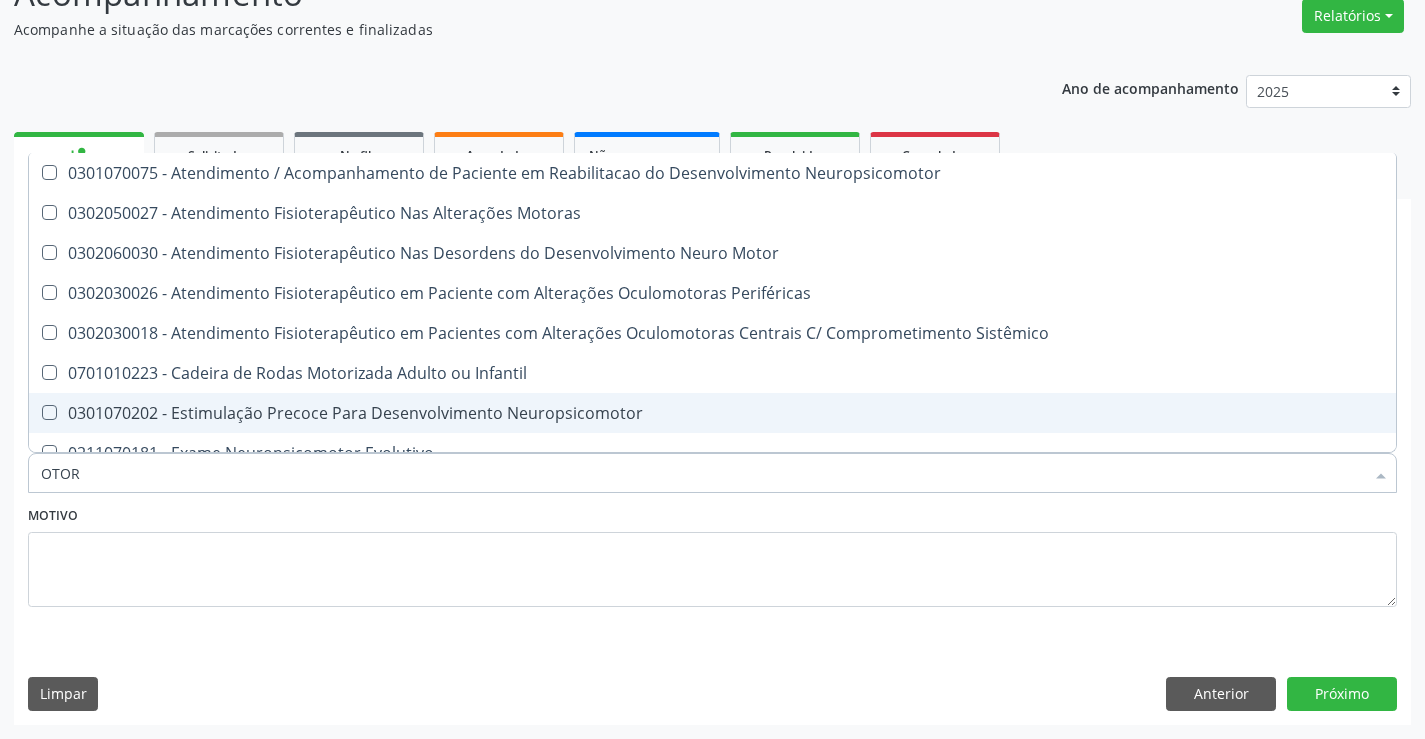 type on "OTORR" 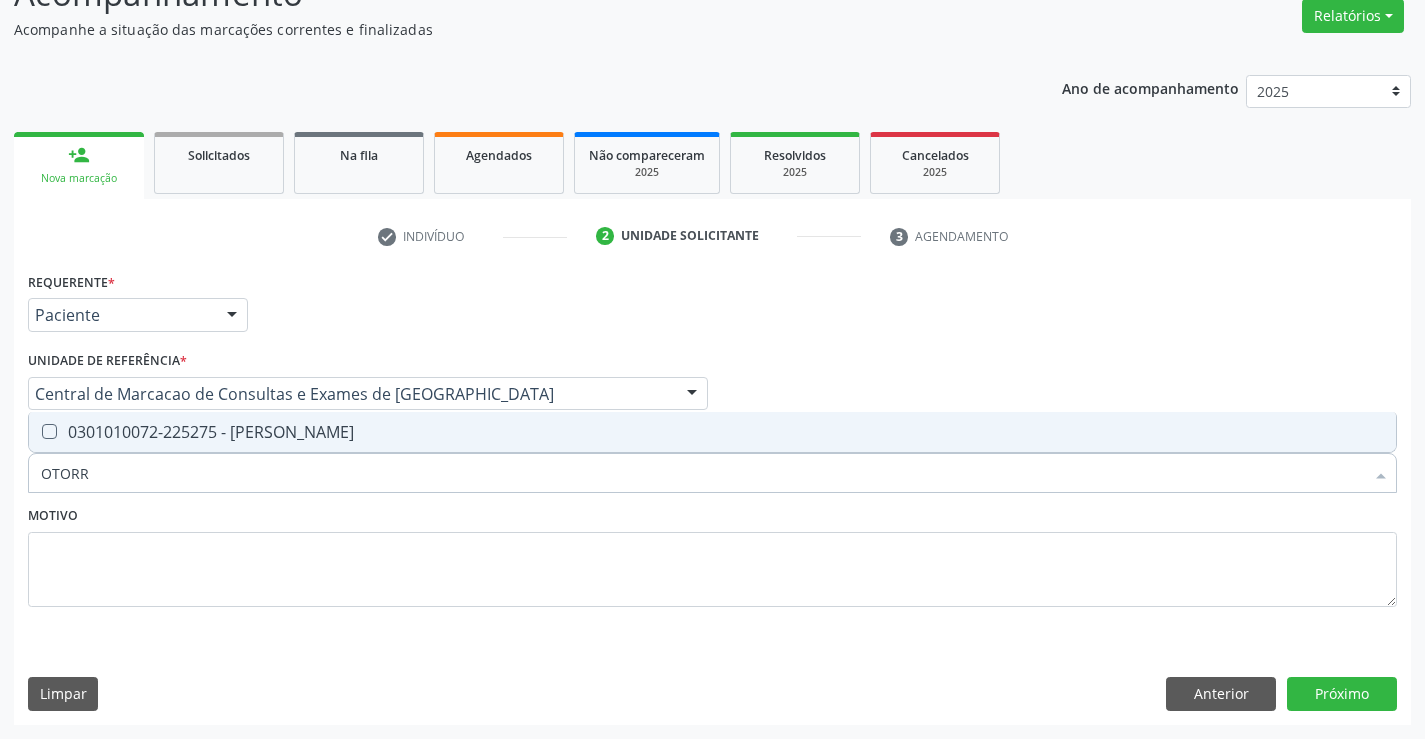 click on "0301010072-225275 - Médico Otorrinolaringologista" at bounding box center [712, 432] 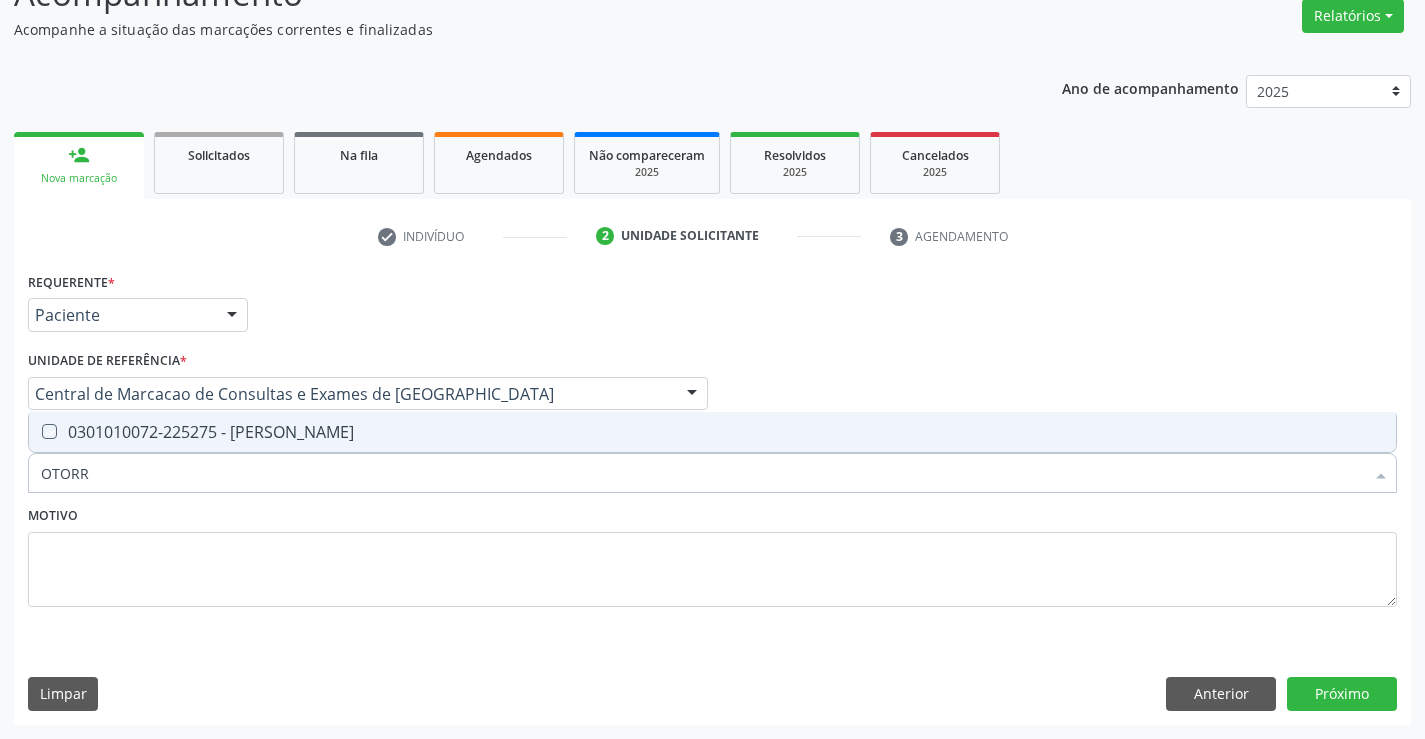 checkbox on "true" 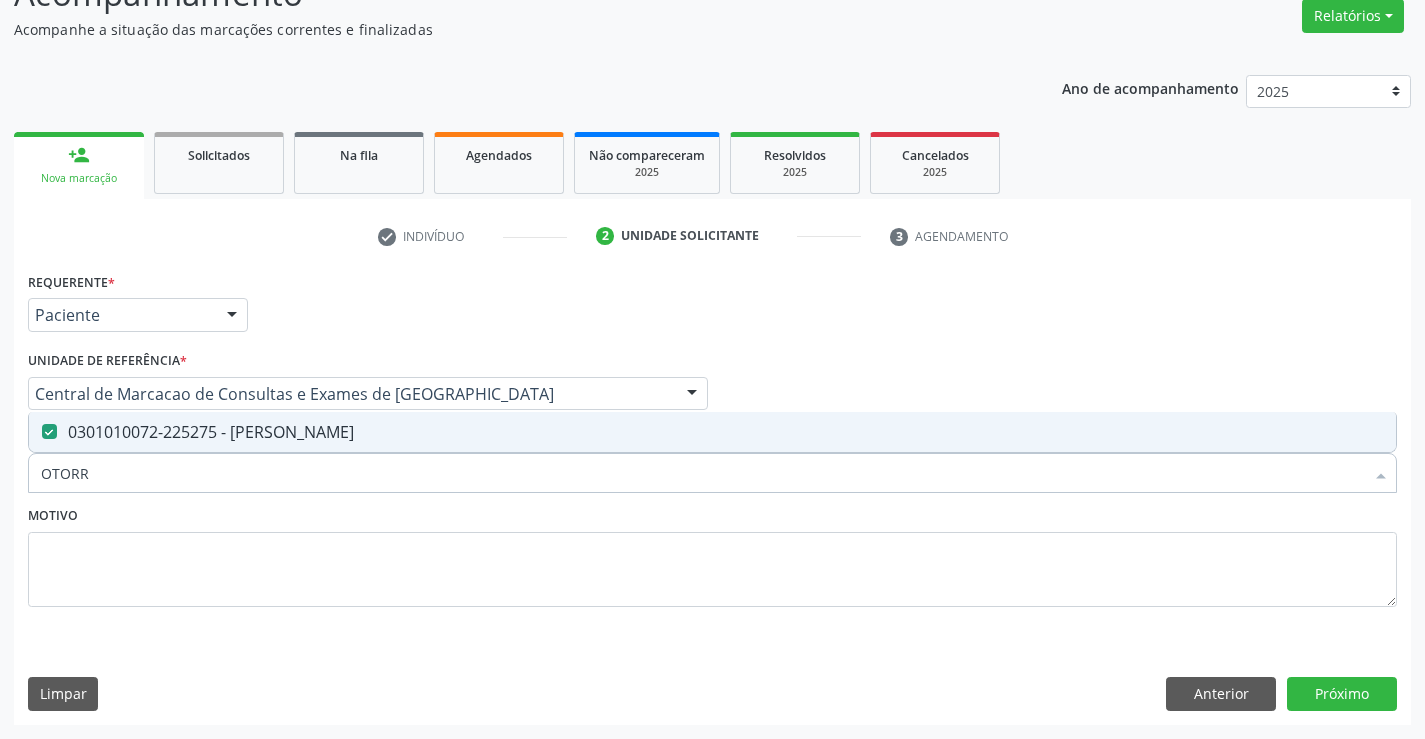 click on "Requerente
*
Paciente         Médico(a)   Enfermeiro(a)   Paciente
Nenhum resultado encontrado para: "   "
Não há nenhuma opção para ser exibida.
UF
BA         BA
Nenhum resultado encontrado para: "   "
Não há nenhuma opção para ser exibida.
Município
Campo Formoso         Campo Formoso
Nenhum resultado encontrado para: "   "
Não há nenhuma opção para ser exibida.
Médico Solicitante
Por favor, selecione a Unidade de Atendimento primeiro
Nenhum resultado encontrado para: "   "
Não há nenhuma opção para ser exibida.
Unidade de referência
*
Central de Marcacao de Consultas e Exames de Campo Formoso         Unidade Basica de Saude da Familia Dr Paulo Sudre   Centro de Enfrentamento Para Covid 19 de Campo Formoso" at bounding box center (712, 495) 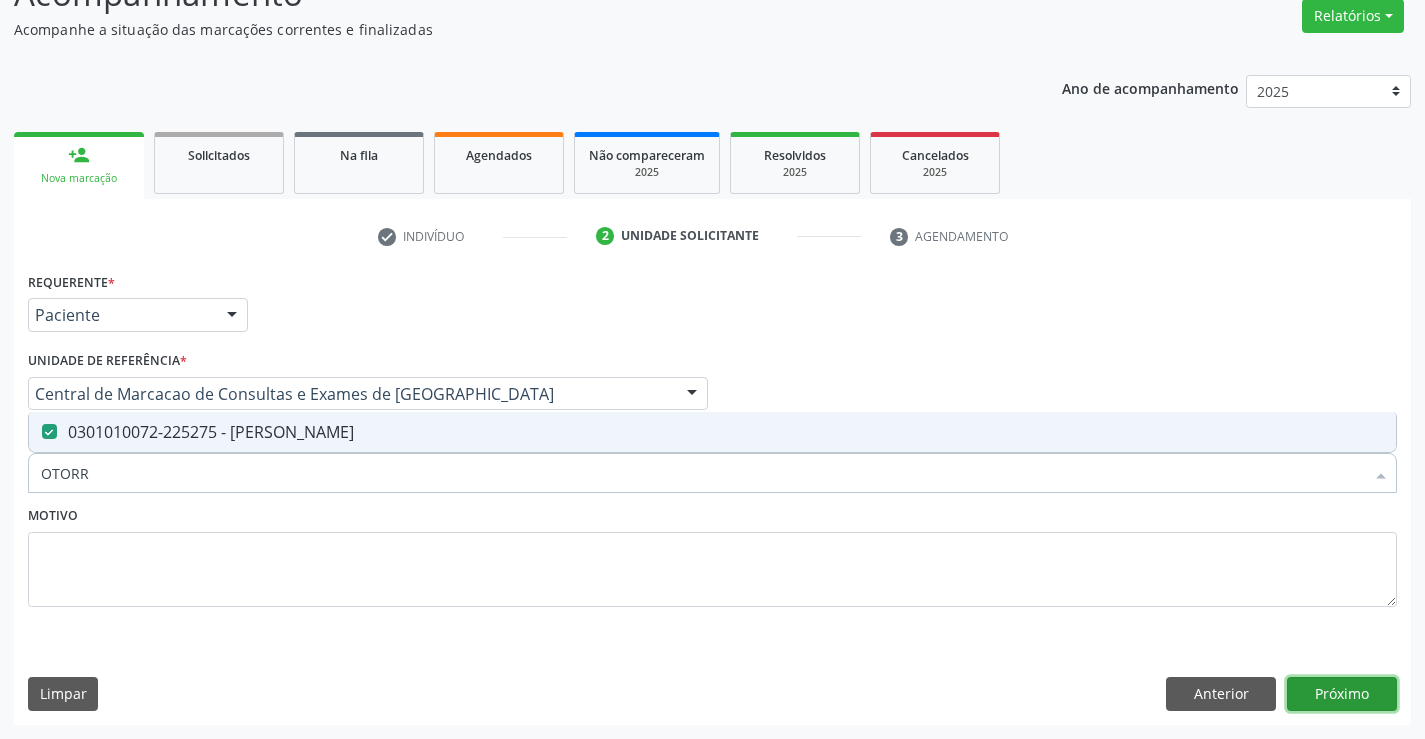 click on "Próximo" at bounding box center (1342, 694) 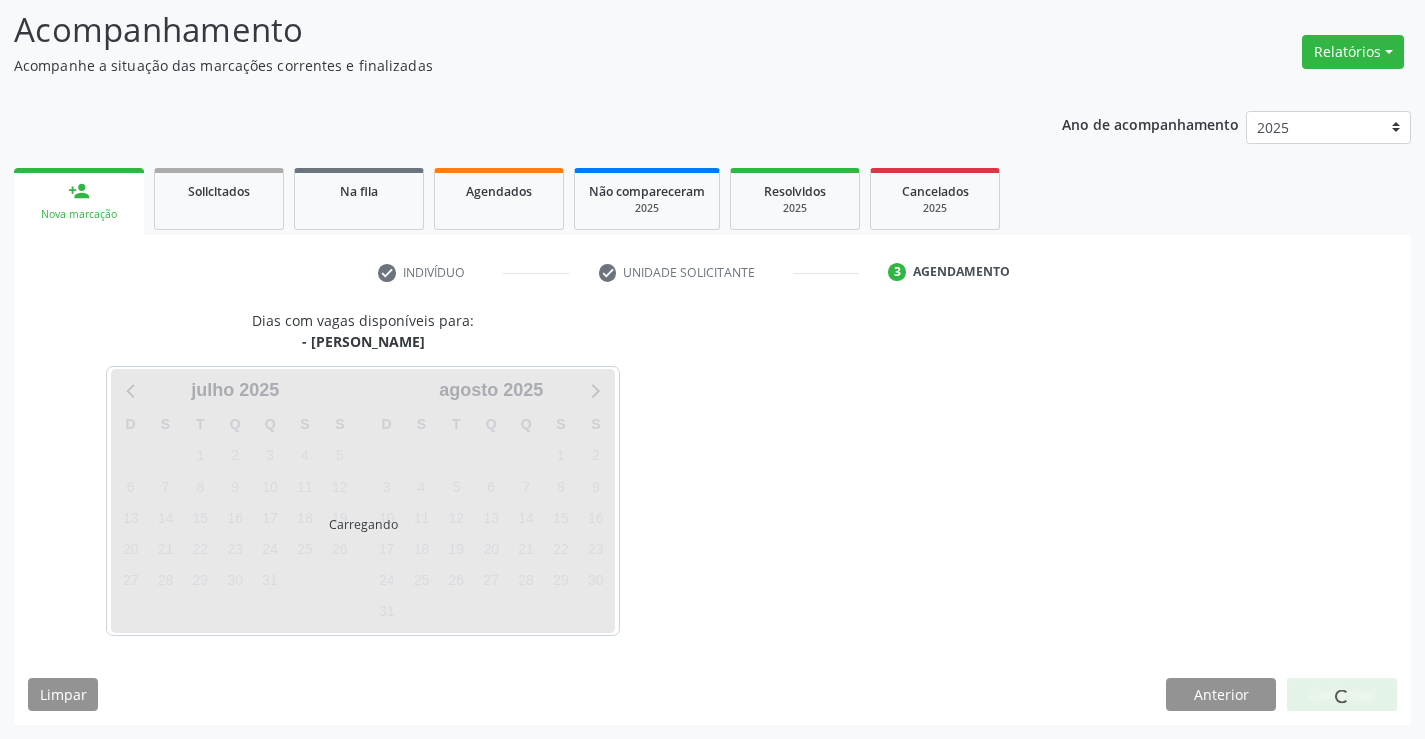 scroll, scrollTop: 131, scrollLeft: 0, axis: vertical 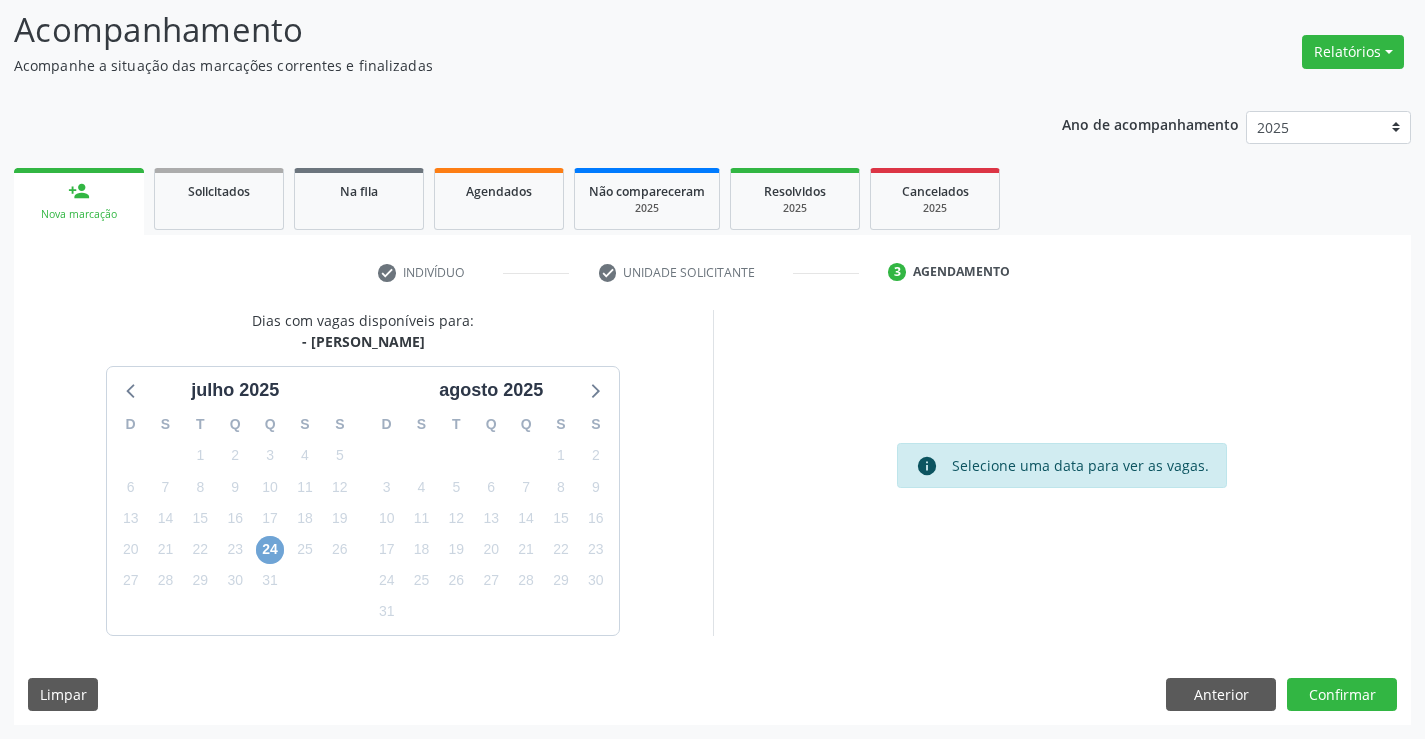 click on "24" at bounding box center [270, 550] 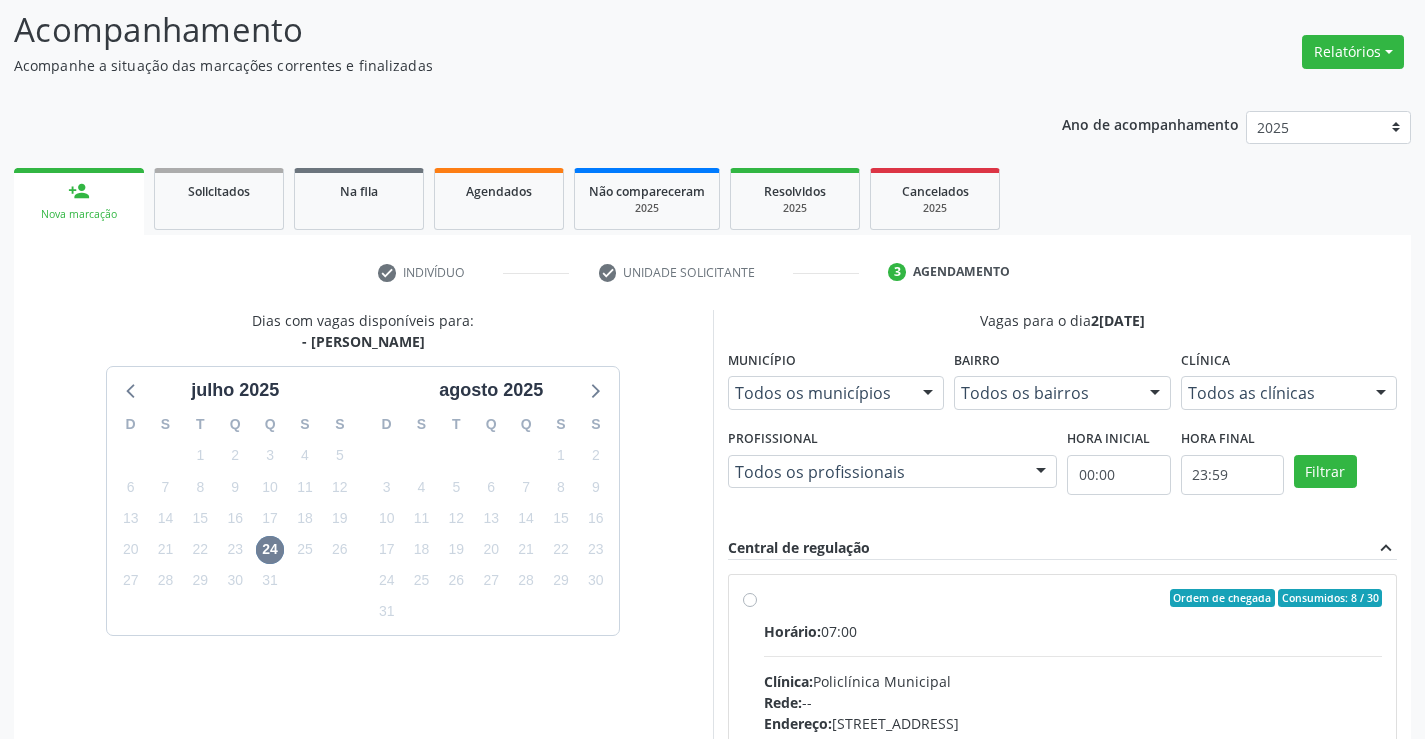 click on "Ordem de chegada
Consumidos: 8 / 30
Horário:   07:00
Clínica:  Policlínica Municipal
Rede:
--
Endereço:   Predio, nº 386, Centro, Campo Formoso - BA
Telefone:   (74) 6451312
Profissional:
Pedro Augusto Pessoa de Abreu
Informações adicionais sobre o atendimento
Idade de atendimento:
de 3 a 100 anos
Gênero(s) atendido(s):
Masculino e Feminino
Informações adicionais:
--" at bounding box center (1073, 742) 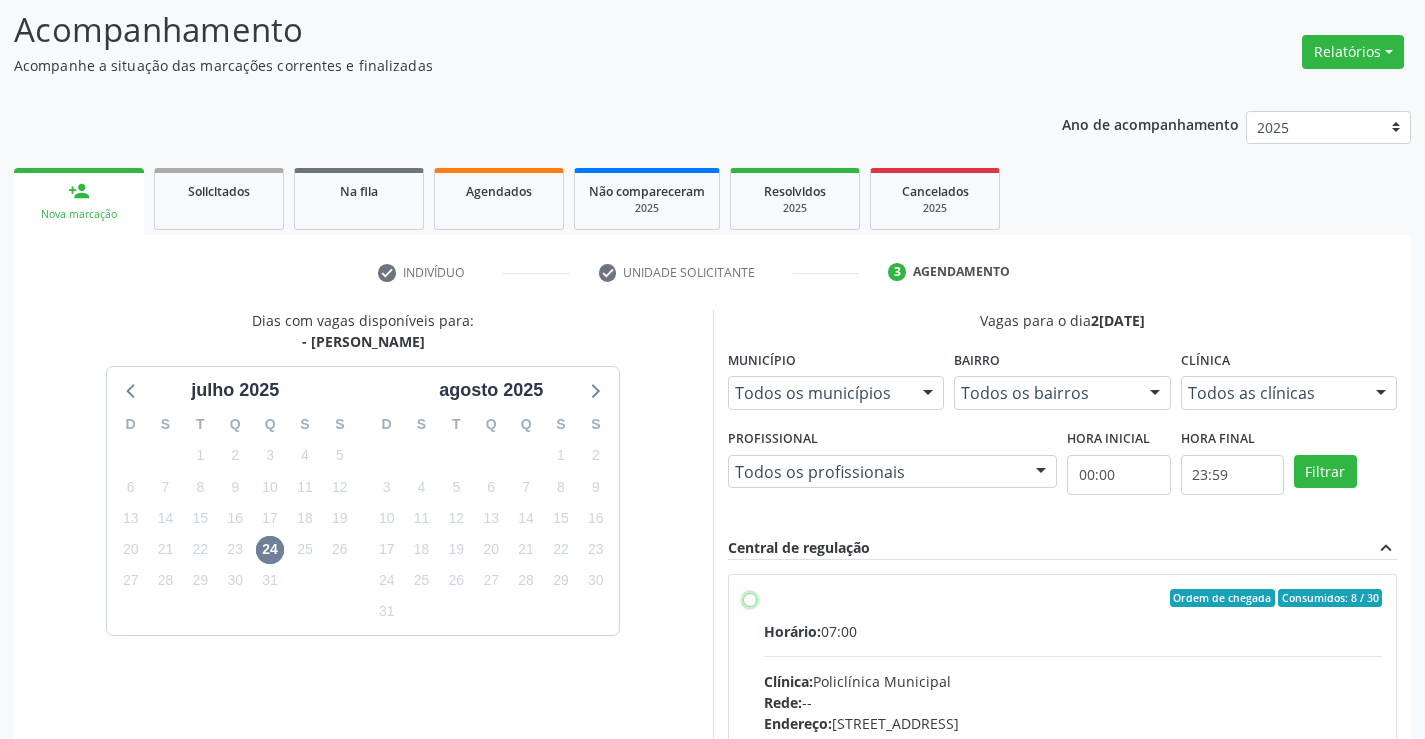 radio on "true" 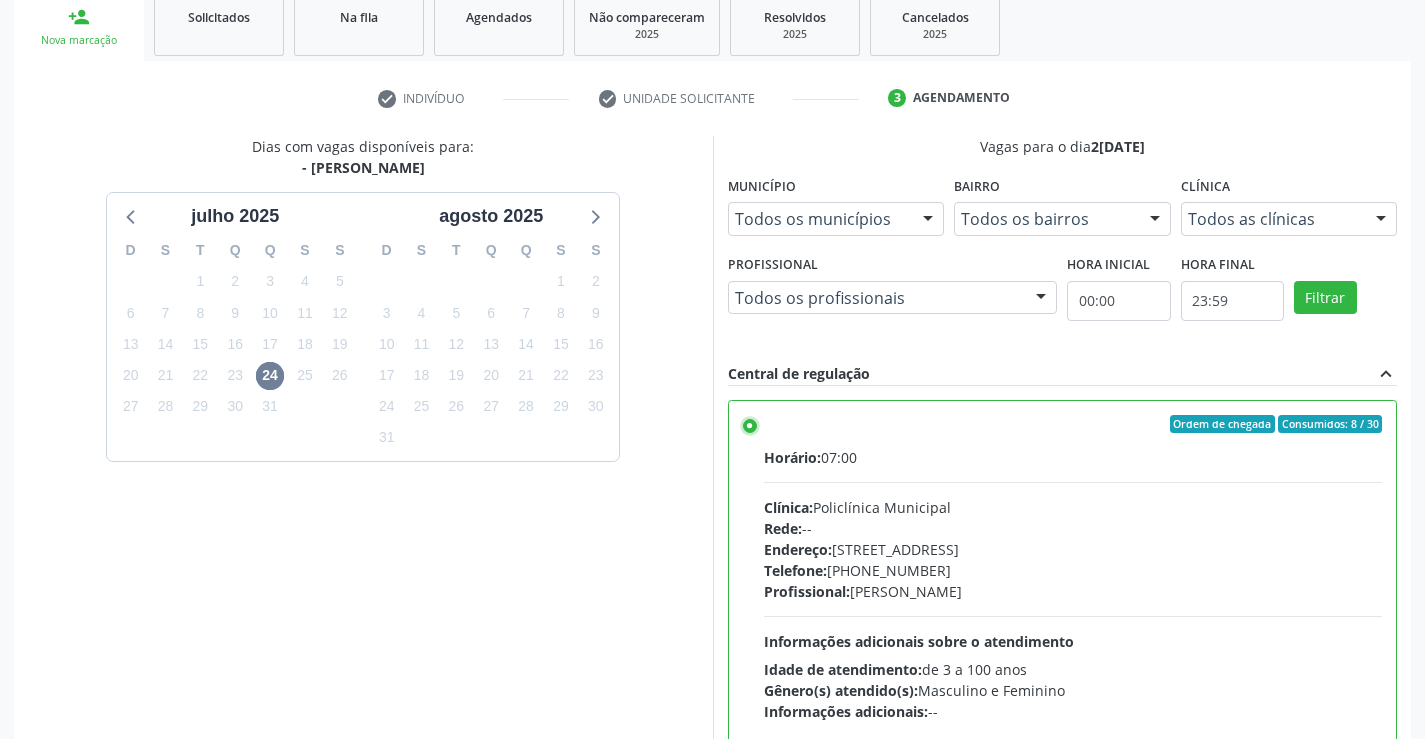scroll, scrollTop: 456, scrollLeft: 0, axis: vertical 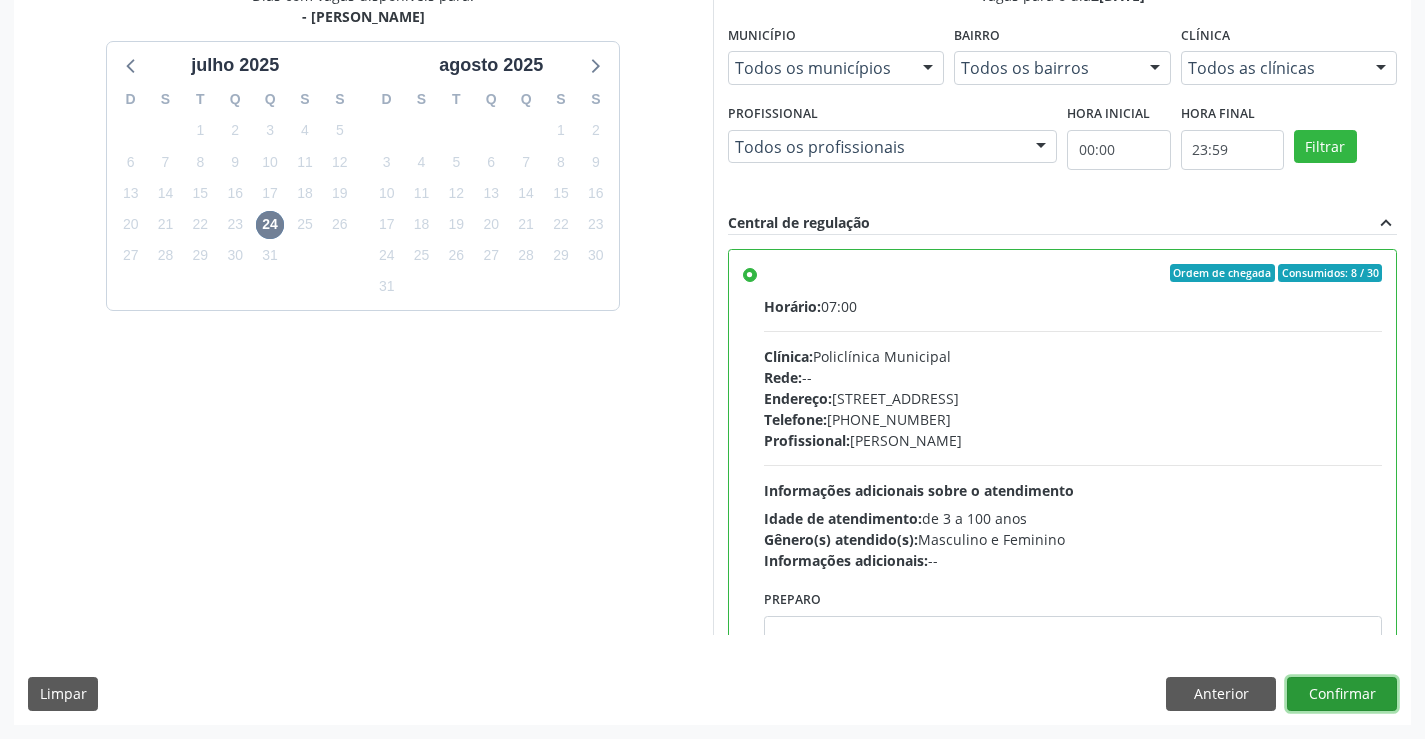click on "Confirmar" at bounding box center (1342, 694) 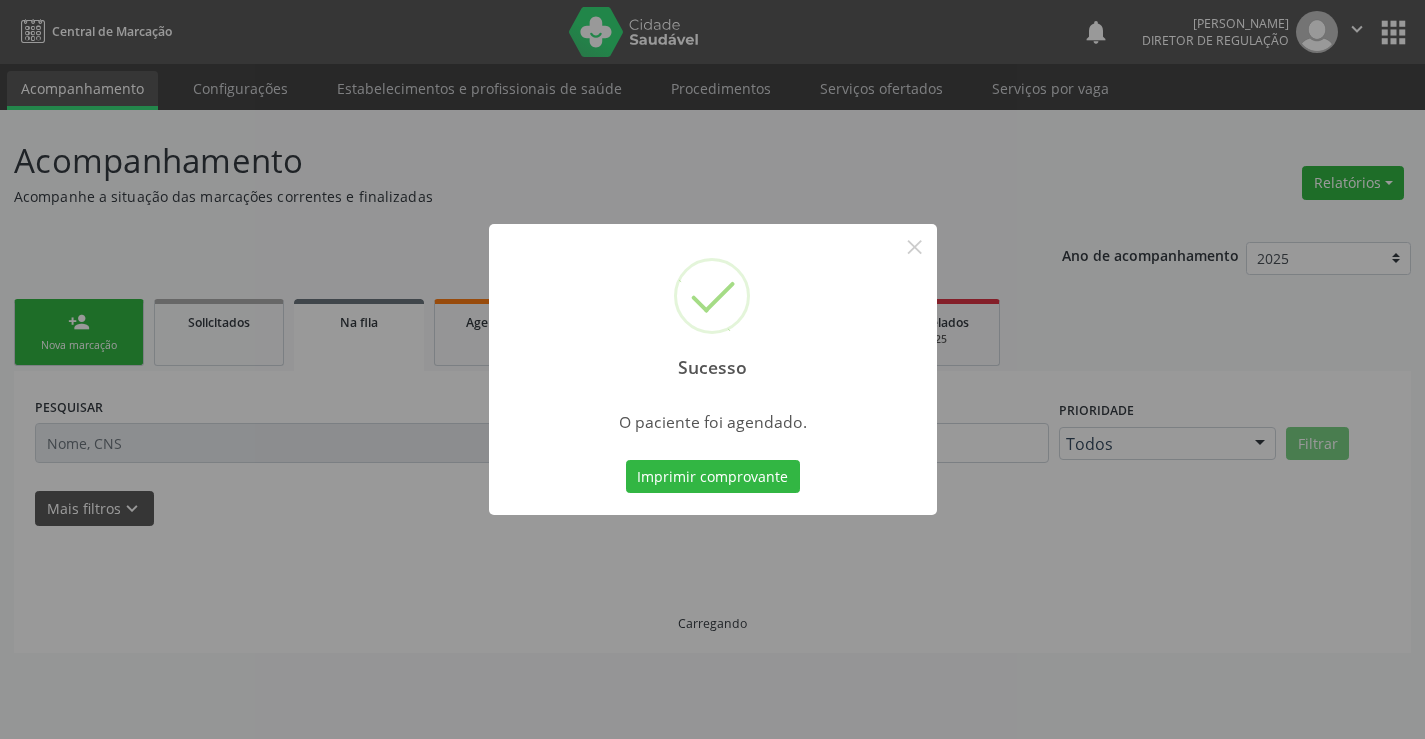 scroll, scrollTop: 0, scrollLeft: 0, axis: both 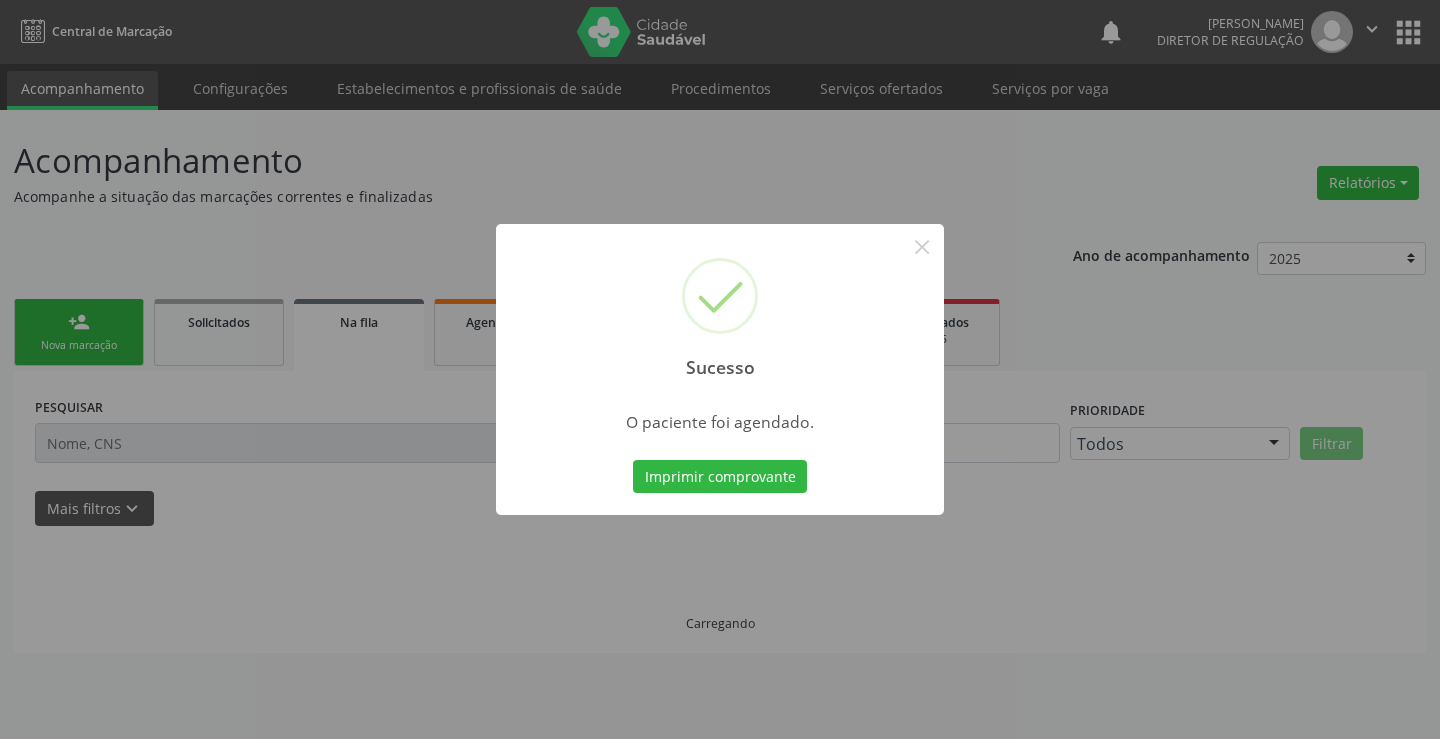 type 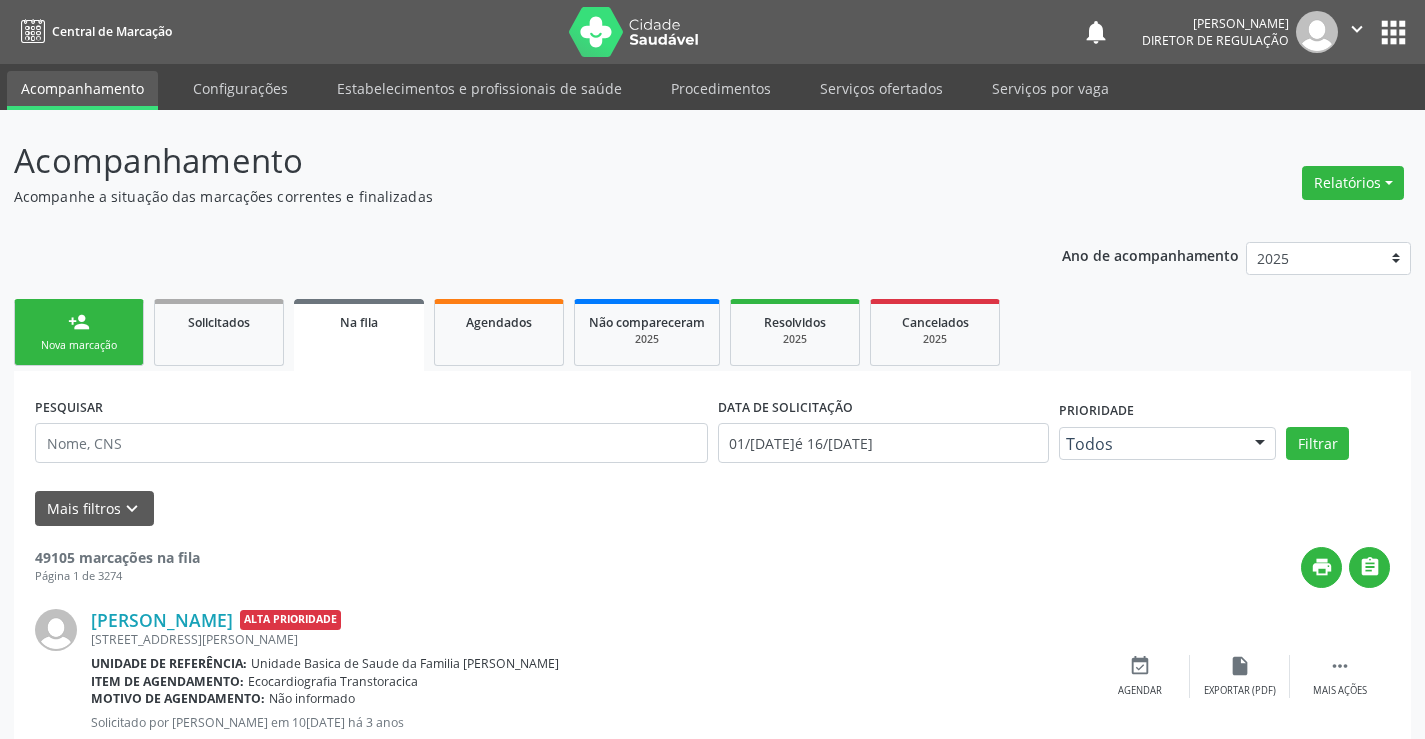 click on "person_add
Nova marcação" at bounding box center [79, 332] 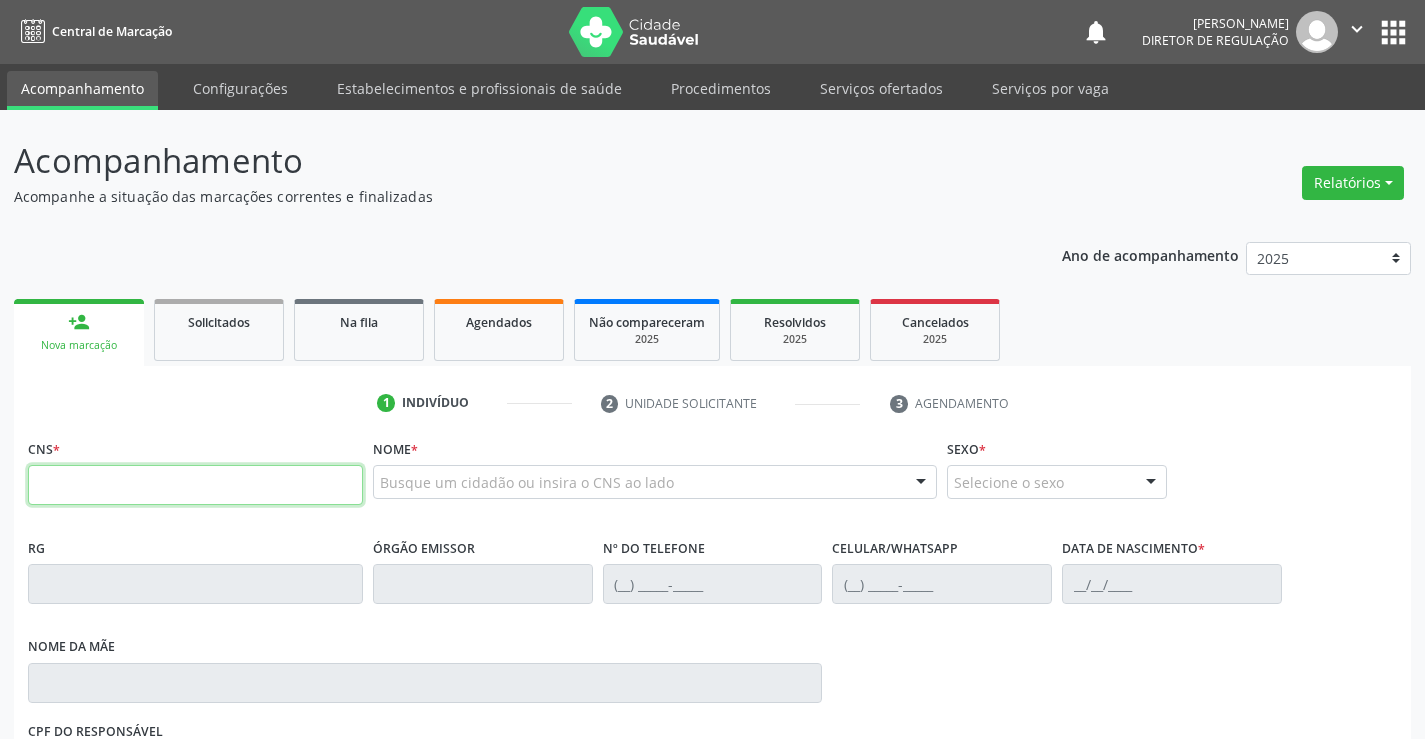 drag, startPoint x: 81, startPoint y: 337, endPoint x: 195, endPoint y: 483, distance: 185.23499 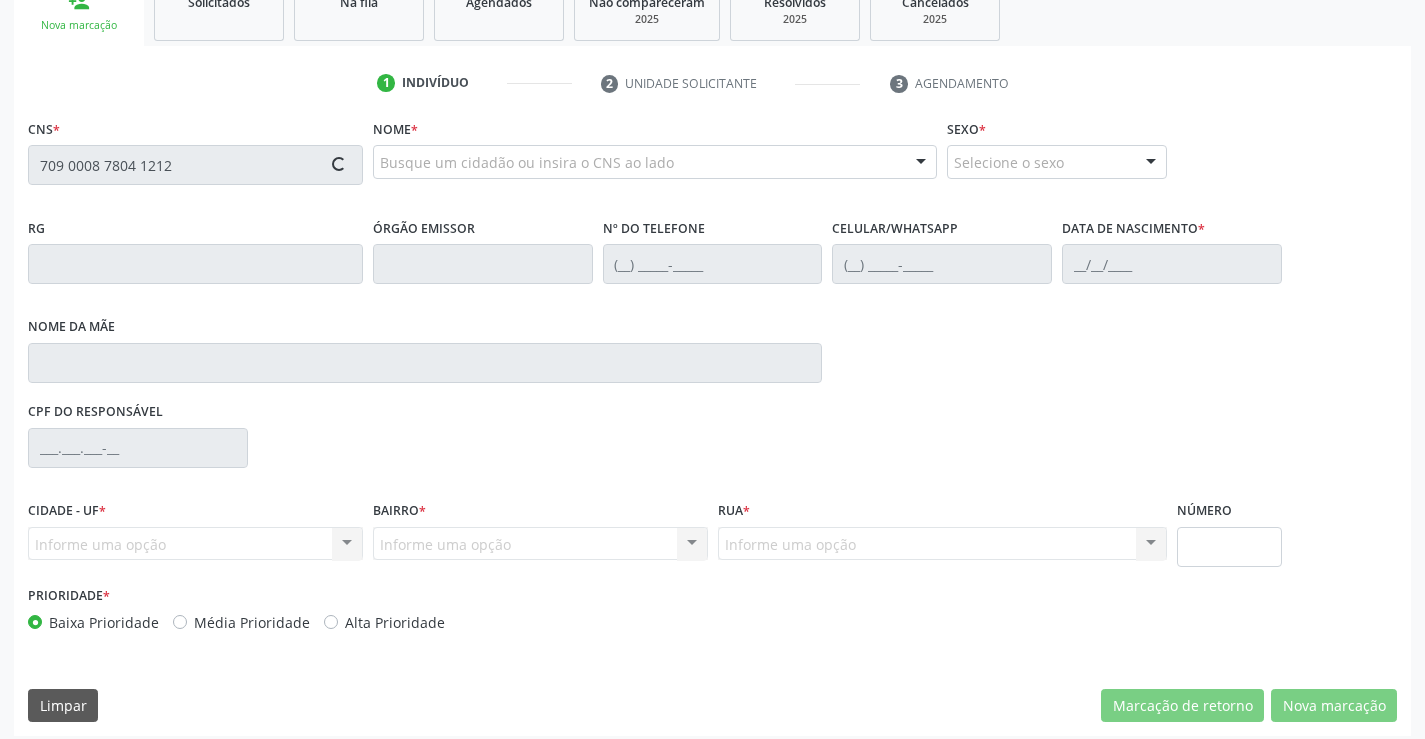 scroll, scrollTop: 331, scrollLeft: 0, axis: vertical 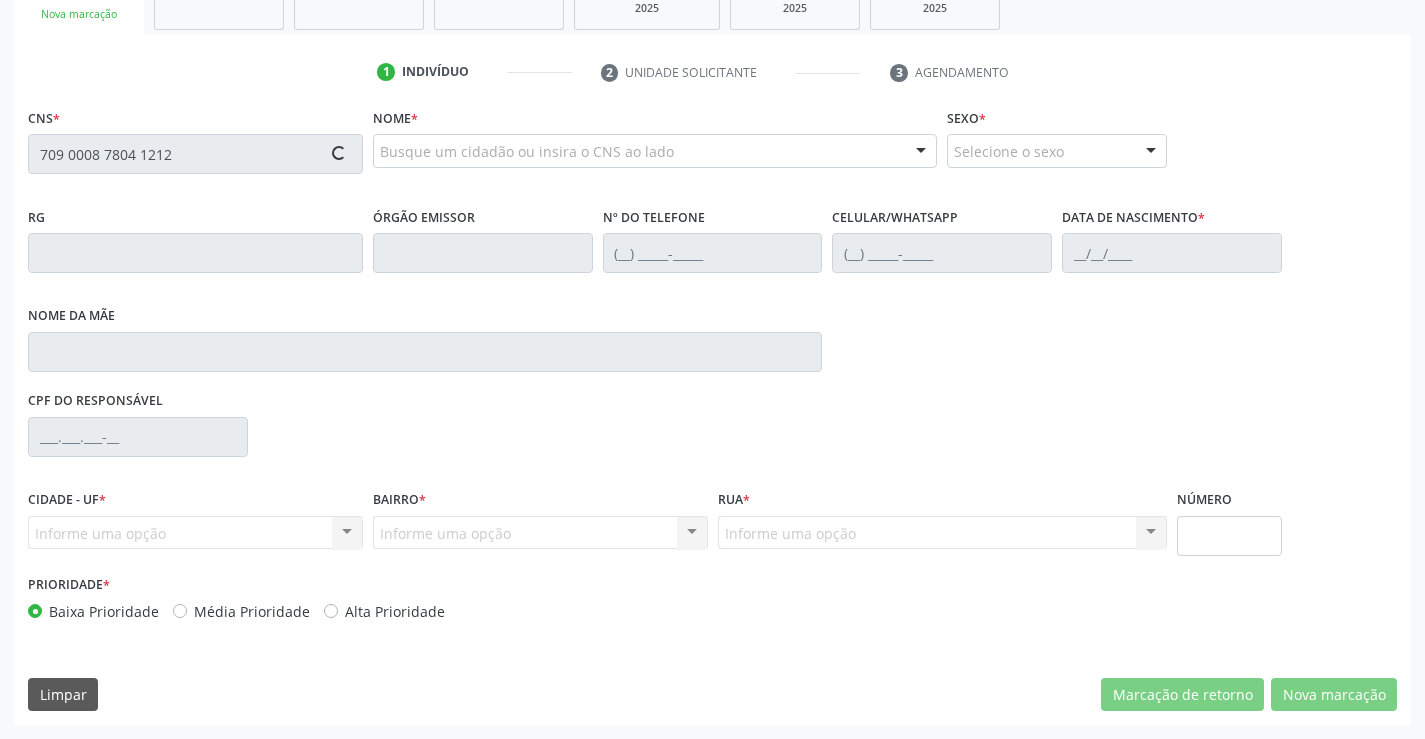 type on "709 0008 7804 1212" 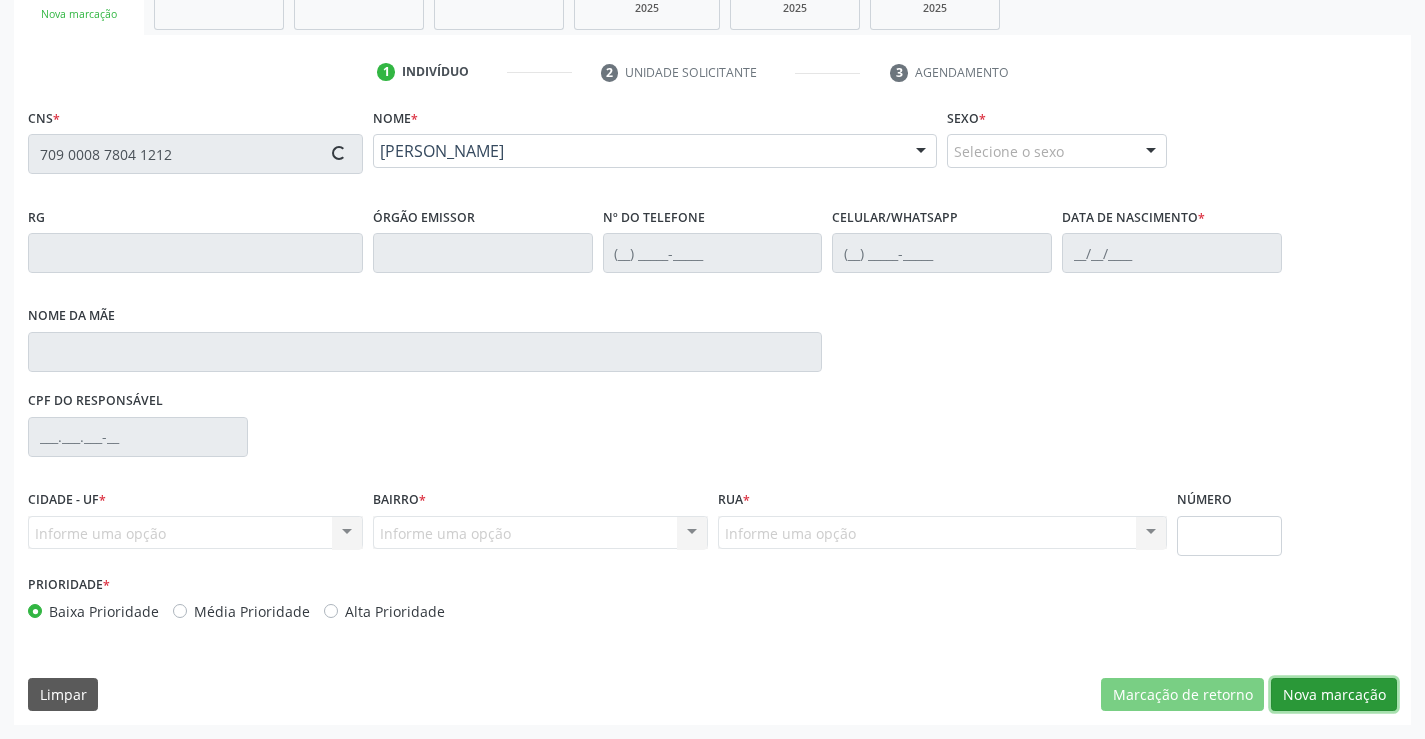 type on "(74) 98855-5857" 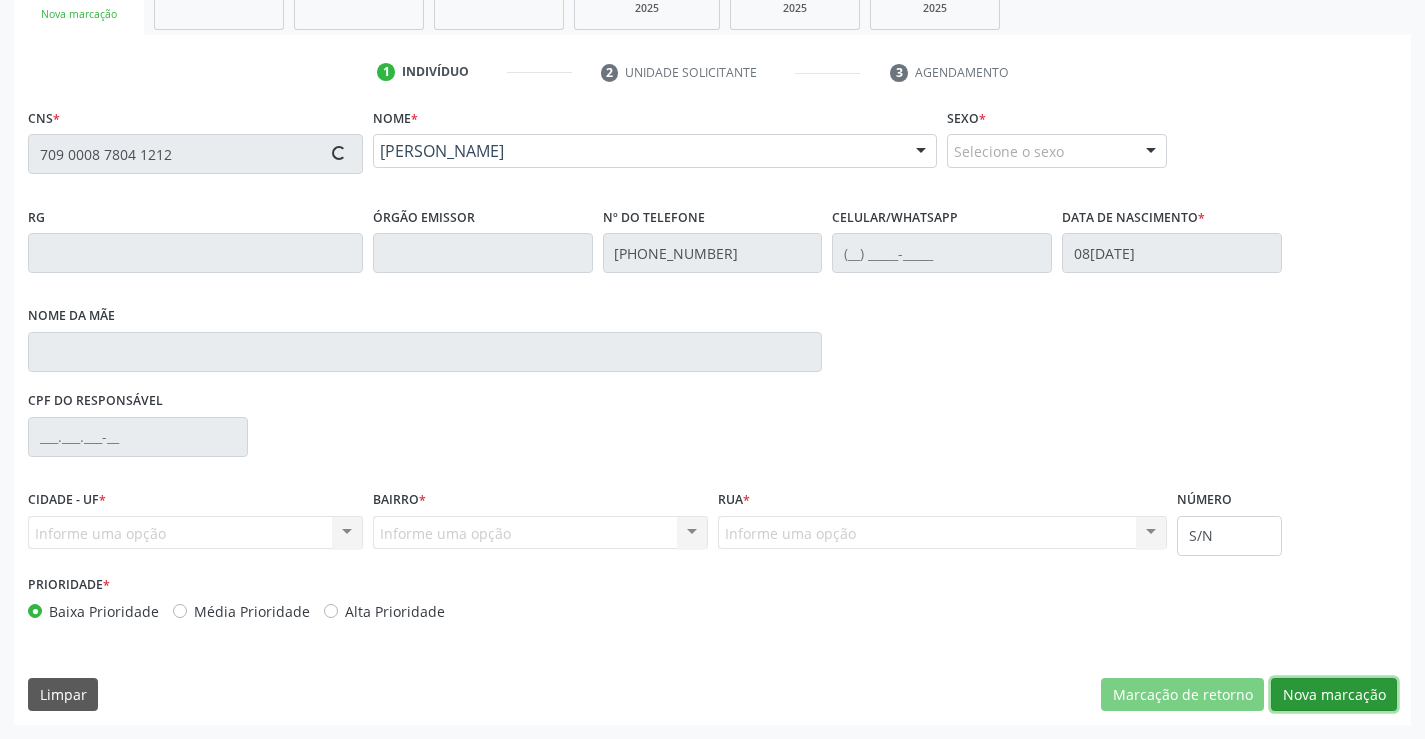 click on "Nova marcação" at bounding box center (1334, 695) 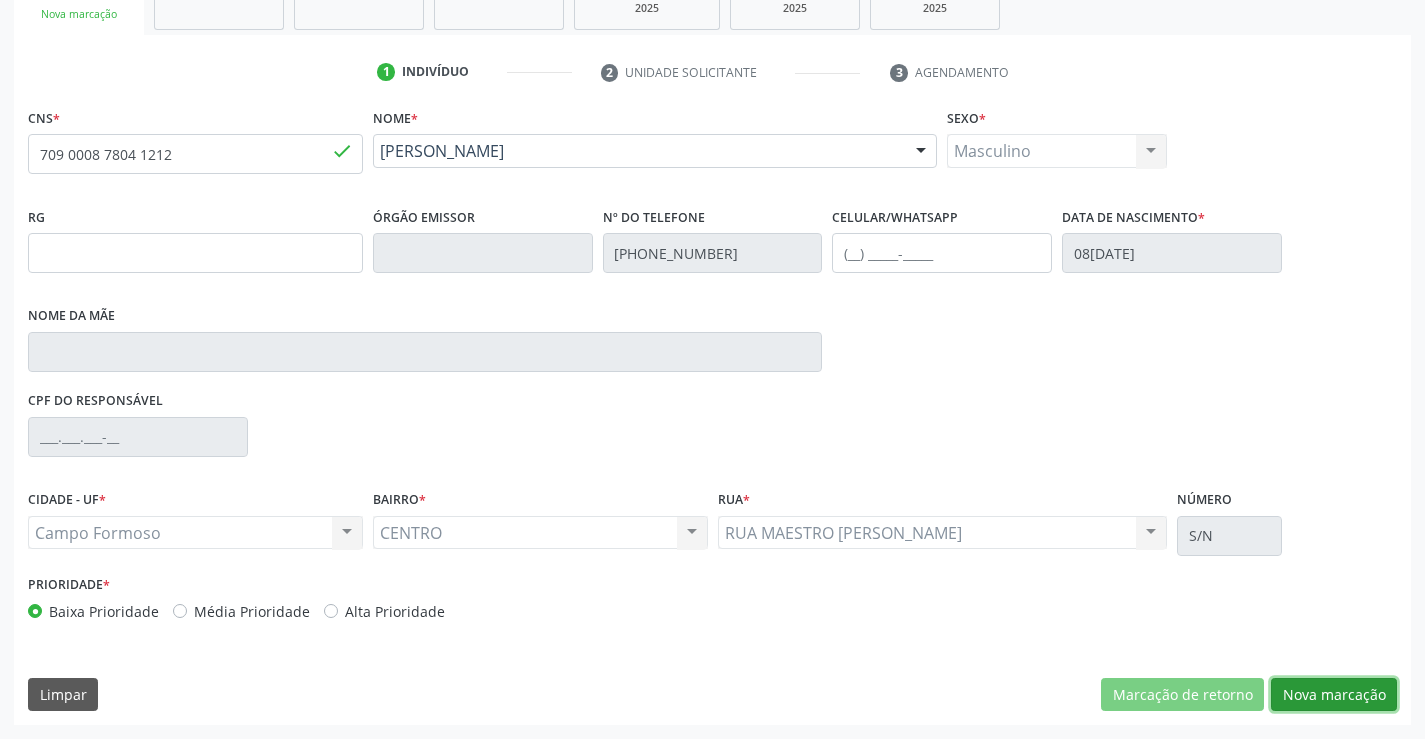 click on "Nova marcação" at bounding box center (1334, 695) 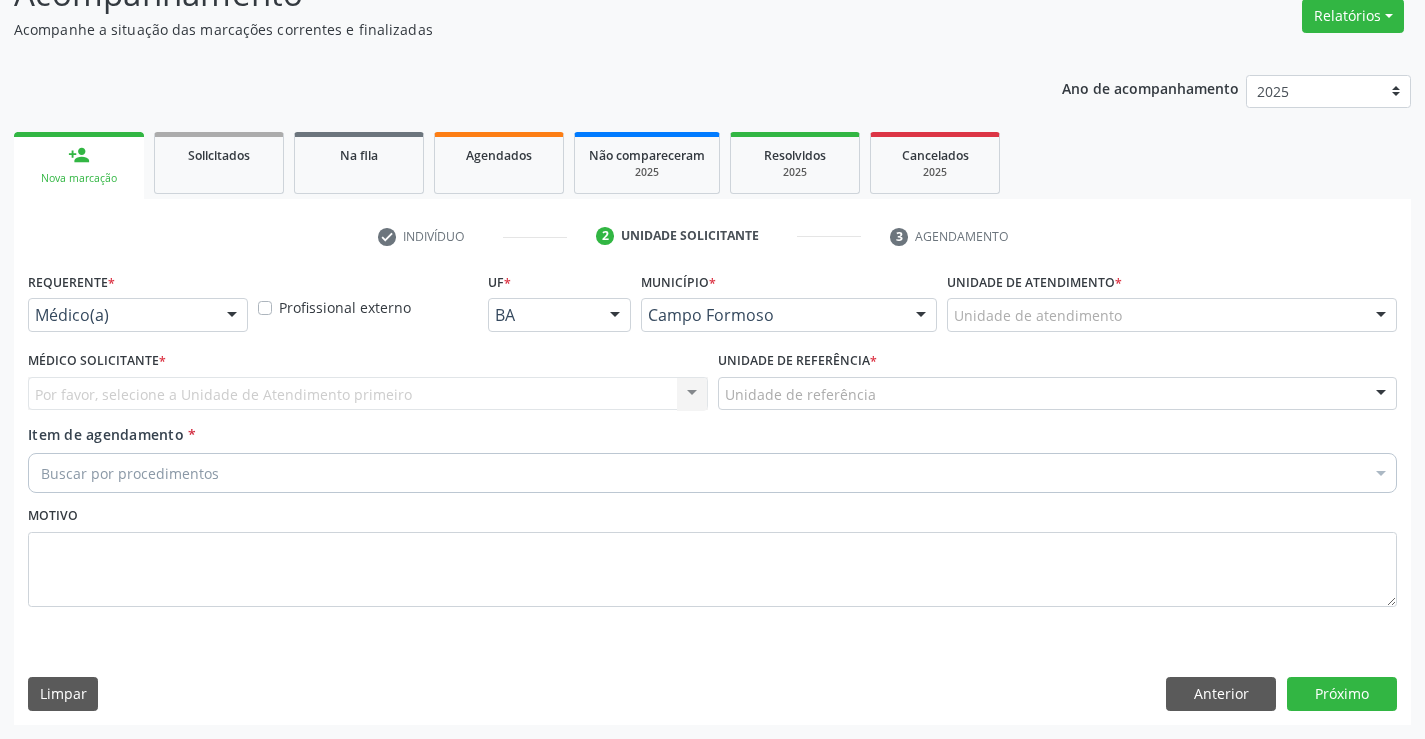 scroll, scrollTop: 167, scrollLeft: 0, axis: vertical 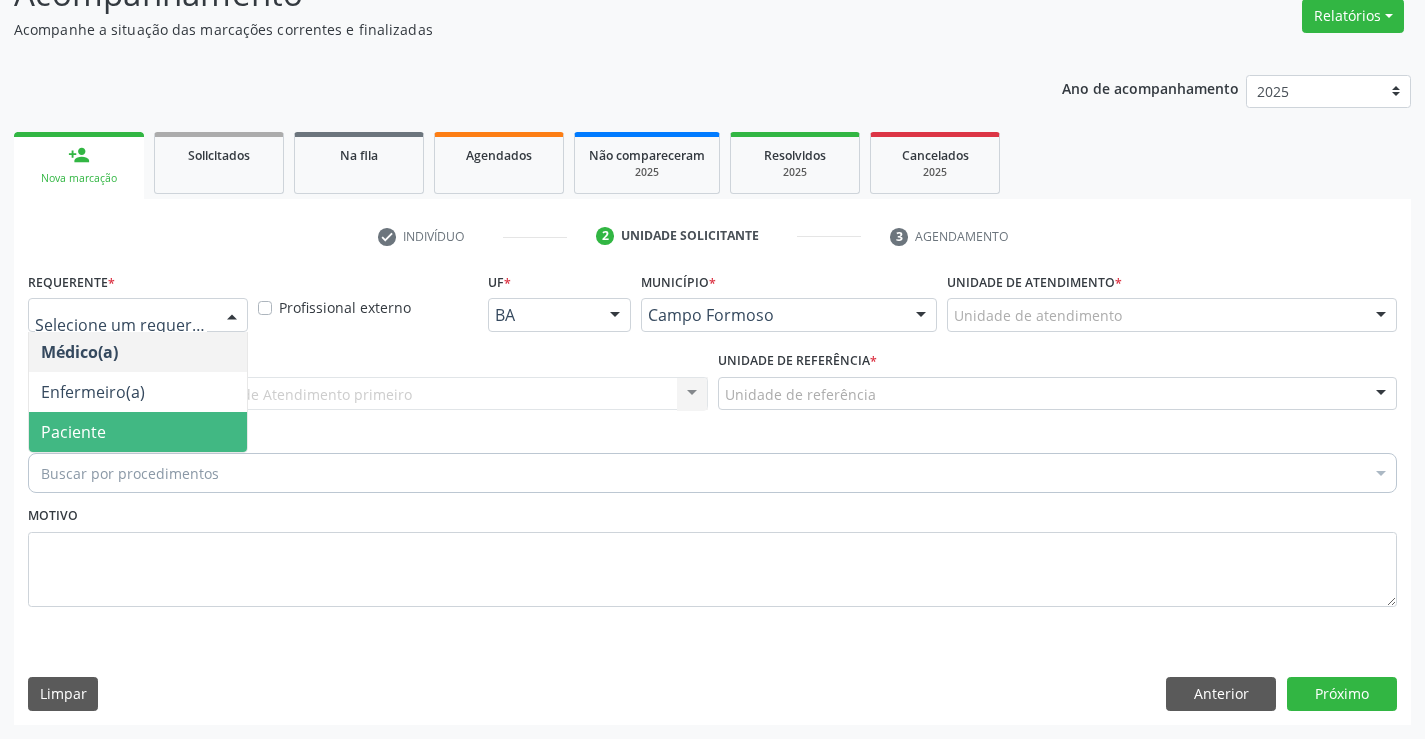 click on "Paciente" at bounding box center (138, 432) 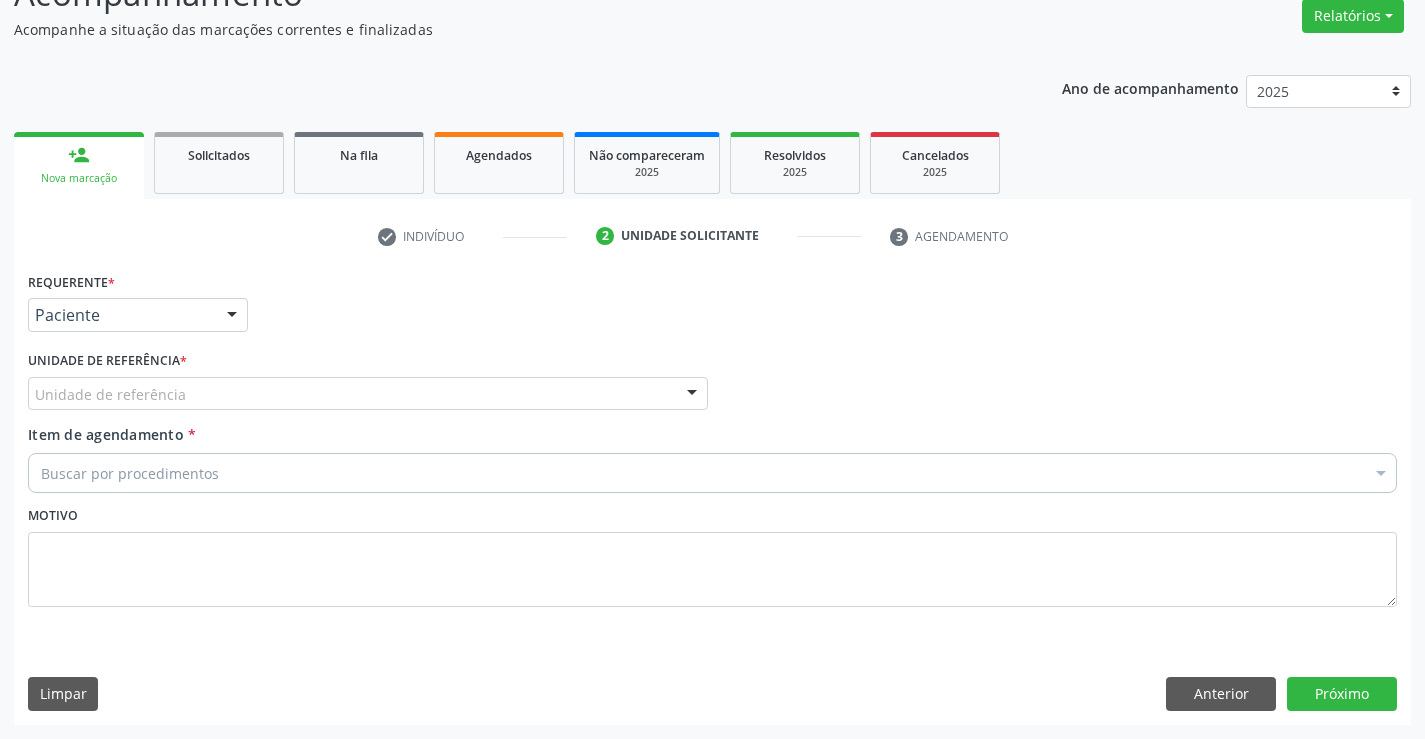 click on "Unidade de referência" at bounding box center [368, 394] 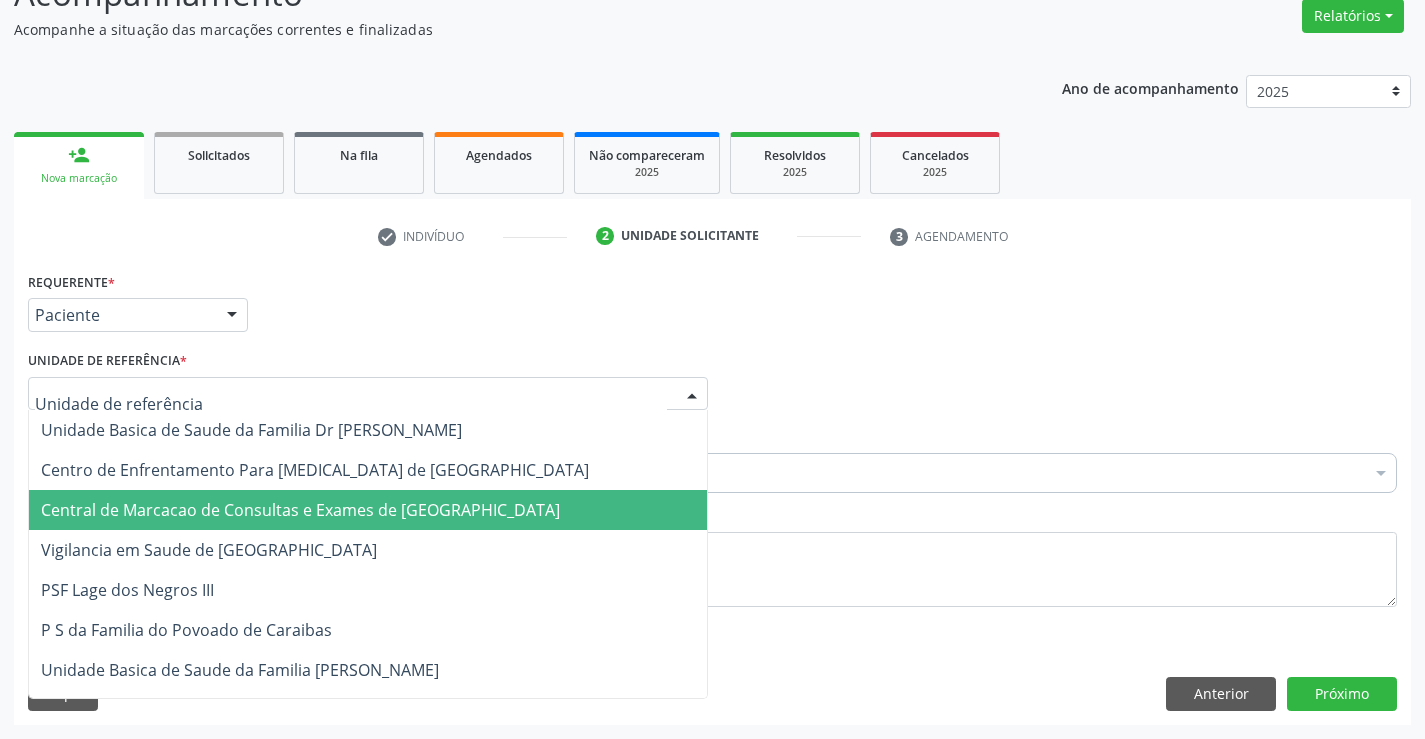 click on "Central de Marcacao de Consultas e Exames de [GEOGRAPHIC_DATA]" at bounding box center [368, 510] 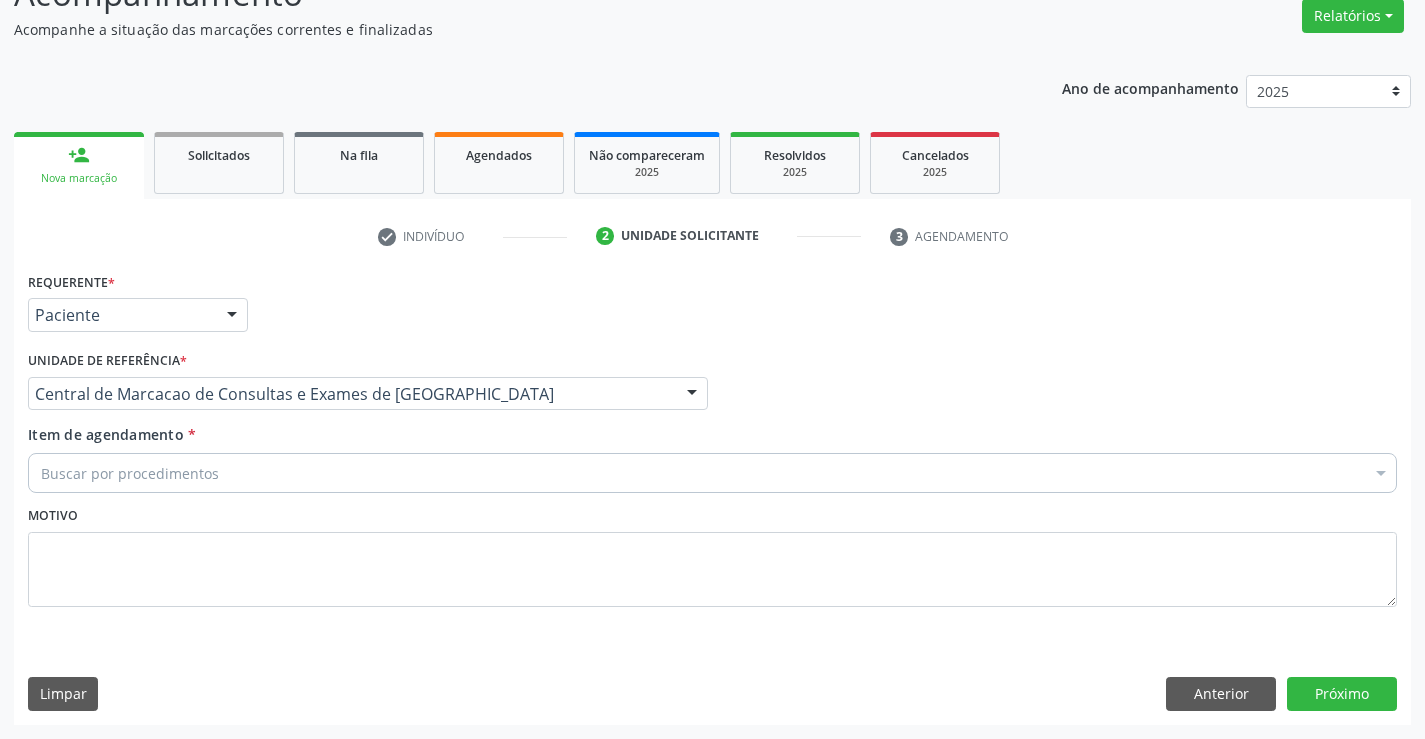 click on "Buscar por procedimentos" at bounding box center (712, 473) 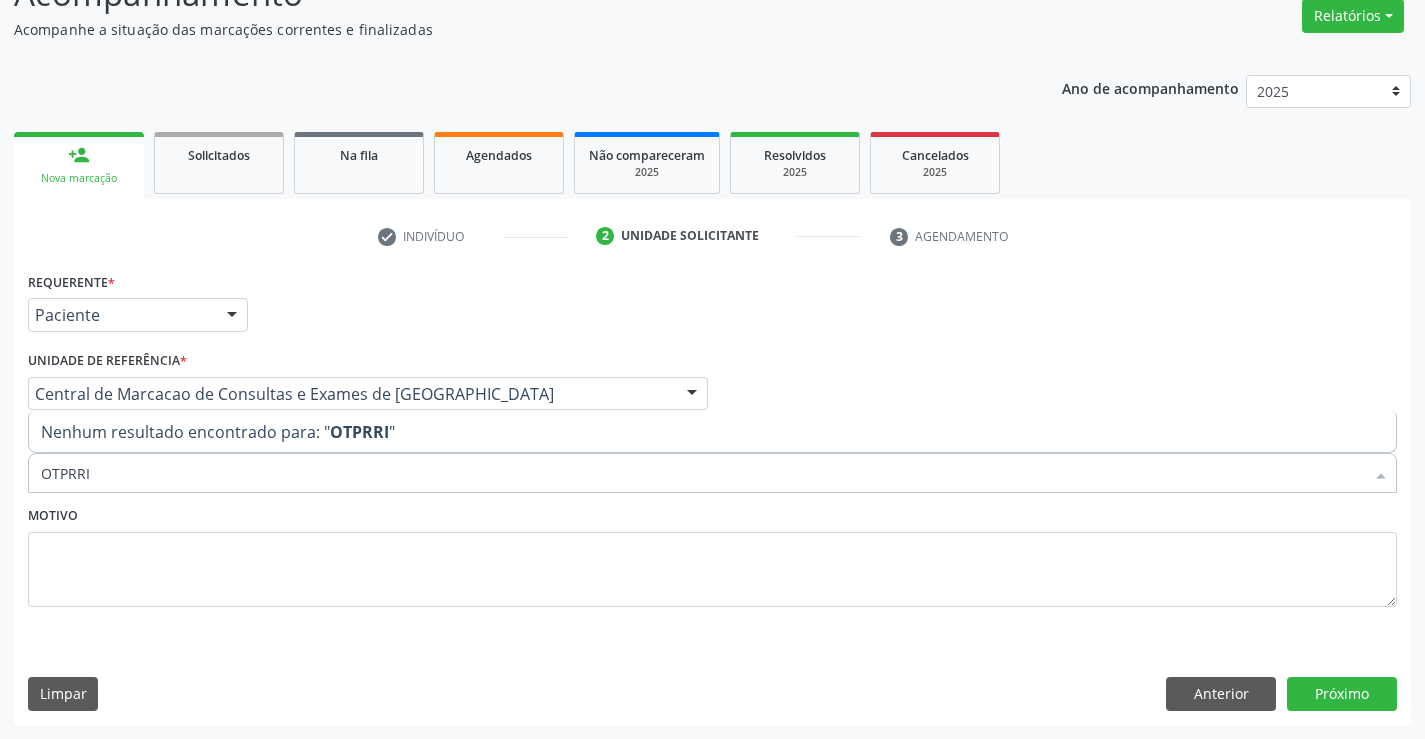click on "OTPRRI" at bounding box center [702, 473] 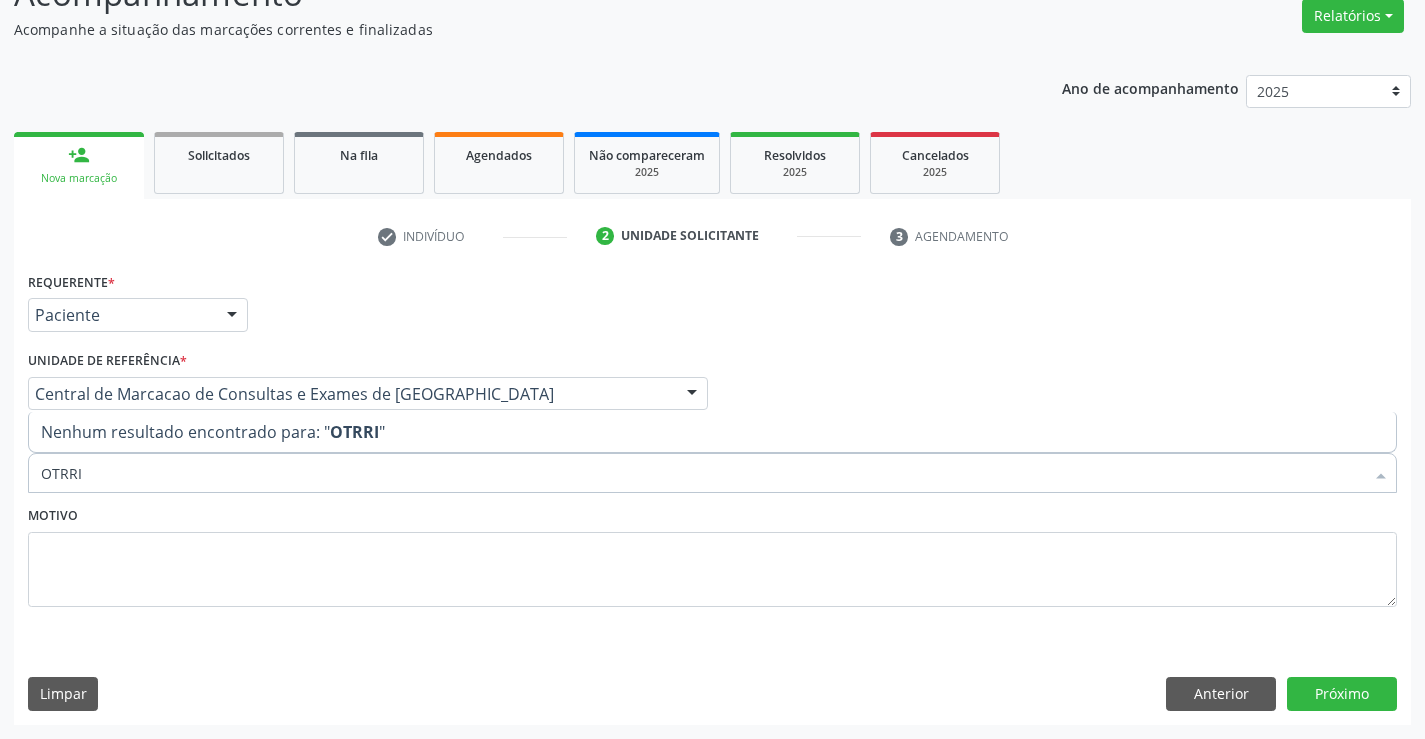 type on "OTORRI" 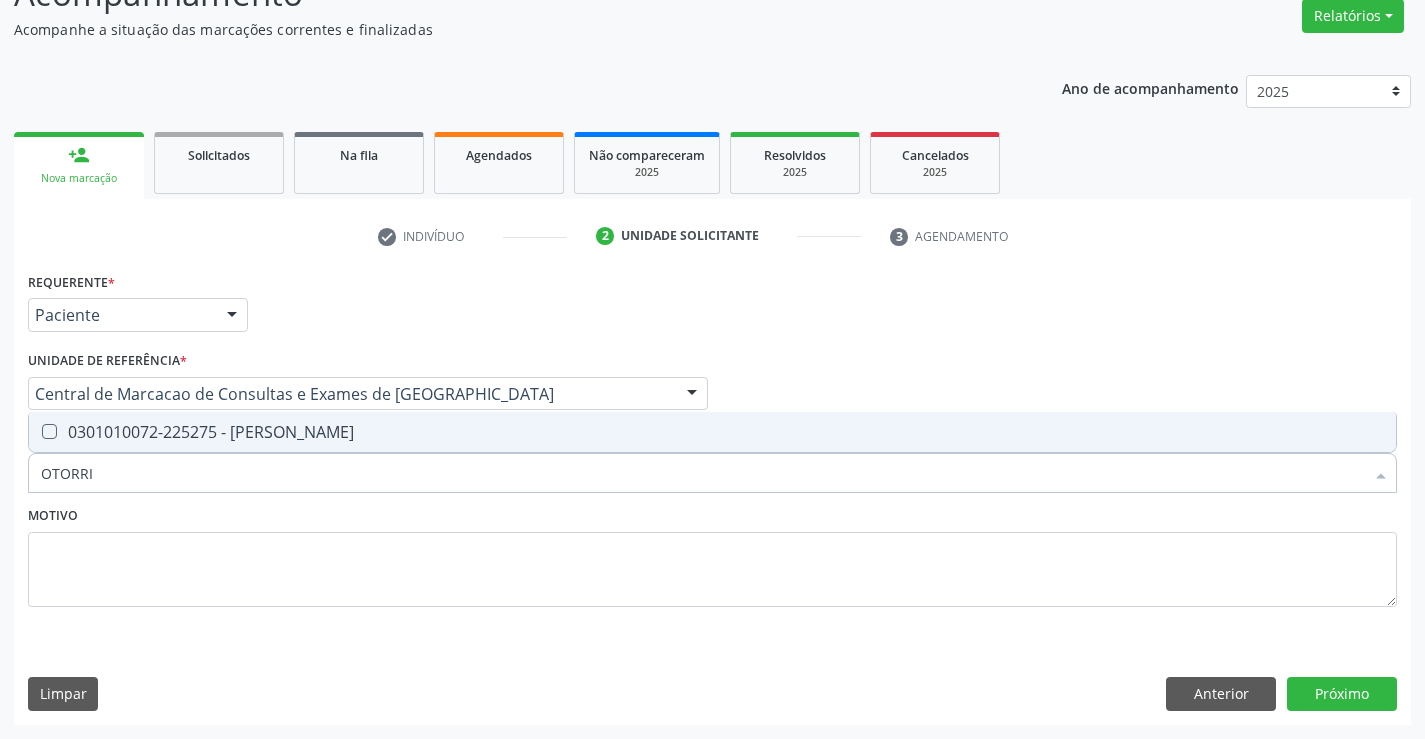 click on "0301010072-225275 - Médico Otorrinolaringologista" at bounding box center [712, 432] 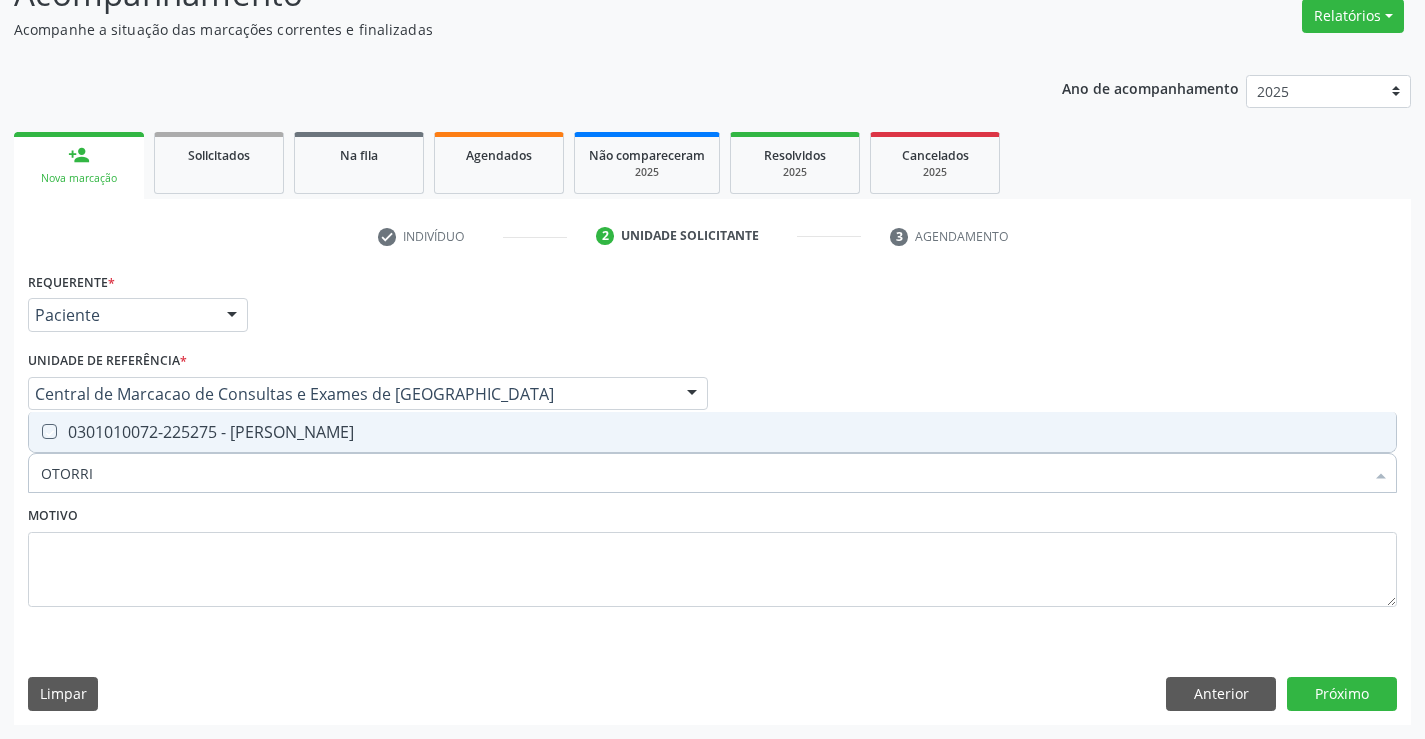 checkbox on "true" 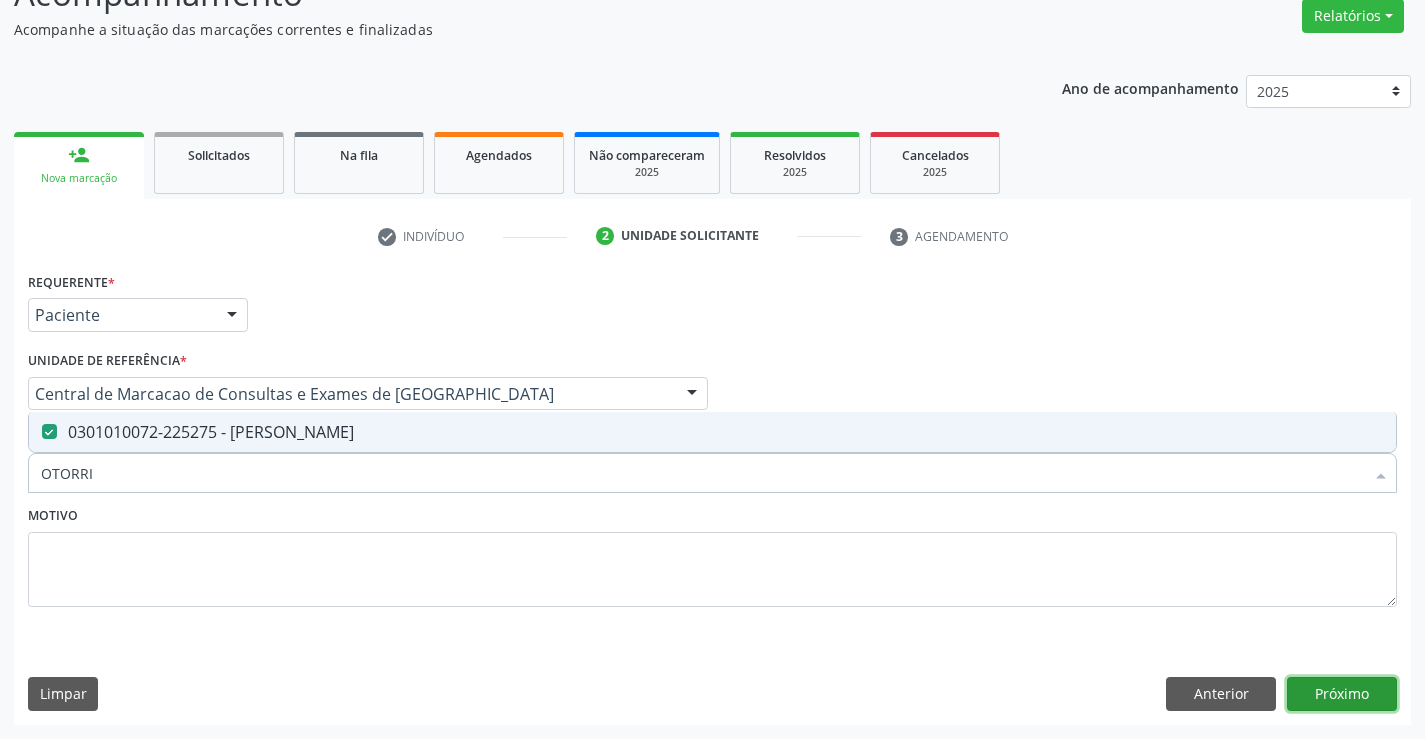 click on "Próximo" at bounding box center (1342, 694) 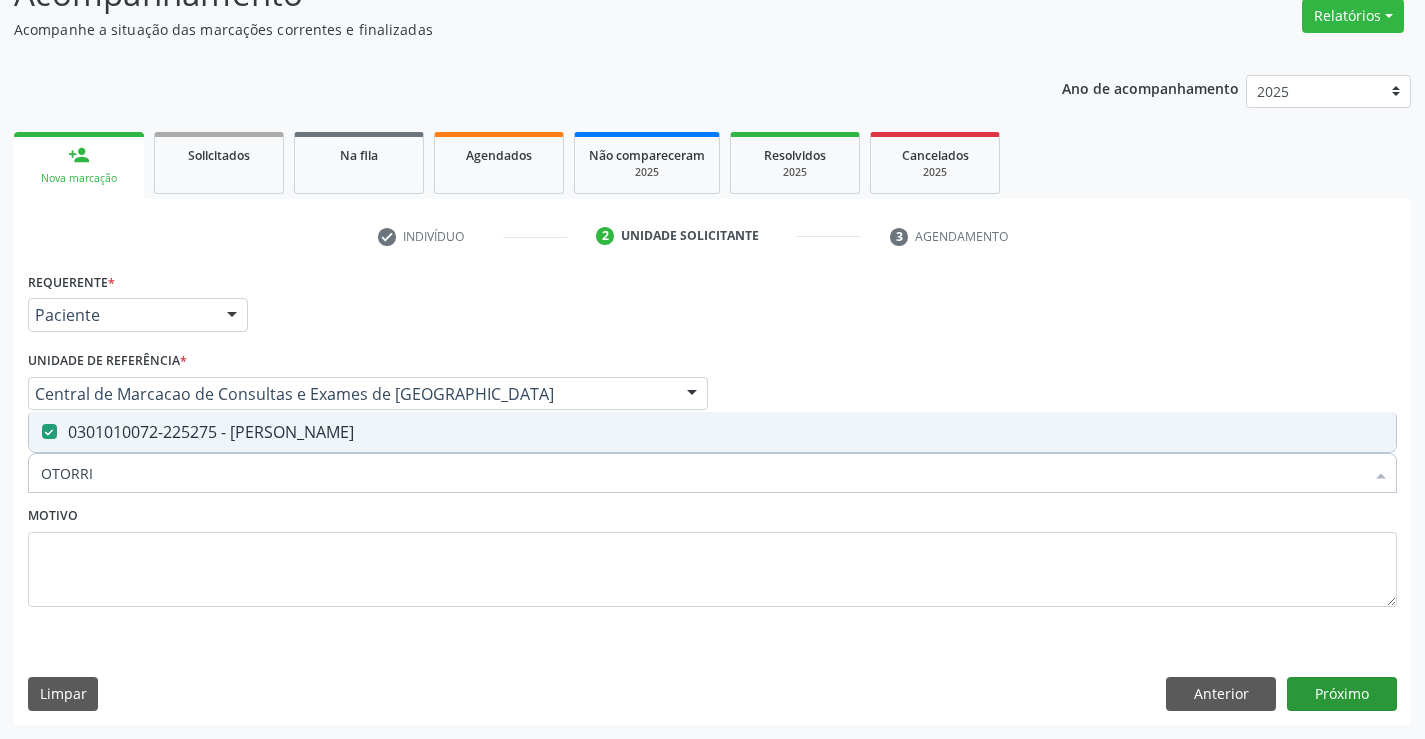 scroll, scrollTop: 131, scrollLeft: 0, axis: vertical 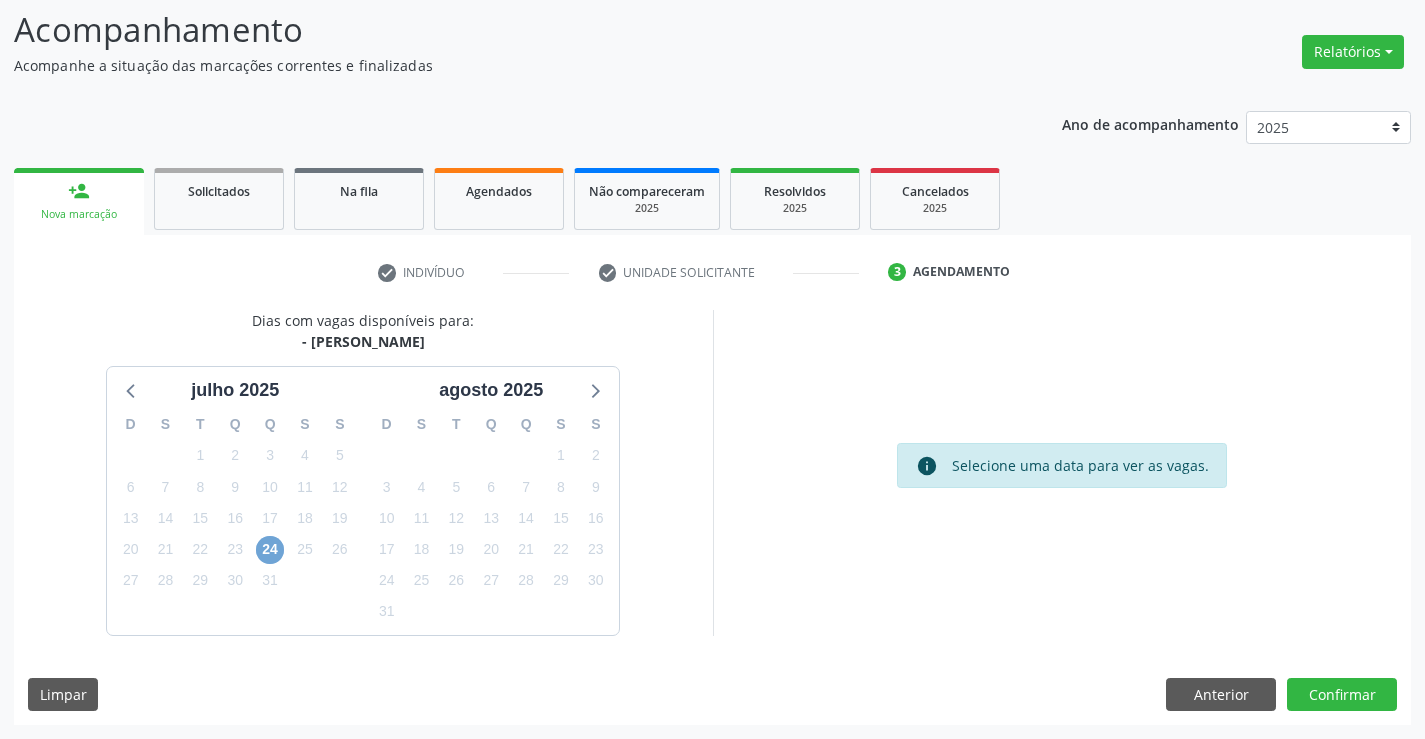 click on "24" at bounding box center (270, 550) 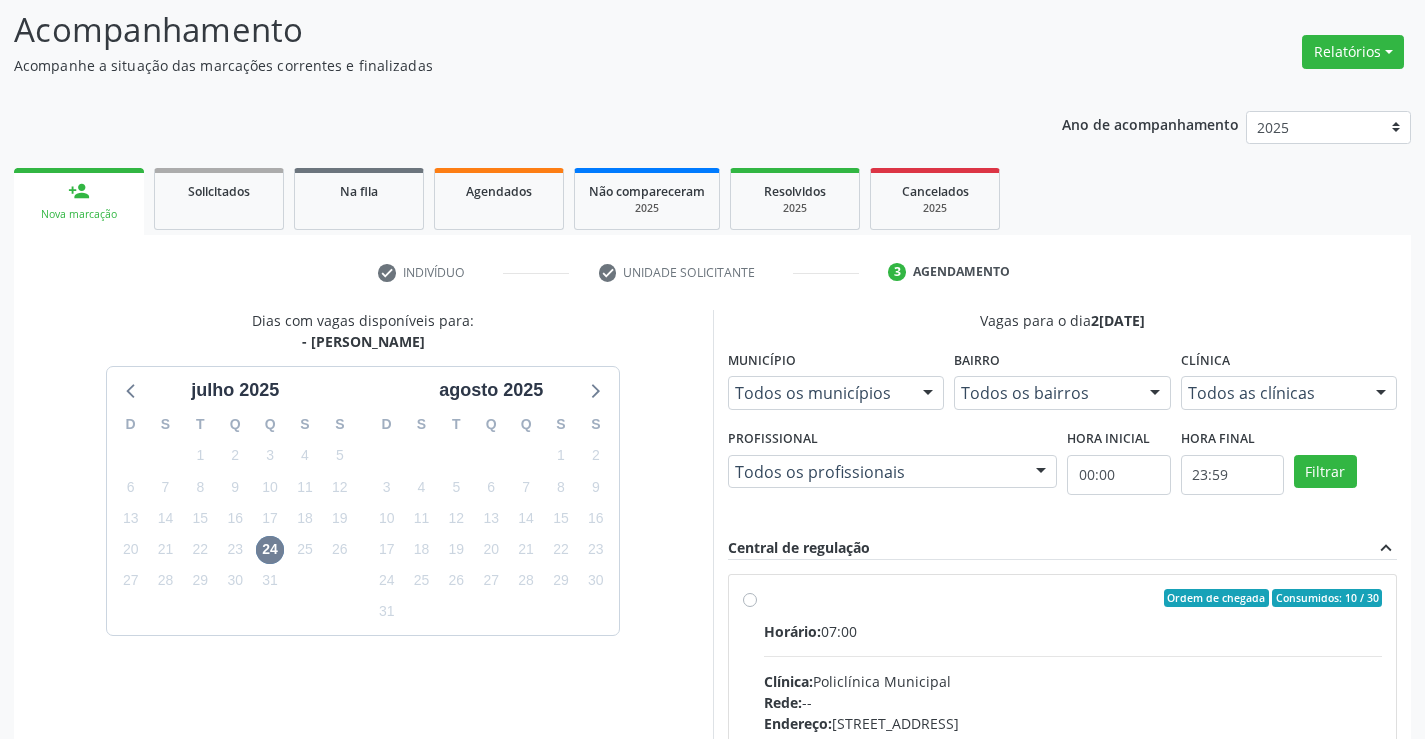 click on "Horário:   07:00
Clínica:  Policlínica Municipal
Rede:
--
Endereço:   Predio, nº 386, Centro, Campo Formoso - BA
Telefone:   (74) 6451312
Profissional:
Pedro Augusto Pessoa de Abreu
Informações adicionais sobre o atendimento
Idade de atendimento:
de 3 a 100 anos
Gênero(s) atendido(s):
Masculino e Feminino
Informações adicionais:
--" at bounding box center [1073, 758] 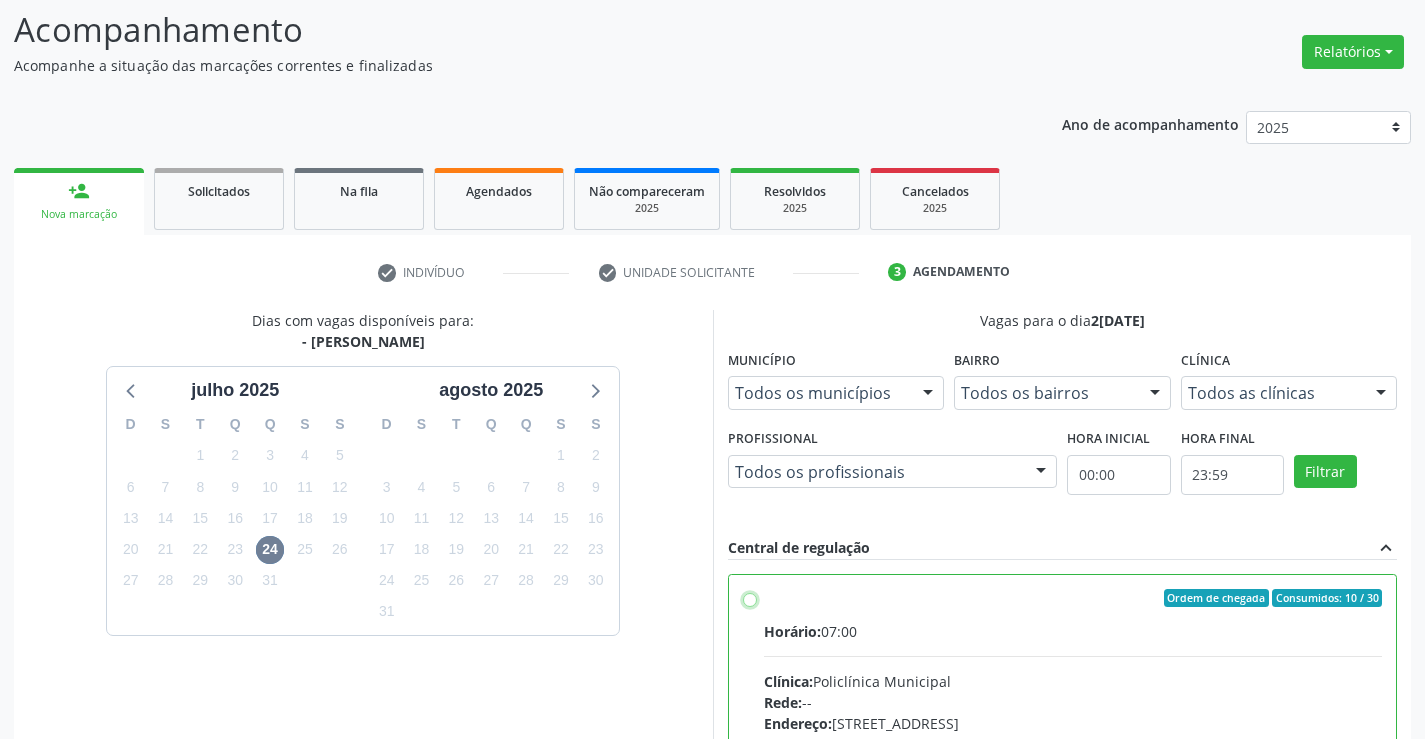 radio on "true" 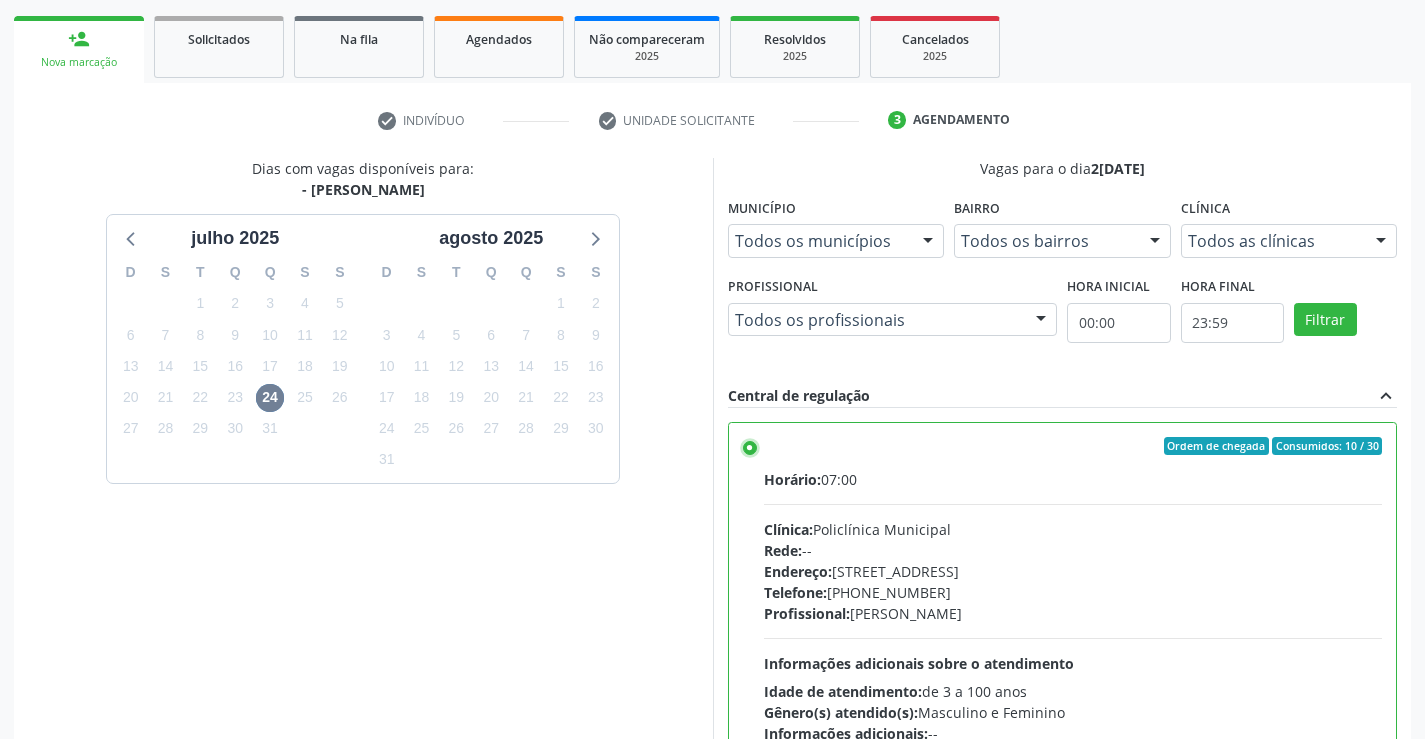 scroll, scrollTop: 456, scrollLeft: 0, axis: vertical 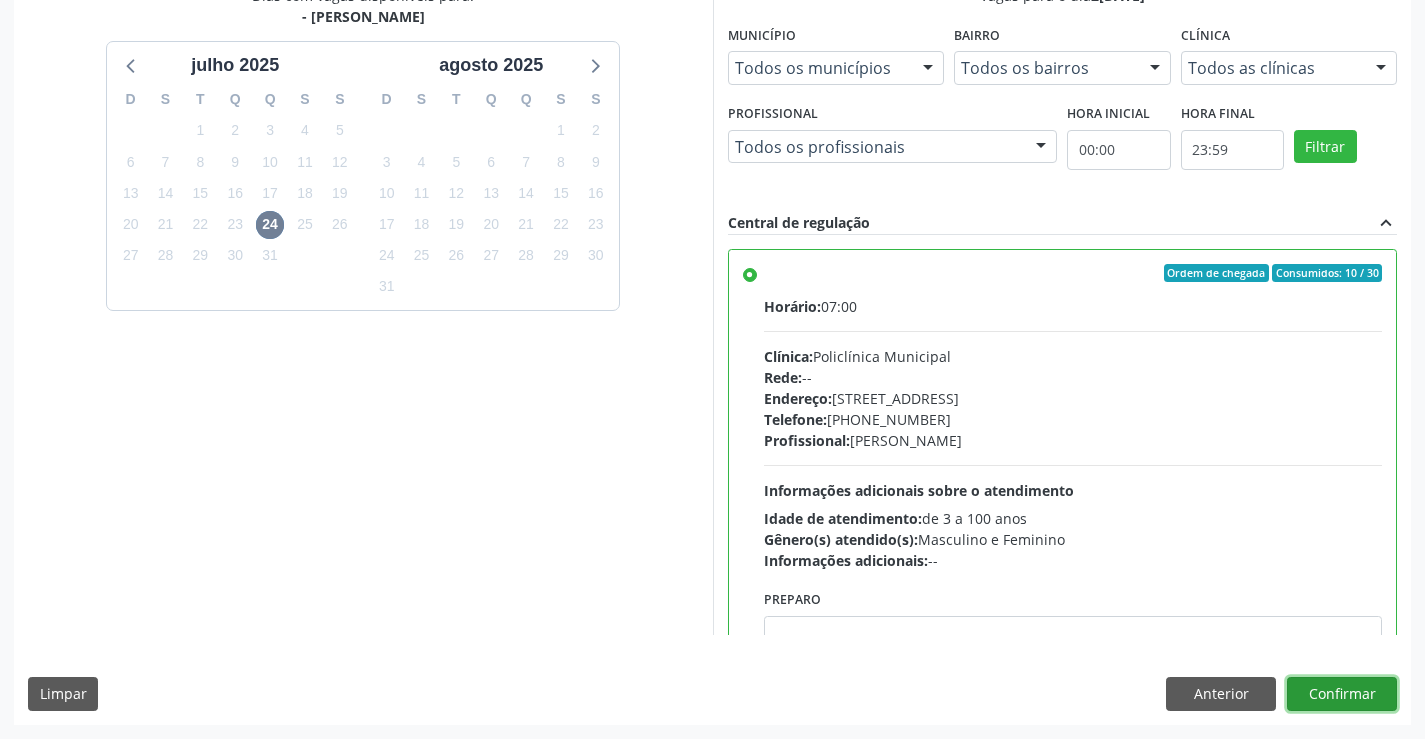 click on "Confirmar" at bounding box center (1342, 694) 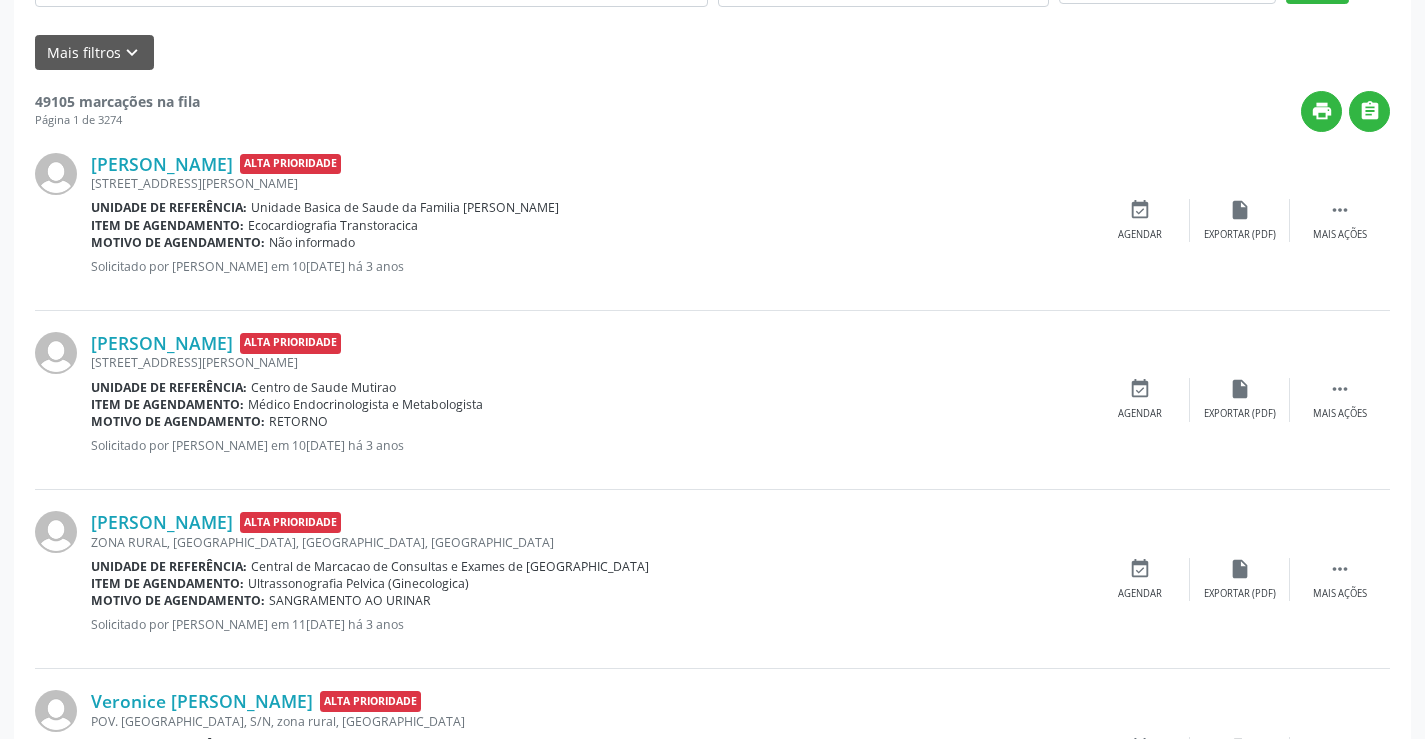 scroll, scrollTop: 0, scrollLeft: 0, axis: both 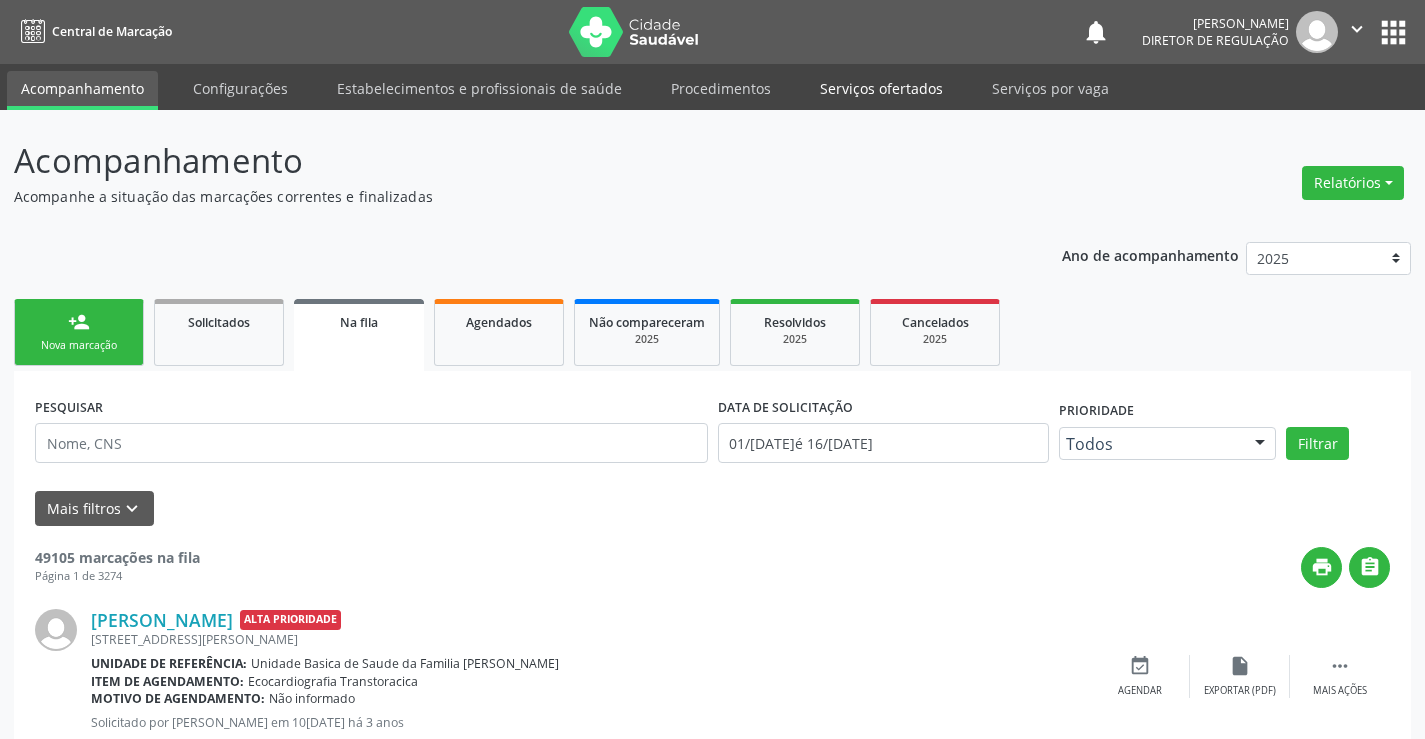 click on "Serviços ofertados" at bounding box center [881, 88] 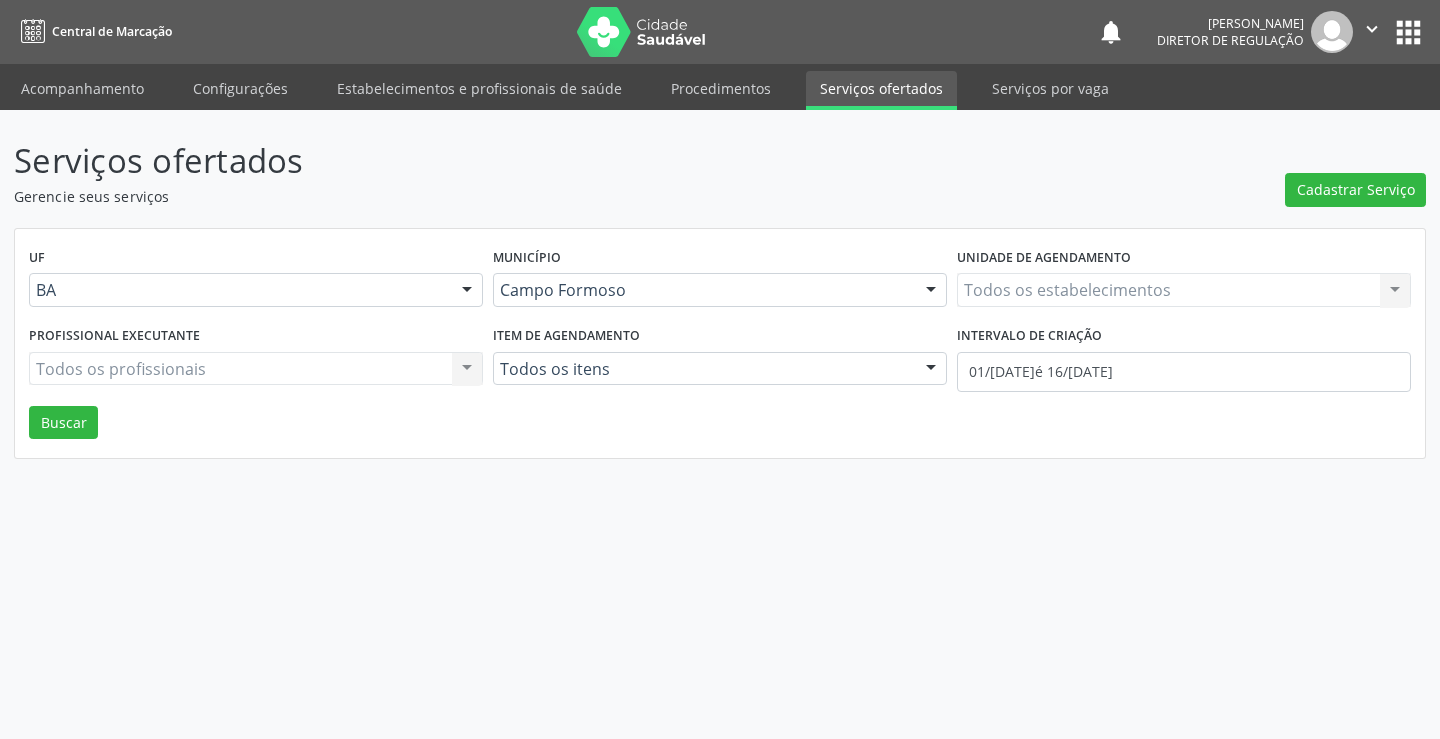 click on "Todos os estabelecimentos         Todos os estabelecimentos
Nenhum resultado encontrado para: "   "
Não há nenhuma opção para ser exibida." at bounding box center [1184, 290] 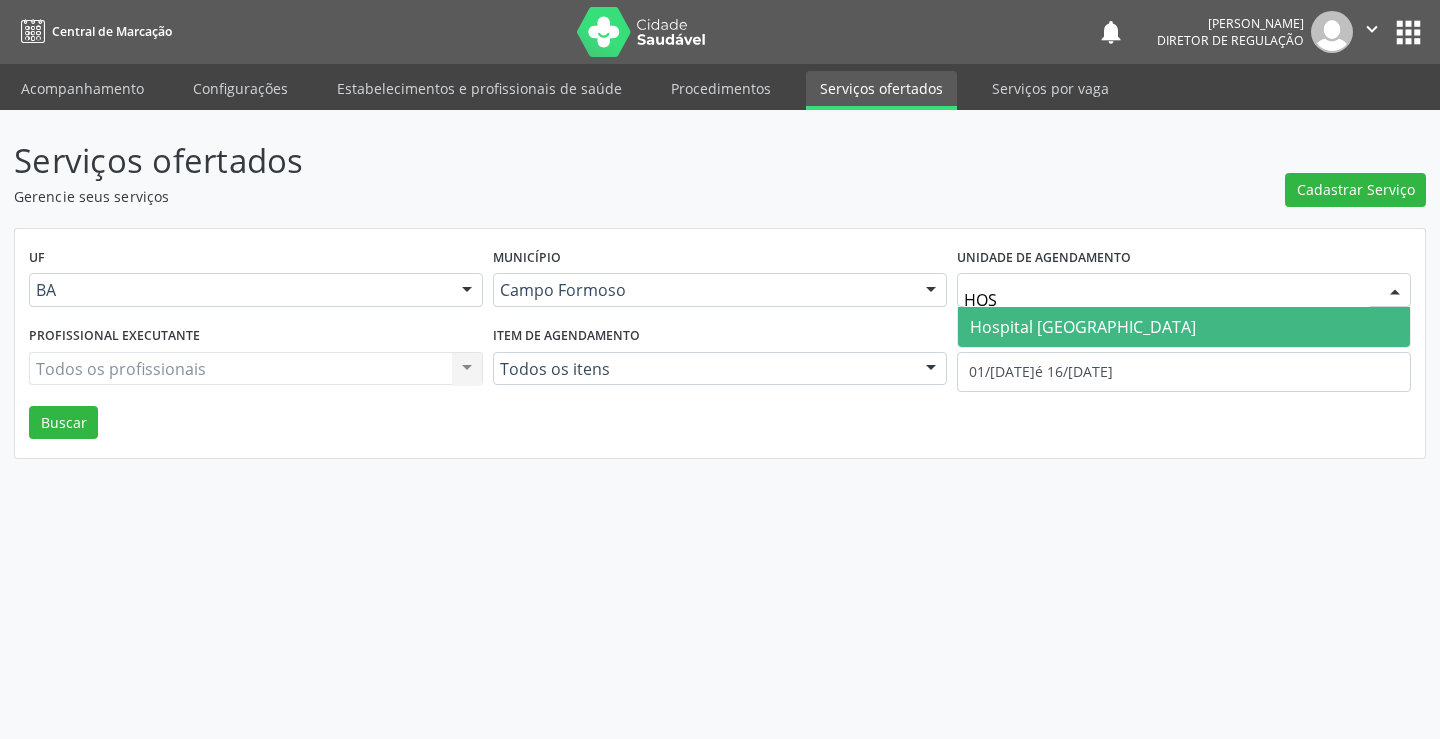 type on "HOSP" 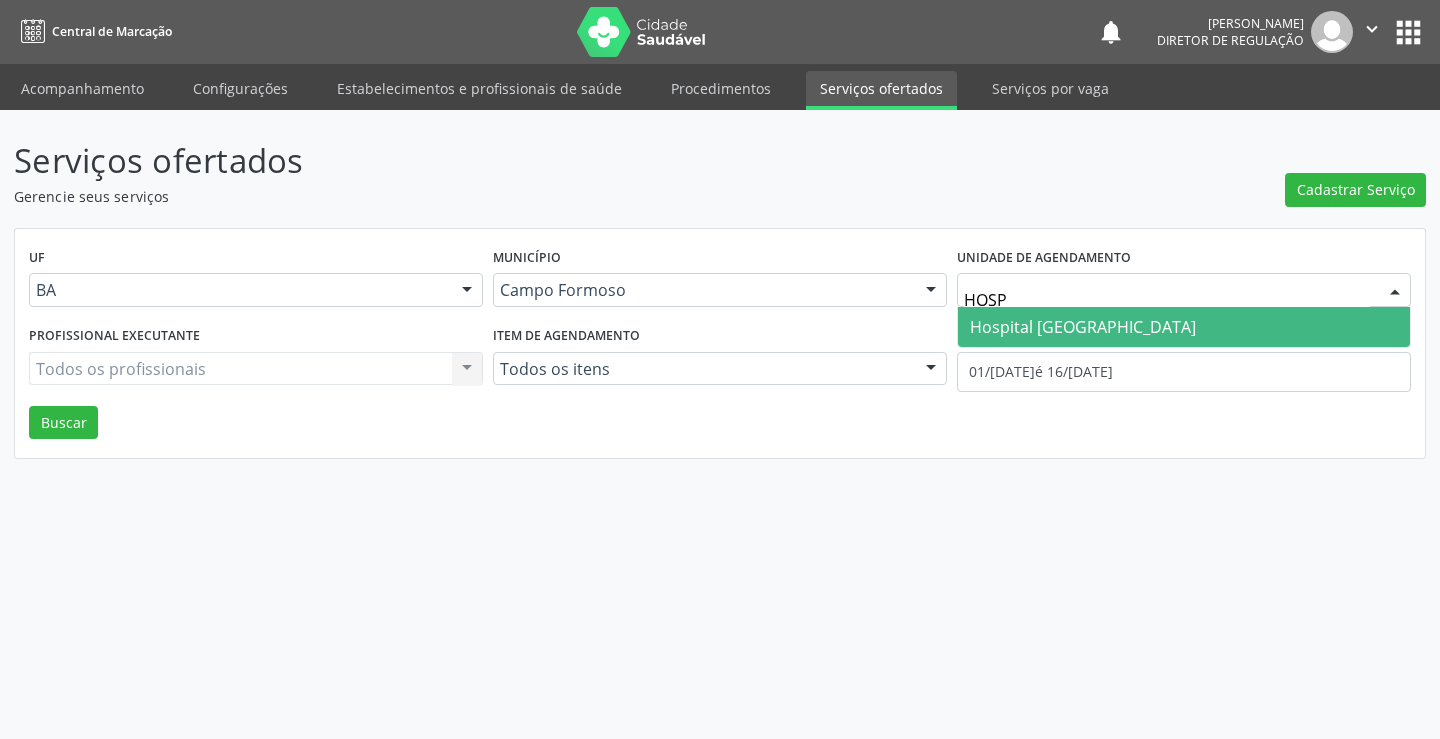 click on "Hospital [GEOGRAPHIC_DATA]" at bounding box center (1083, 327) 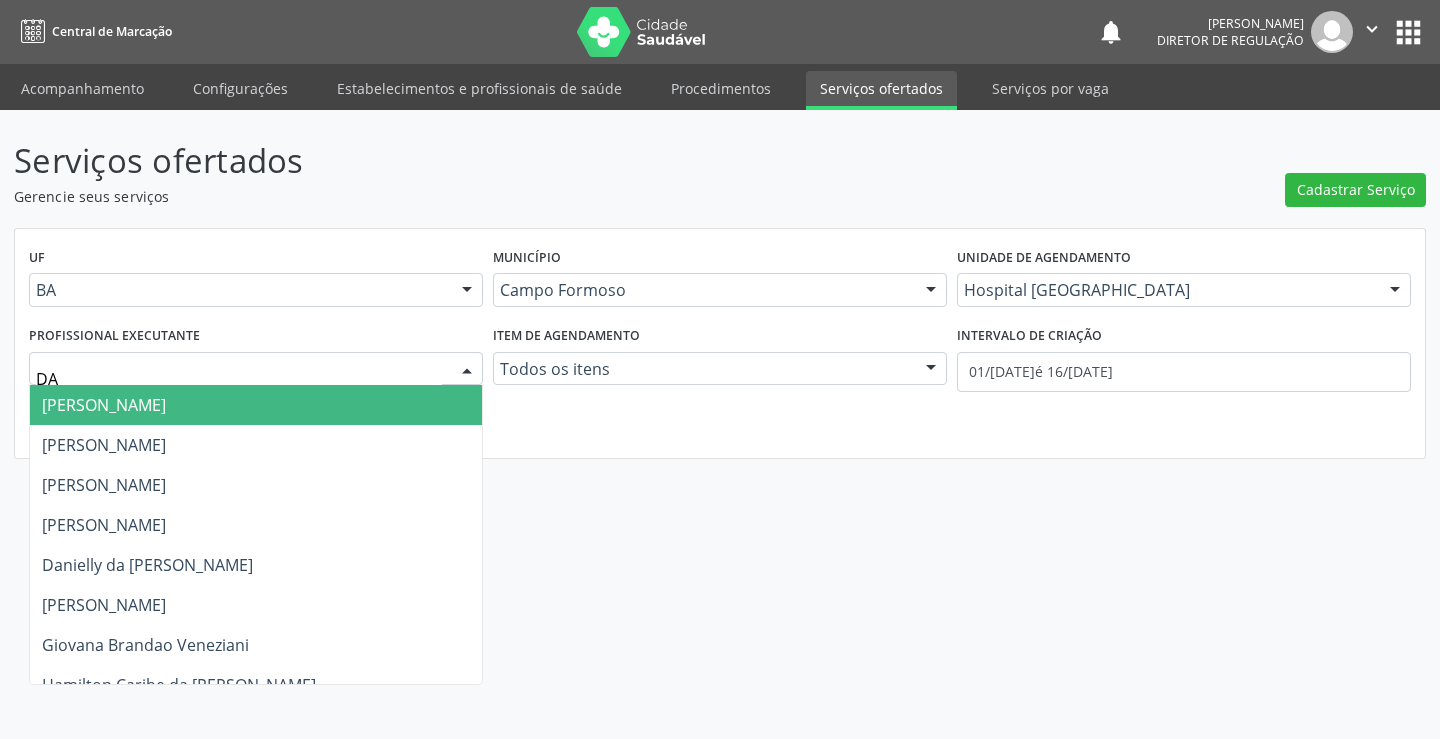 type on "DAN" 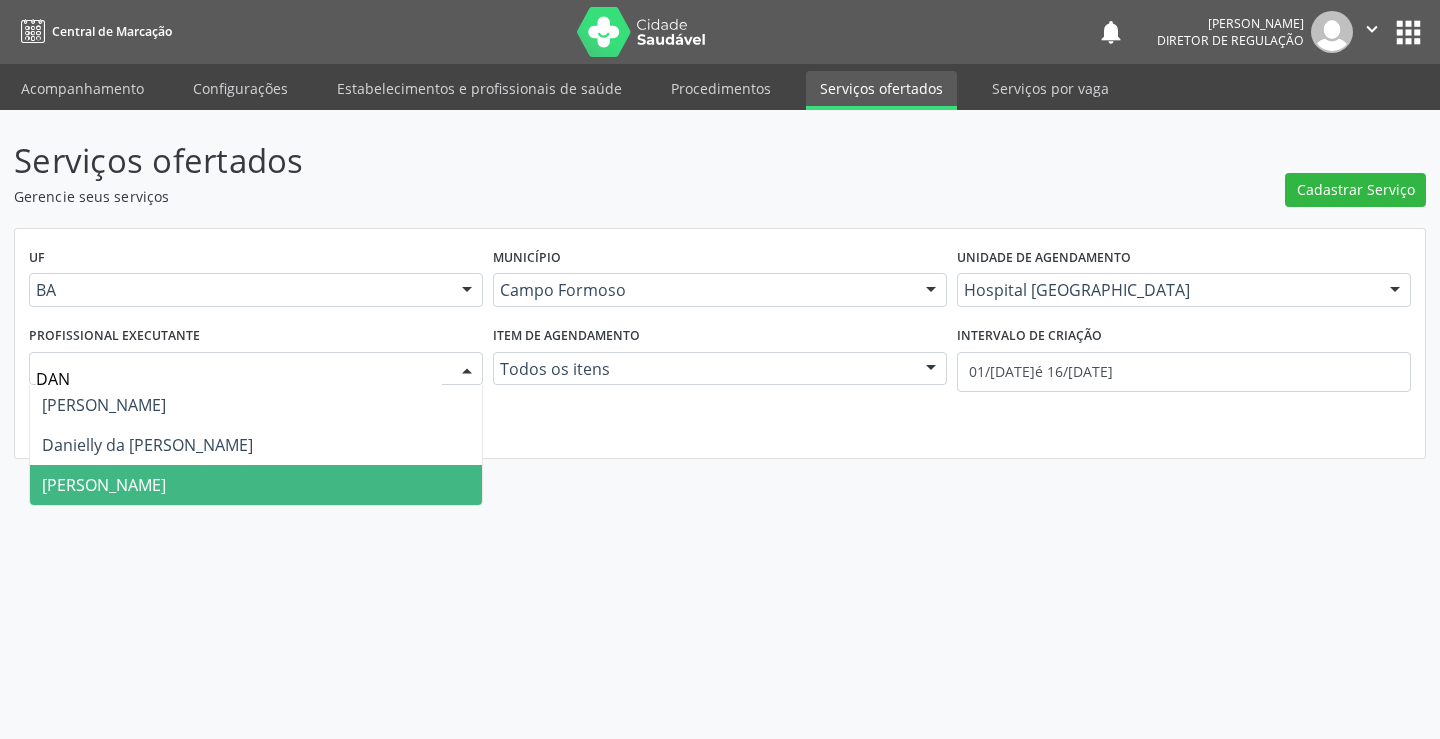 click on "[PERSON_NAME]" at bounding box center (256, 485) 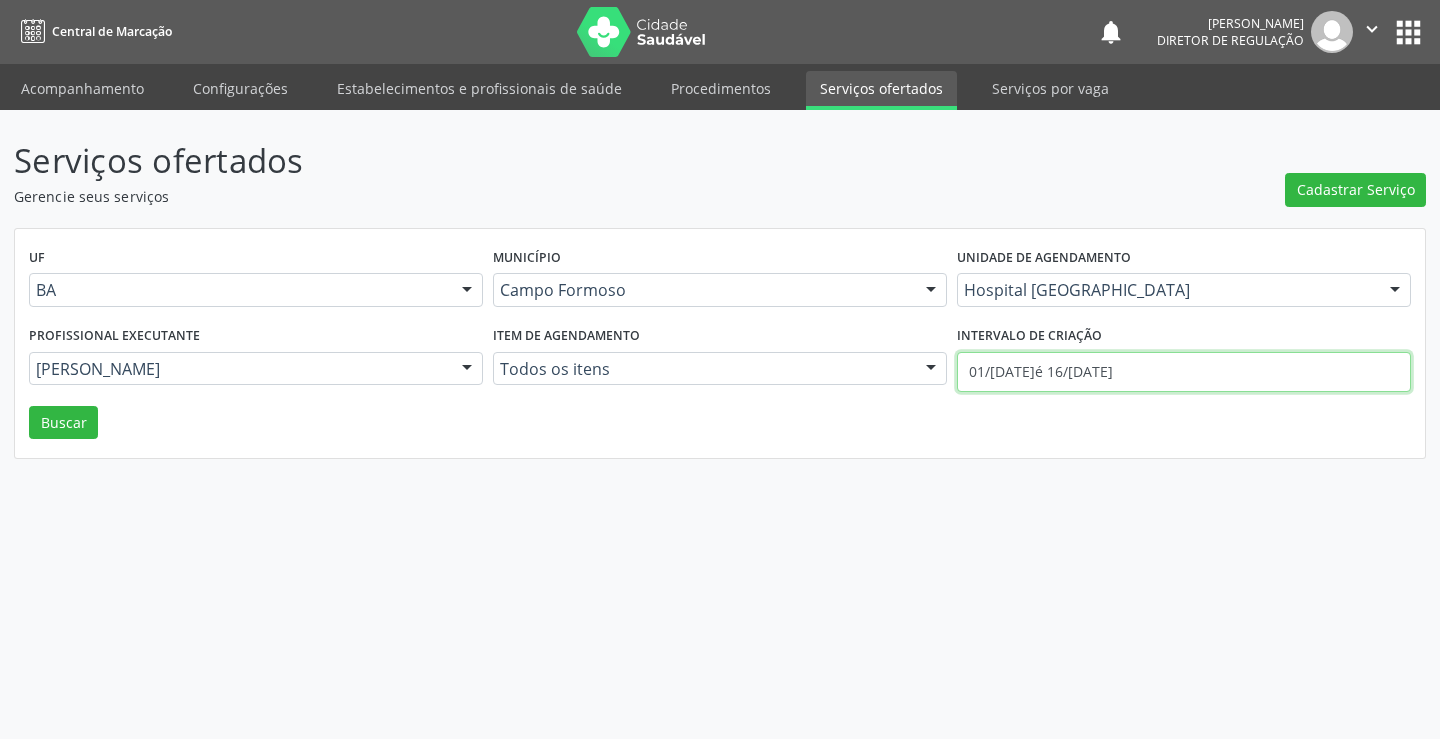 click on "01/07/2025 até 16/07/2025" at bounding box center [1184, 372] 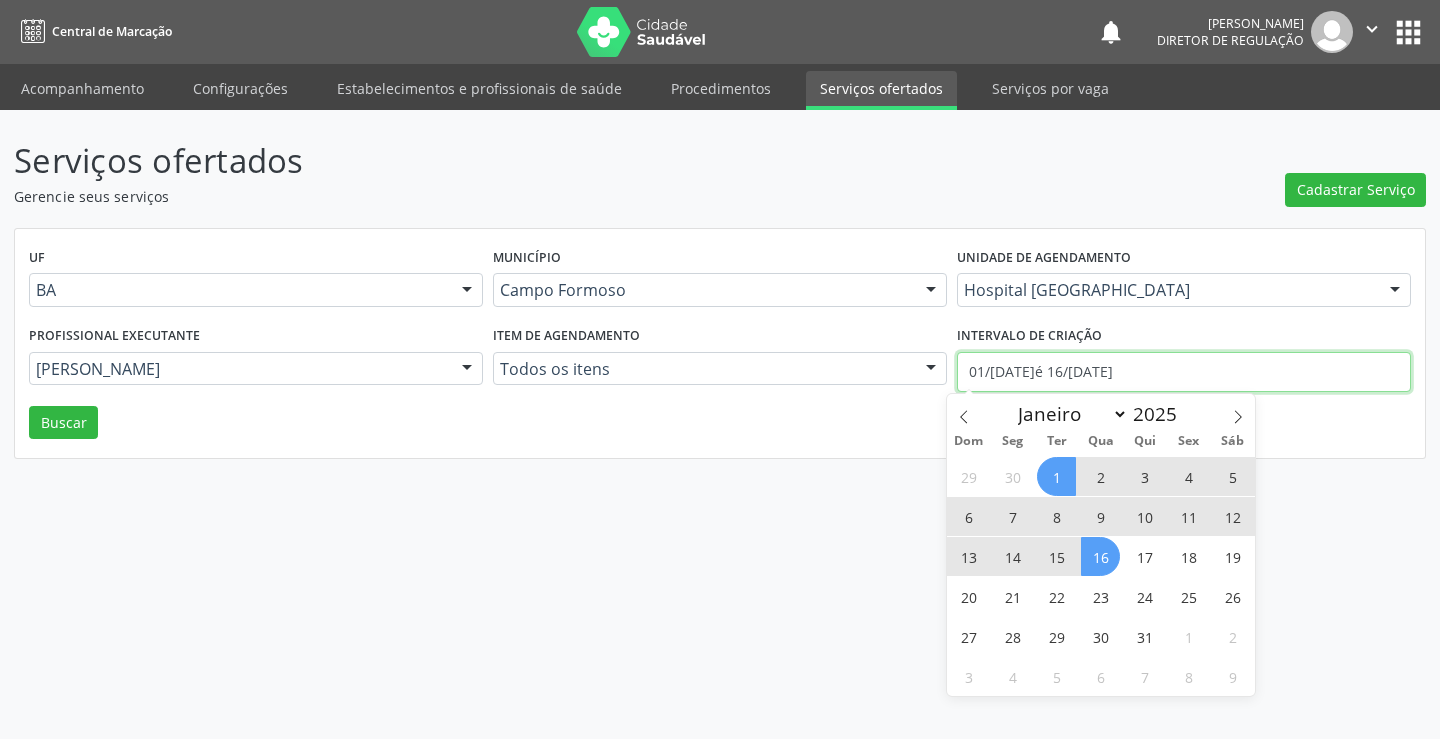 type 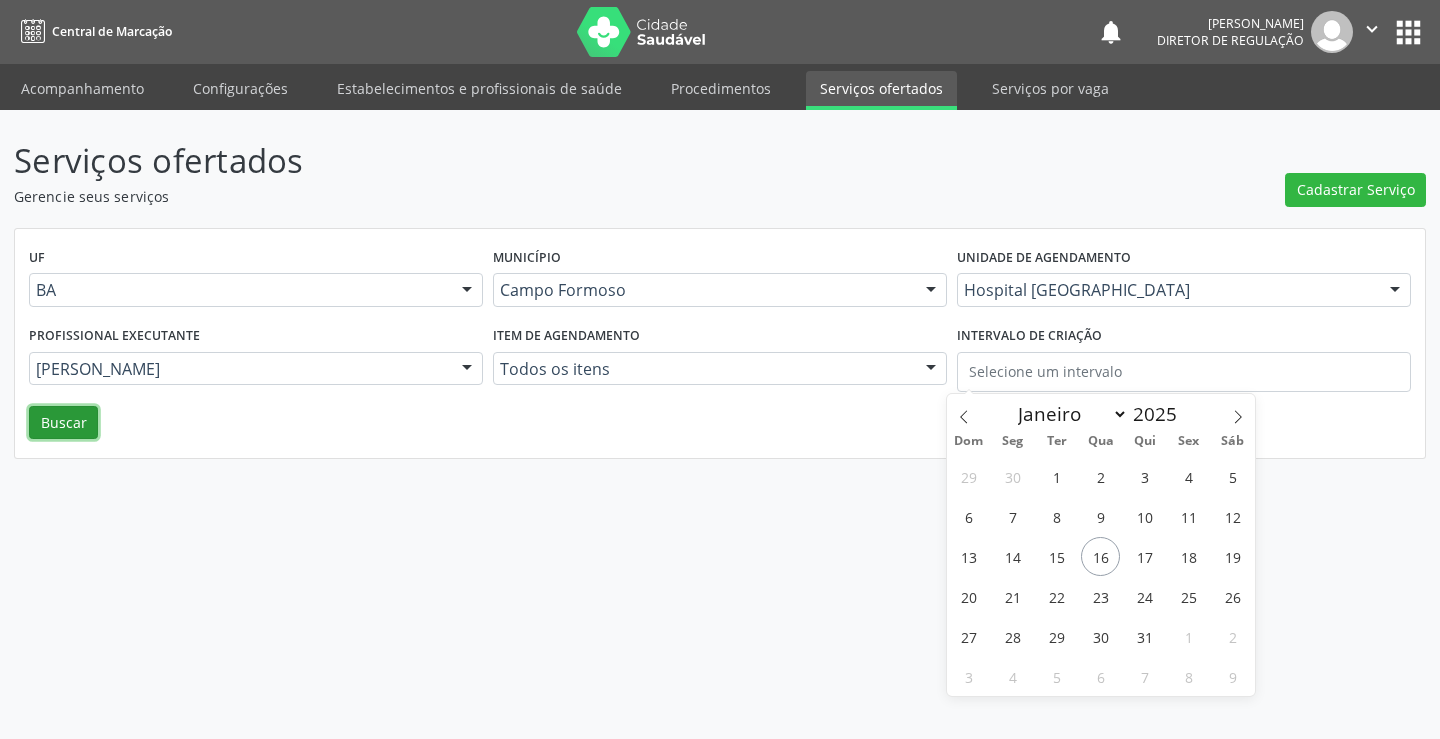click on "Buscar" at bounding box center [63, 423] 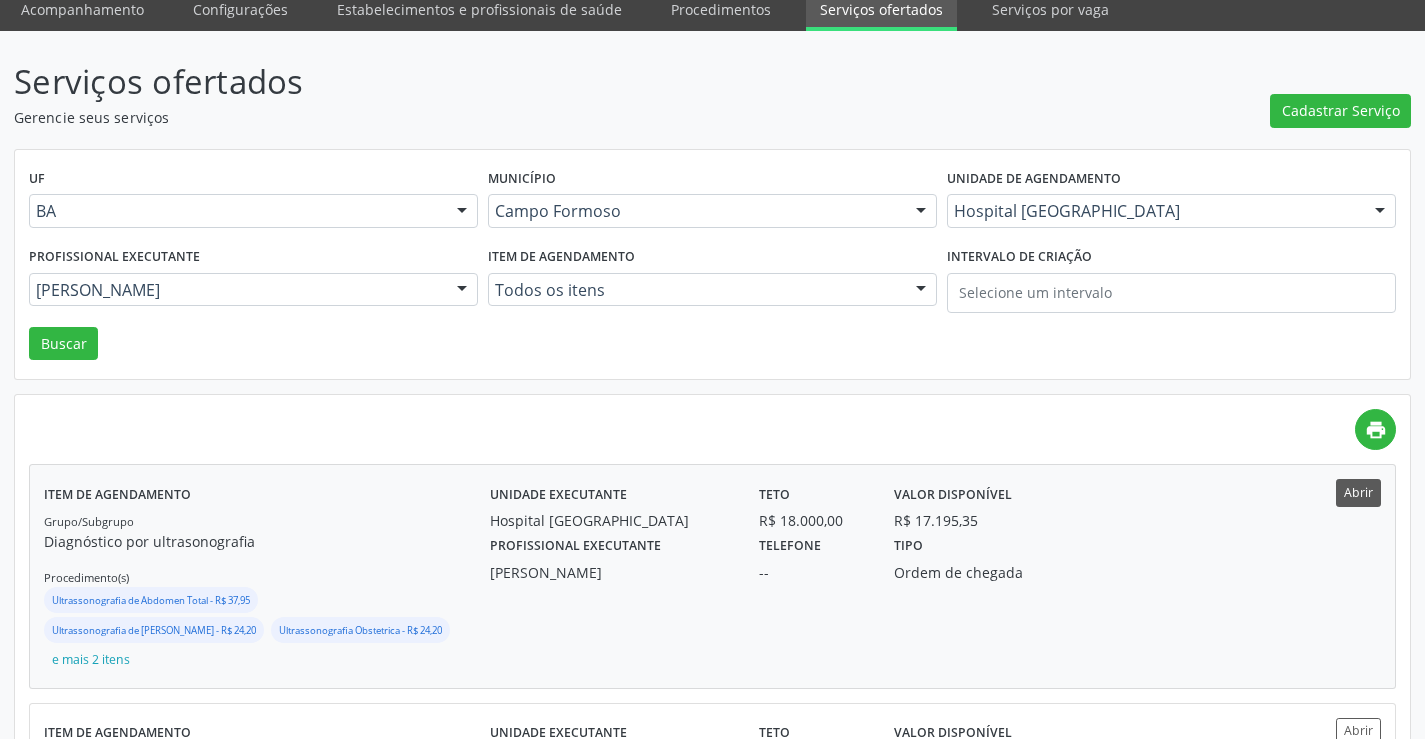 scroll, scrollTop: 100, scrollLeft: 0, axis: vertical 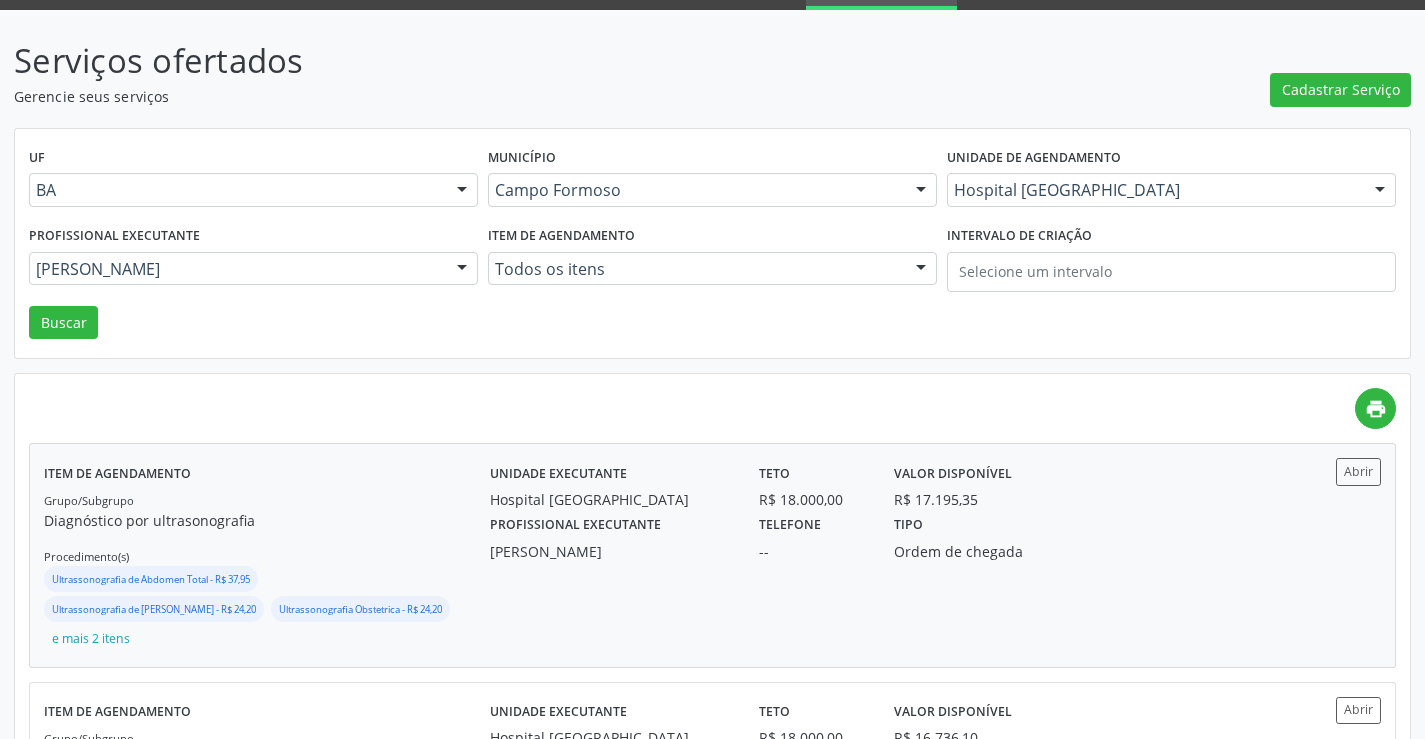 click on "Item de agendamento
Grupo/Subgrupo   Diagnóstico por ultrasonografia   Procedimento(s)     Ultrassonografia de Abdomen Total - R$ 37,95 Ultrassonografia de Aparelho Urinario - R$ 24,20 Ultrassonografia Obstetrica - R$ 24,20
e mais 2 itens
Unidade executante
Hospital Sao Francisco
Teto
R$ 18.000,00
Valor disponível
R$ 17.195,35
Profissional executante
Danilo Souza Cardoso
Telefone
--
Tipo
Ordem de chegada
Abrir" at bounding box center [712, 555] 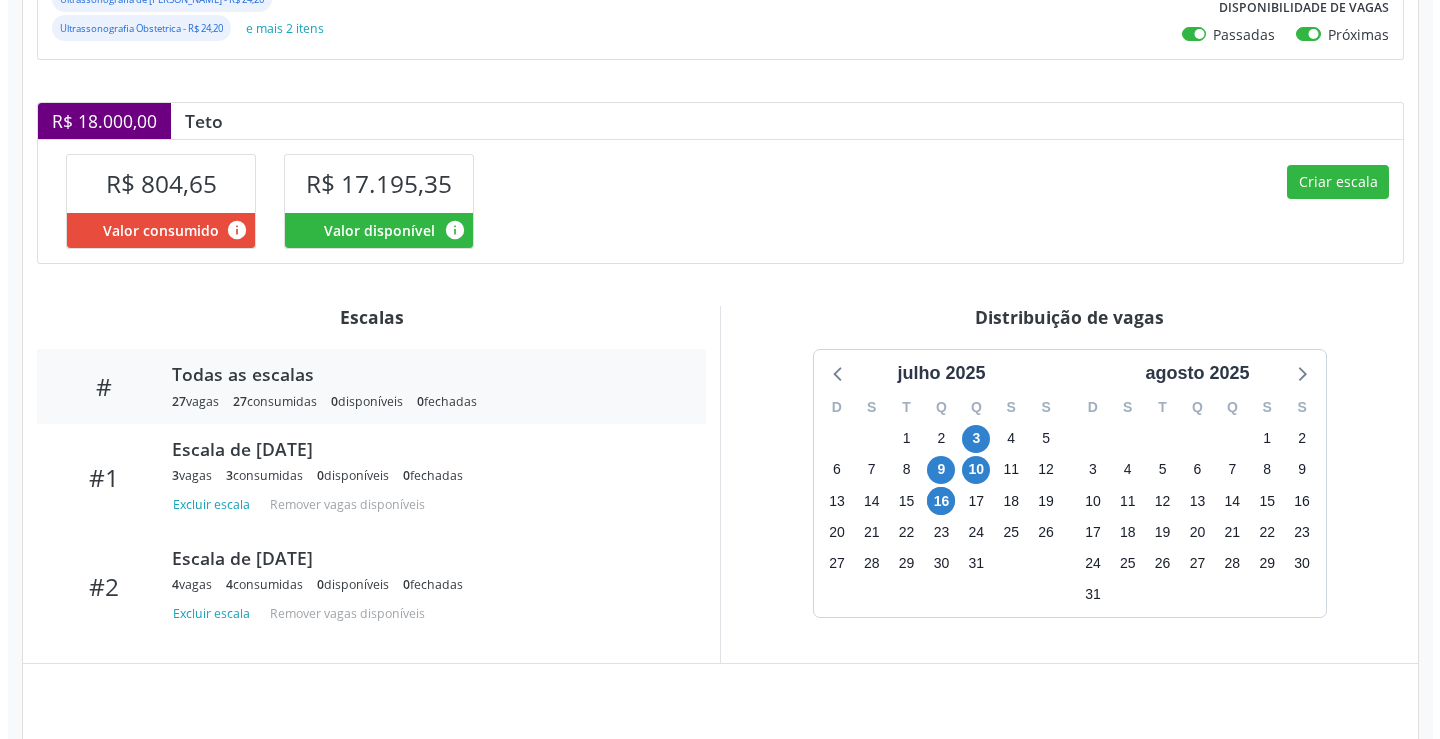 scroll, scrollTop: 444, scrollLeft: 0, axis: vertical 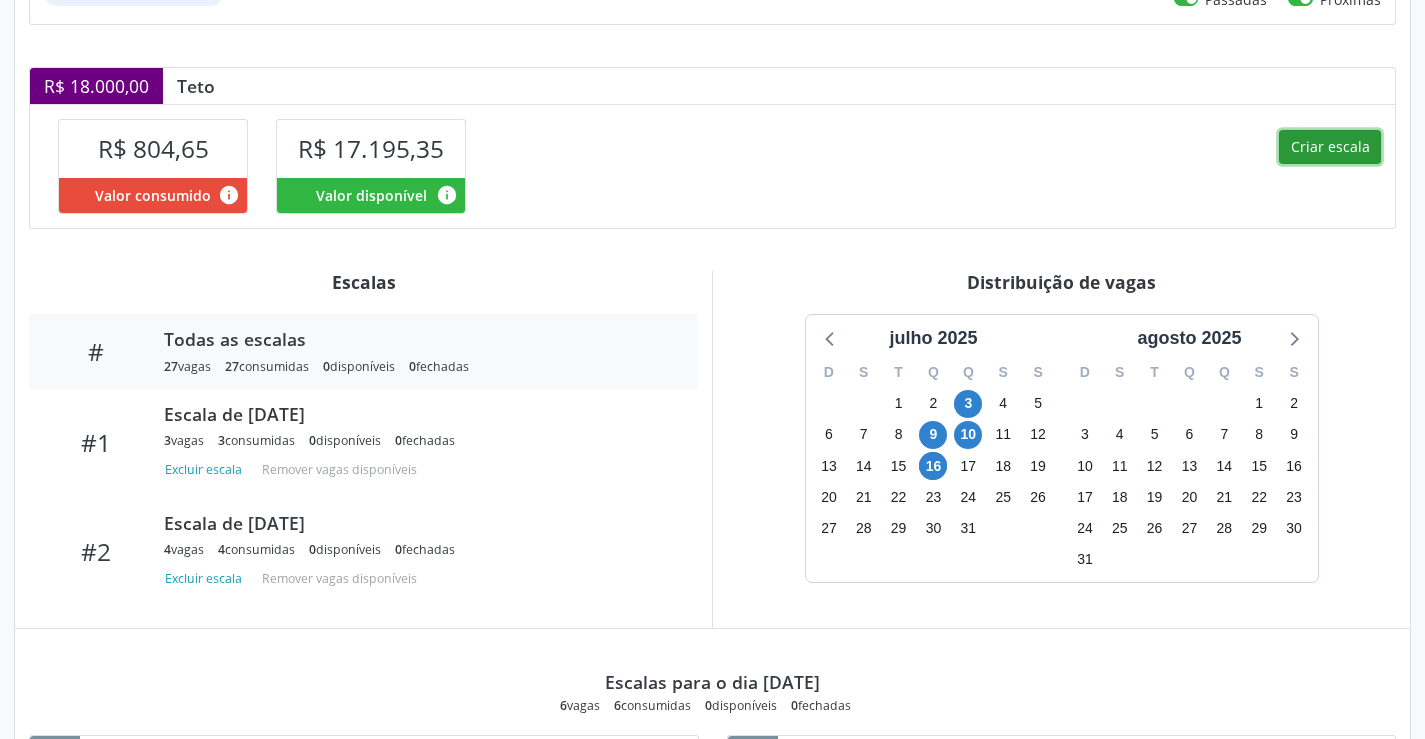 click on "Criar escala" at bounding box center [1330, 147] 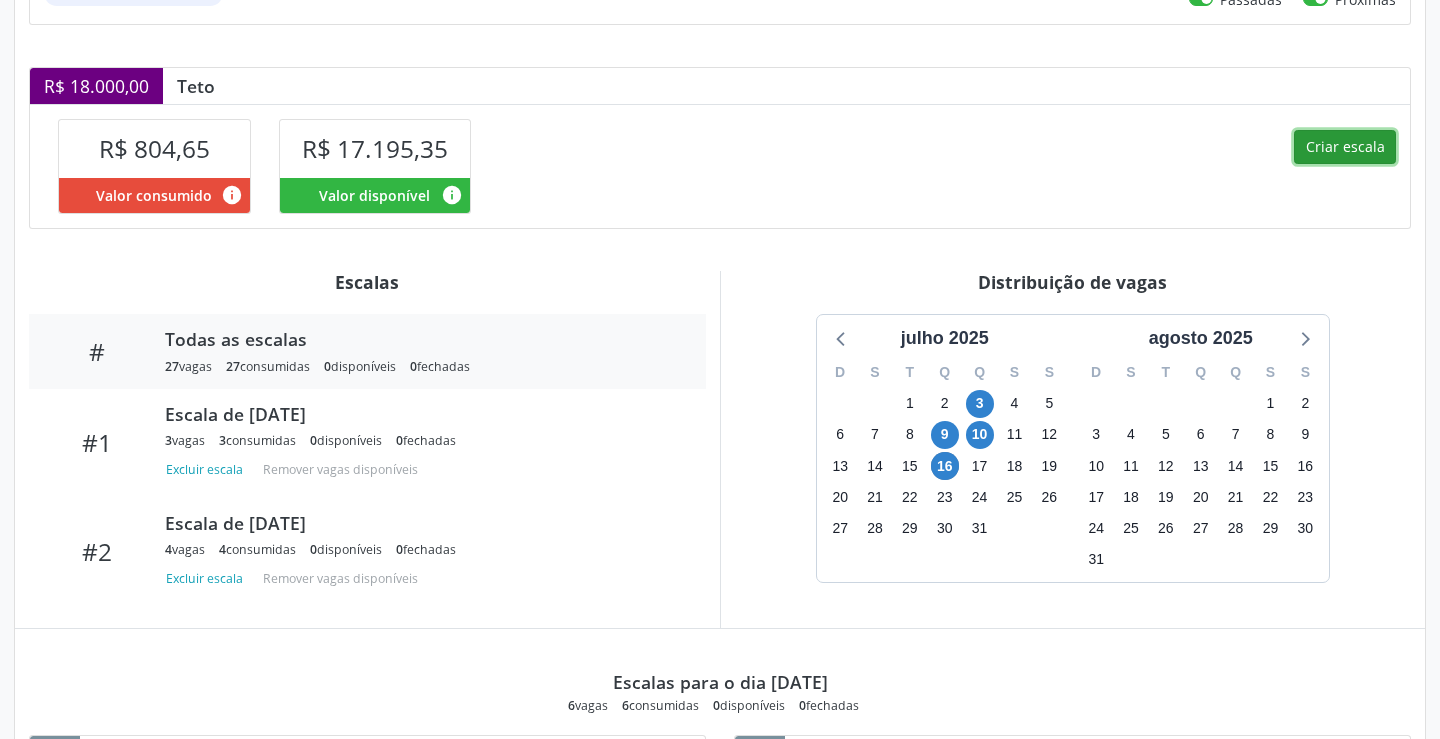 select on "6" 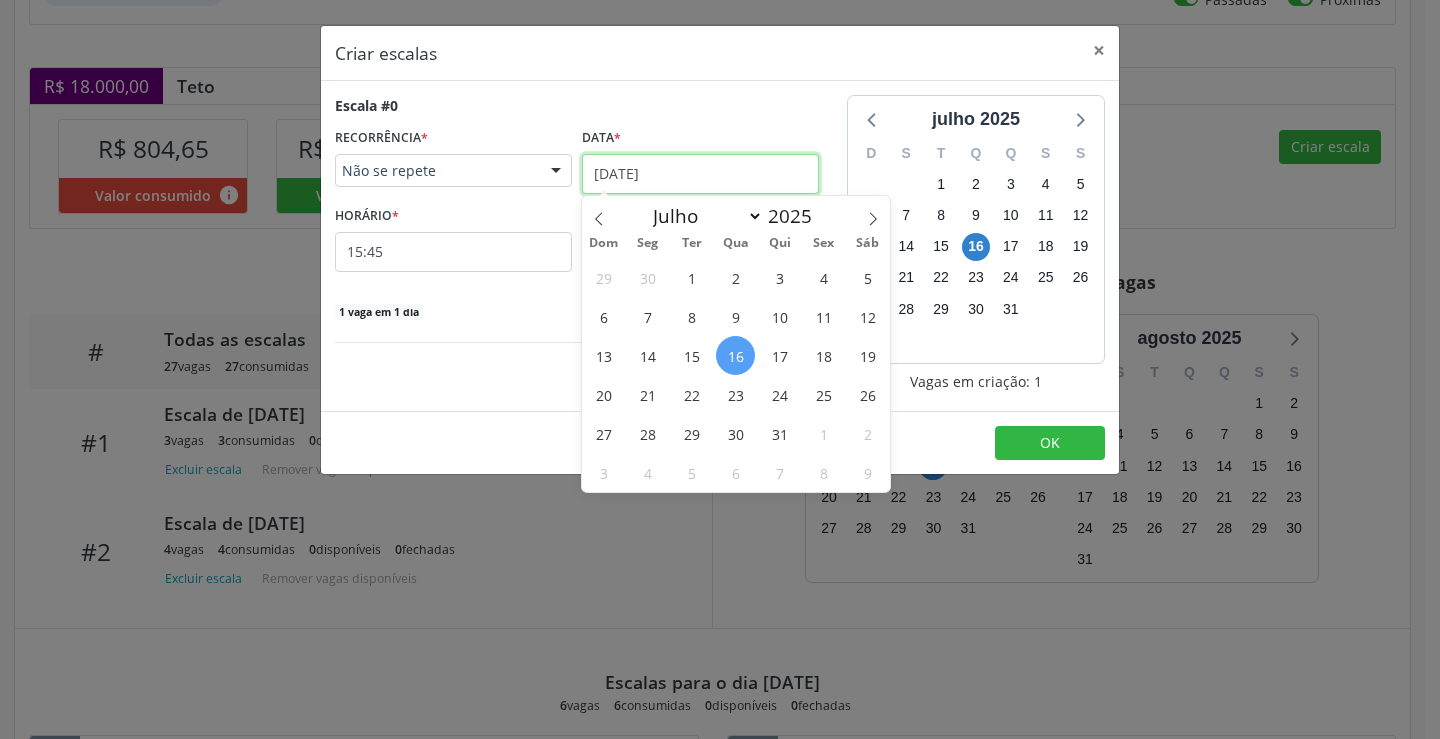 click on "[DATE]" at bounding box center (700, 174) 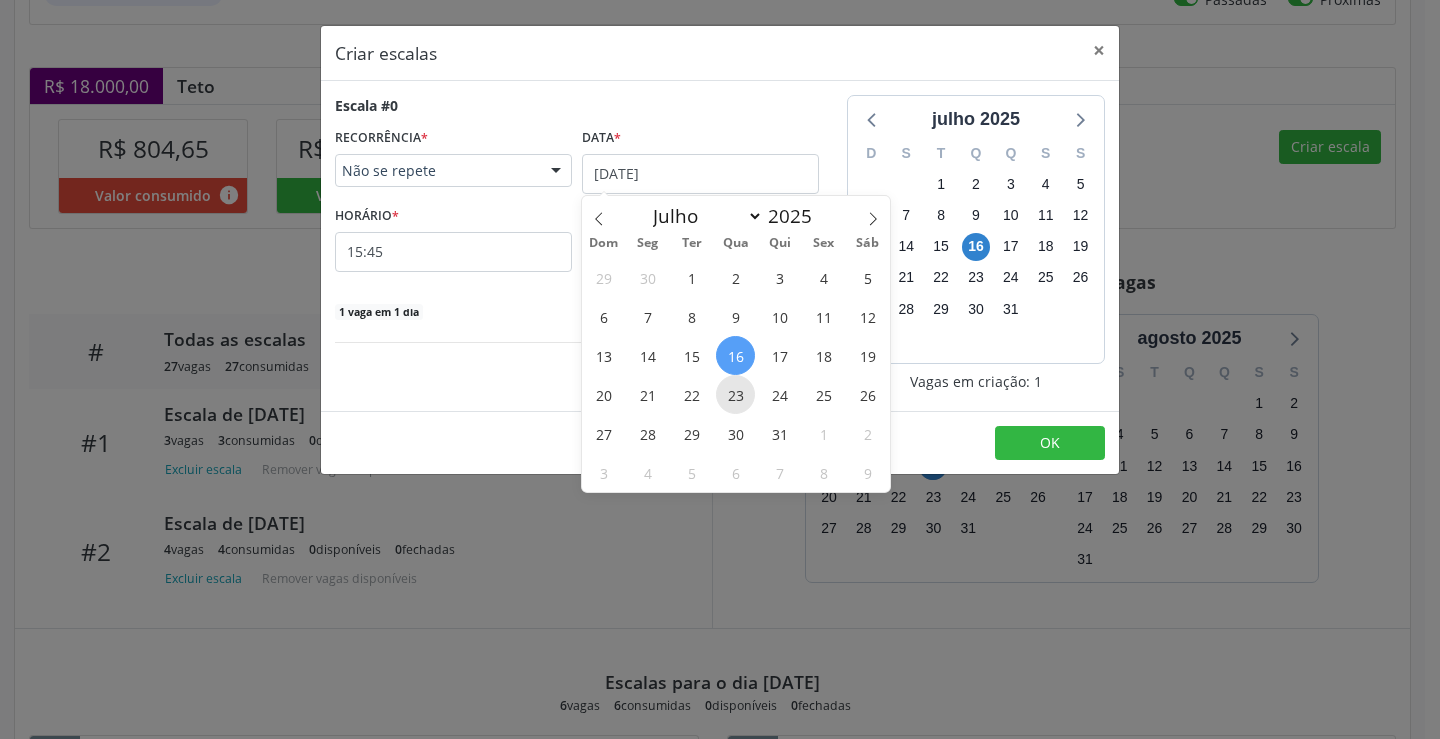 click on "23" at bounding box center (735, 394) 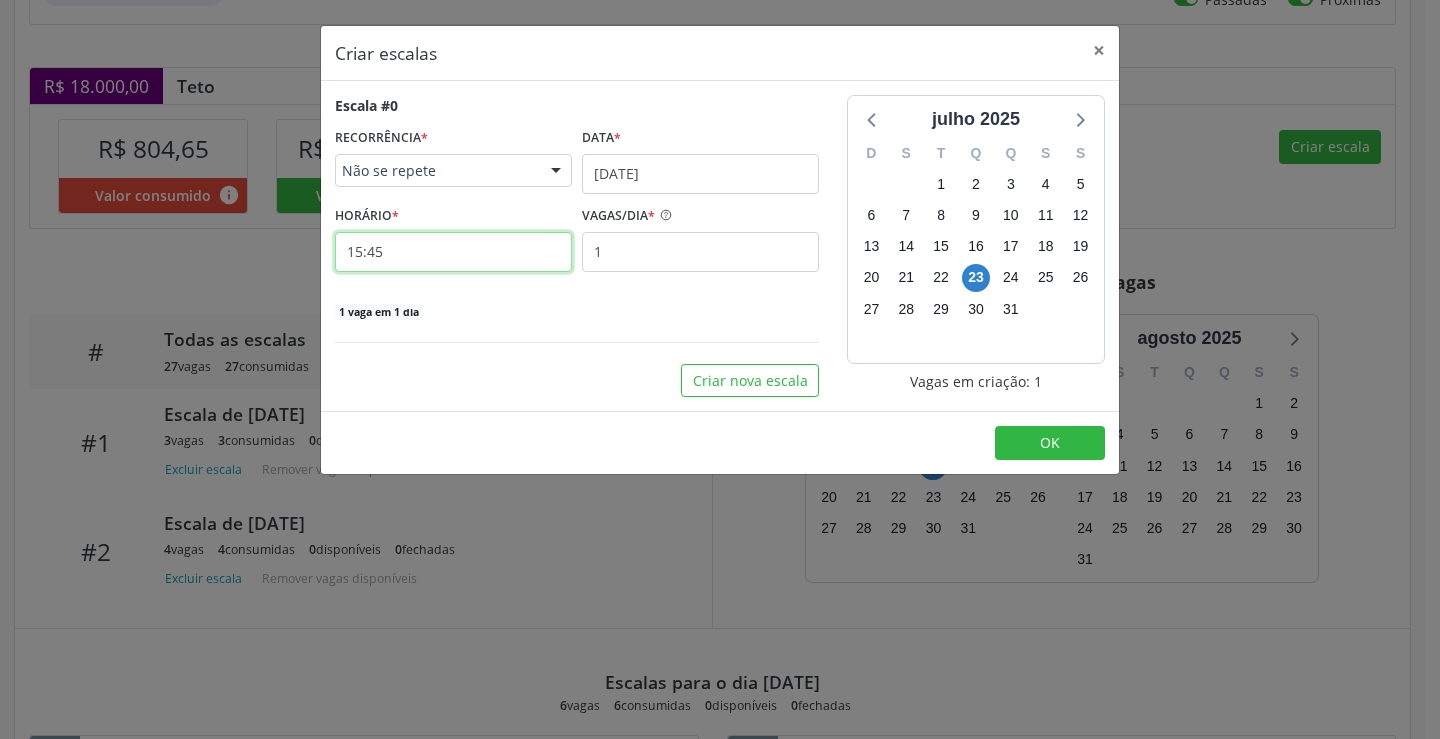 click on "15:45" at bounding box center (453, 252) 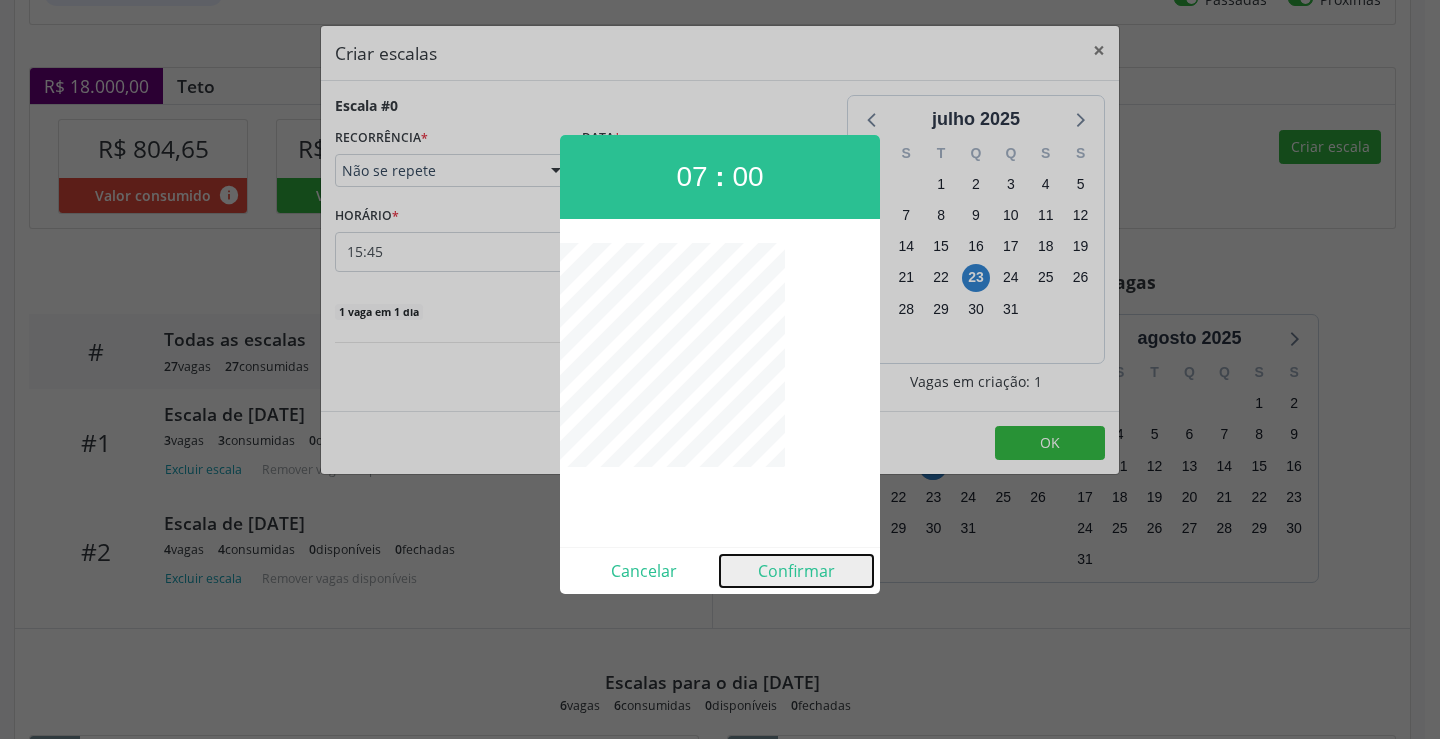 click on "Confirmar" at bounding box center (796, 571) 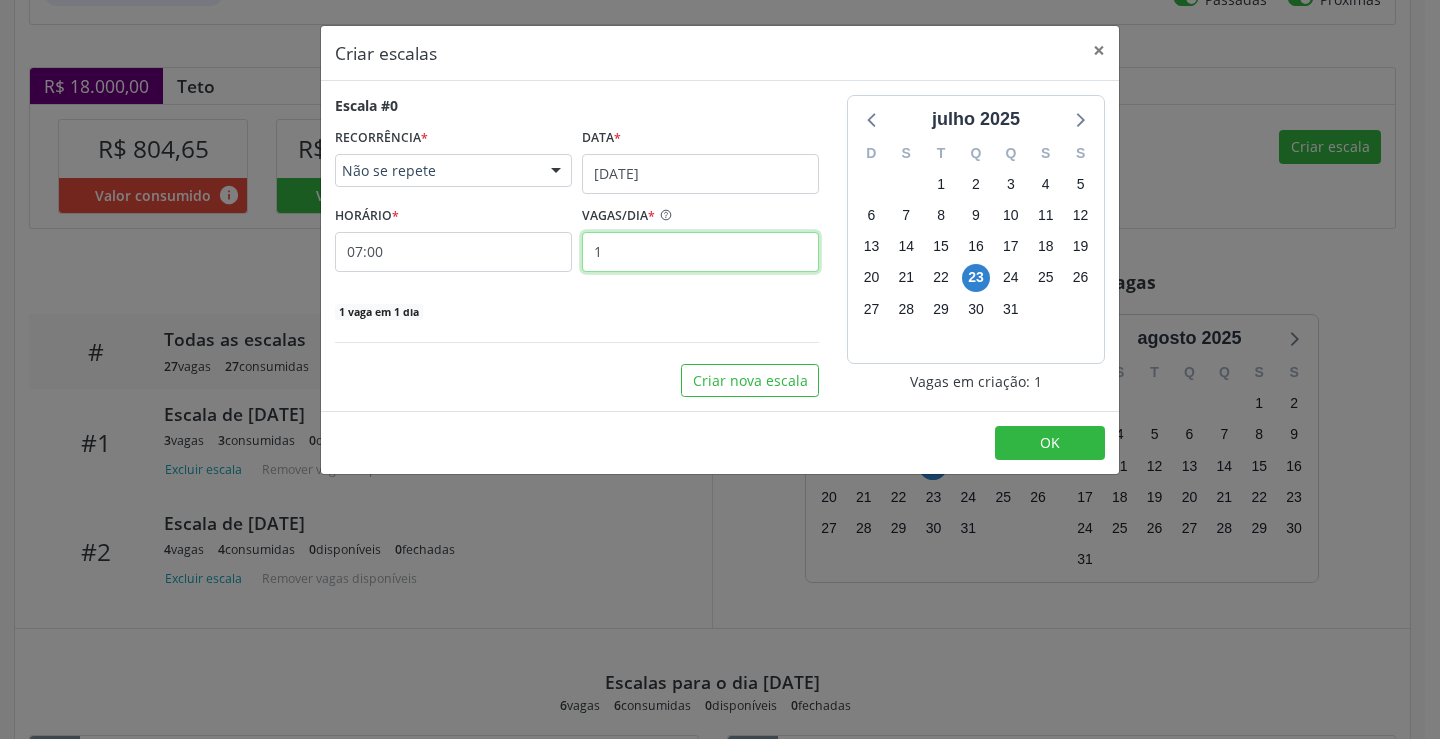 click on "1" at bounding box center [700, 252] 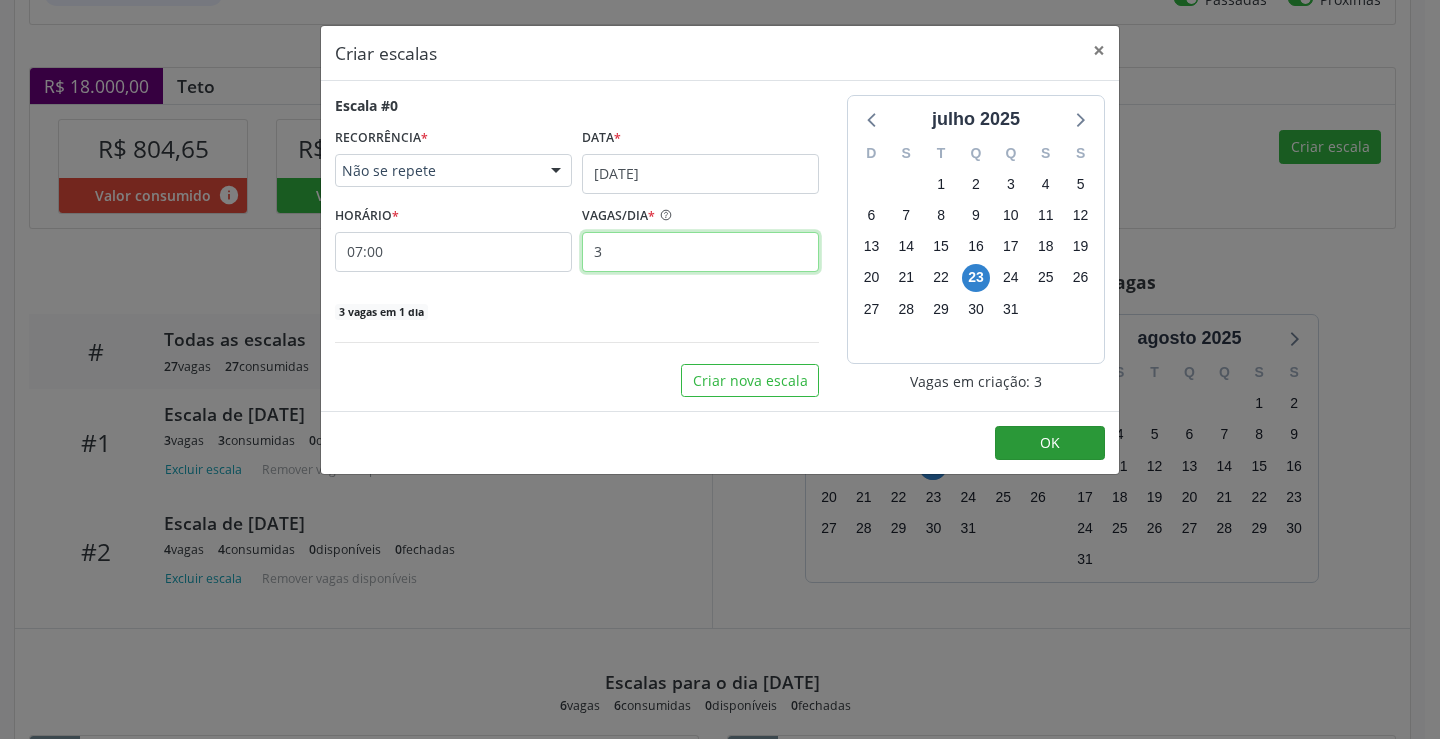 type on "3" 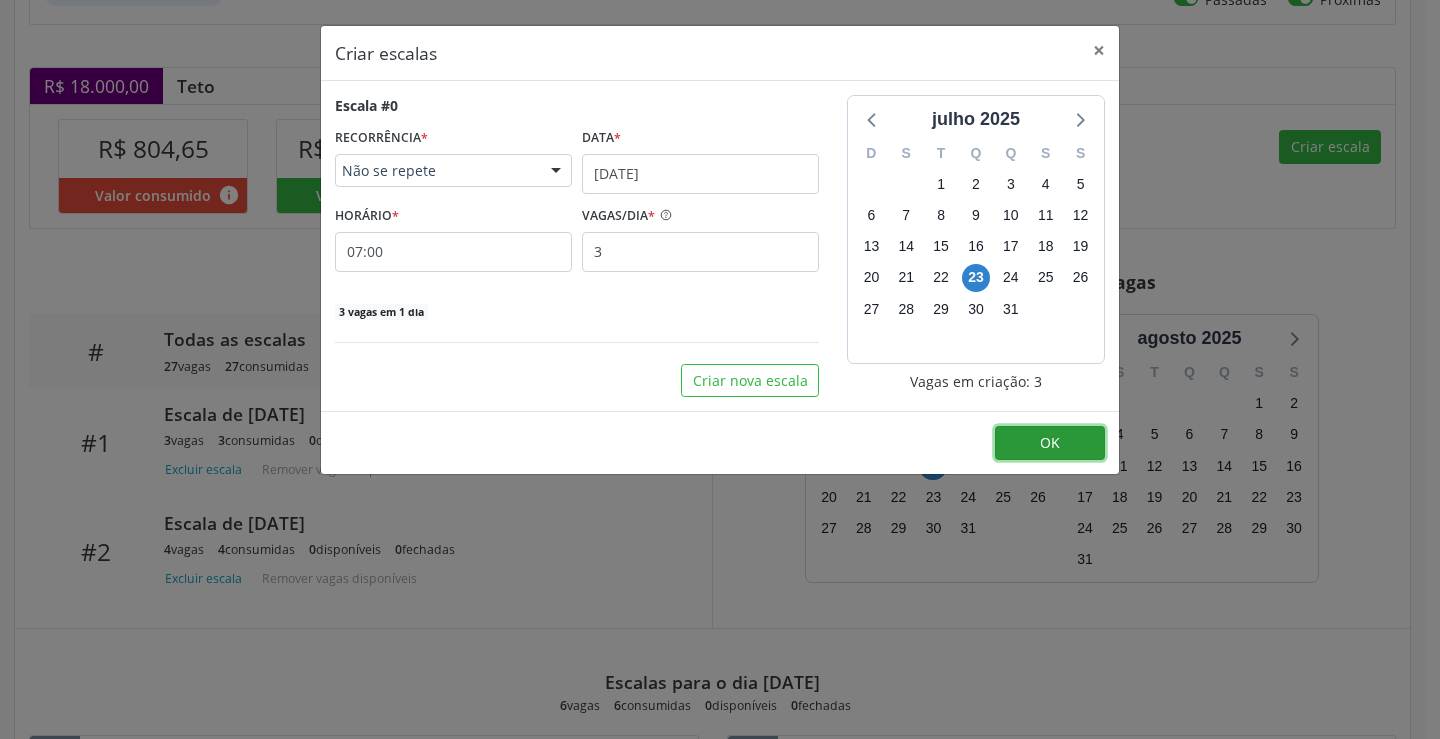 click on "OK" at bounding box center [1050, 443] 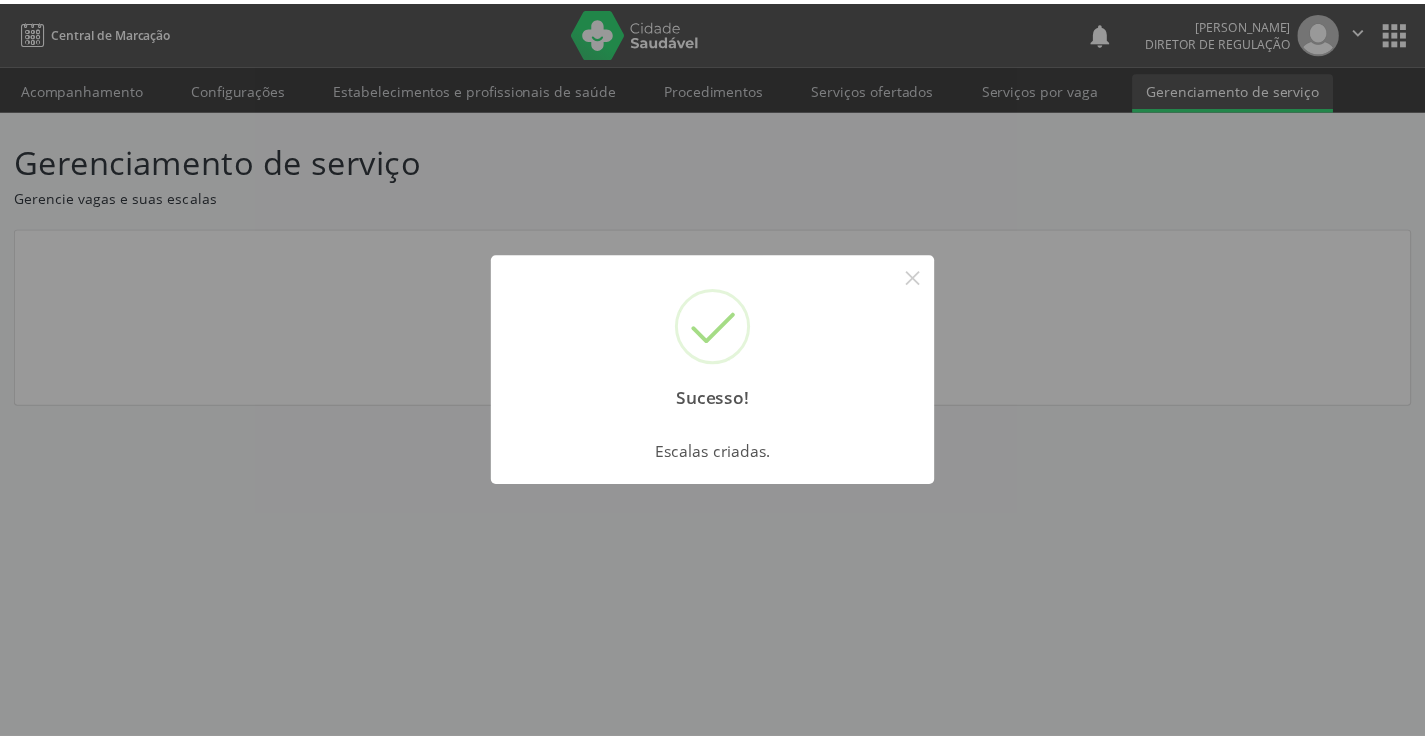 scroll, scrollTop: 0, scrollLeft: 0, axis: both 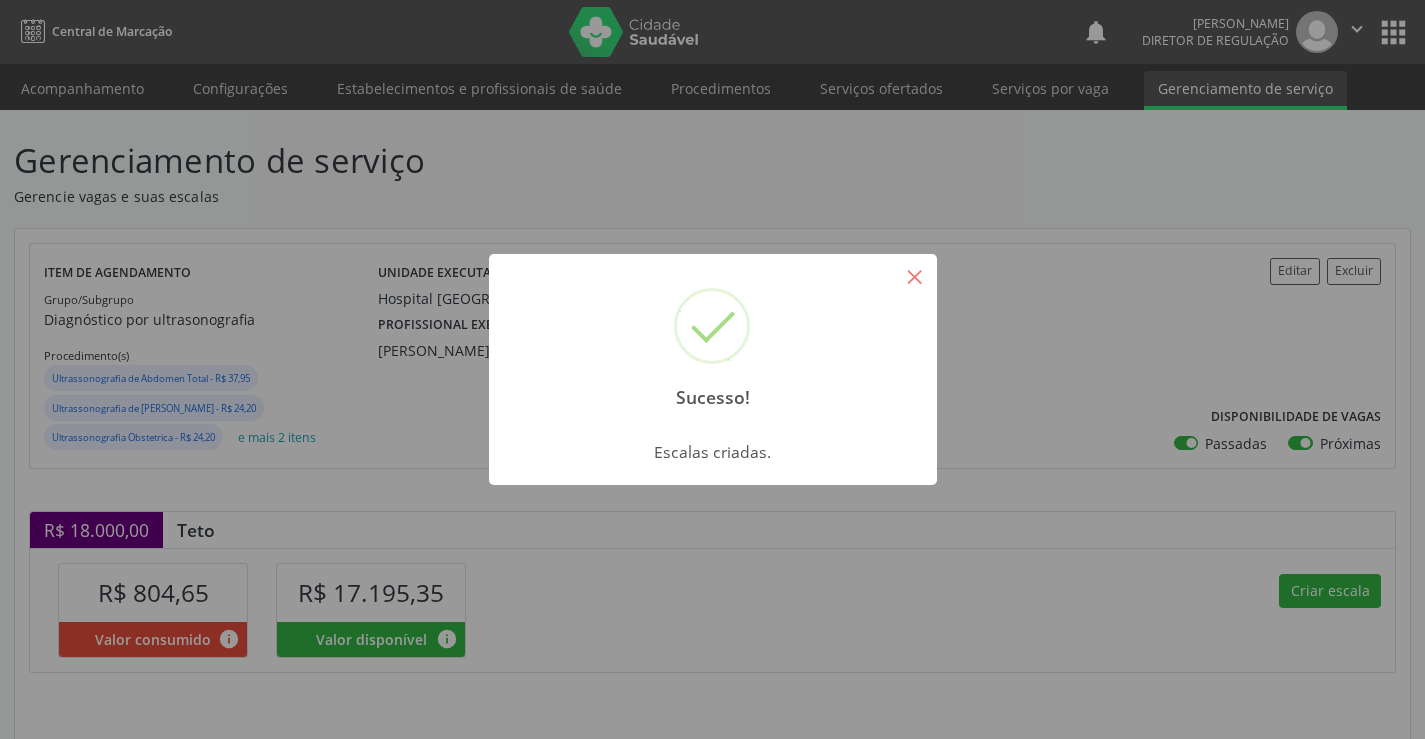 click on "×" at bounding box center (915, 276) 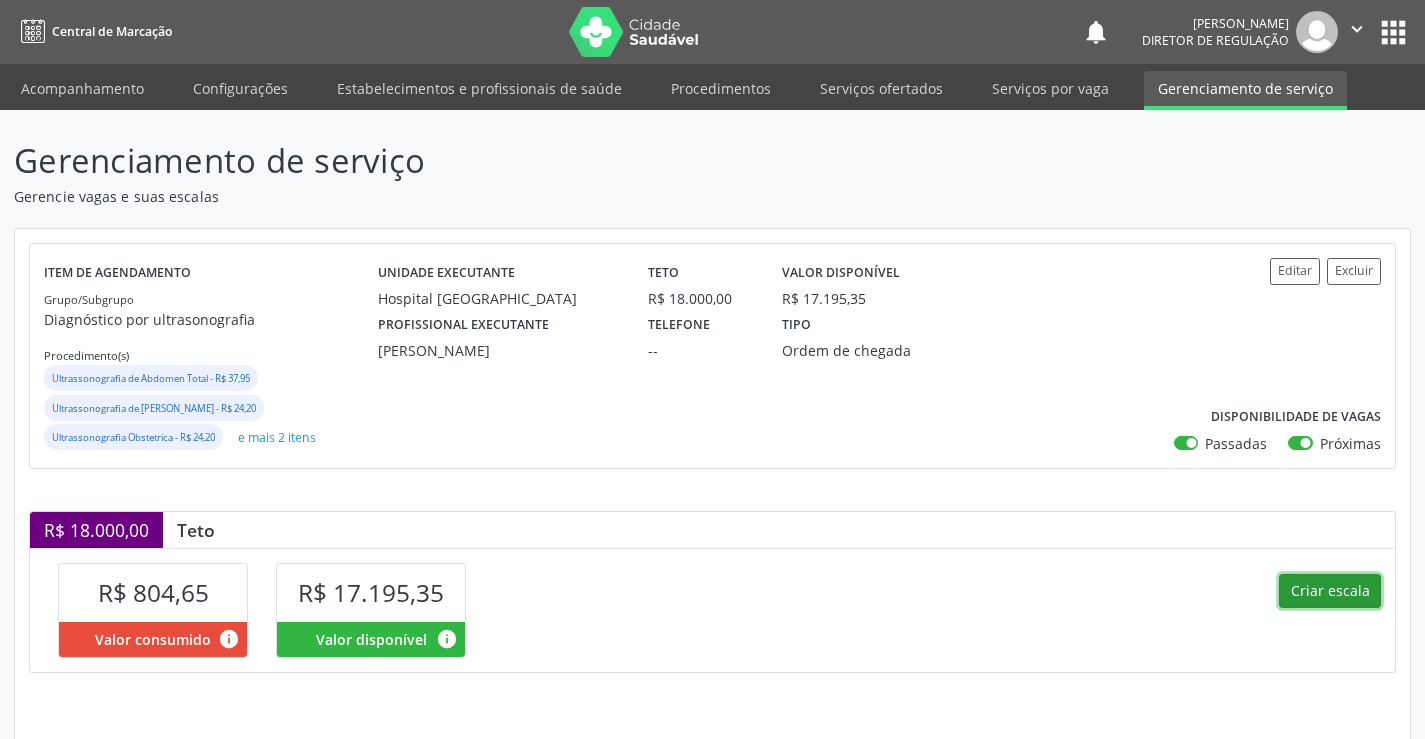 click on "Criar escala" at bounding box center (1330, 591) 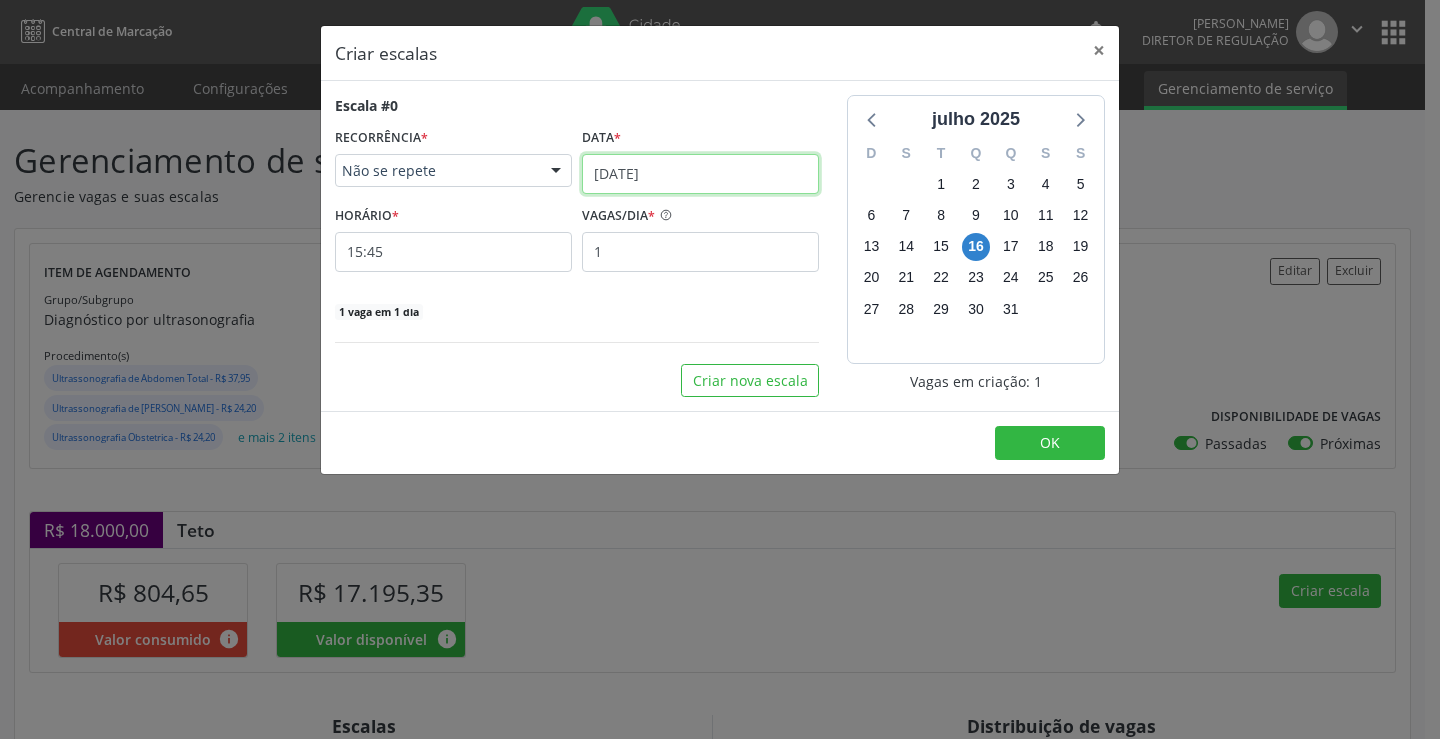 click on "[DATE]" at bounding box center [700, 174] 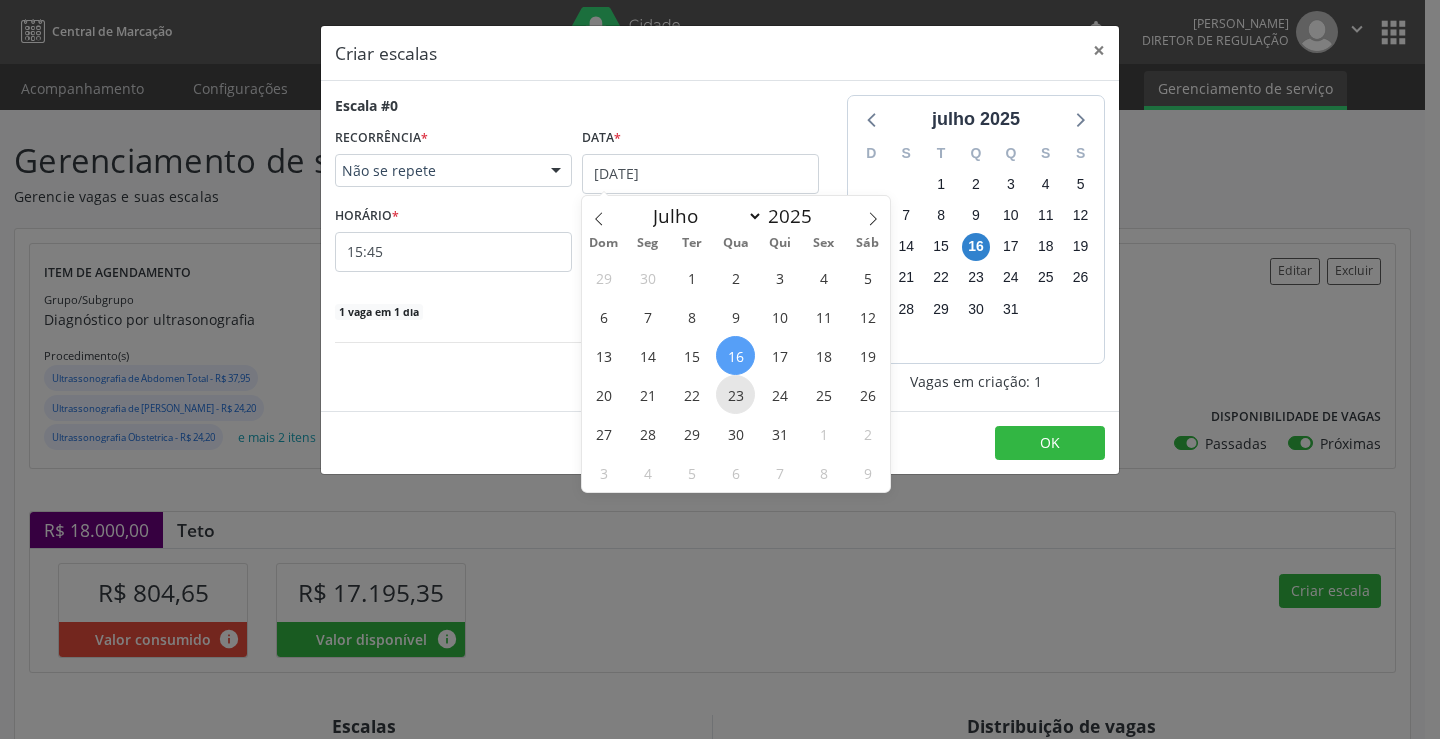 click on "23" at bounding box center [735, 394] 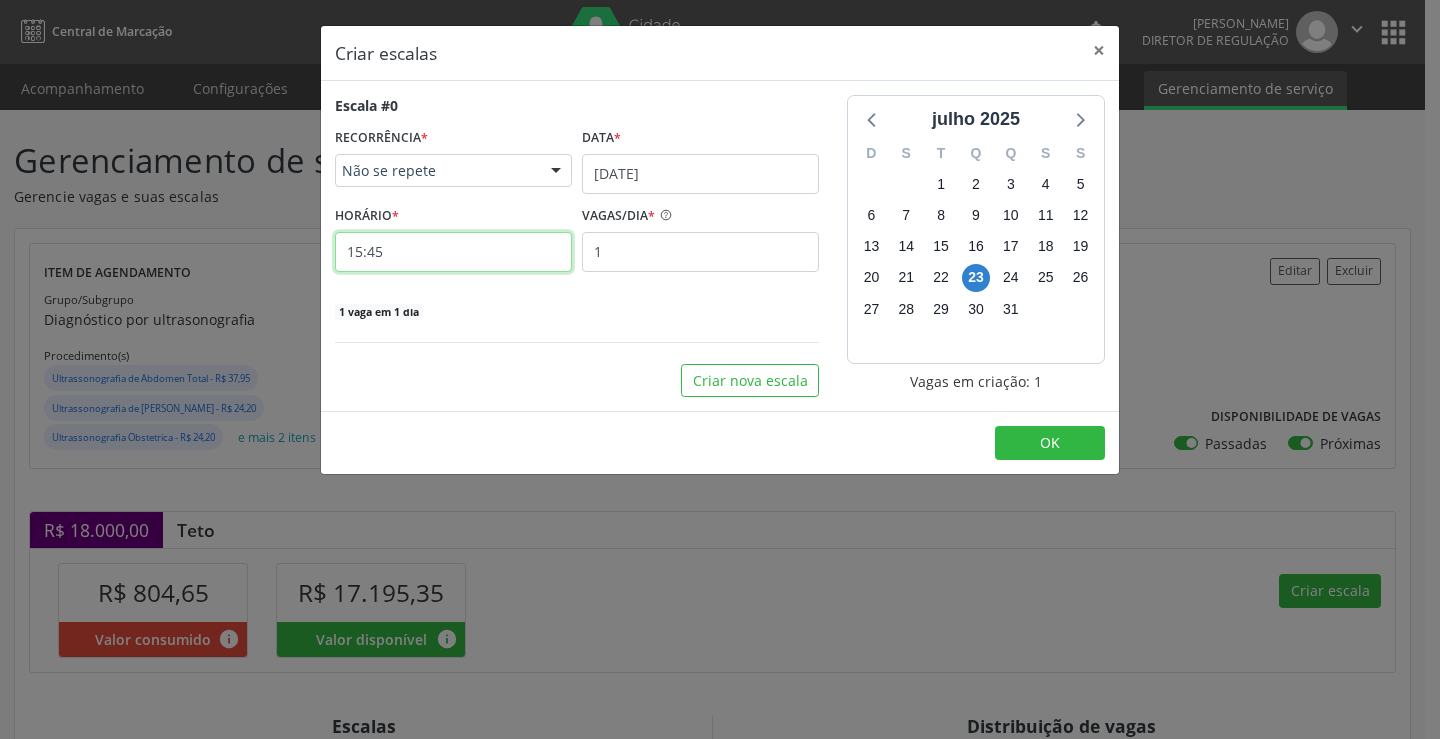 click on "15:45" at bounding box center [453, 252] 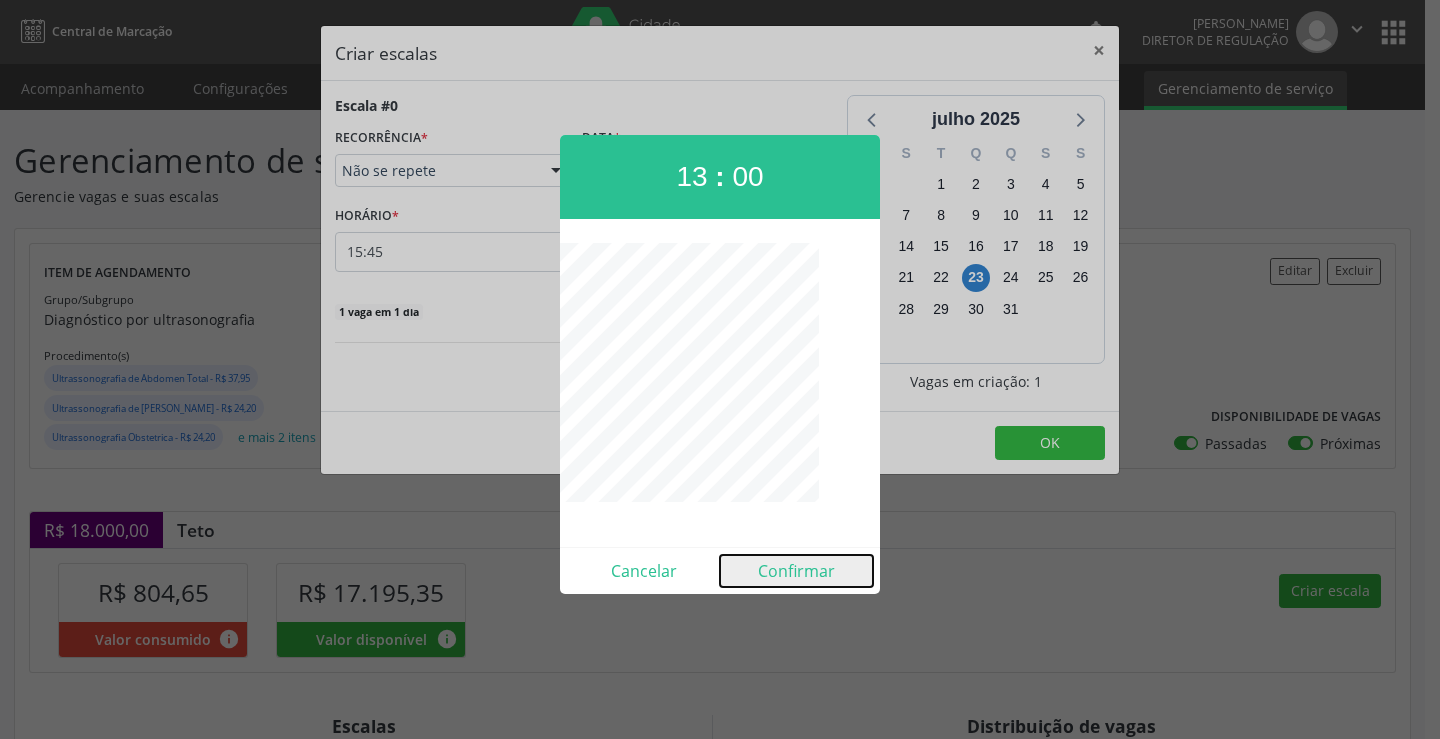 click on "Confirmar" at bounding box center (796, 571) 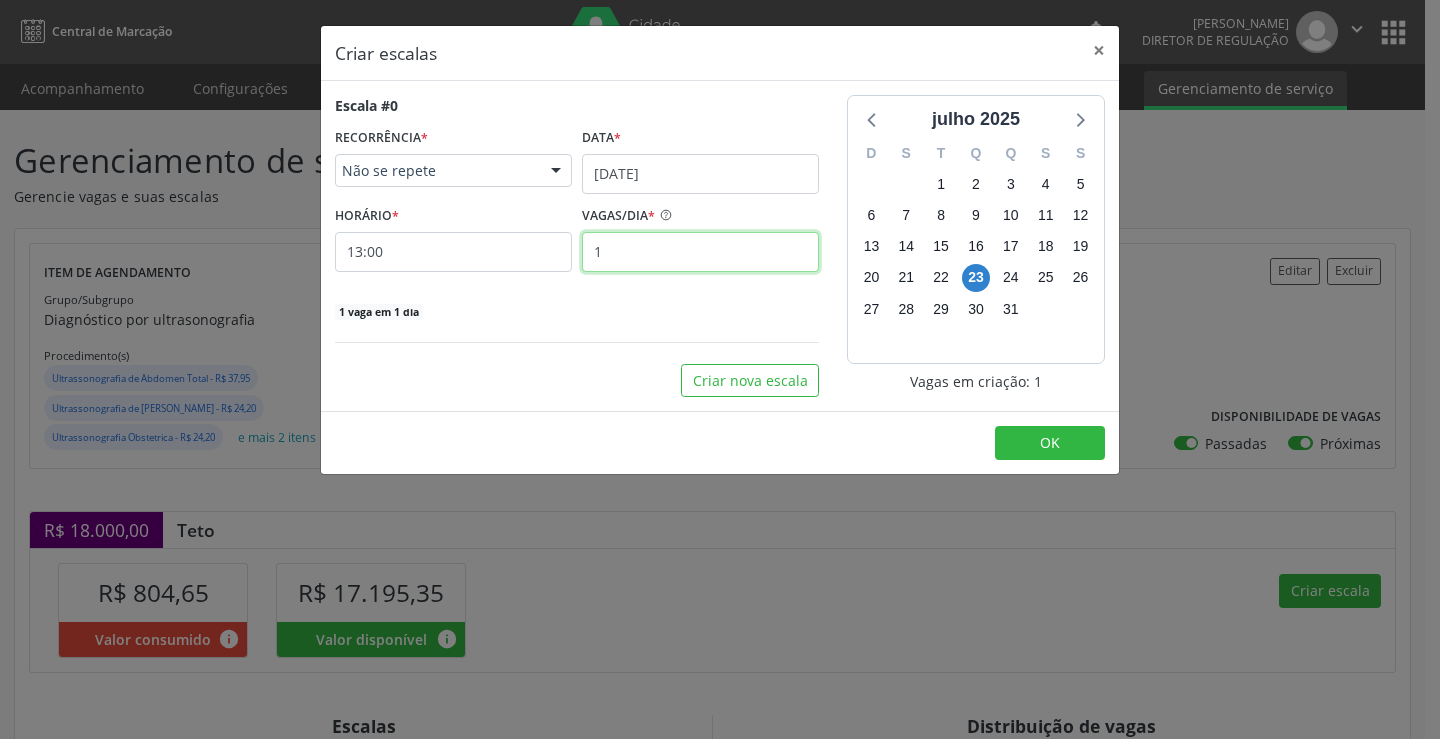 click on "1" at bounding box center [700, 252] 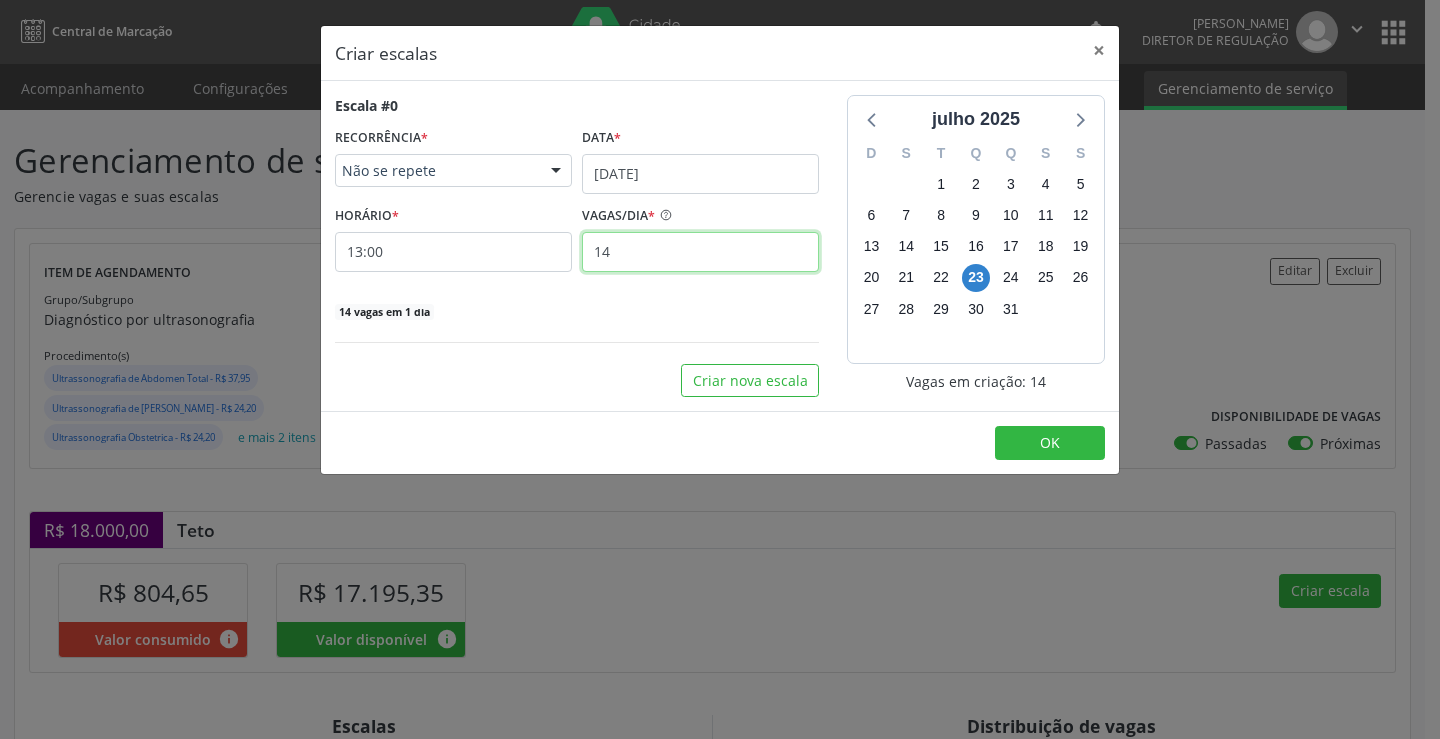 type on "1" 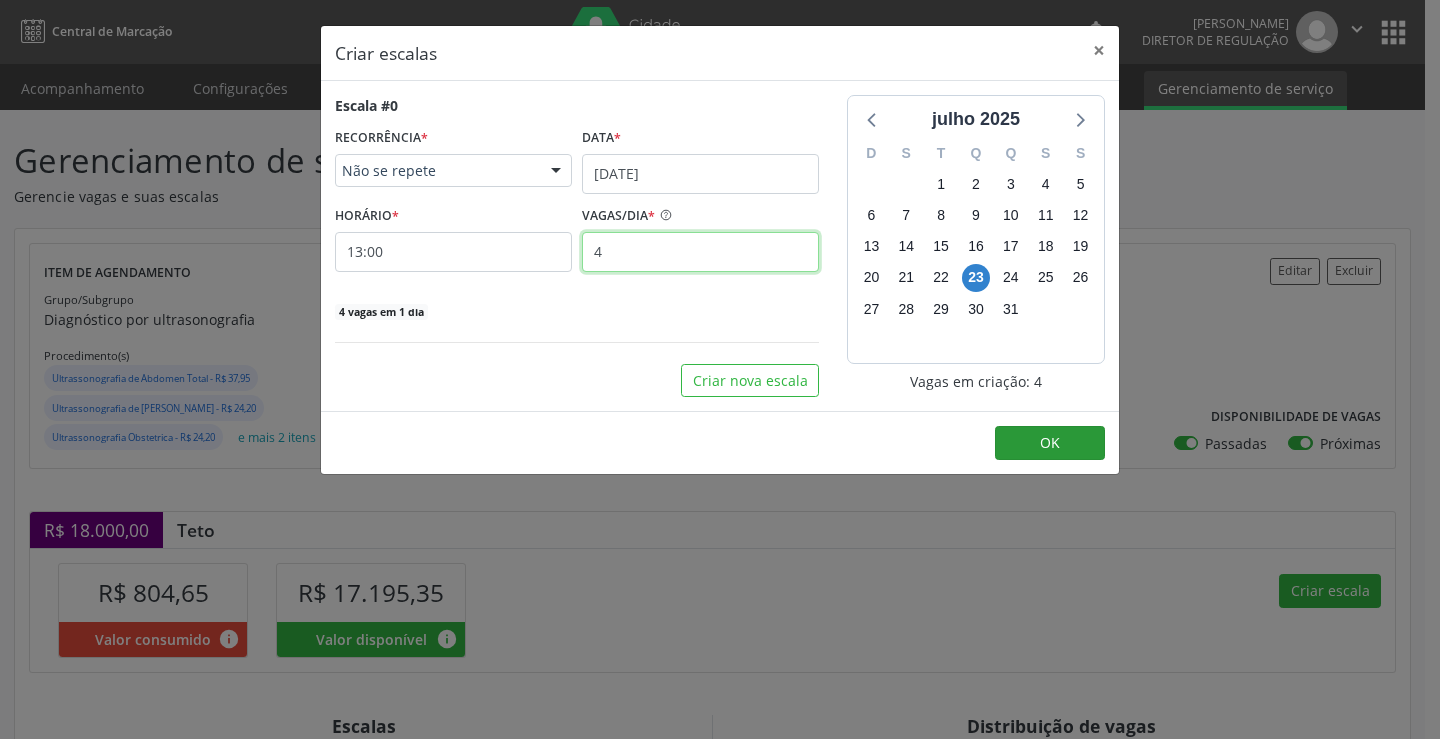type on "4" 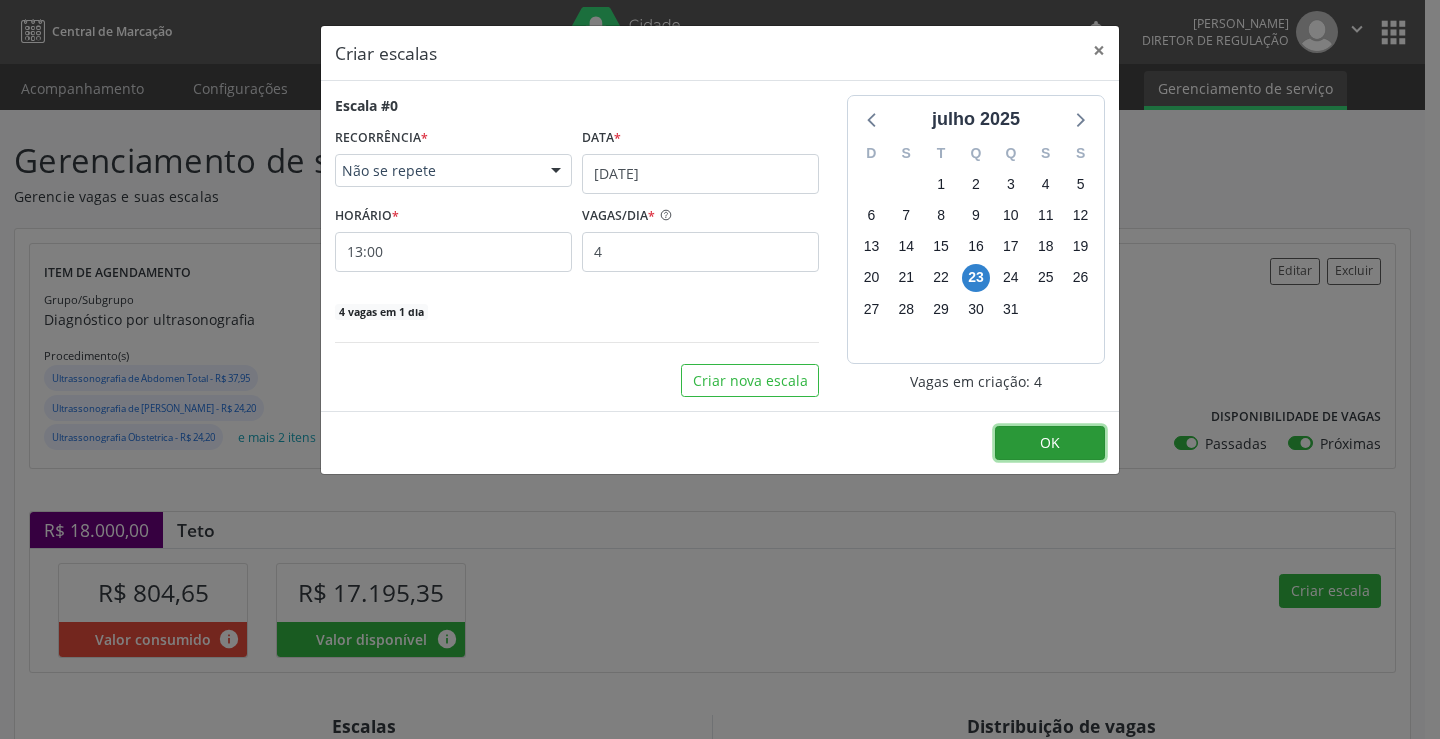 click on "OK" at bounding box center (1050, 443) 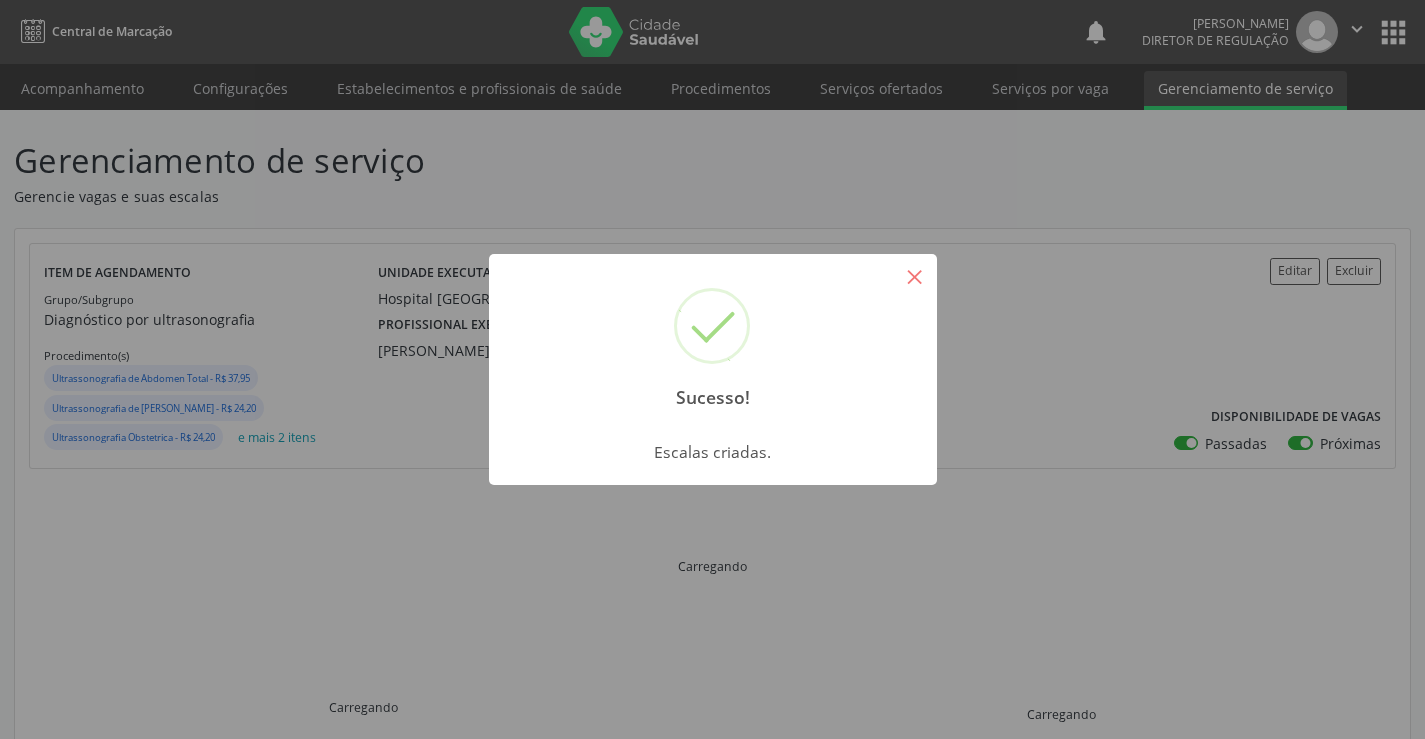 click on "×" at bounding box center (915, 276) 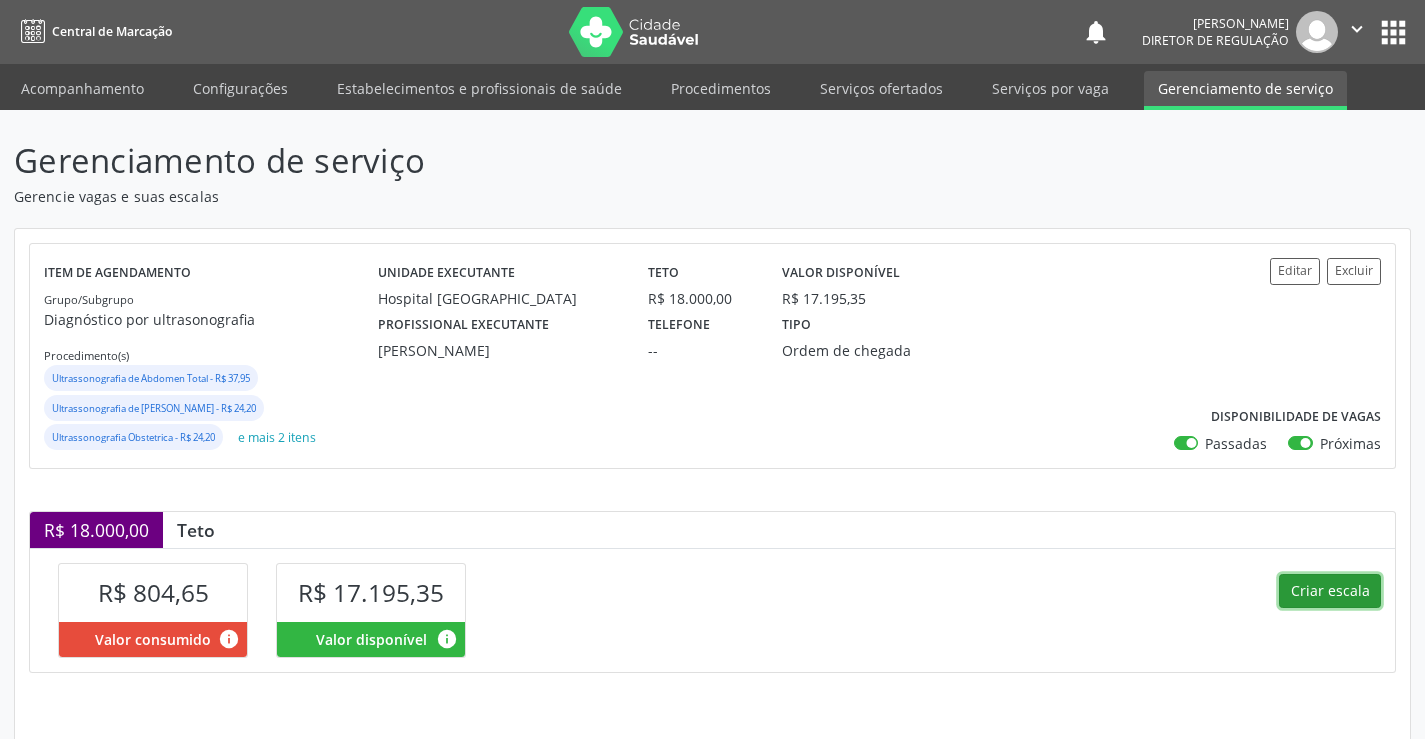 click on "Criar escala" at bounding box center [1330, 591] 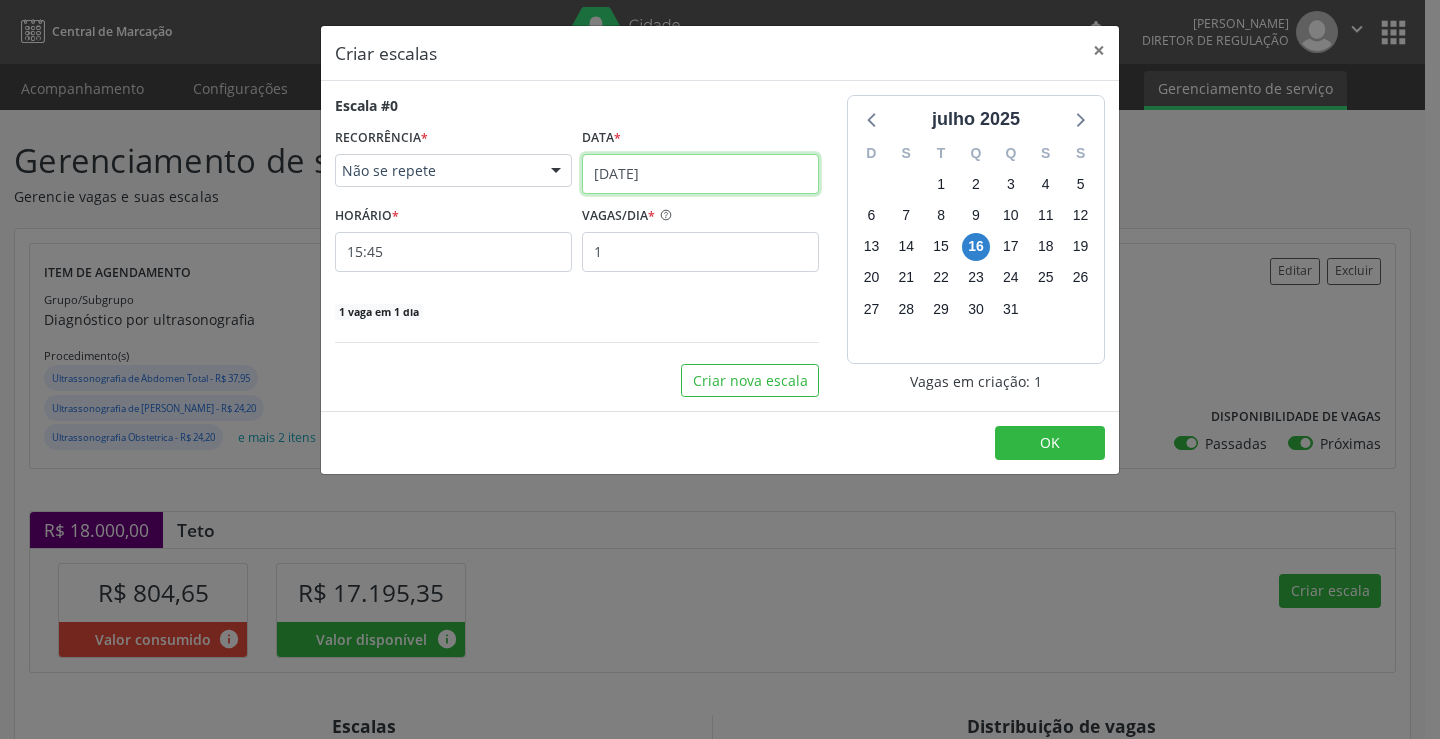 click on "[DATE]" at bounding box center [700, 174] 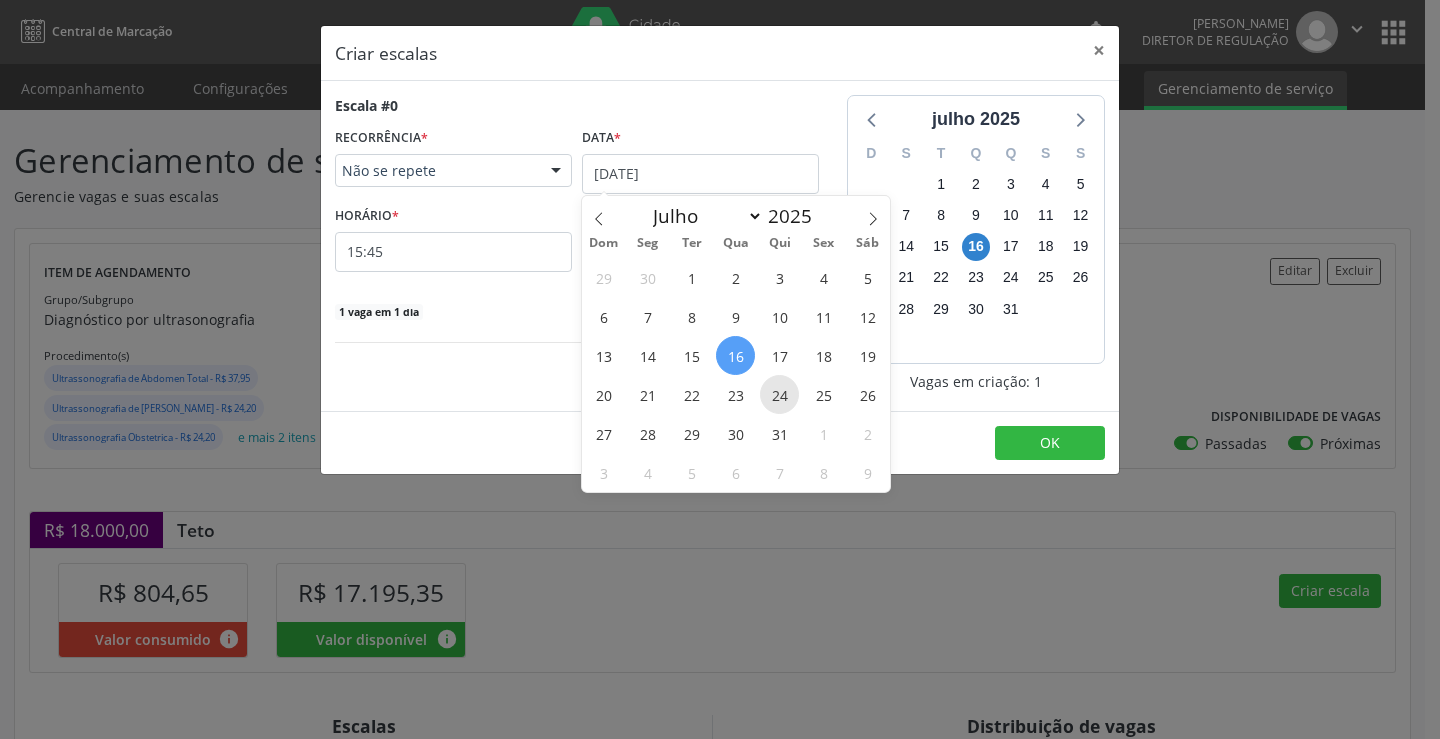 click on "24" at bounding box center (779, 394) 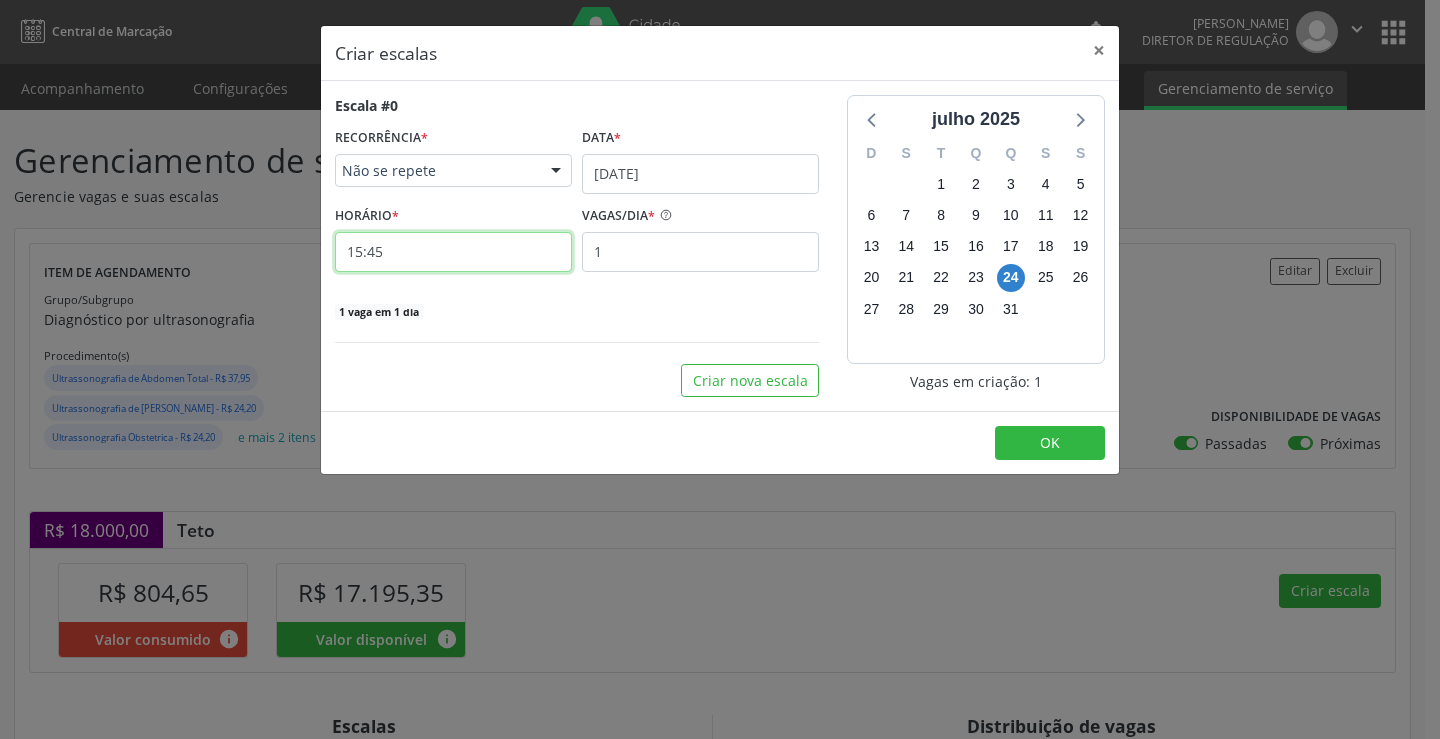 click on "15:45" at bounding box center [453, 252] 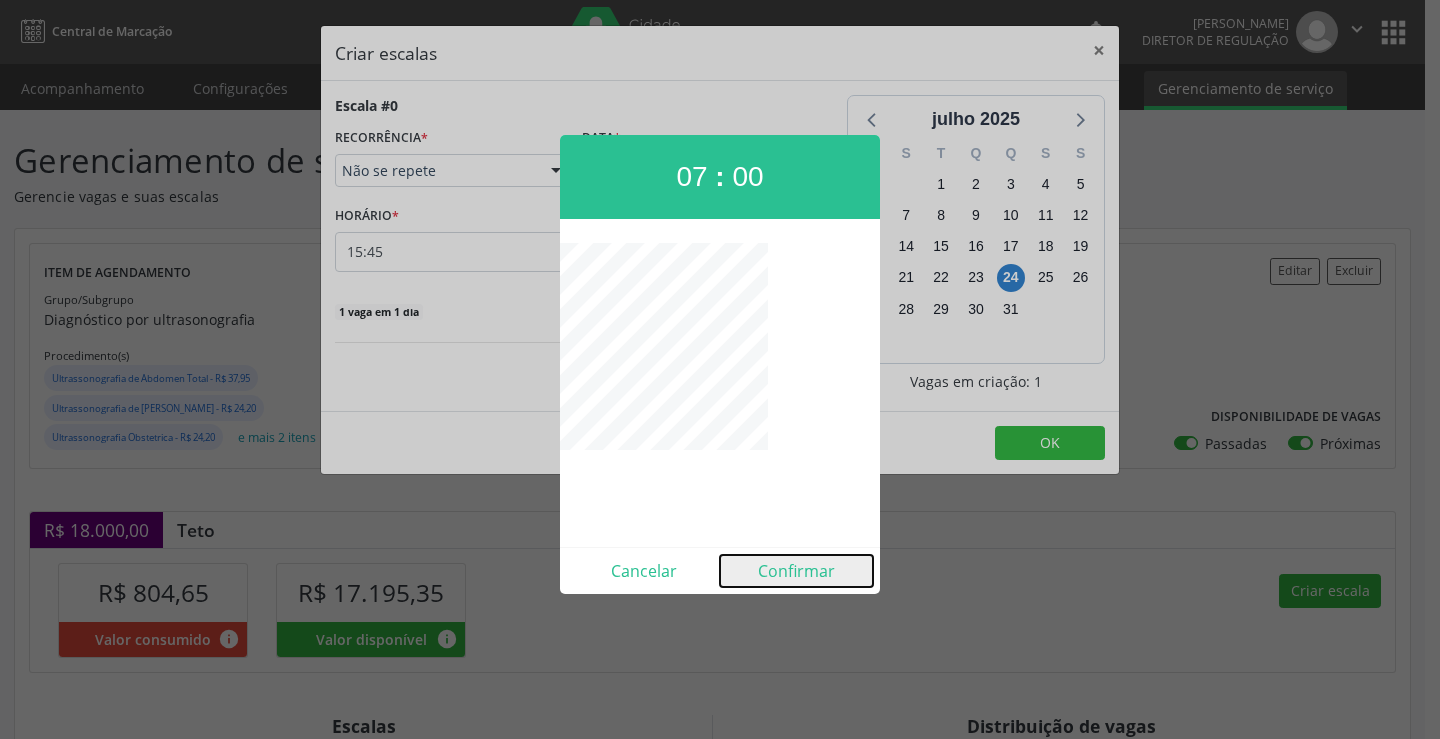 click on "Confirmar" at bounding box center (796, 571) 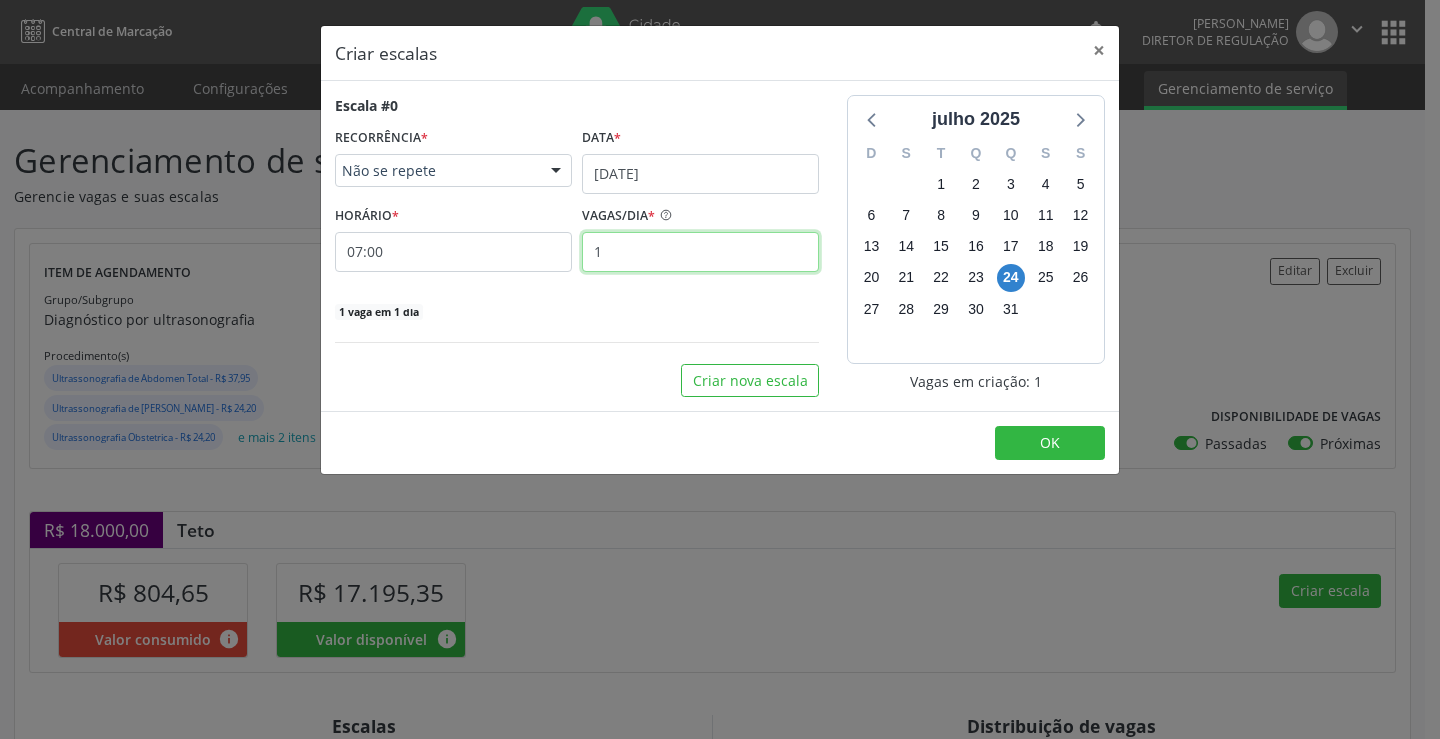 click on "1" at bounding box center [700, 252] 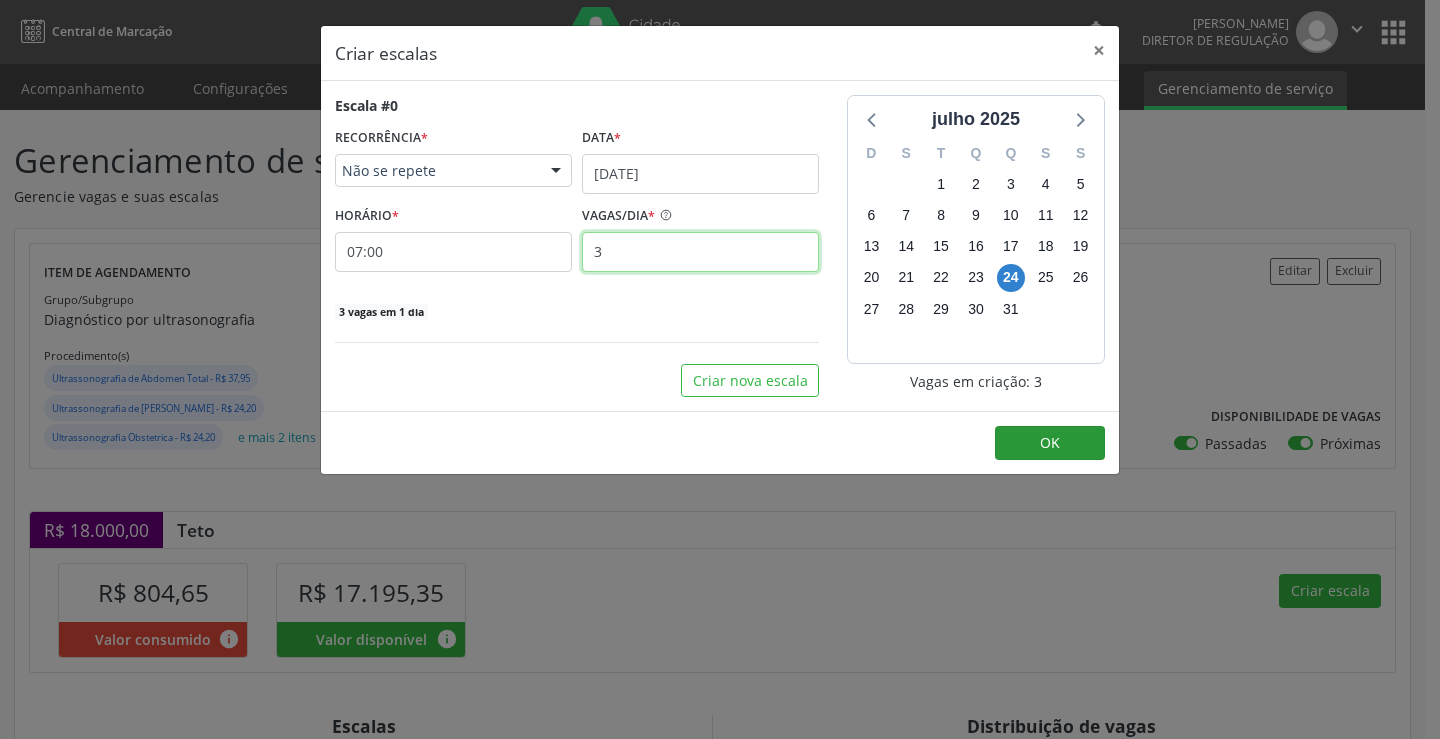 type on "3" 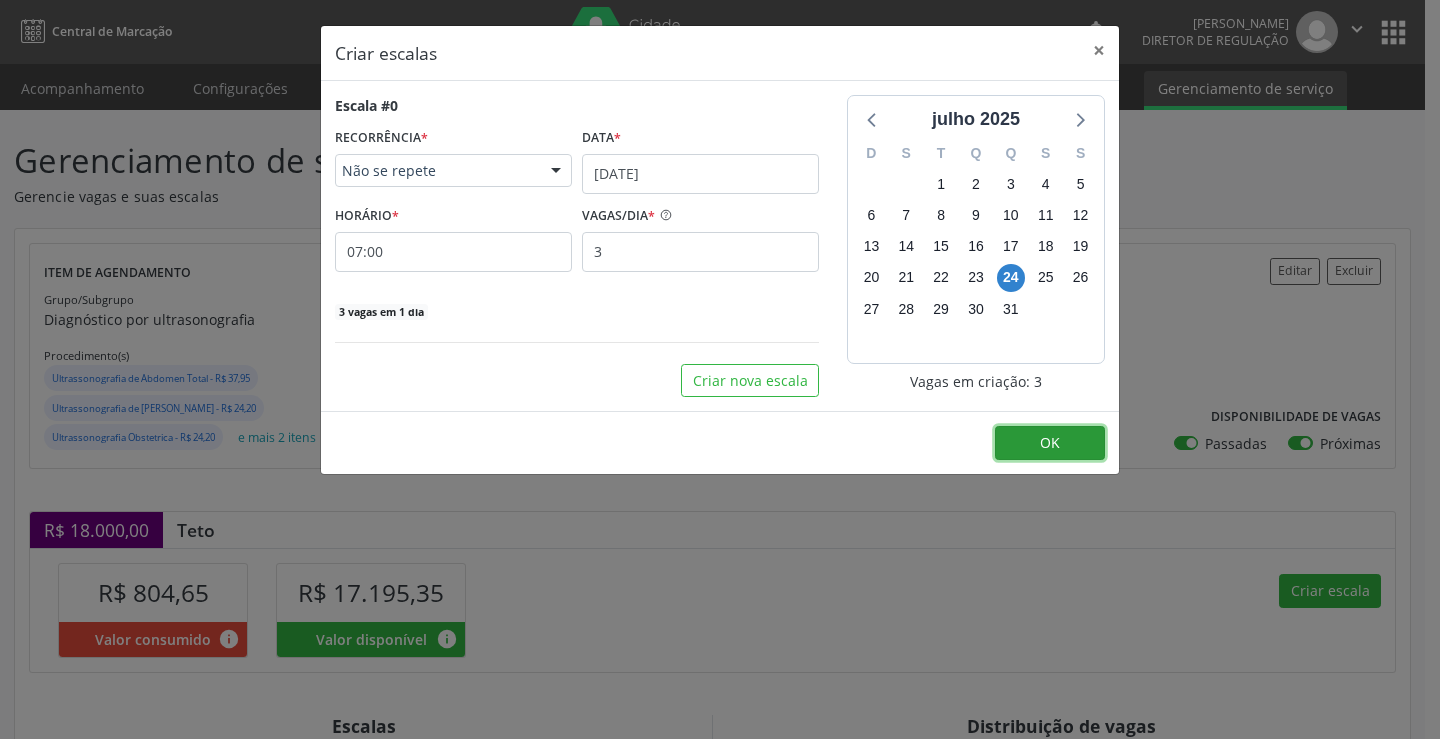 click on "OK" at bounding box center (1050, 443) 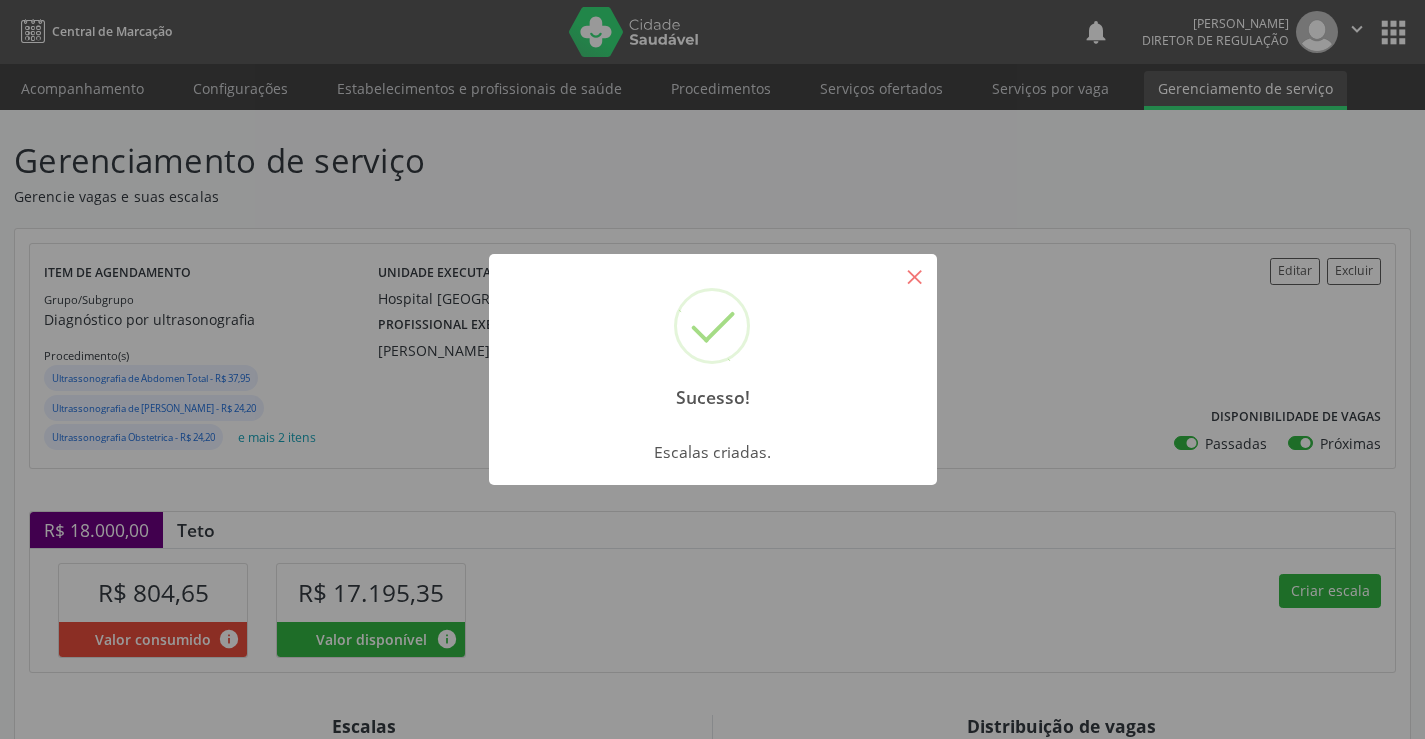 click on "×" at bounding box center [915, 276] 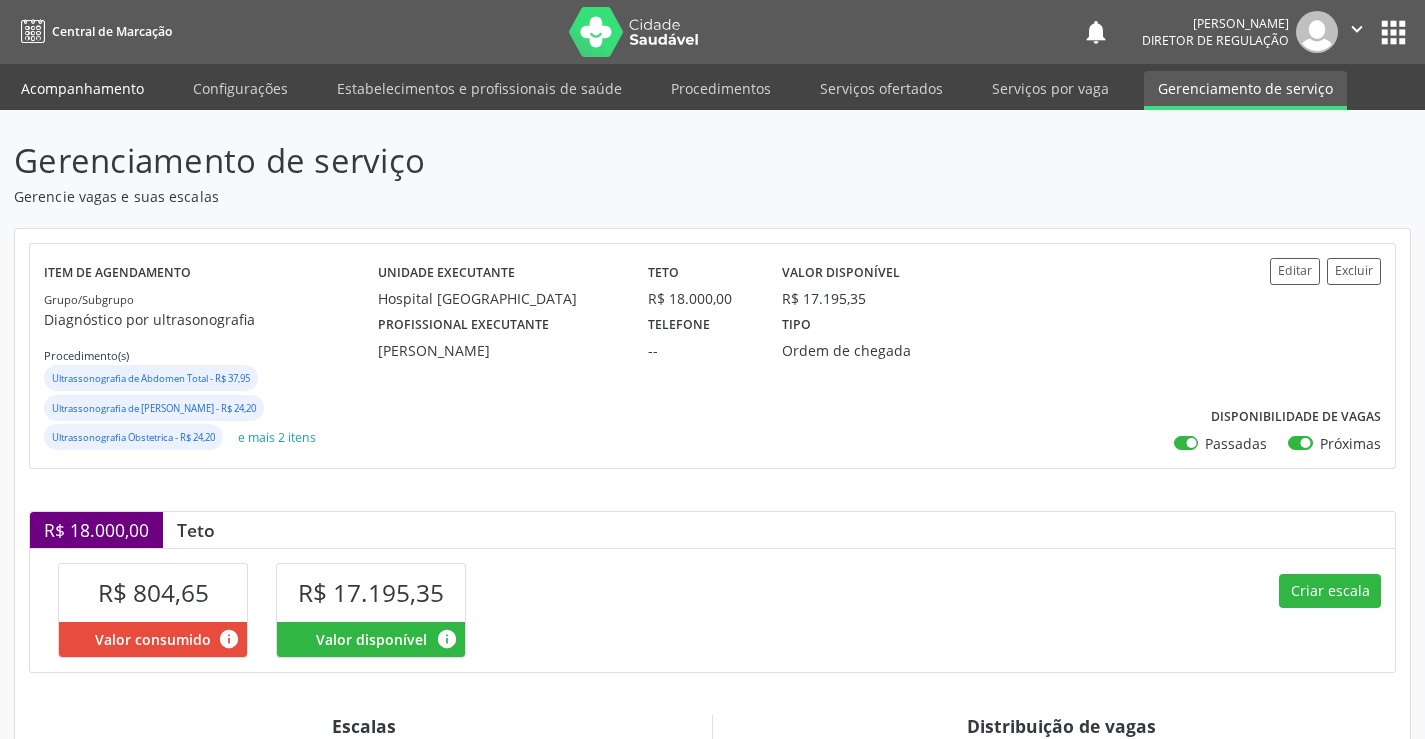 click on "Acompanhamento" at bounding box center [82, 88] 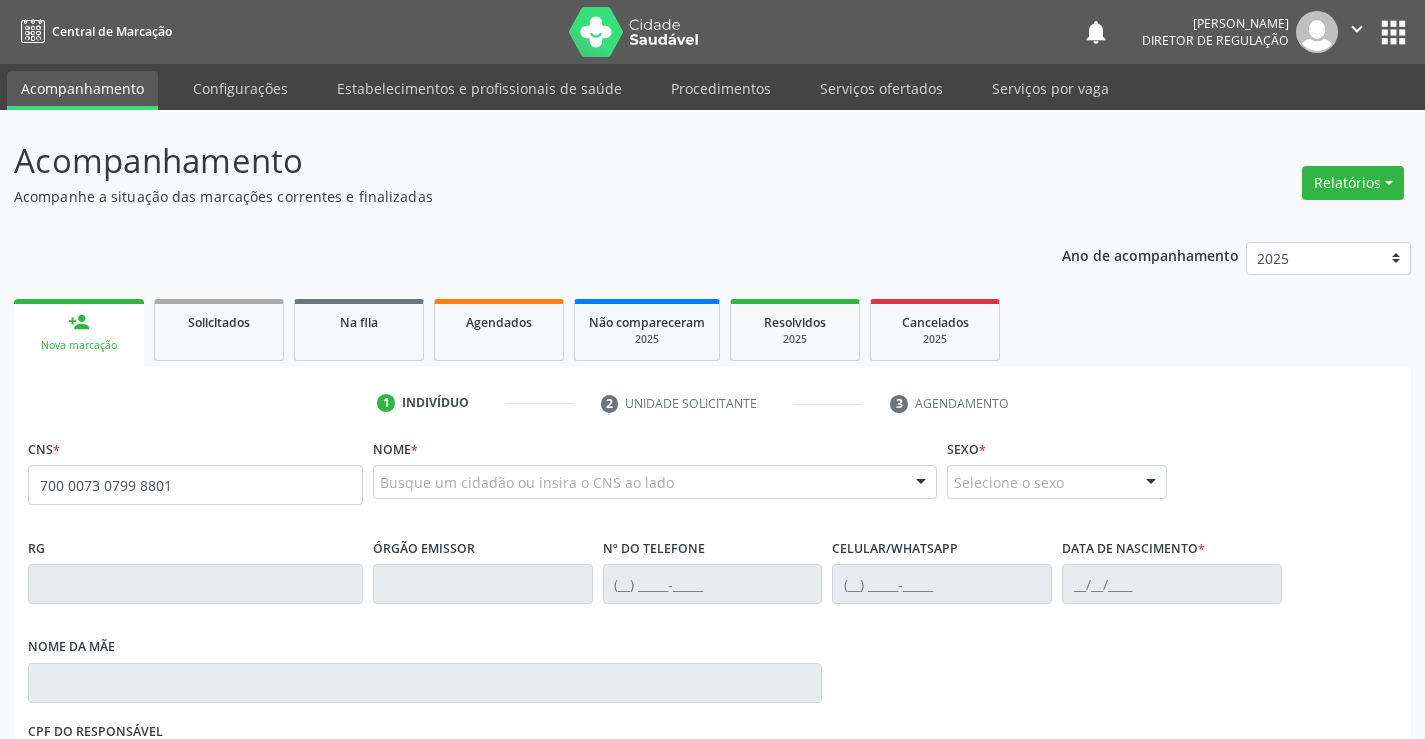 type on "700 0073 0799 8801" 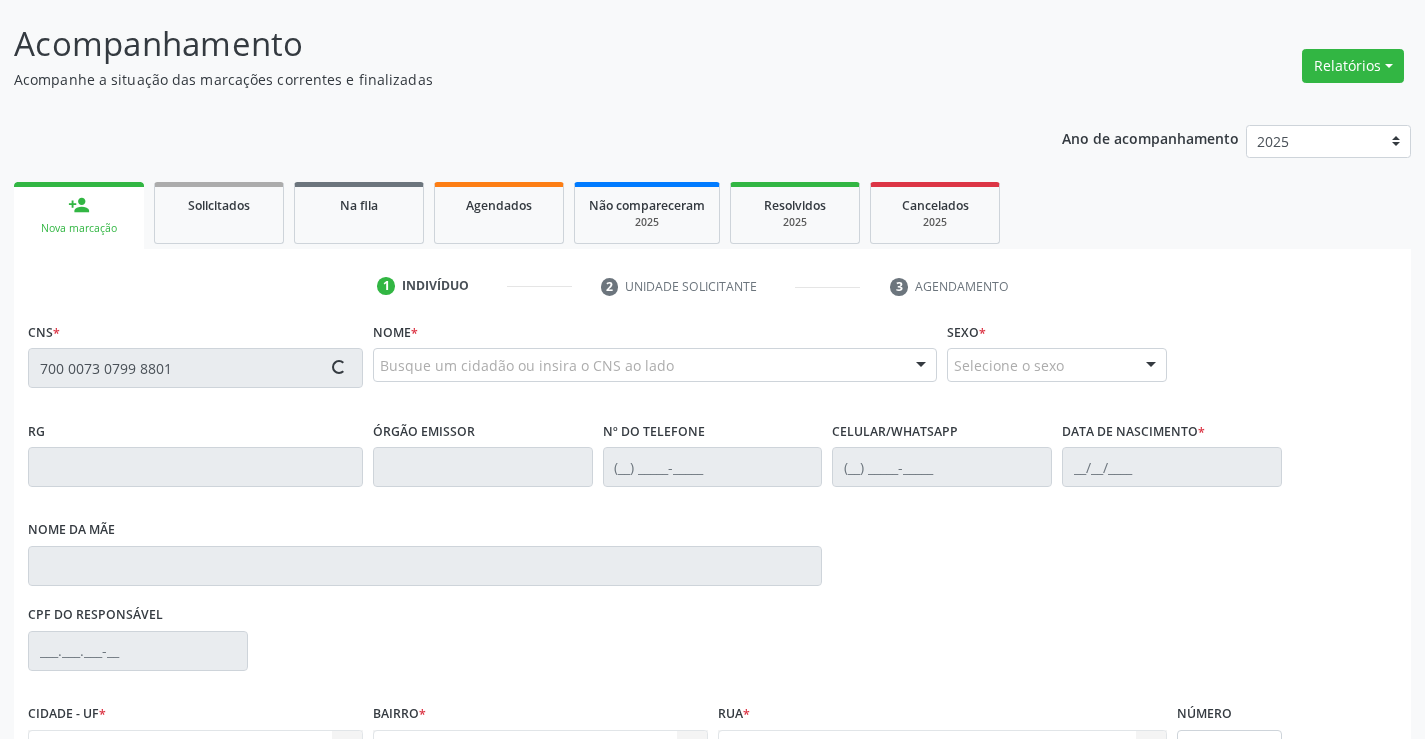 type 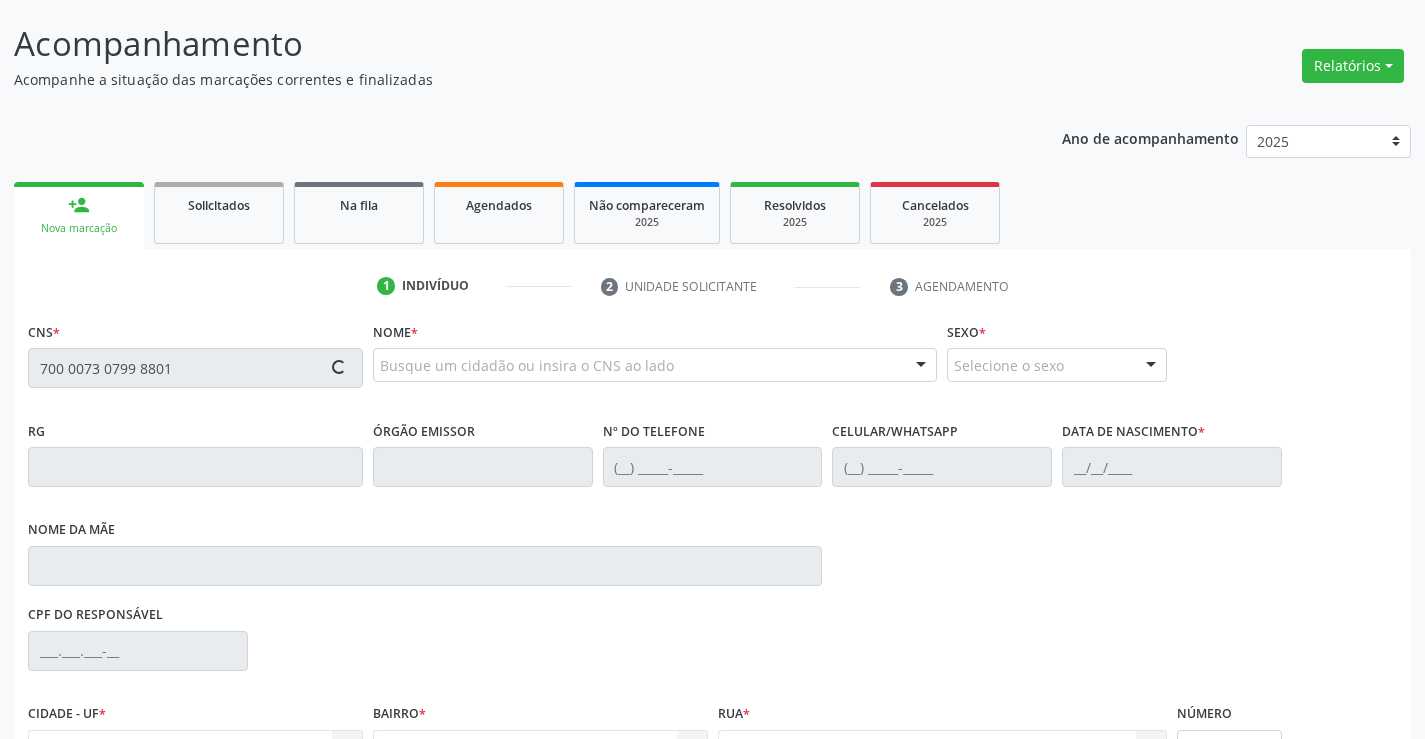 type 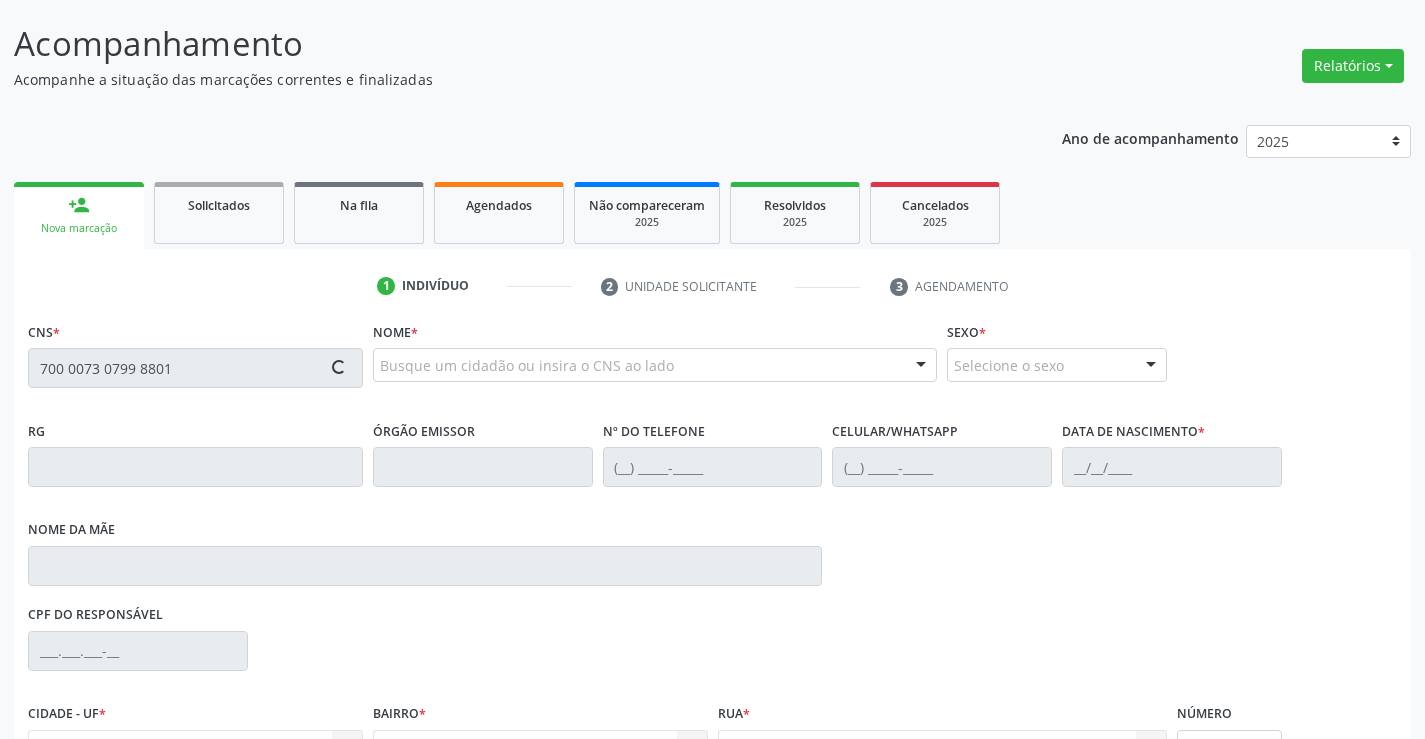 type on "700 0073 0799 8801" 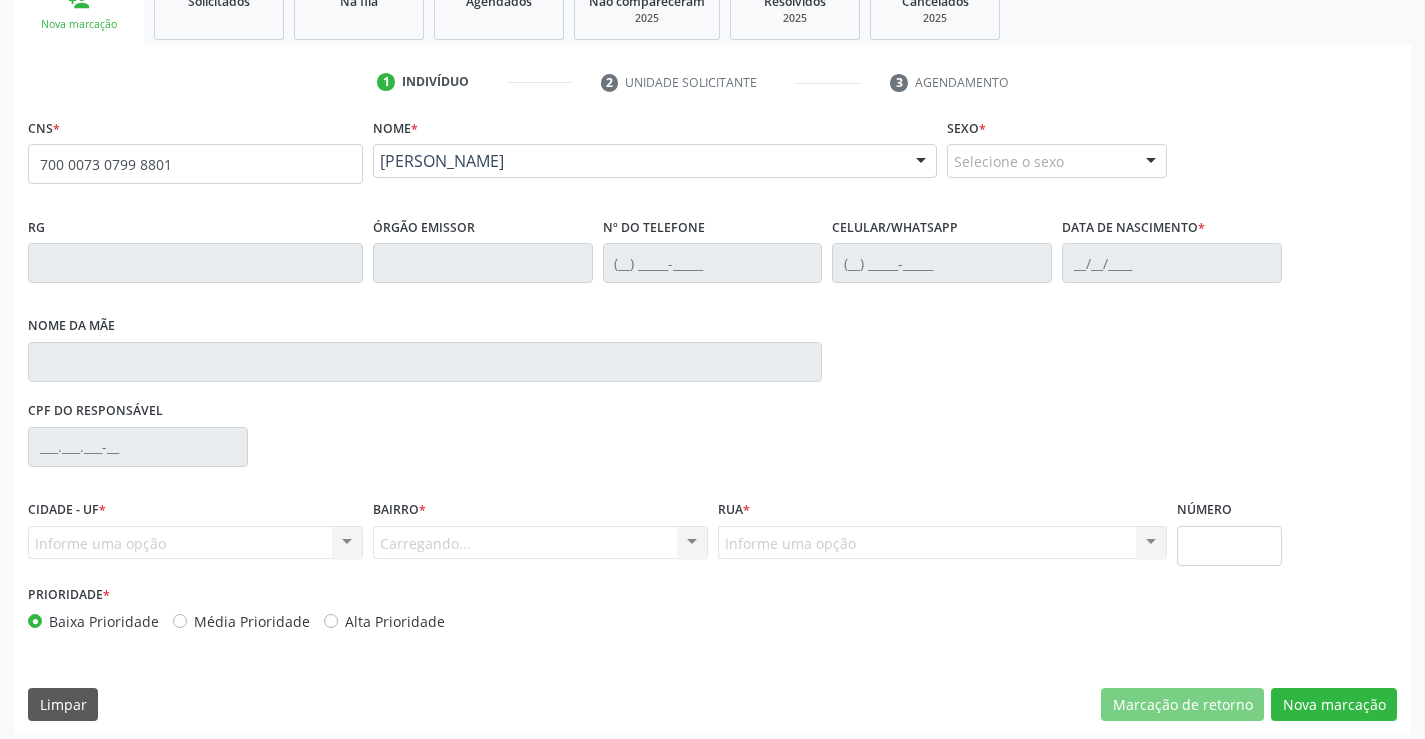 scroll, scrollTop: 331, scrollLeft: 0, axis: vertical 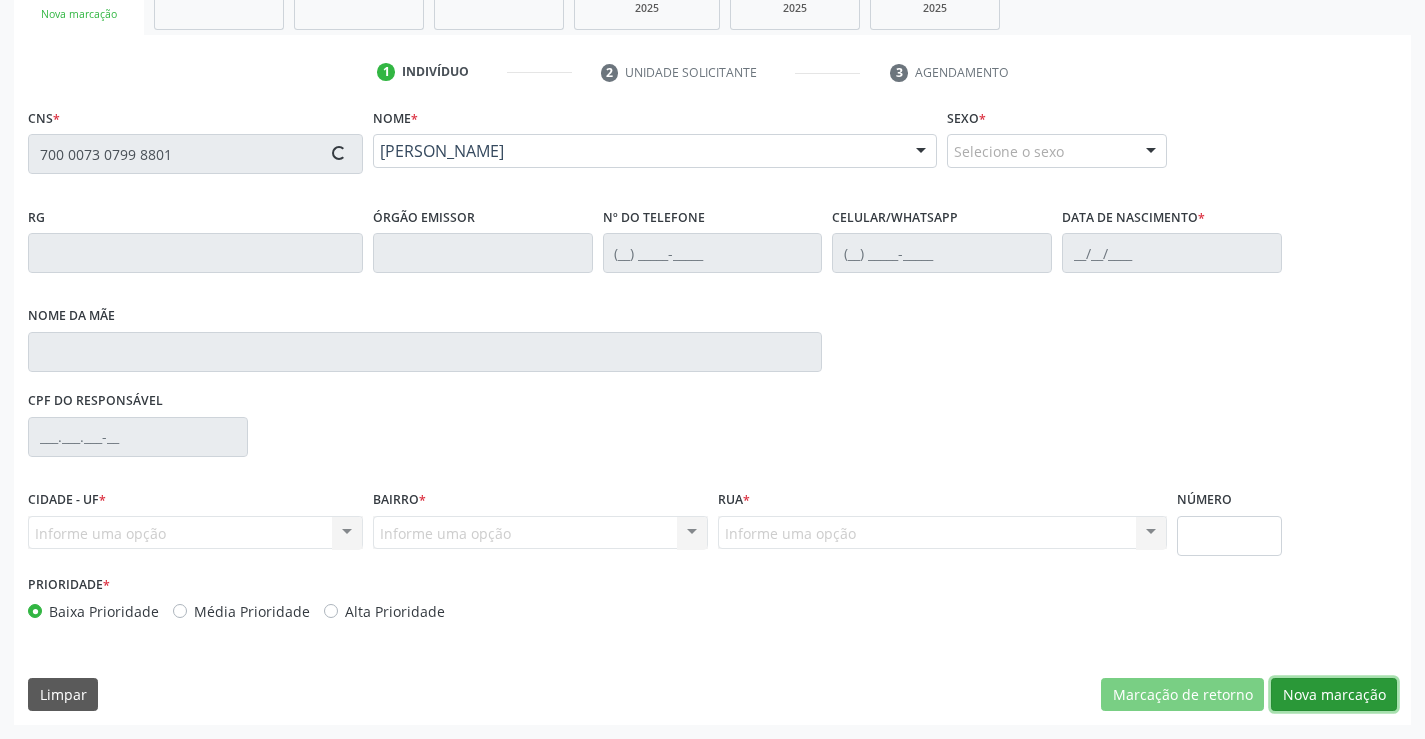 click on "Nova marcação" at bounding box center (1334, 695) 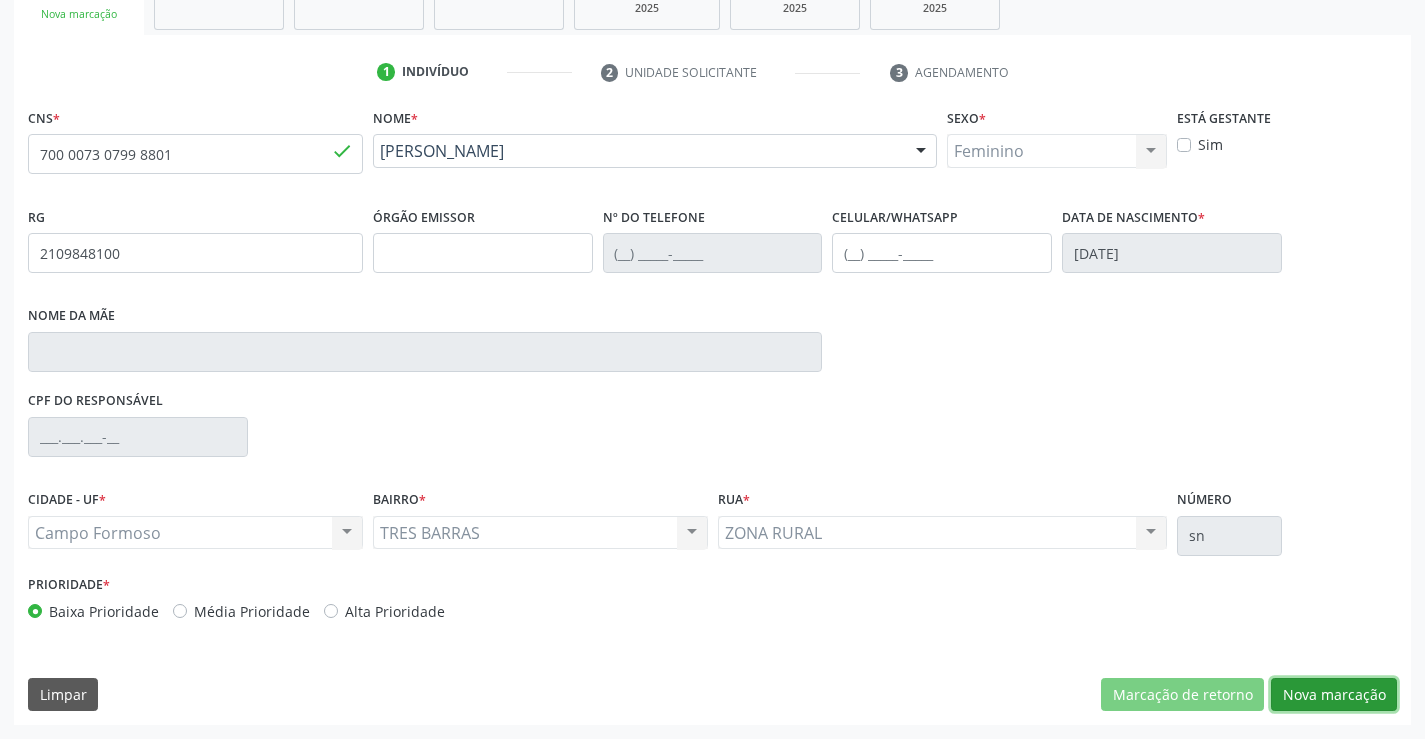 click on "Nova marcação" at bounding box center (1334, 695) 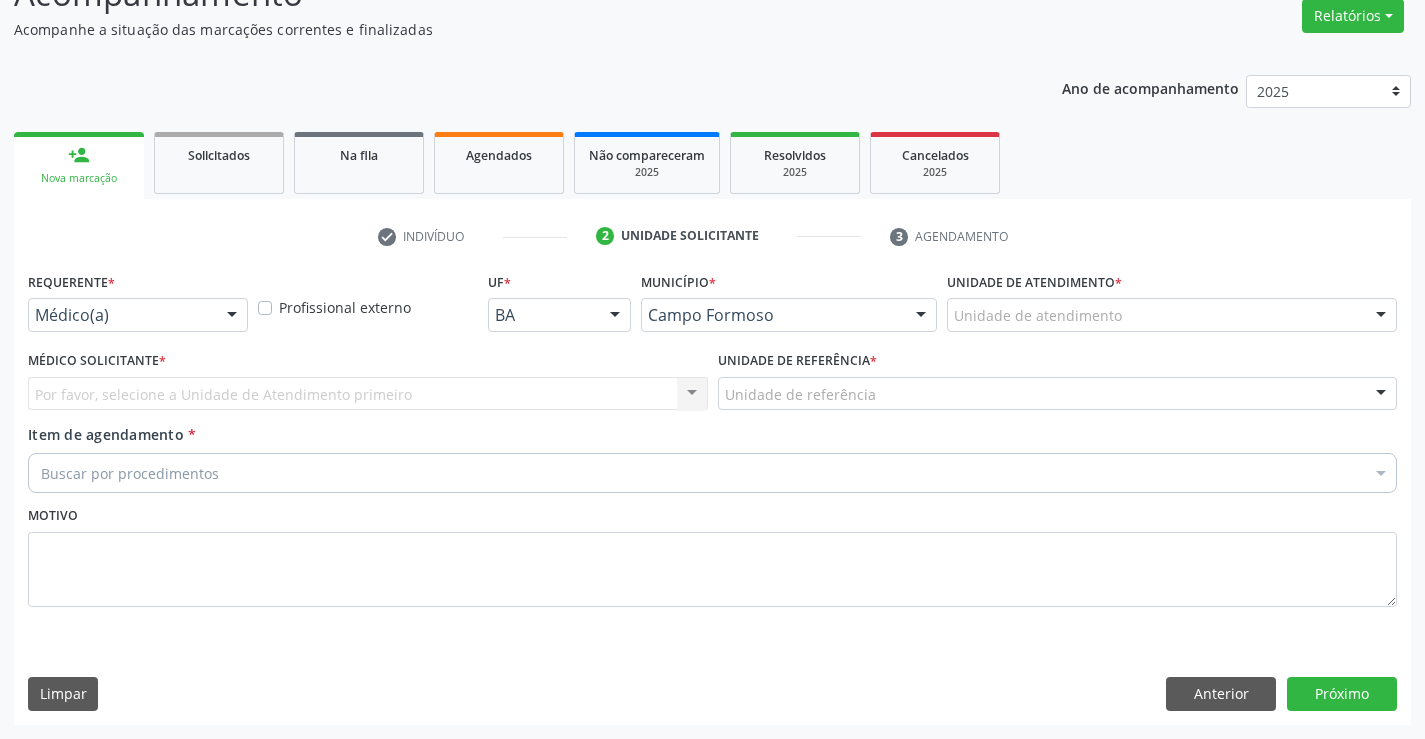 scroll, scrollTop: 167, scrollLeft: 0, axis: vertical 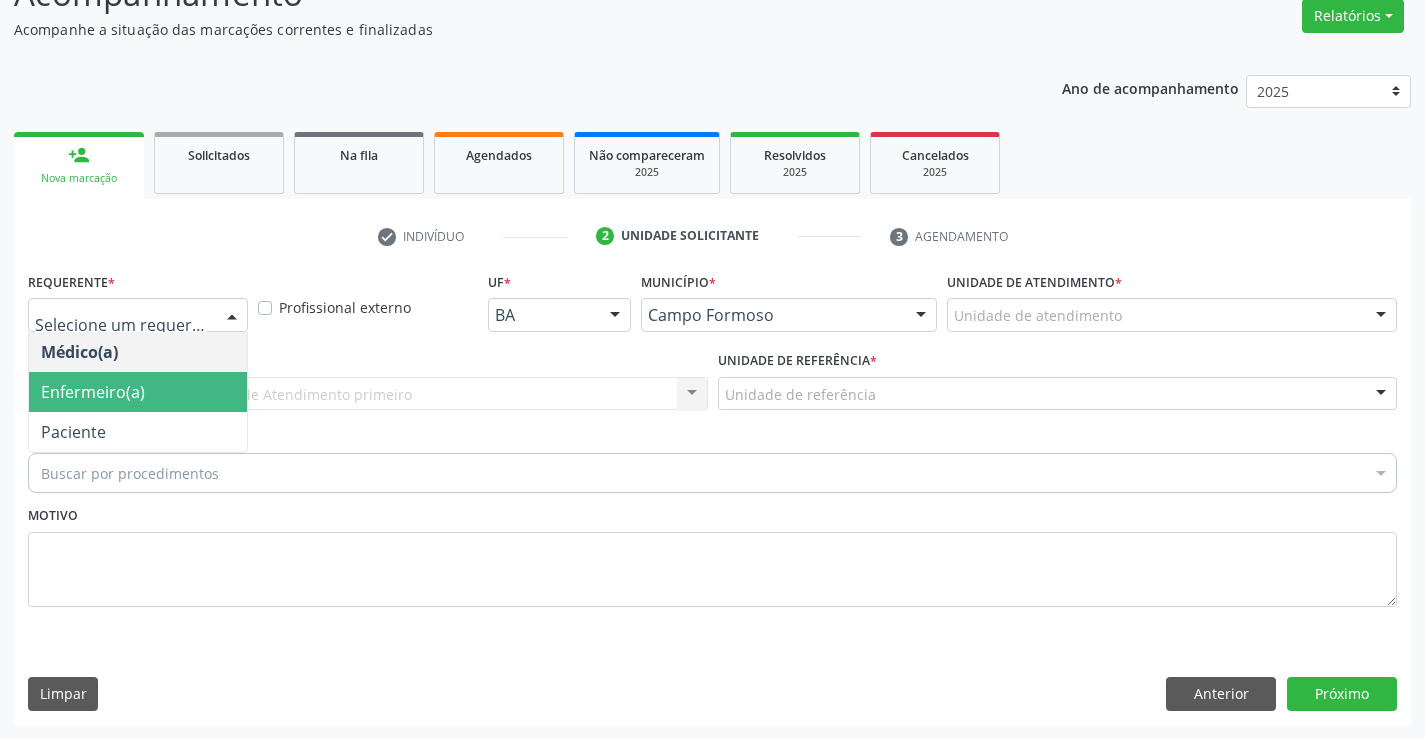 click on "Médico(a)   Enfermeiro(a)   Paciente
Nenhum resultado encontrado para: "   "
Não há nenhuma opção para ser exibida." at bounding box center (138, 392) 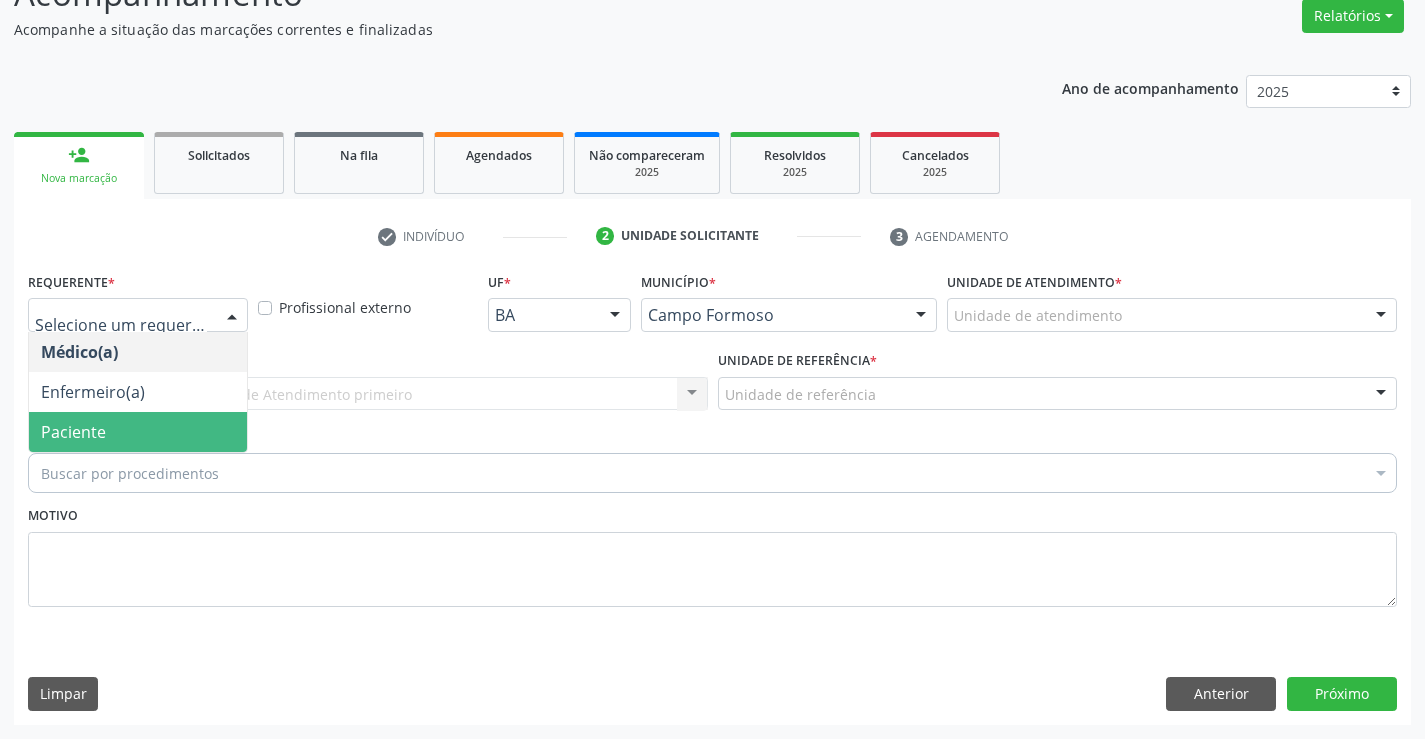click on "Paciente" at bounding box center [138, 432] 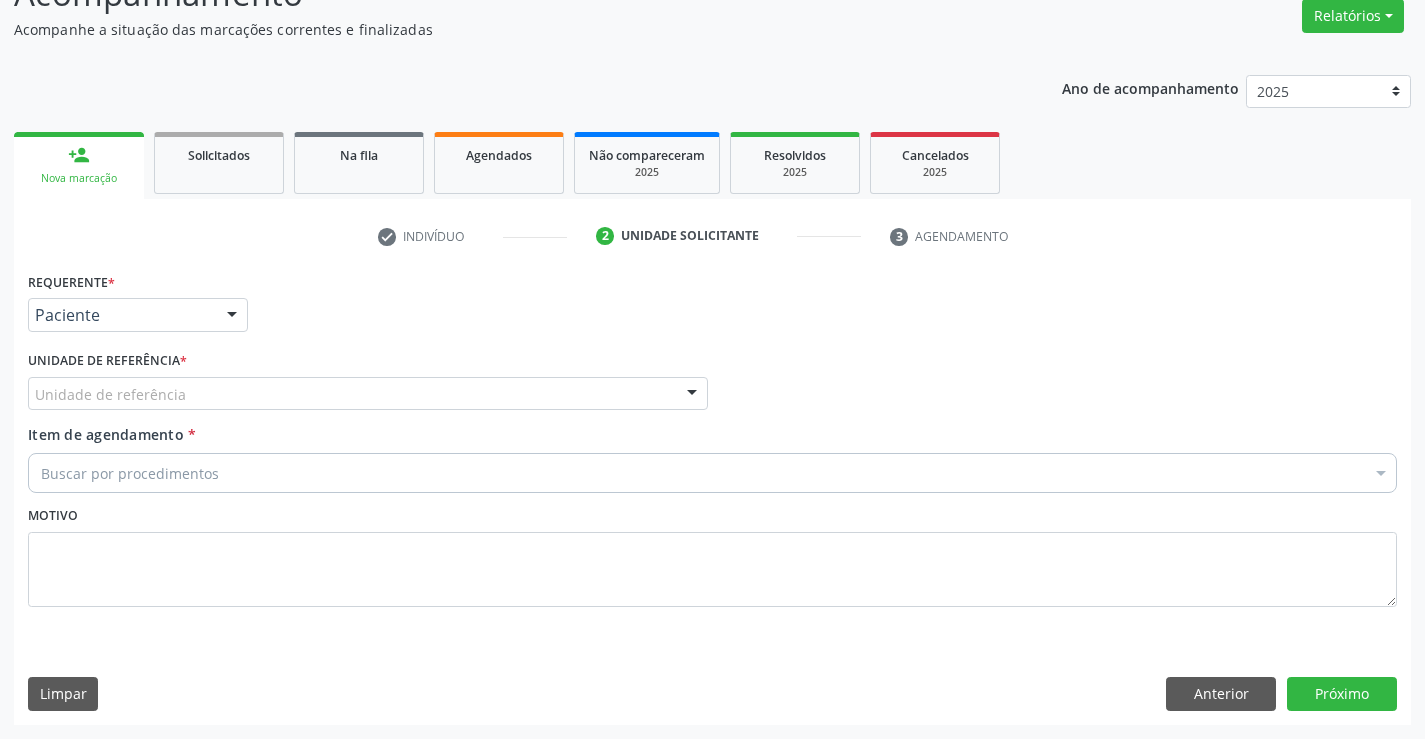 click on "Unidade de referência" at bounding box center (368, 394) 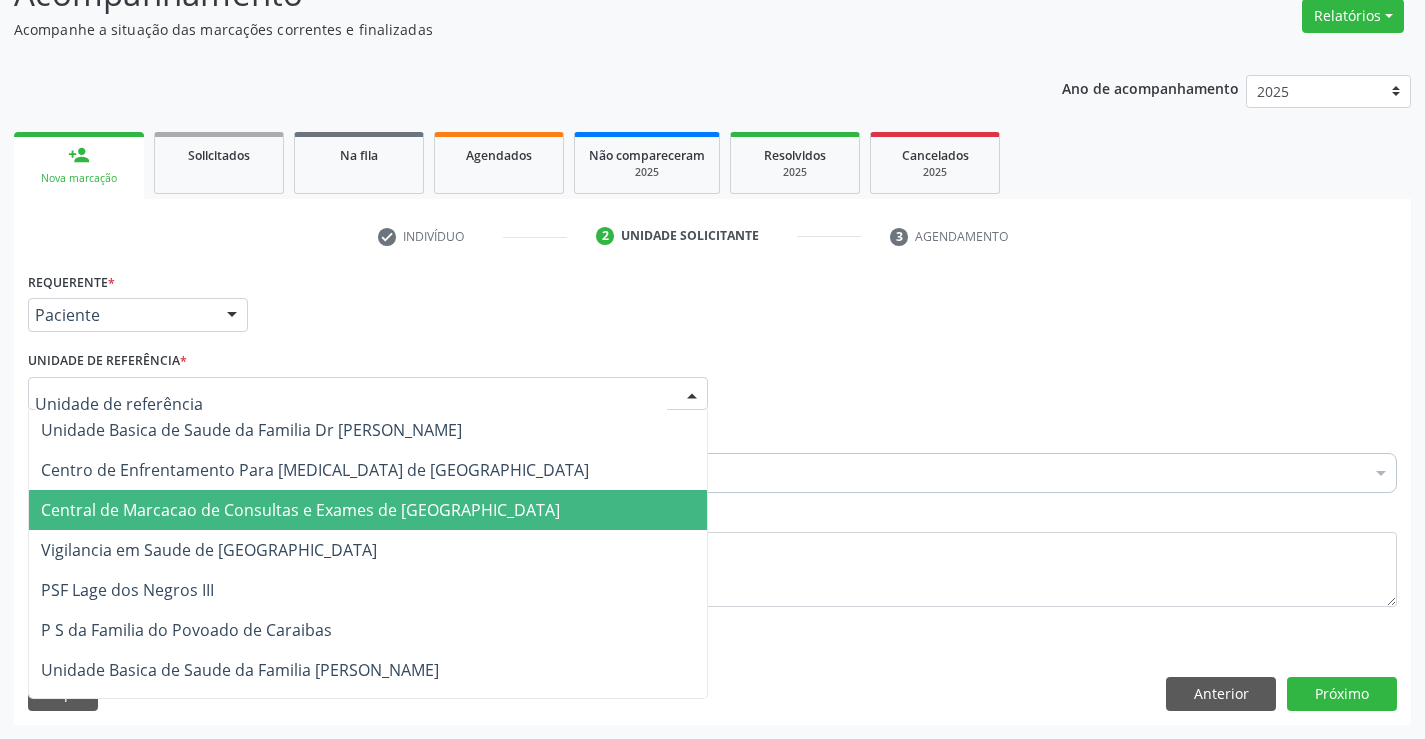 drag, startPoint x: 335, startPoint y: 511, endPoint x: 411, endPoint y: 497, distance: 77.27872 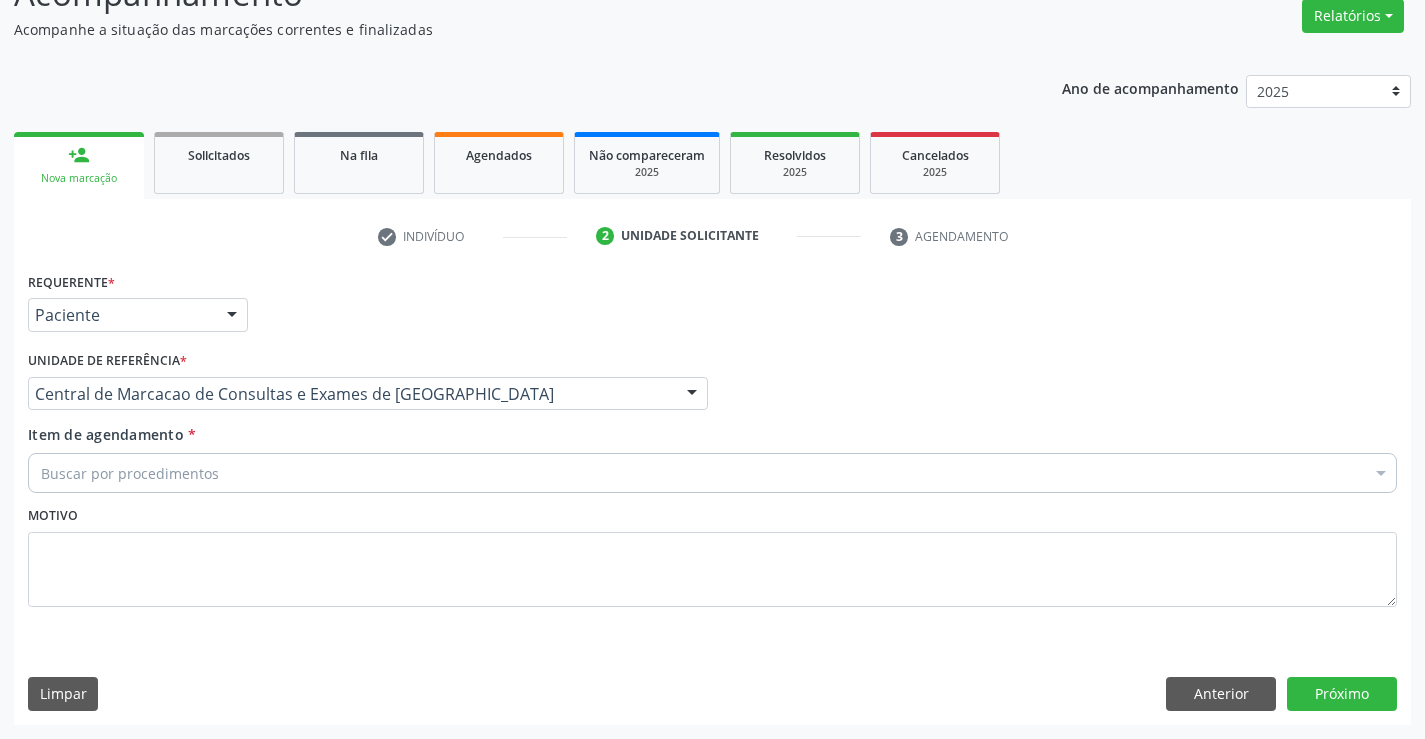 click on "Buscar por procedimentos" at bounding box center [712, 473] 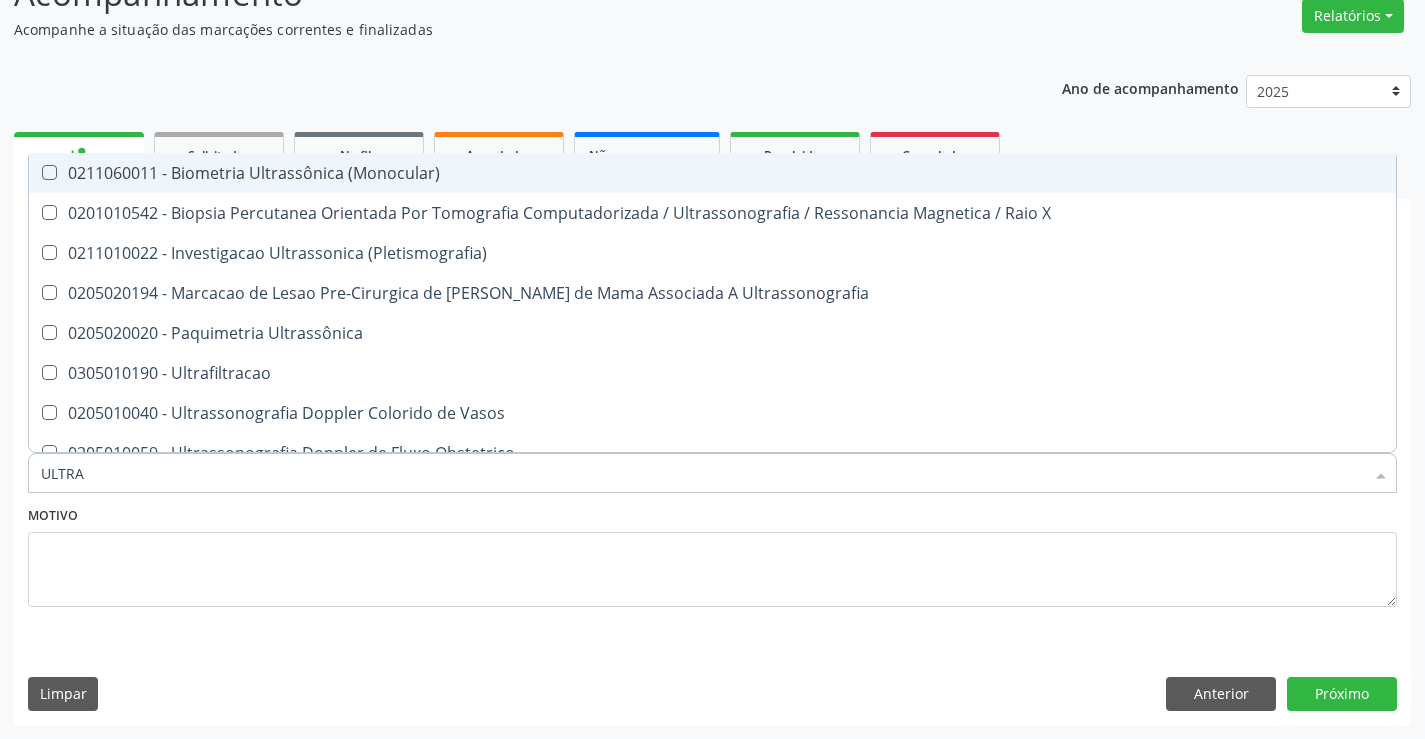 type on "ULTRAS" 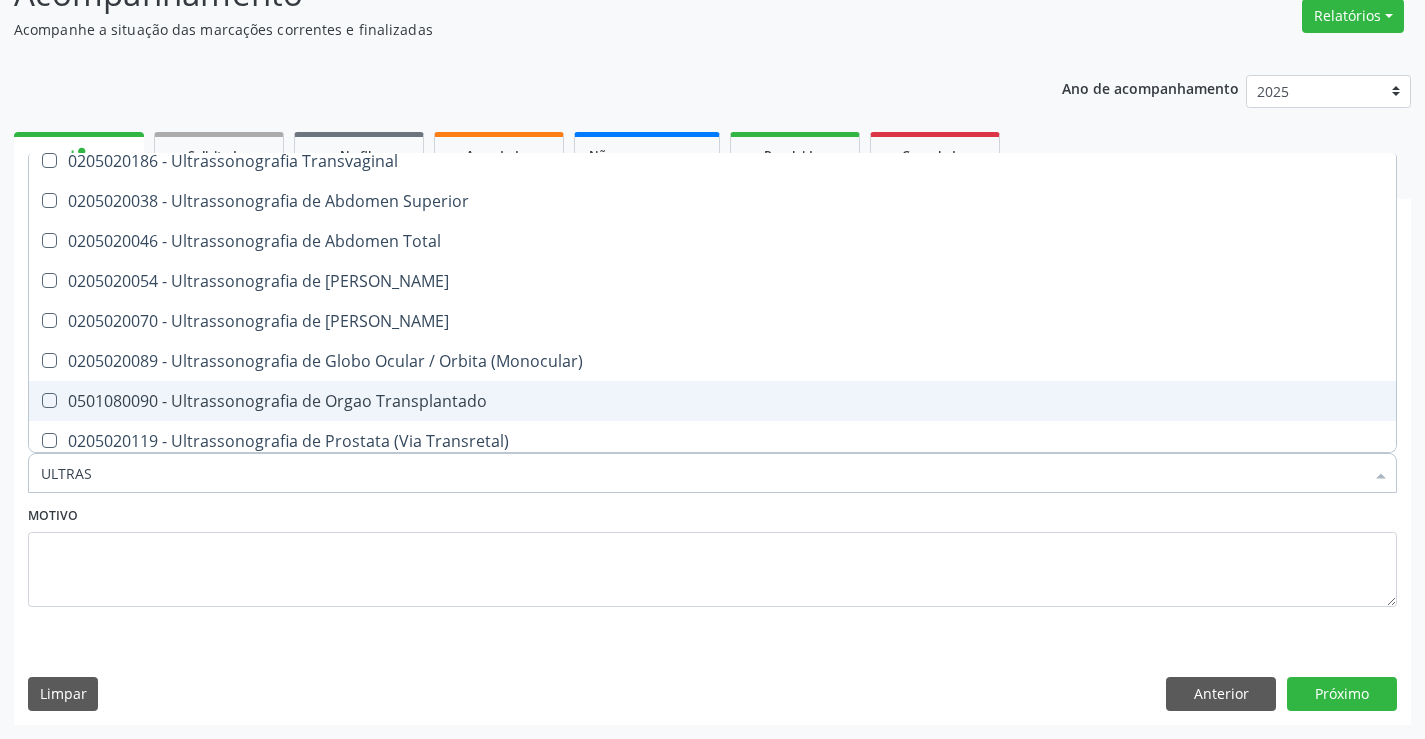 scroll, scrollTop: 500, scrollLeft: 0, axis: vertical 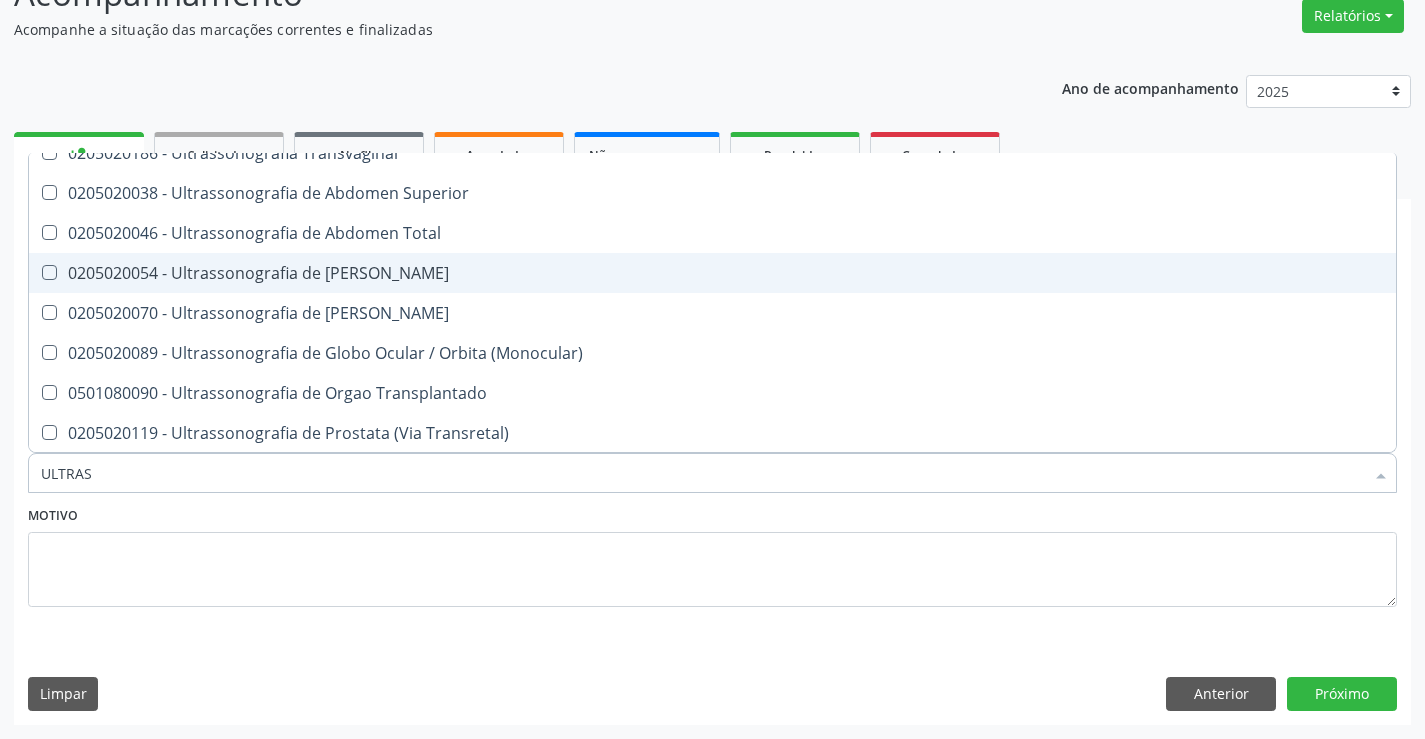 click on "0205020054 - Ultrassonografia de [PERSON_NAME]" at bounding box center [712, 273] 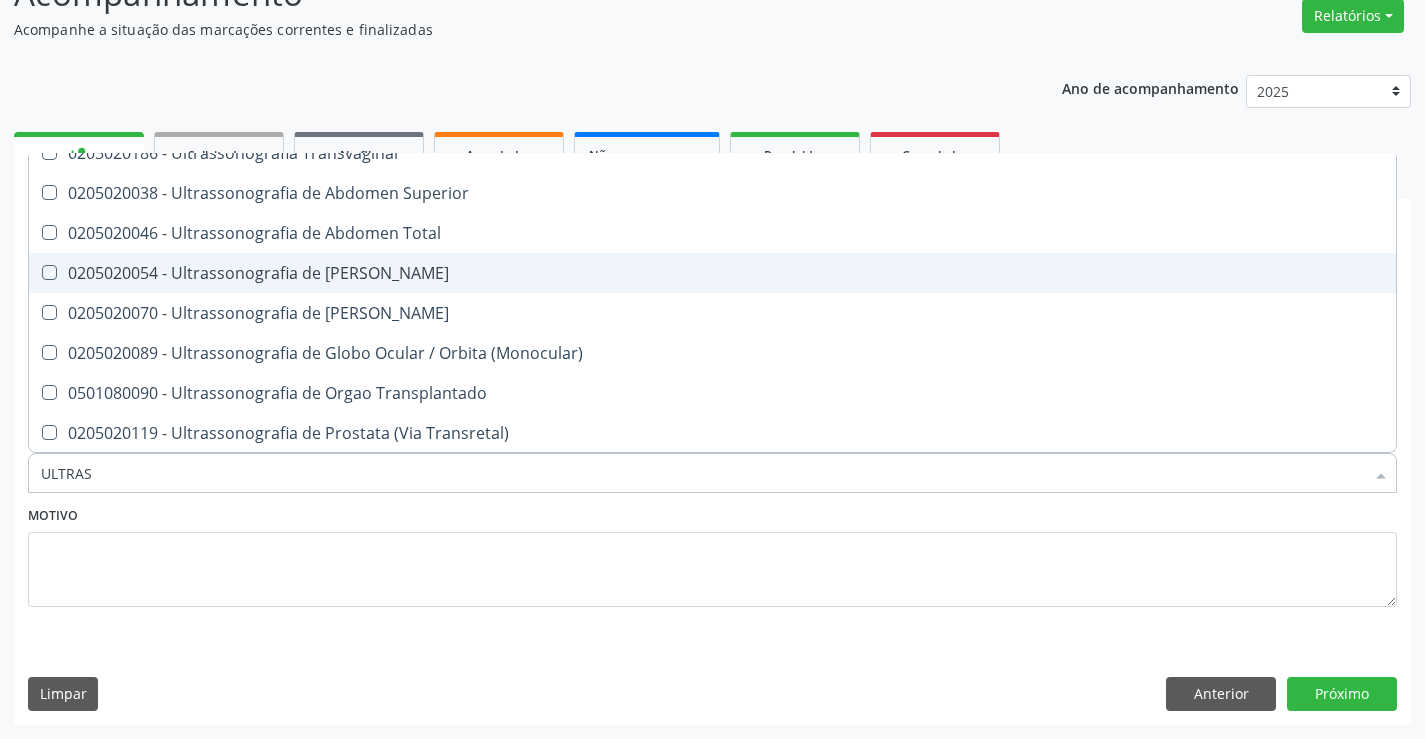 checkbox on "true" 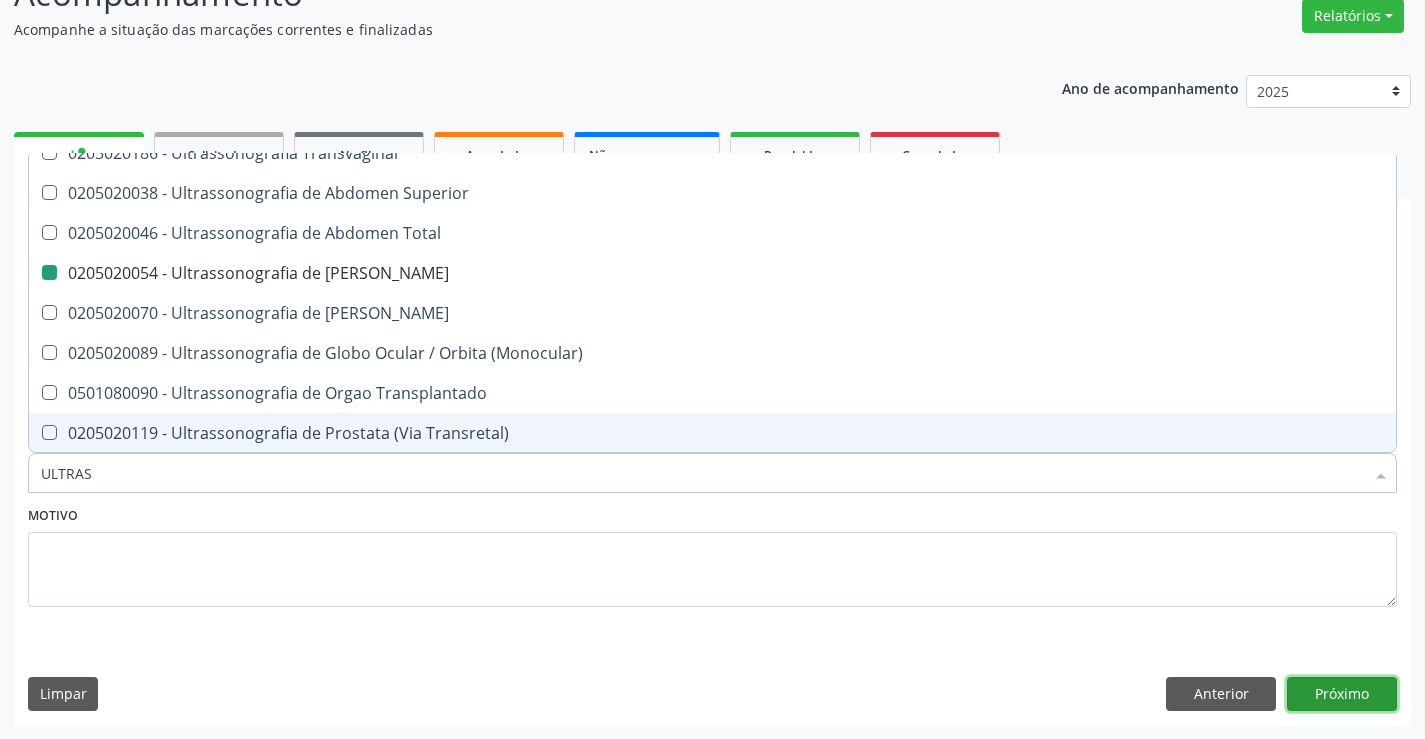 click on "Próximo" at bounding box center (1342, 694) 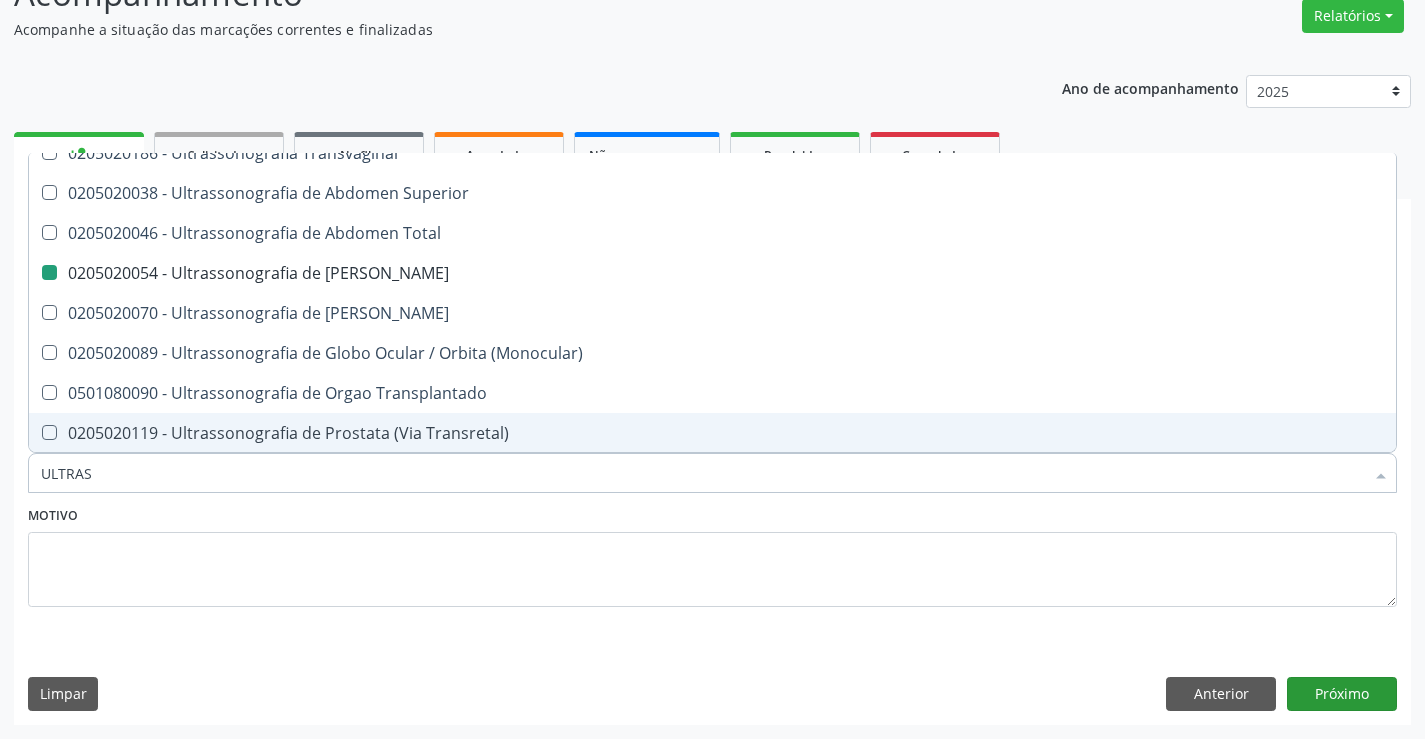 scroll, scrollTop: 131, scrollLeft: 0, axis: vertical 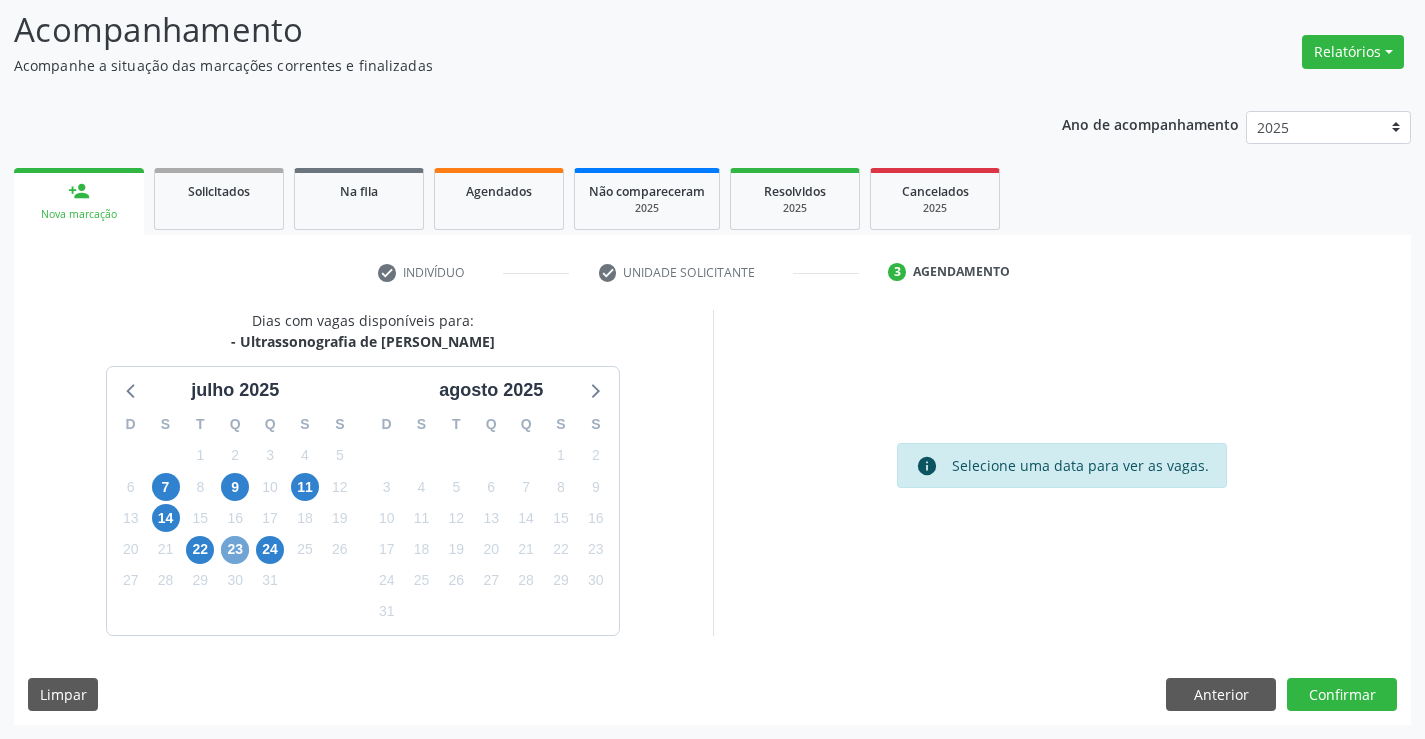 click on "23" at bounding box center [235, 550] 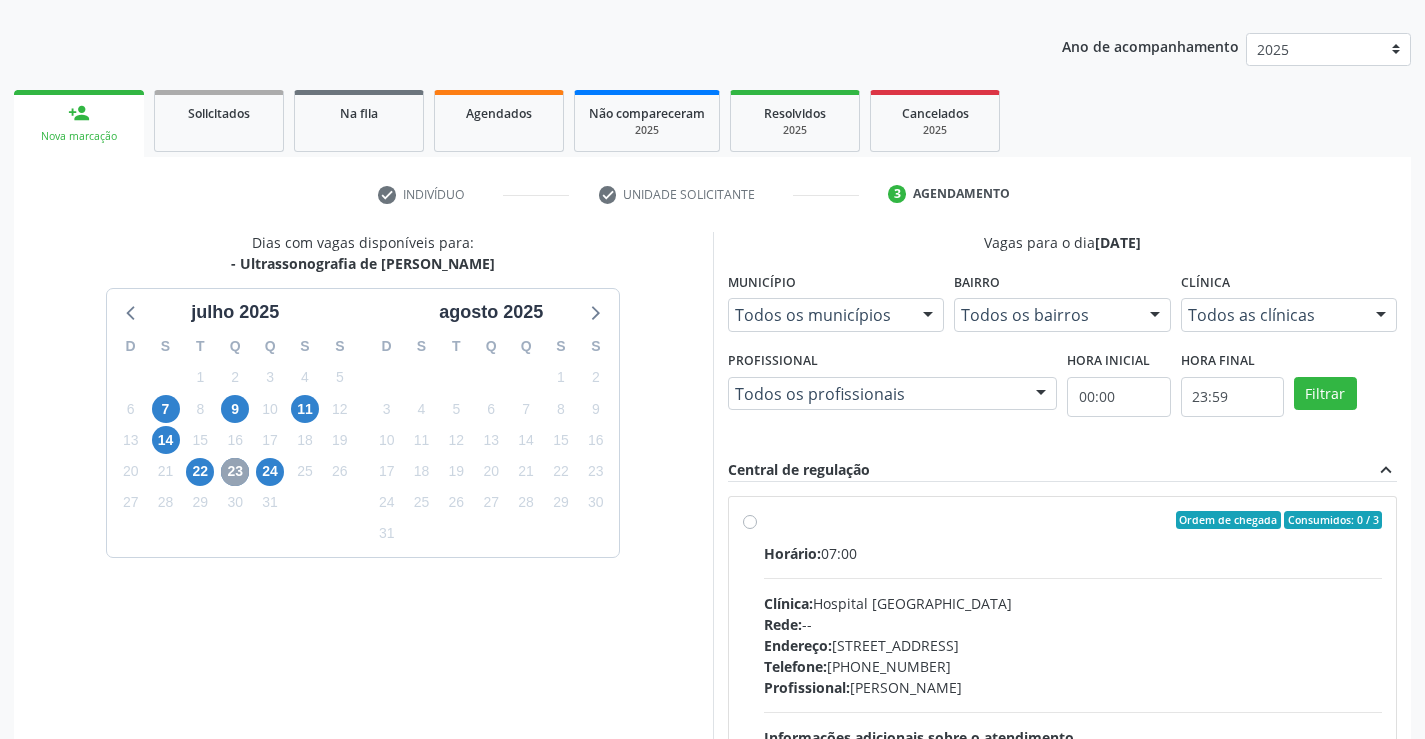 scroll, scrollTop: 331, scrollLeft: 0, axis: vertical 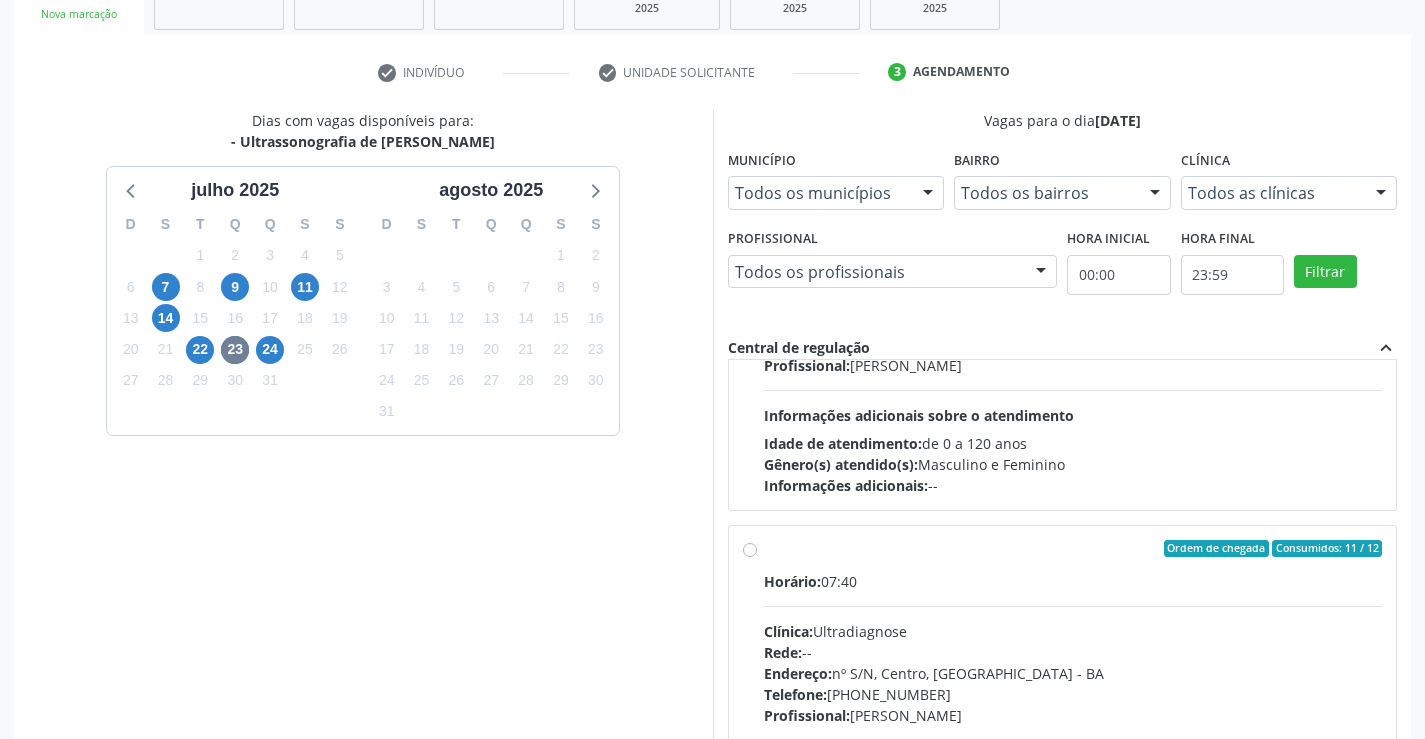 click on "Ordem de chegada
Consumidos: 11 / 12
Horário:   07:40
Clínica:  Ultradiagnose
Rede:
--
Endereço:   nº S/N, Centro, Campo Formoso - BA
Telefone:   (74) 36452857
Profissional:
Alciole Mendes Muritiba
Informações adicionais sobre o atendimento
Idade de atendimento:
de 0 a 120 anos
Gênero(s) atendido(s):
Masculino e Feminino
Informações adicionais:
--" at bounding box center [1073, 693] 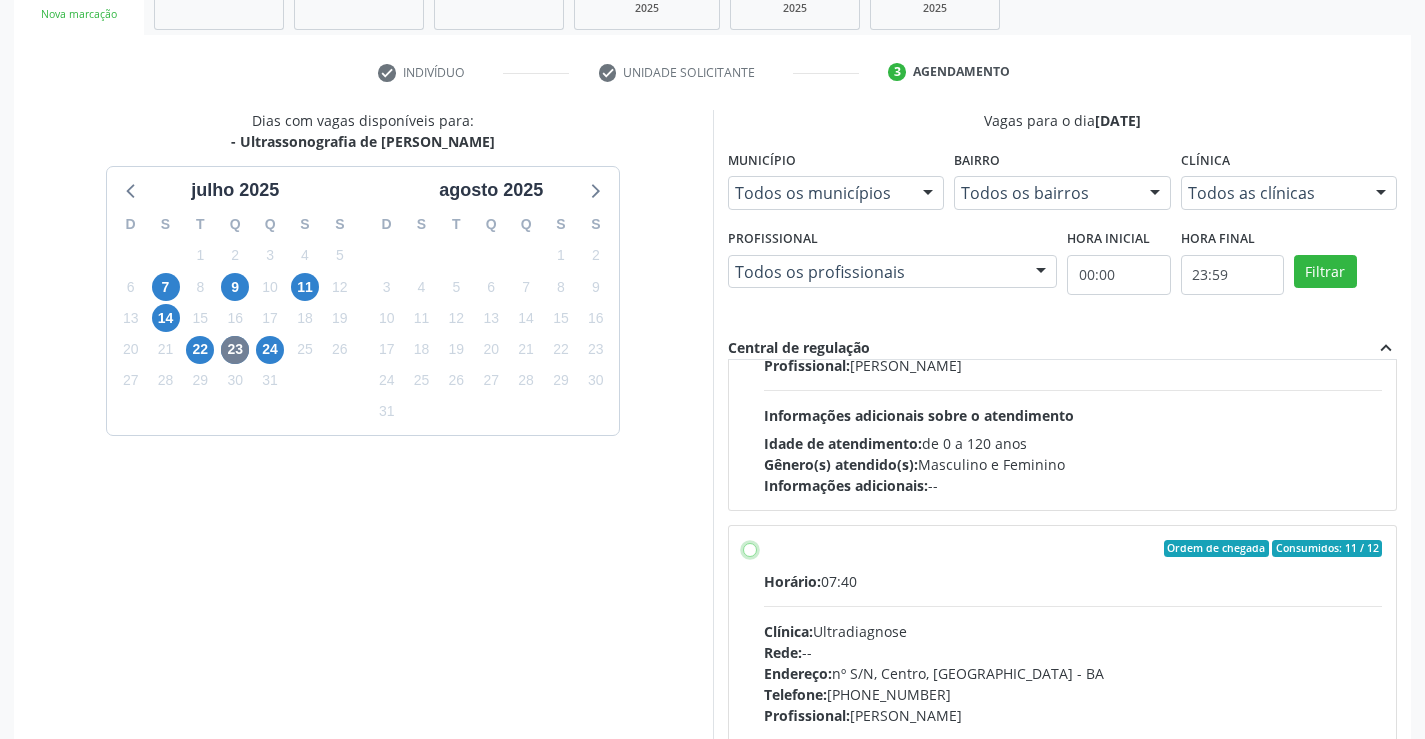click on "Ordem de chegada
Consumidos: 11 / 12
Horário:   07:40
Clínica:  Ultradiagnose
Rede:
--
Endereço:   nº S/N, Centro, Campo Formoso - BA
Telefone:   (74) 36452857
Profissional:
Alciole Mendes Muritiba
Informações adicionais sobre o atendimento
Idade de atendimento:
de 0 a 120 anos
Gênero(s) atendido(s):
Masculino e Feminino
Informações adicionais:
--" at bounding box center (750, 549) 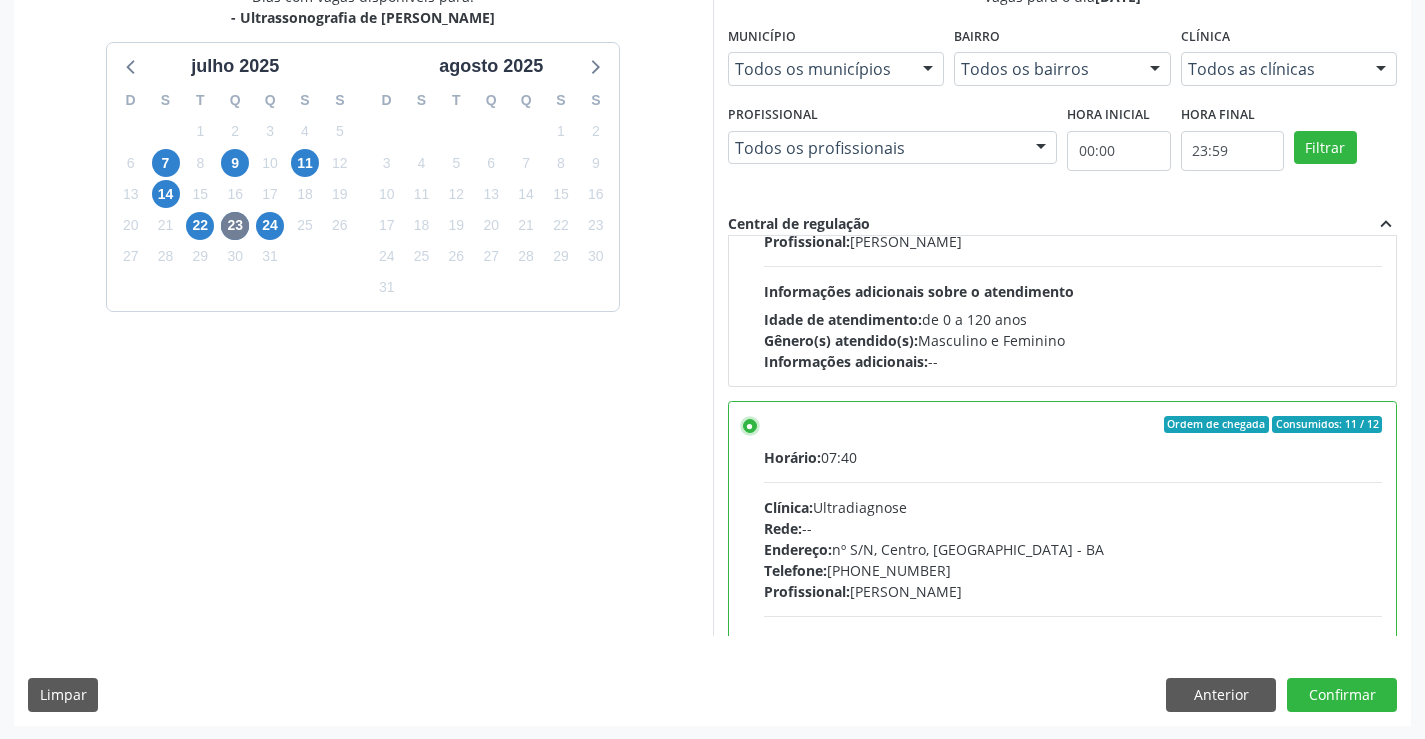 scroll, scrollTop: 456, scrollLeft: 0, axis: vertical 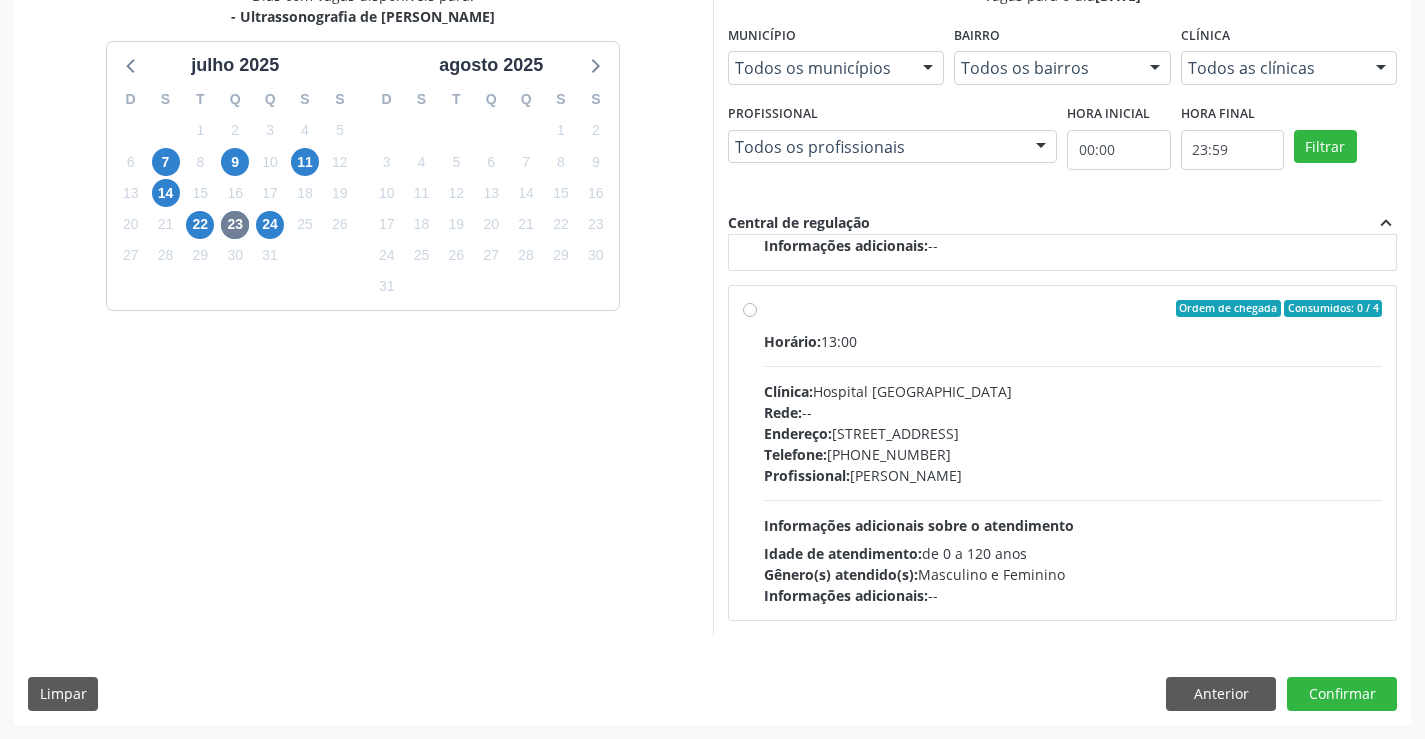 click on "Horário:   13:00" at bounding box center (1073, 341) 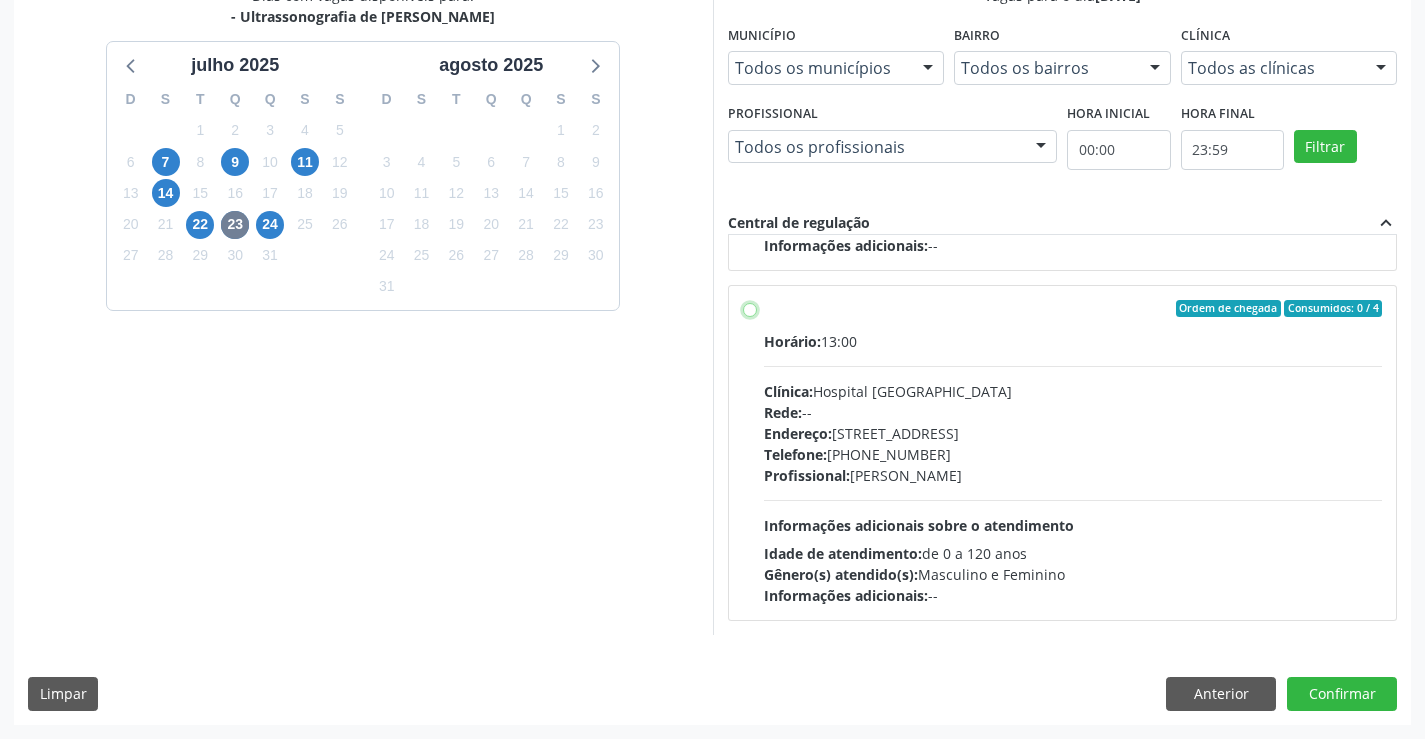 radio on "false" 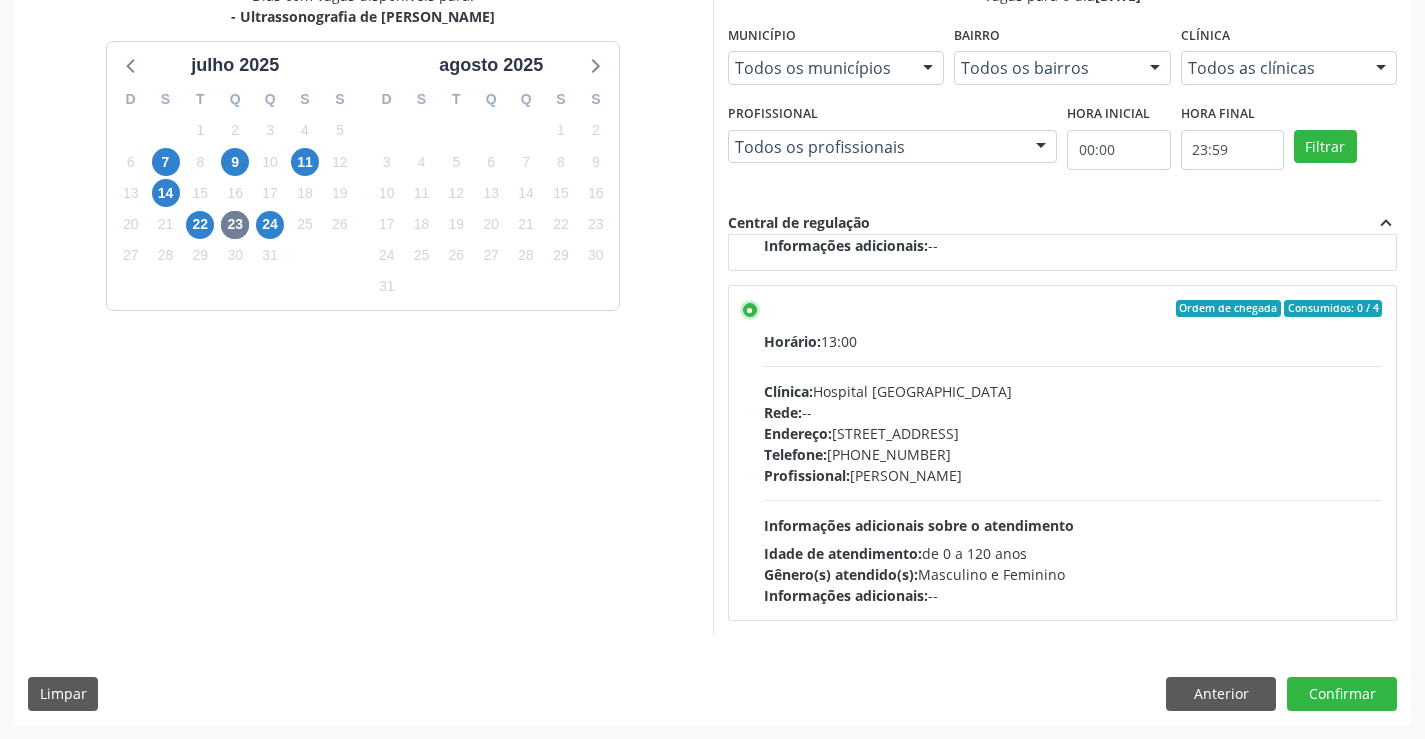 scroll, scrollTop: 1017, scrollLeft: 0, axis: vertical 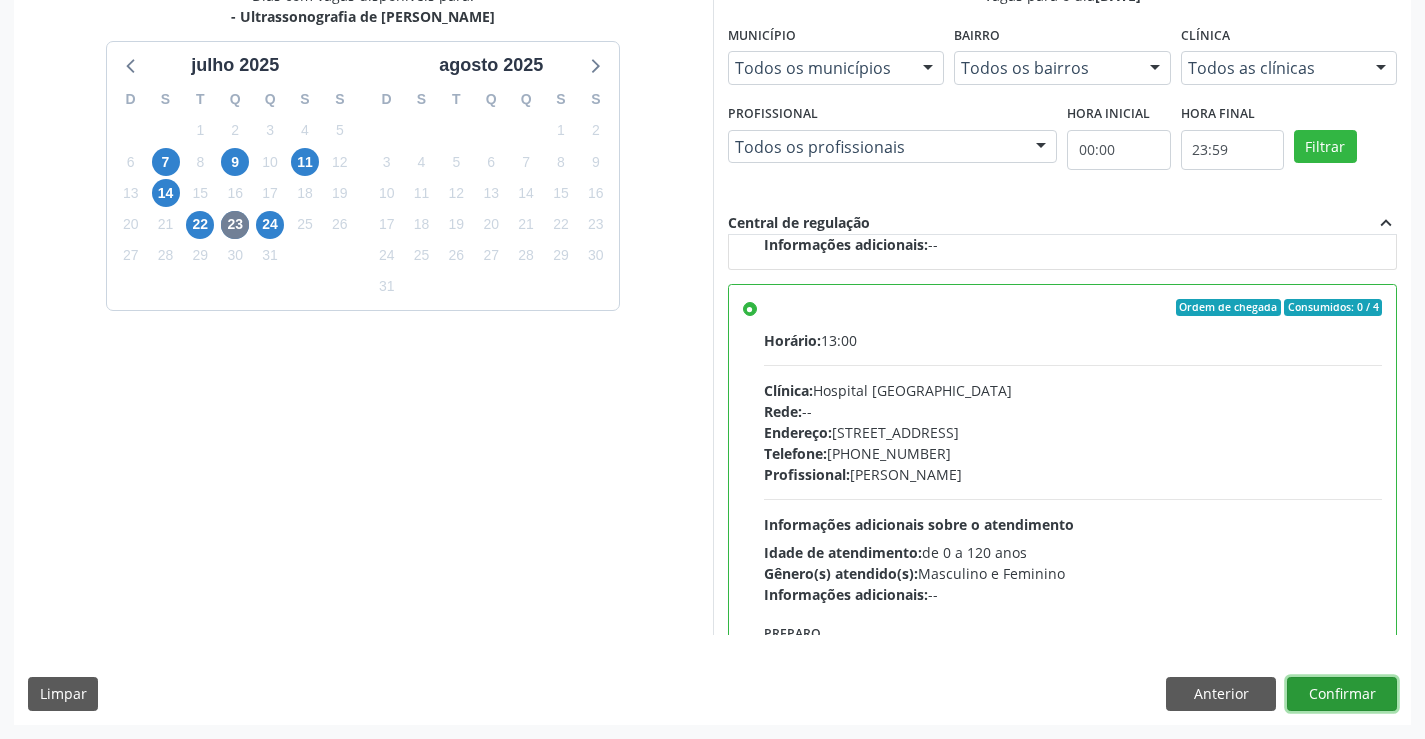 click on "Confirmar" at bounding box center (1342, 694) 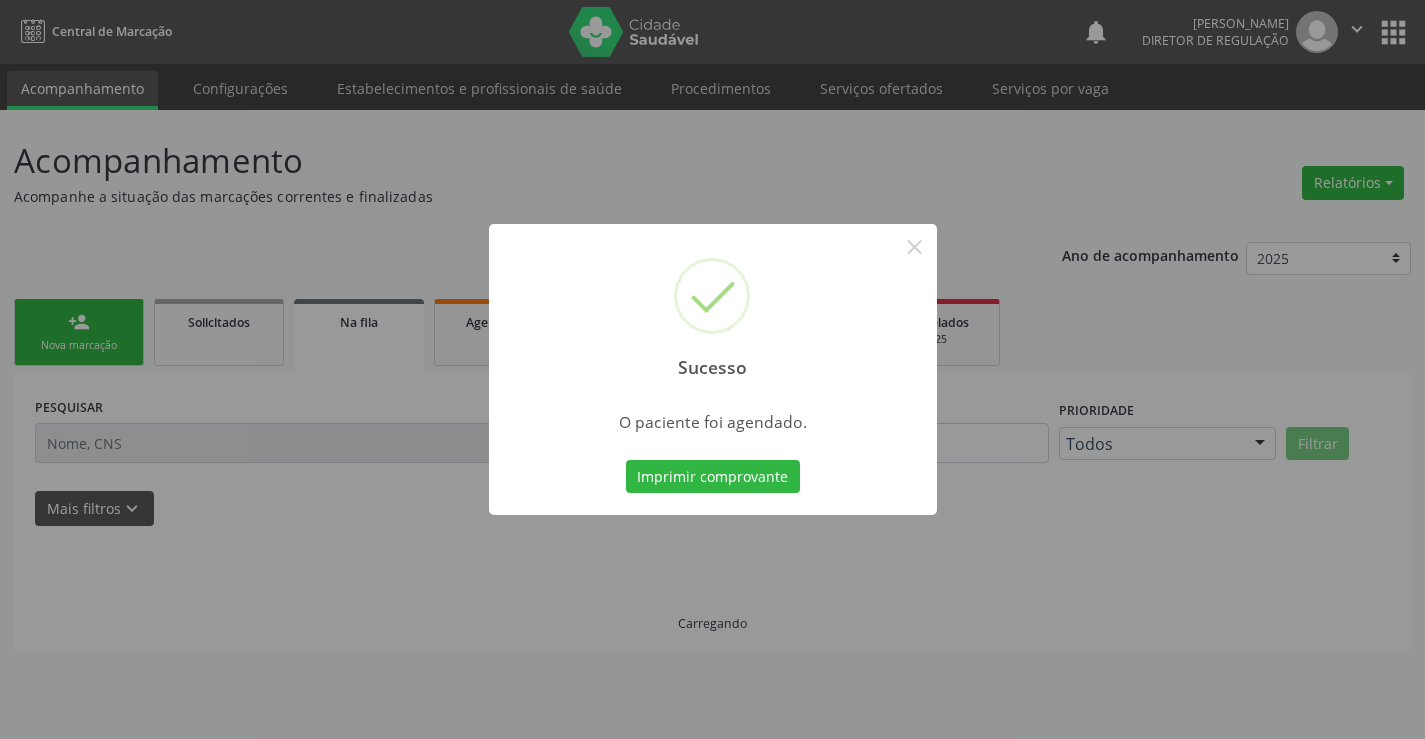 scroll, scrollTop: 0, scrollLeft: 0, axis: both 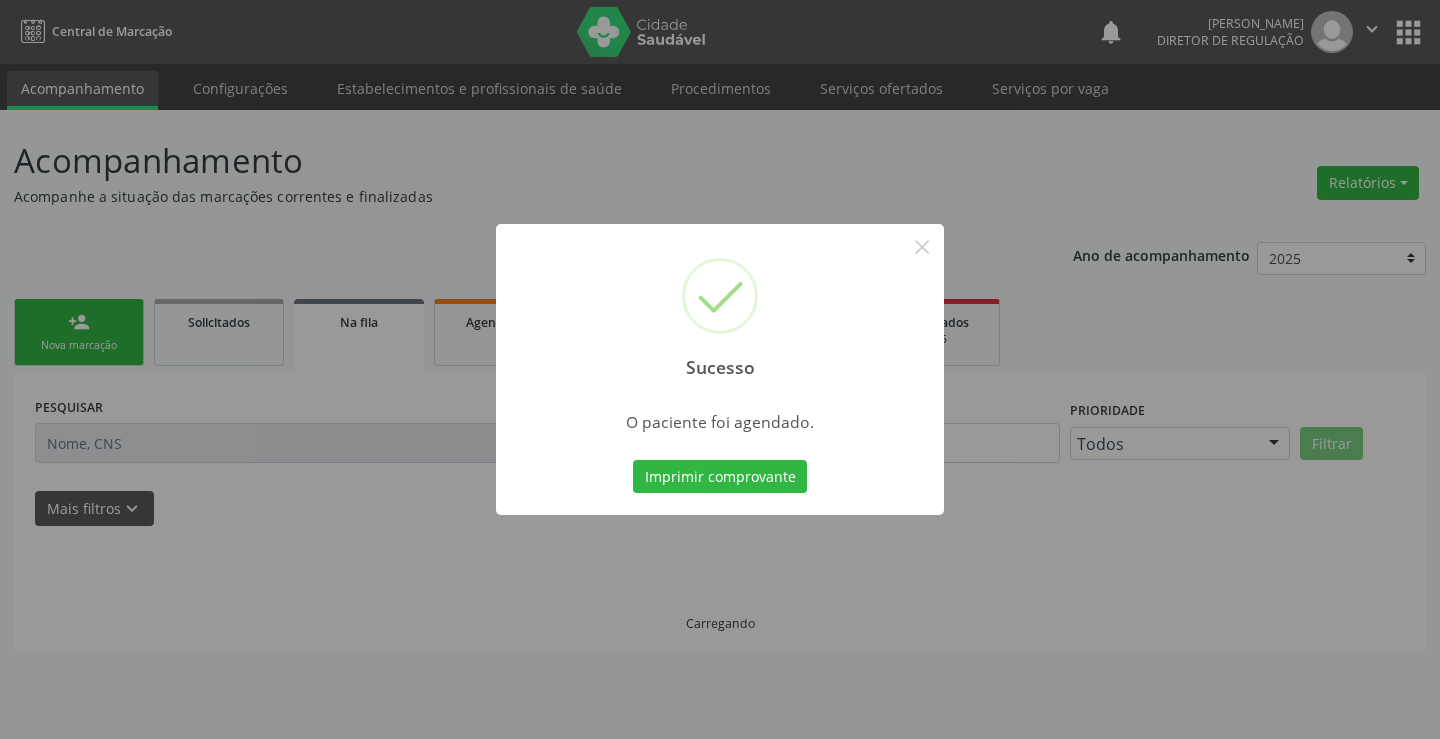 type 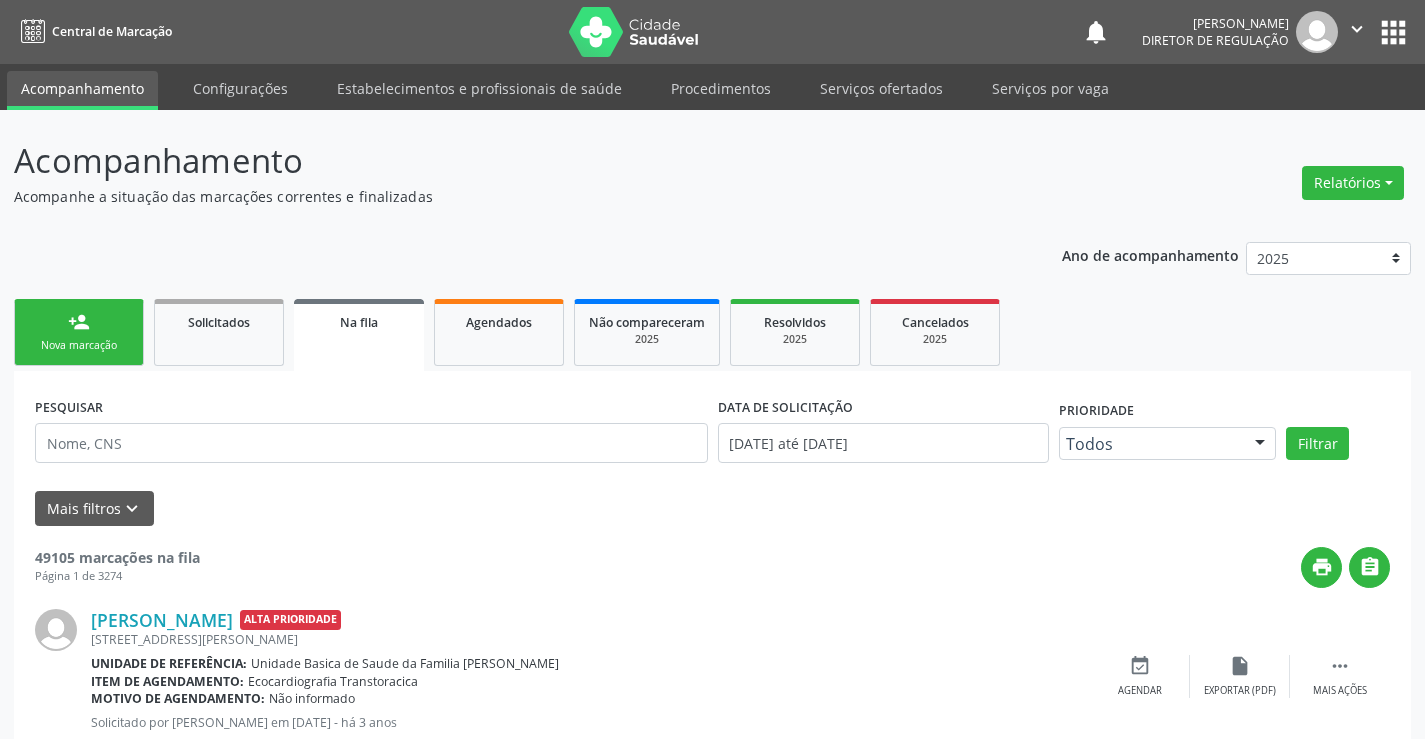 click on "Nova marcação" at bounding box center [79, 345] 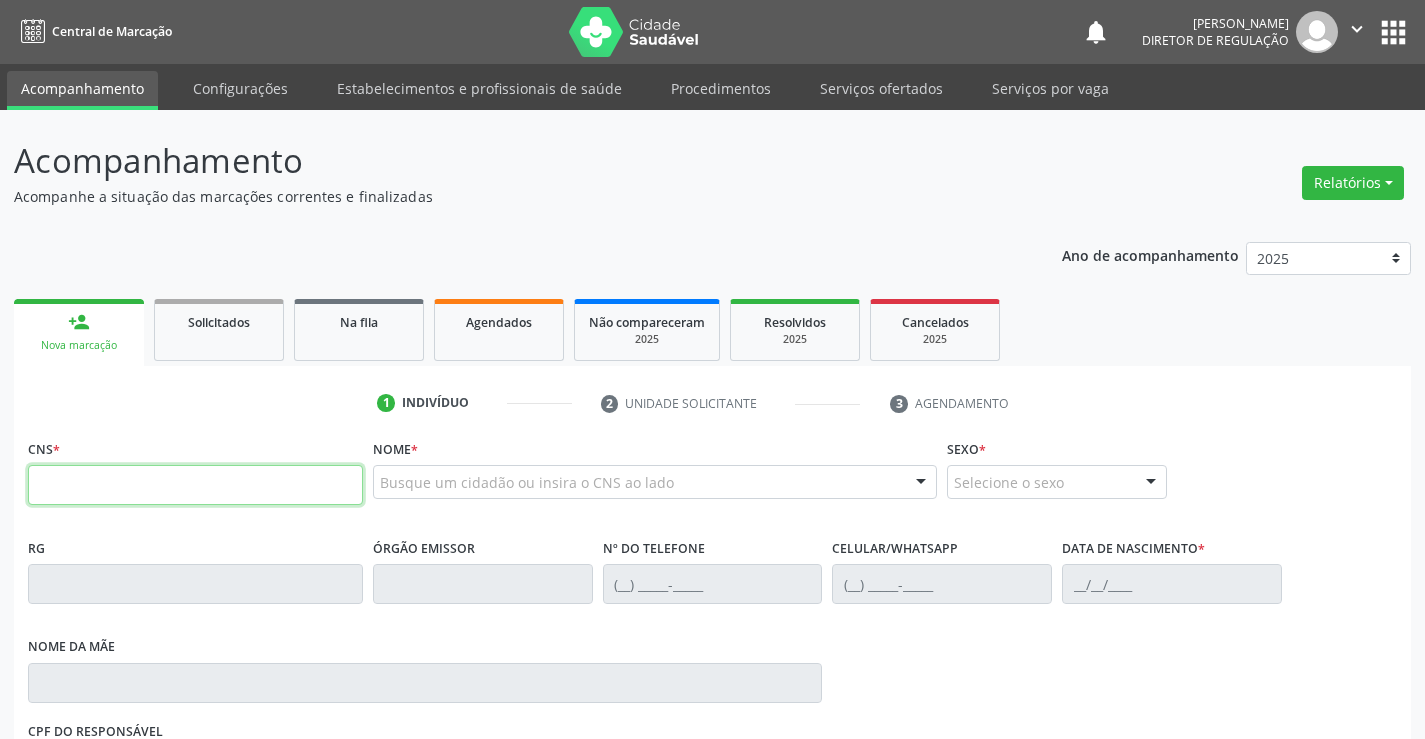 click at bounding box center (195, 485) 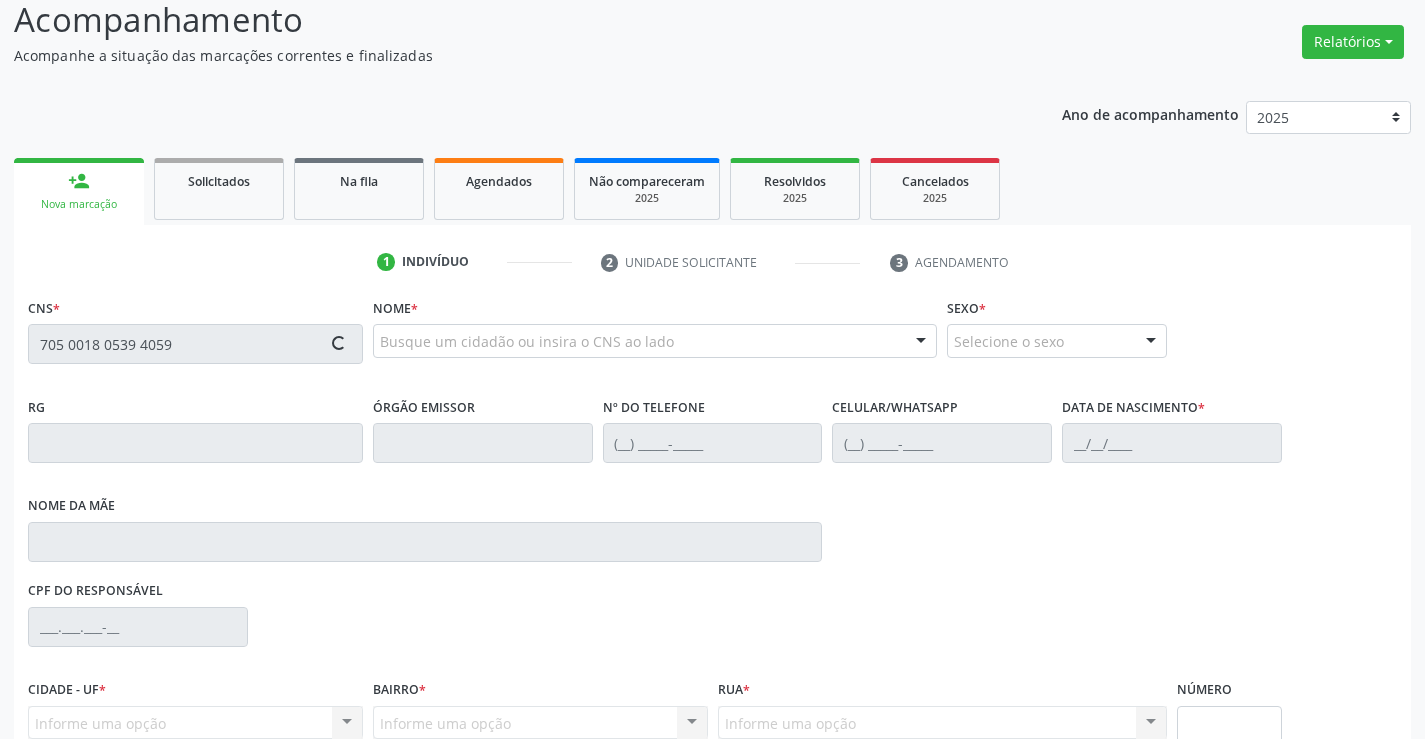 scroll, scrollTop: 331, scrollLeft: 0, axis: vertical 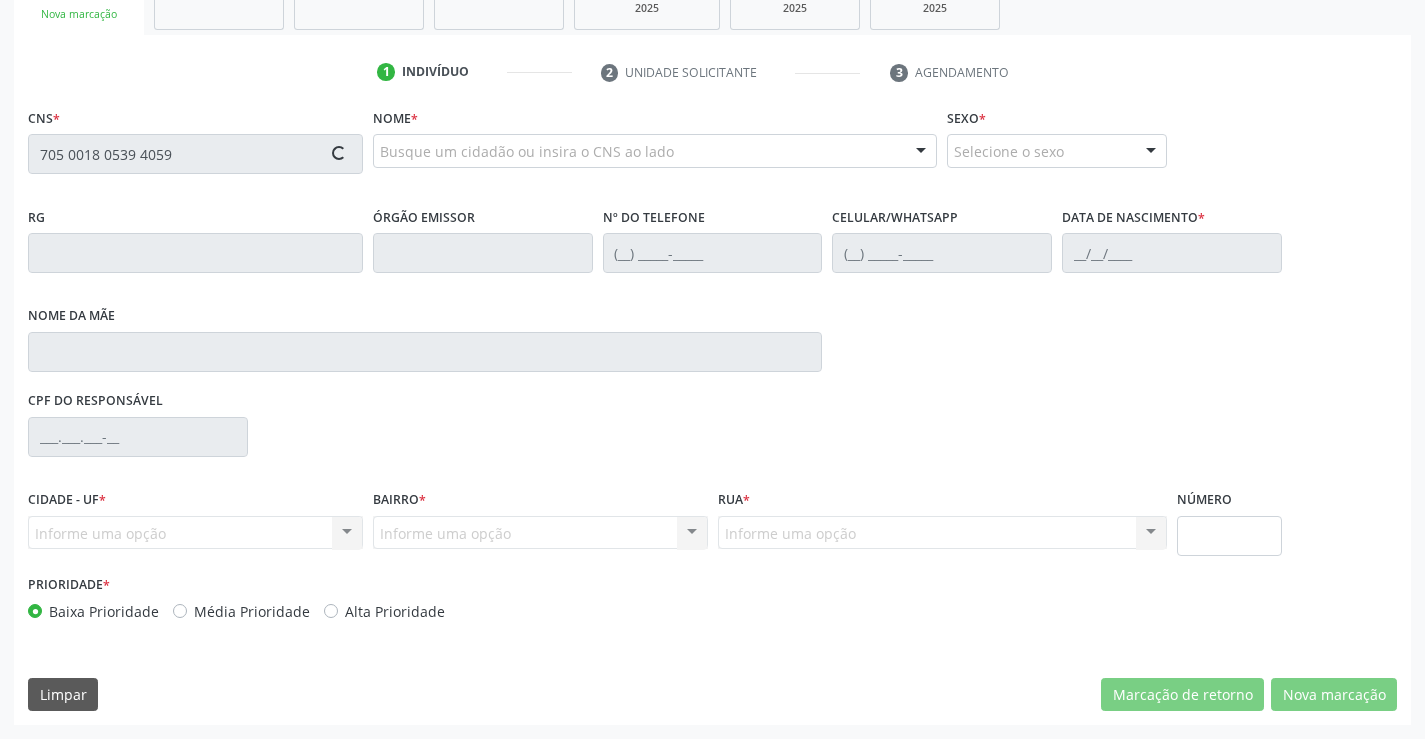 type on "705 0018 0539 4059" 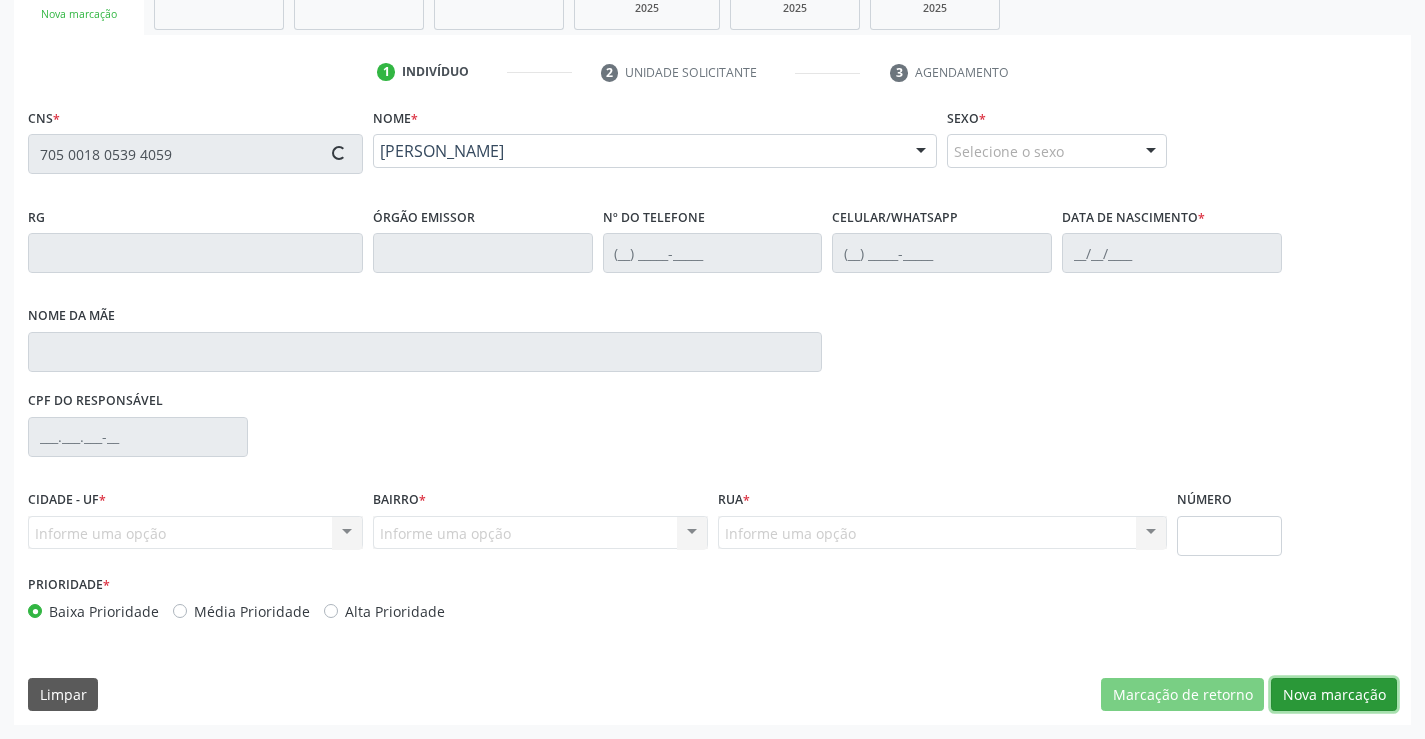 type on "1660517648" 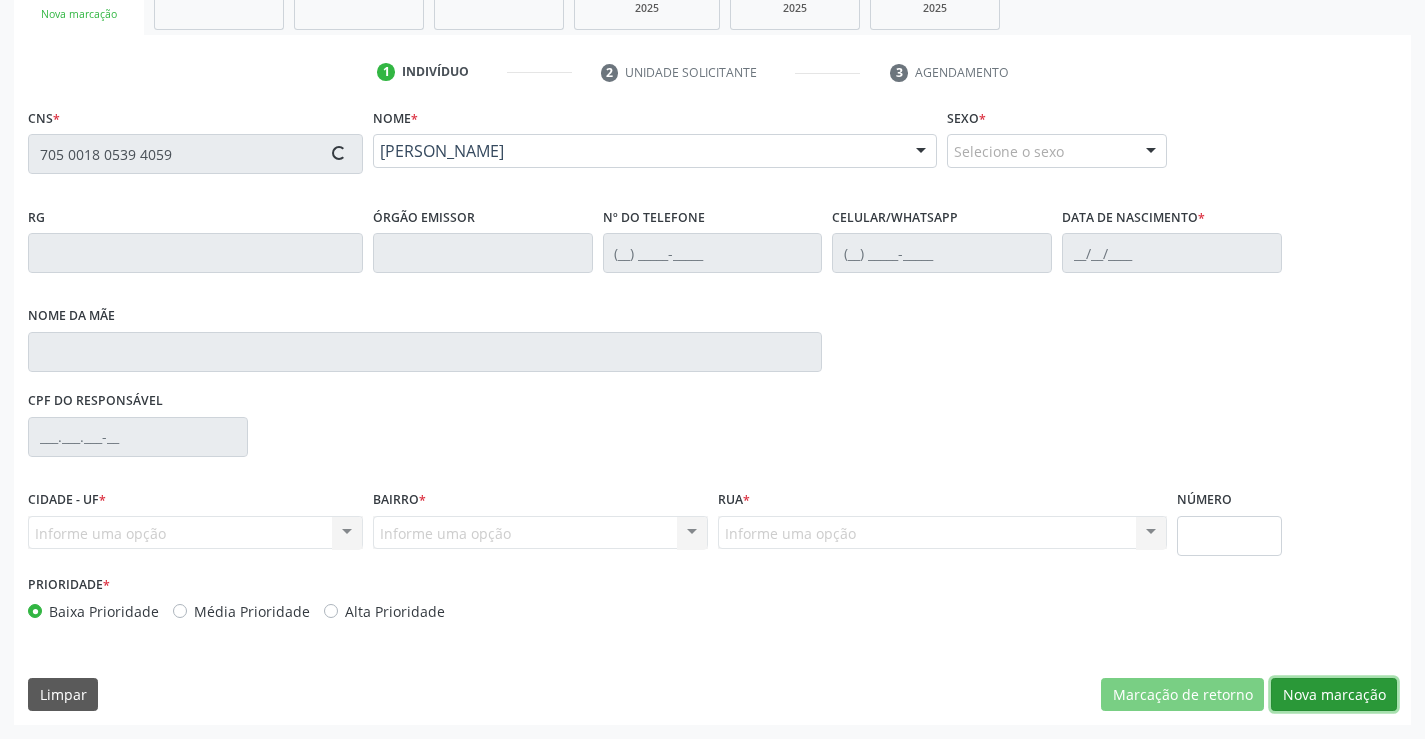 type on "S/N" 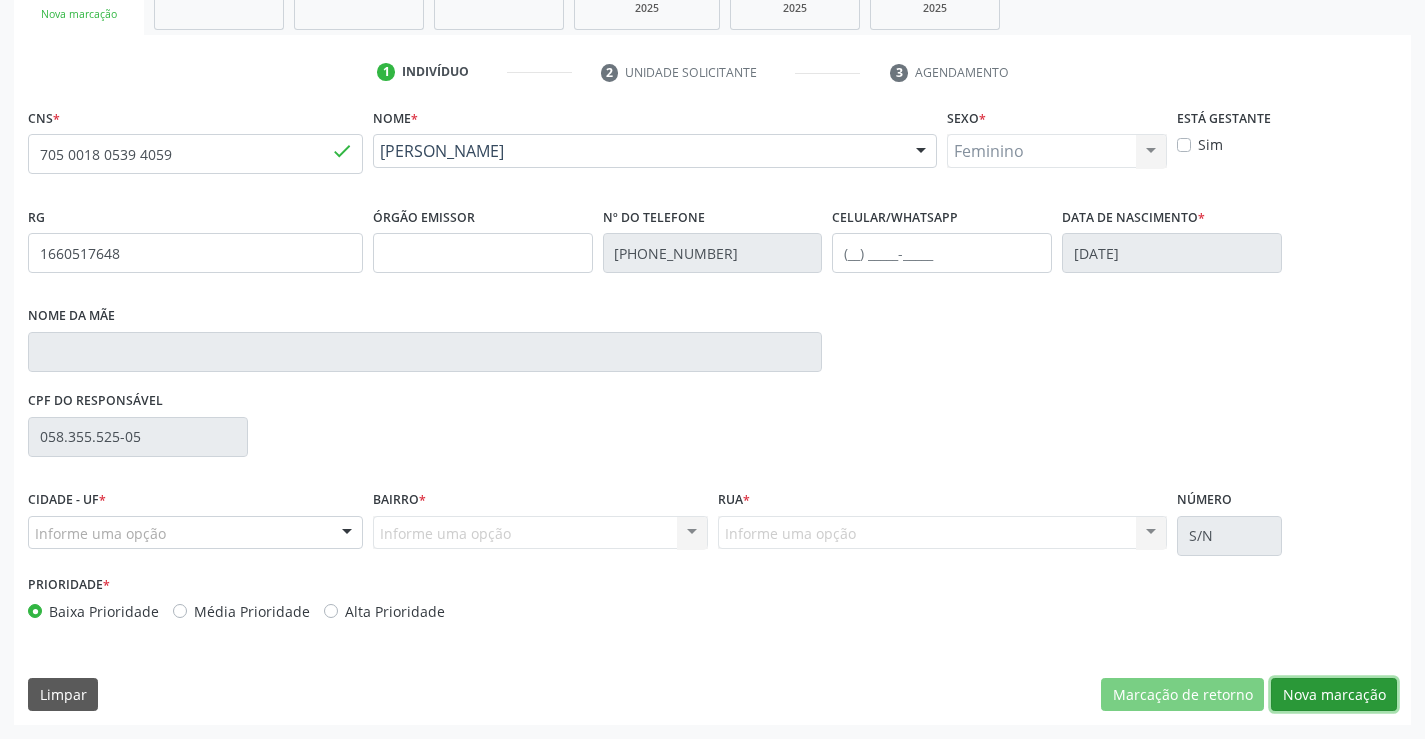 click on "Nova marcação" at bounding box center [1334, 695] 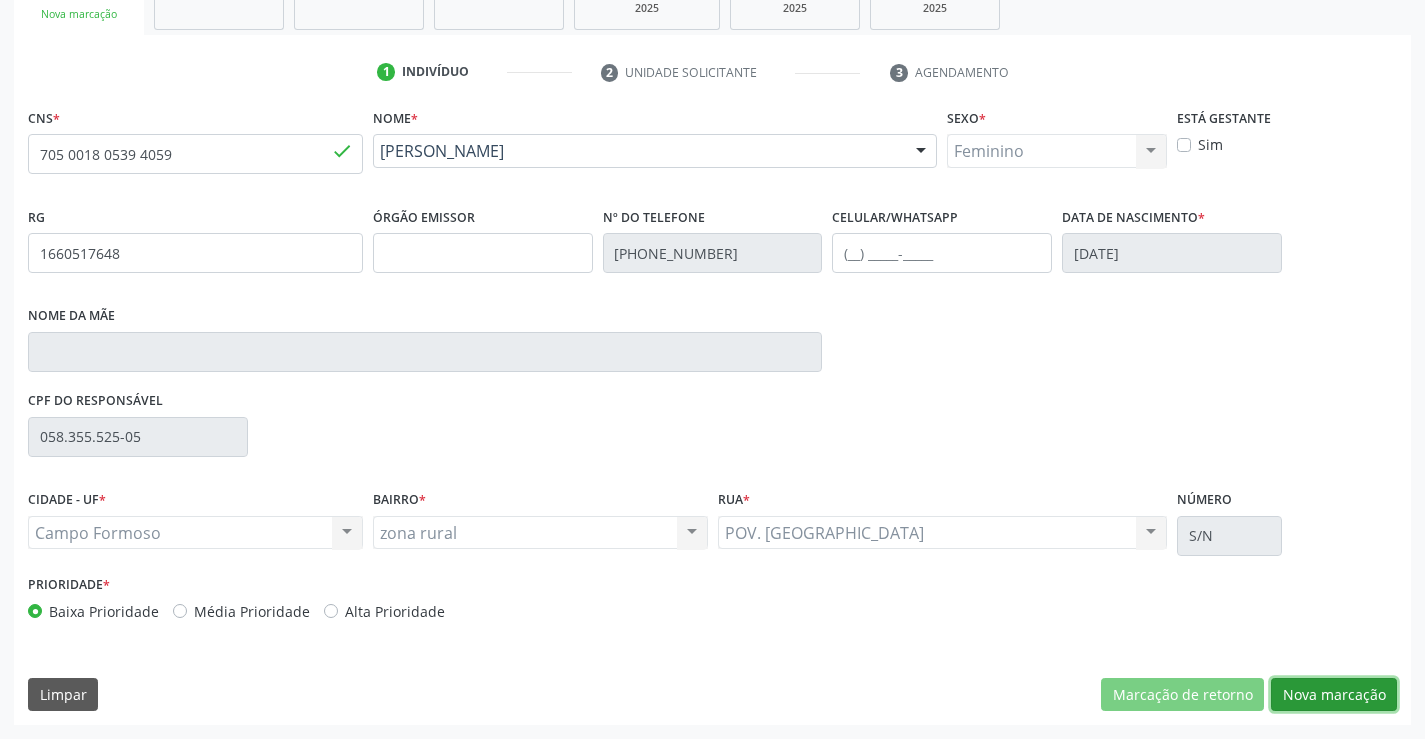 click on "Nova marcação" at bounding box center (1334, 695) 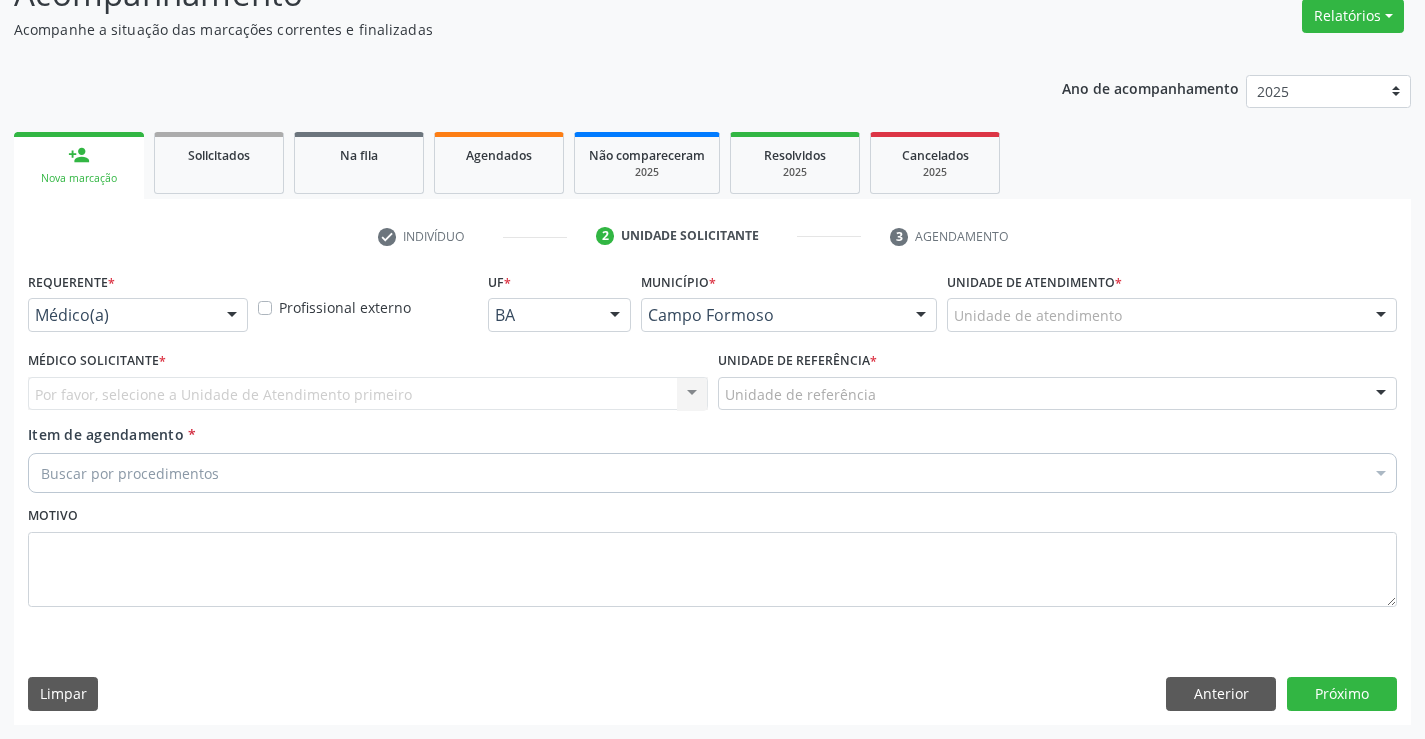 scroll, scrollTop: 167, scrollLeft: 0, axis: vertical 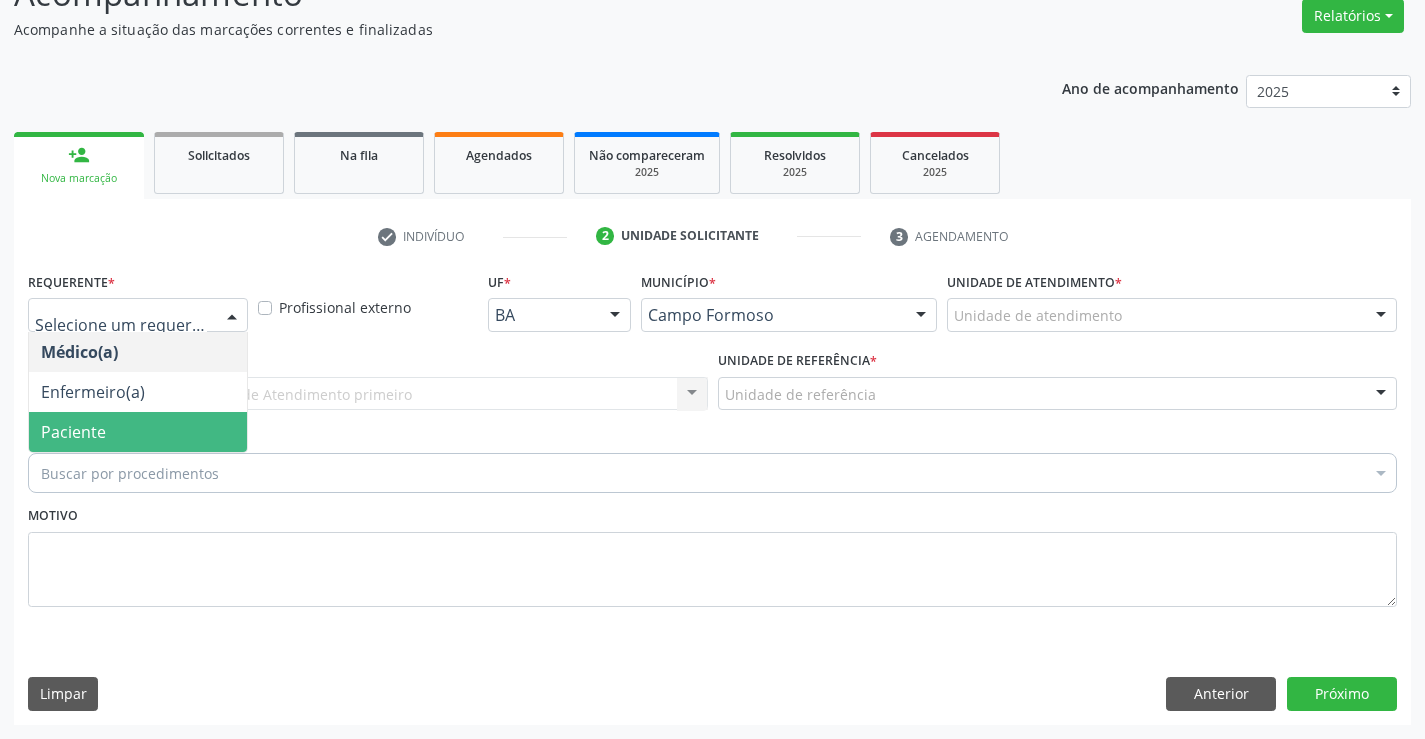 click on "Paciente" at bounding box center (138, 432) 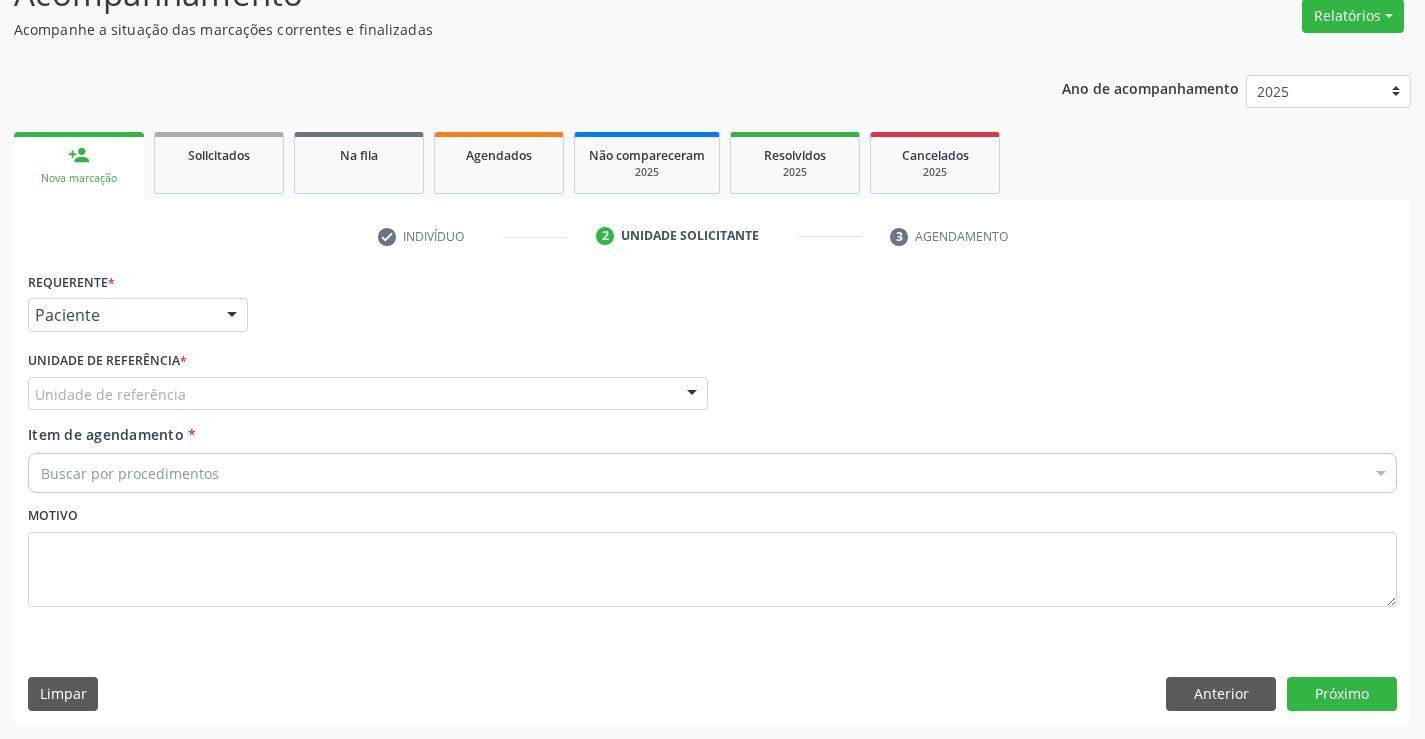 click on "Unidade de referência" at bounding box center (368, 394) 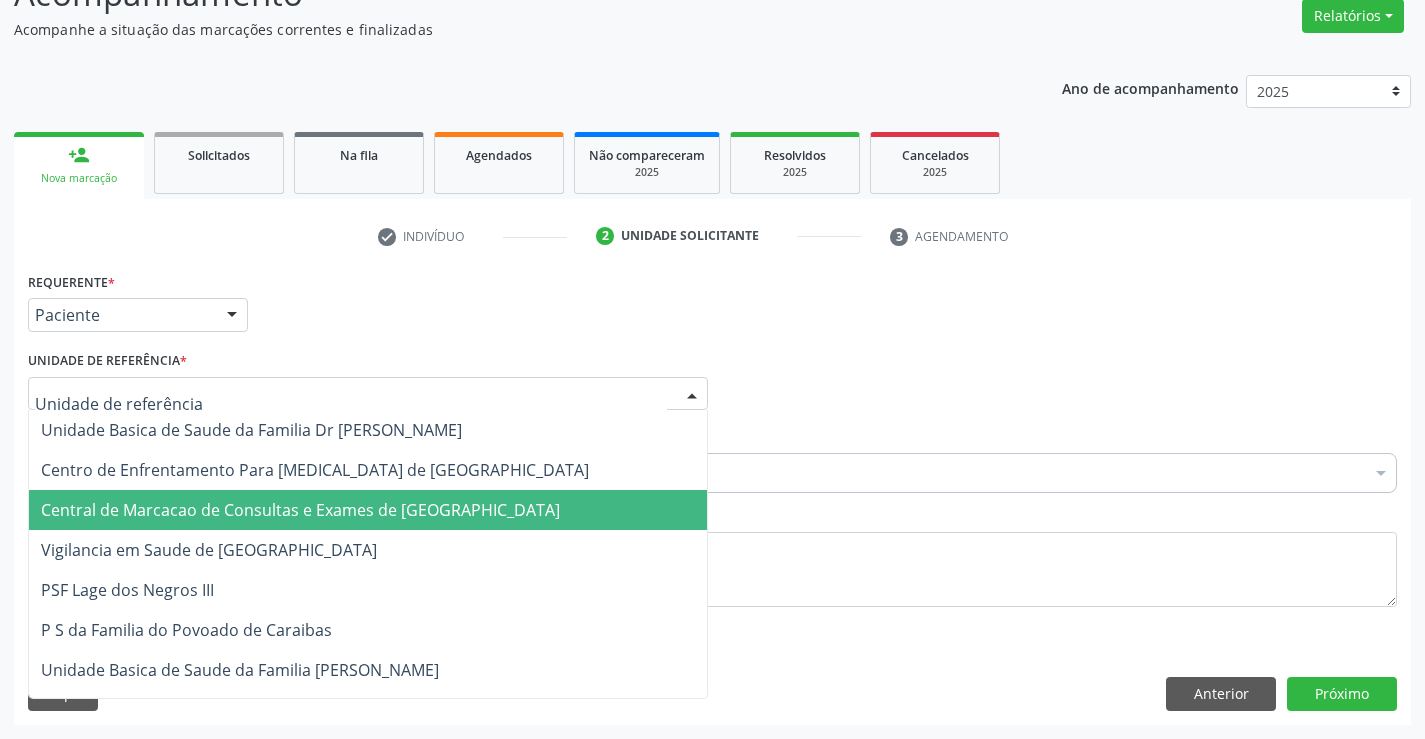 drag, startPoint x: 347, startPoint y: 519, endPoint x: 480, endPoint y: 487, distance: 136.79547 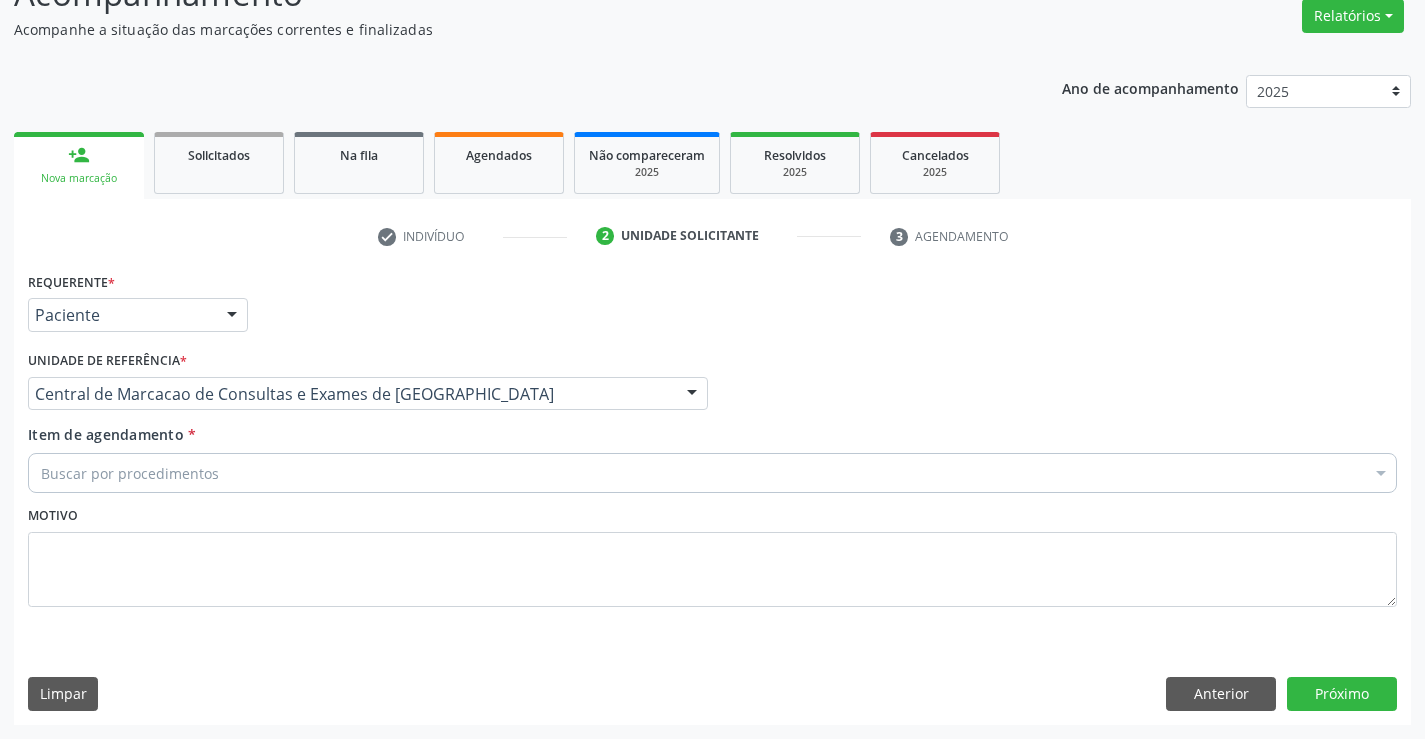 click on "Buscar por procedimentos" at bounding box center (712, 473) 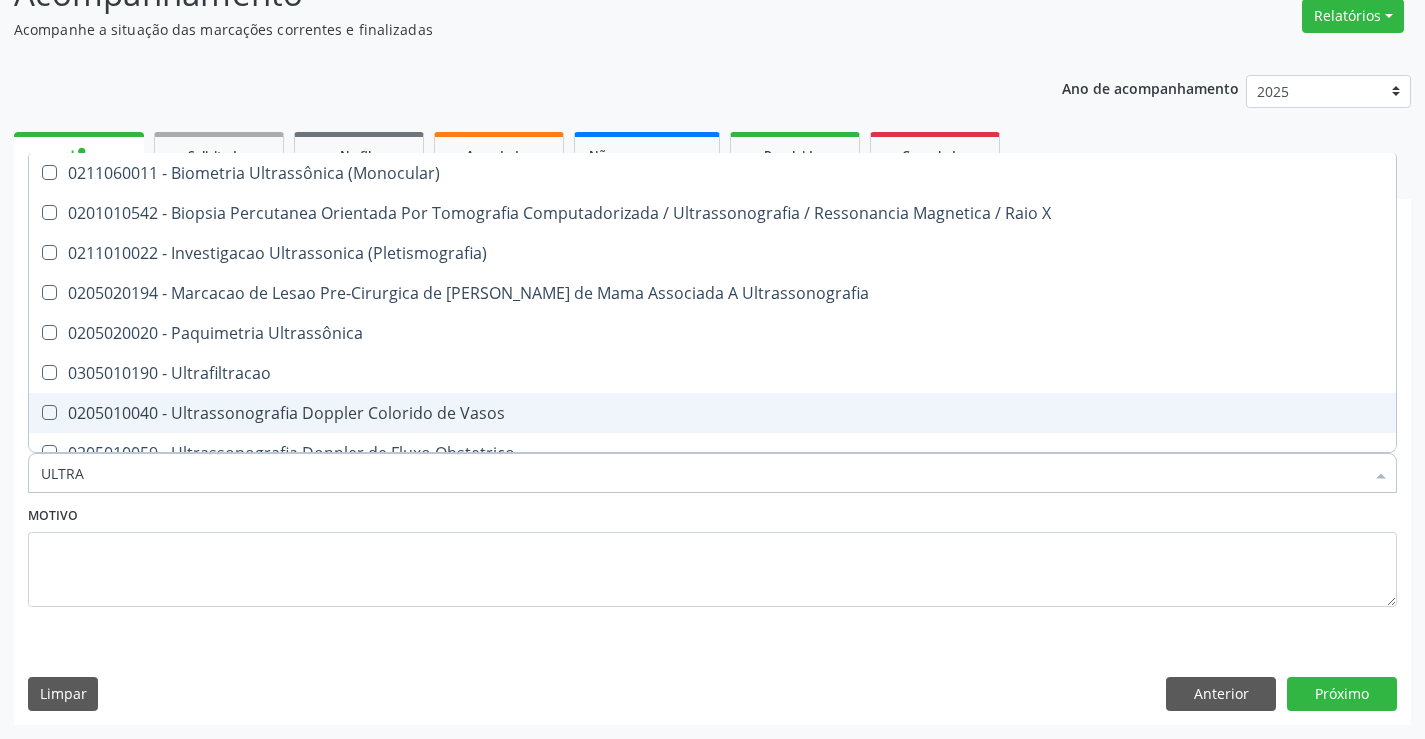 type on "ULTRAS" 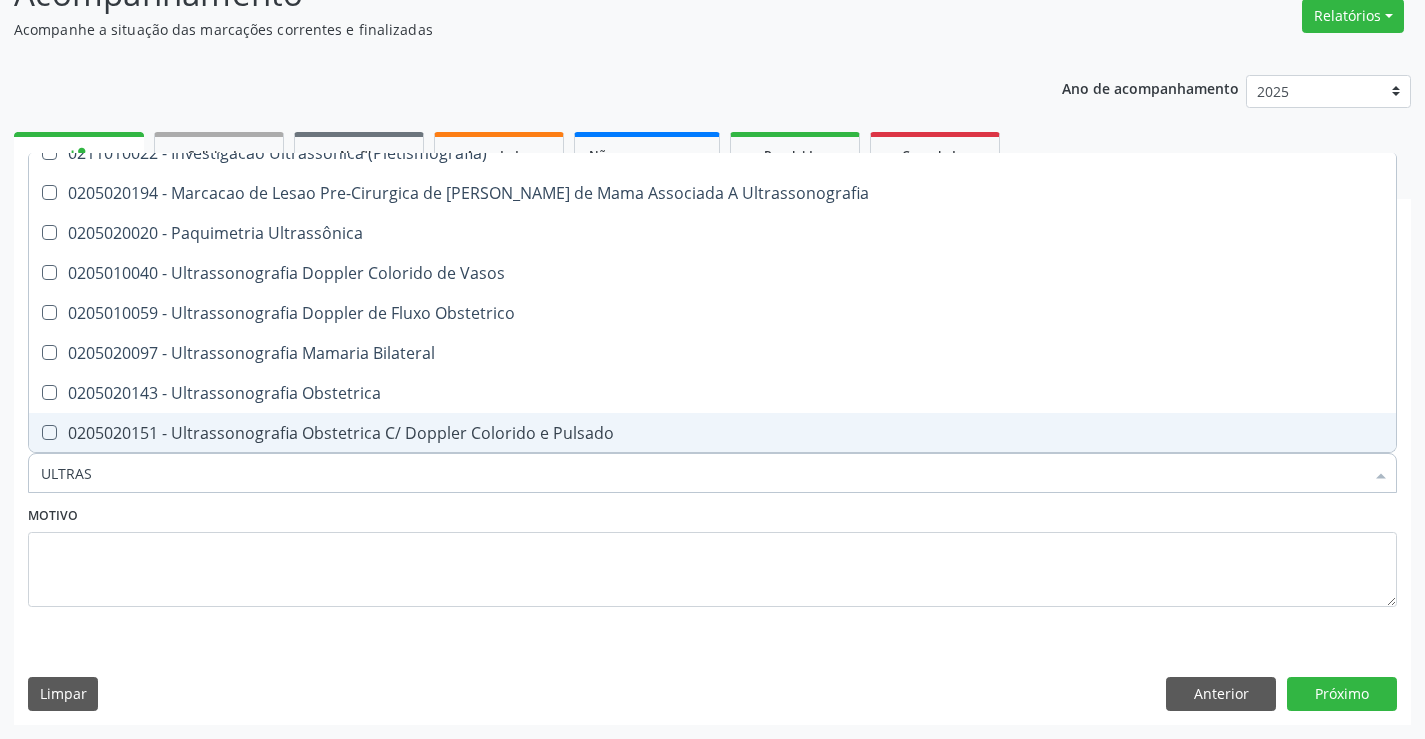 scroll, scrollTop: 200, scrollLeft: 0, axis: vertical 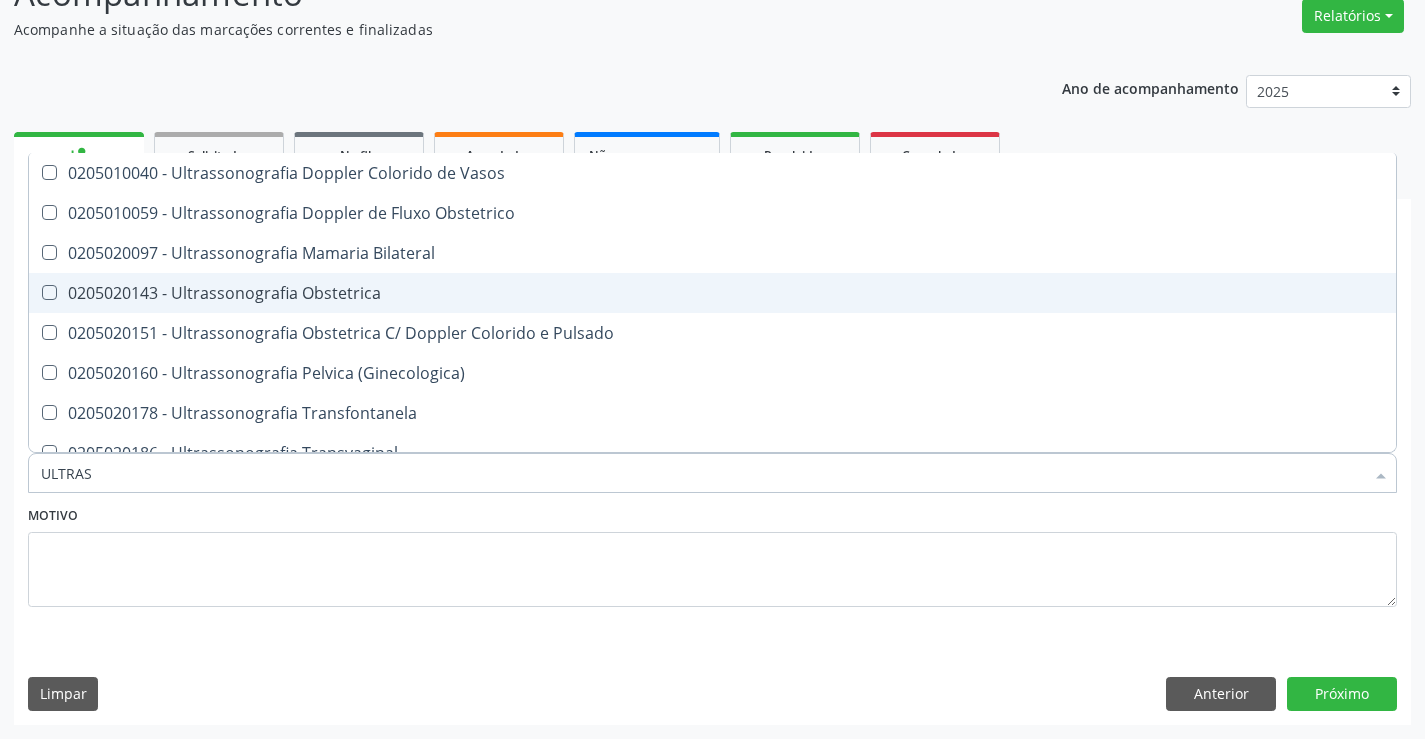 click on "0205020143 - Ultrassonografia Obstetrica" at bounding box center [712, 293] 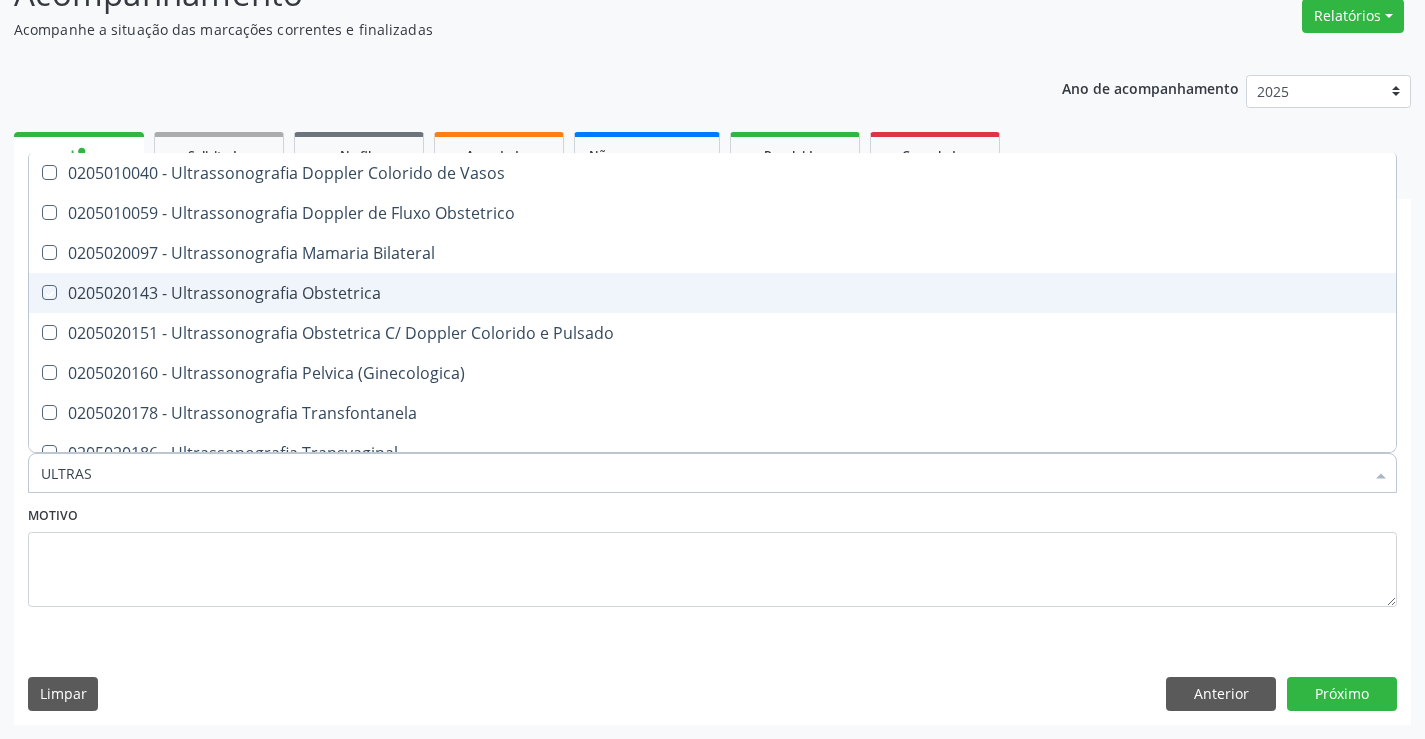 checkbox on "true" 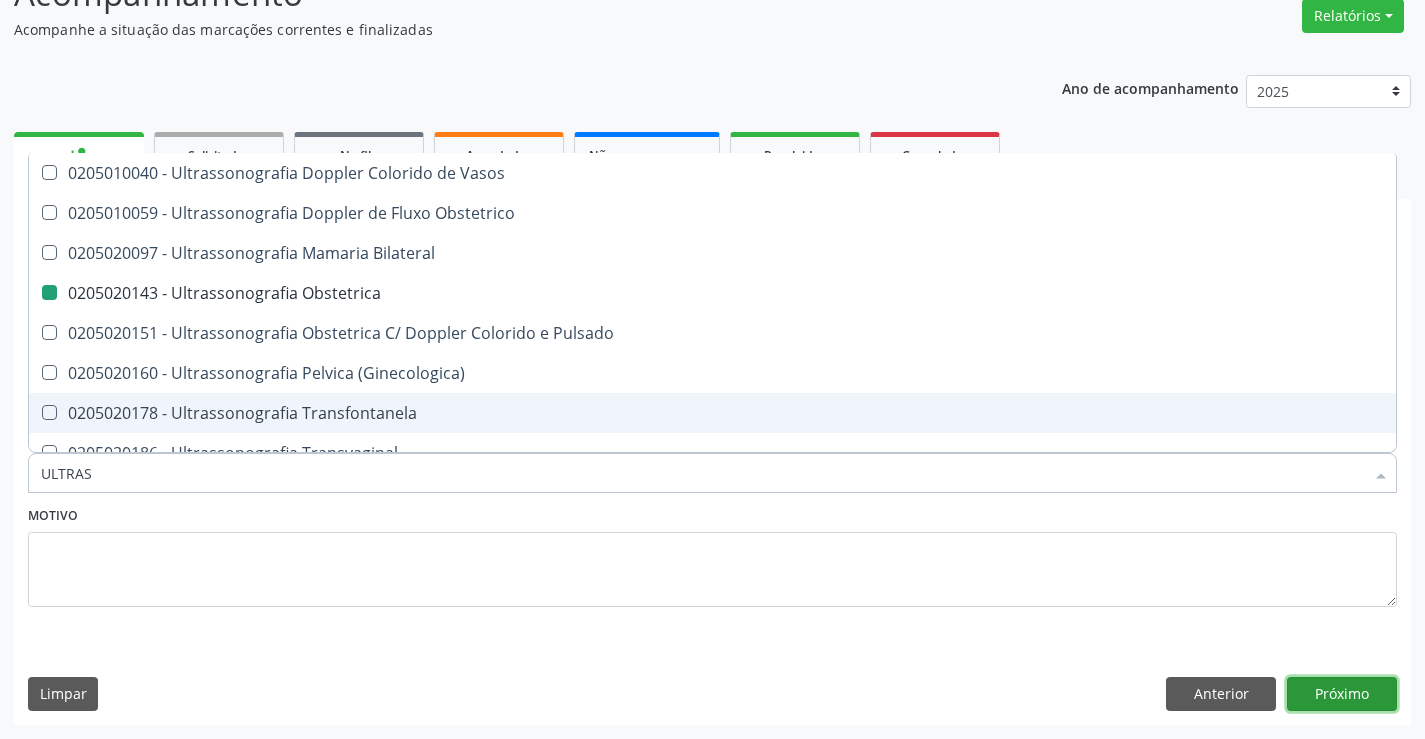 click on "Próximo" at bounding box center [1342, 694] 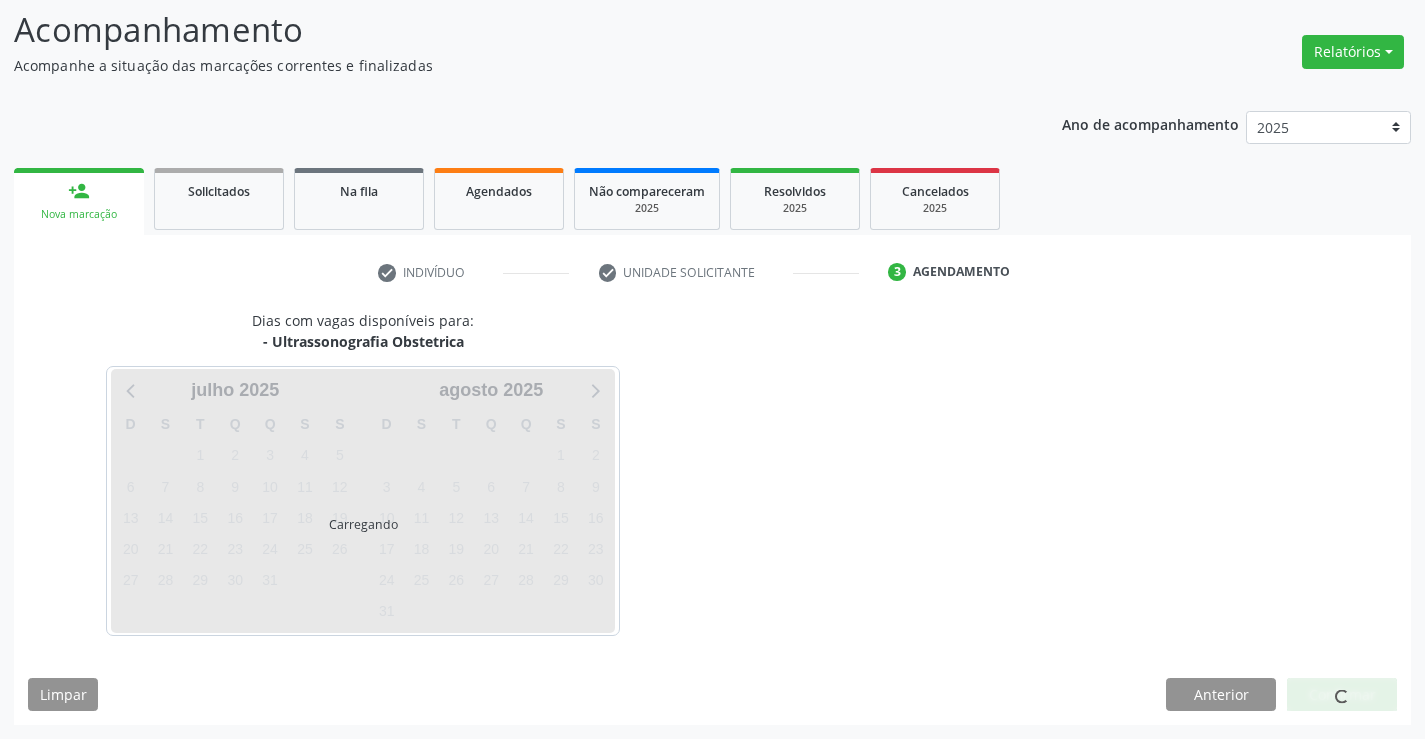 scroll, scrollTop: 131, scrollLeft: 0, axis: vertical 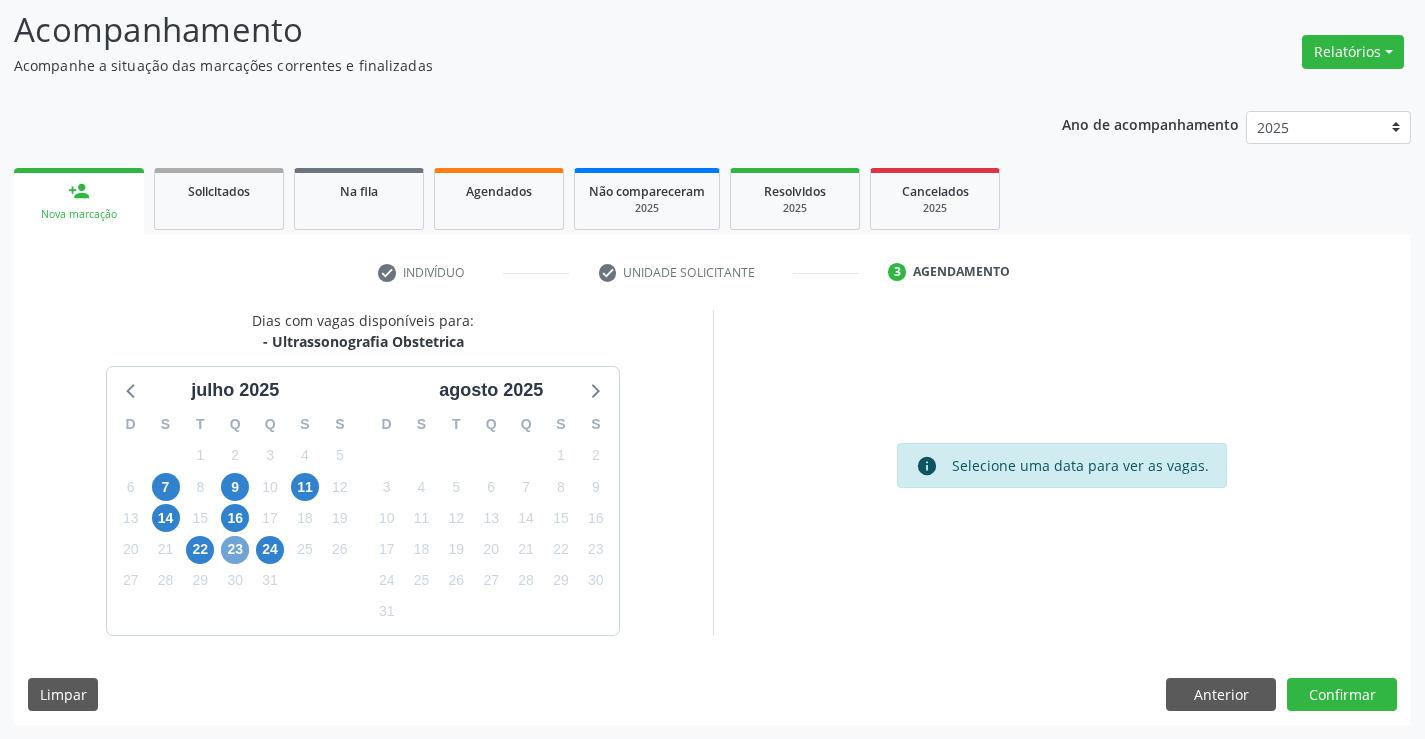 click on "23" at bounding box center [235, 550] 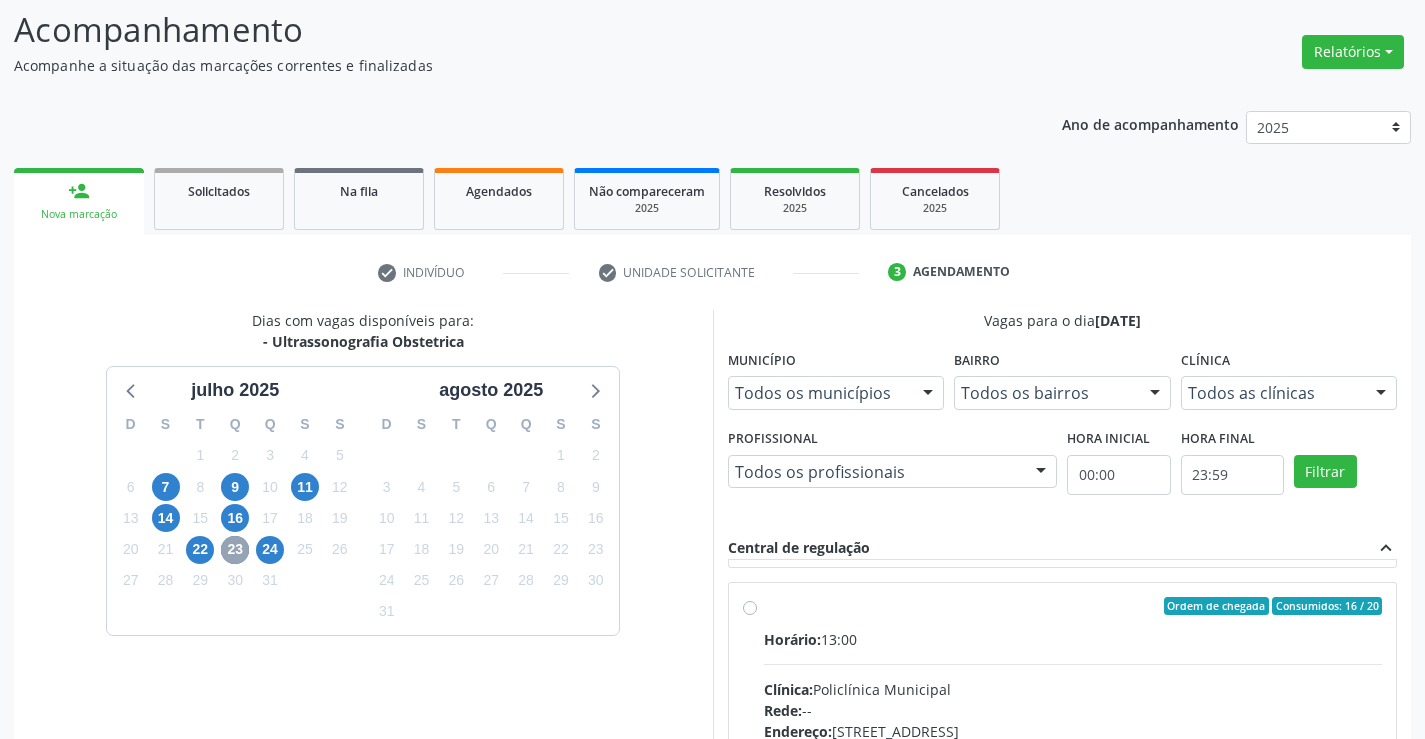 scroll, scrollTop: 700, scrollLeft: 0, axis: vertical 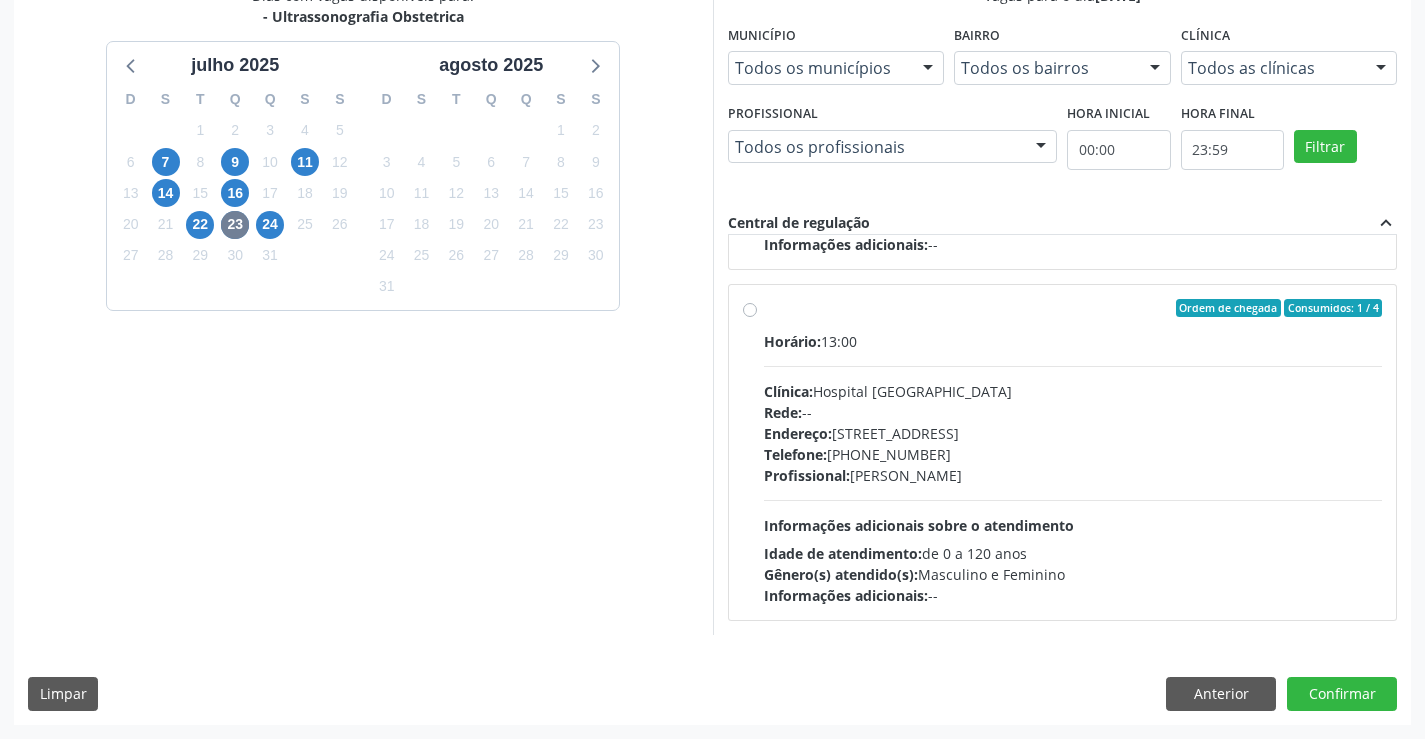 click on "Clínica:  Hospital Sao Francisco" at bounding box center [1073, 391] 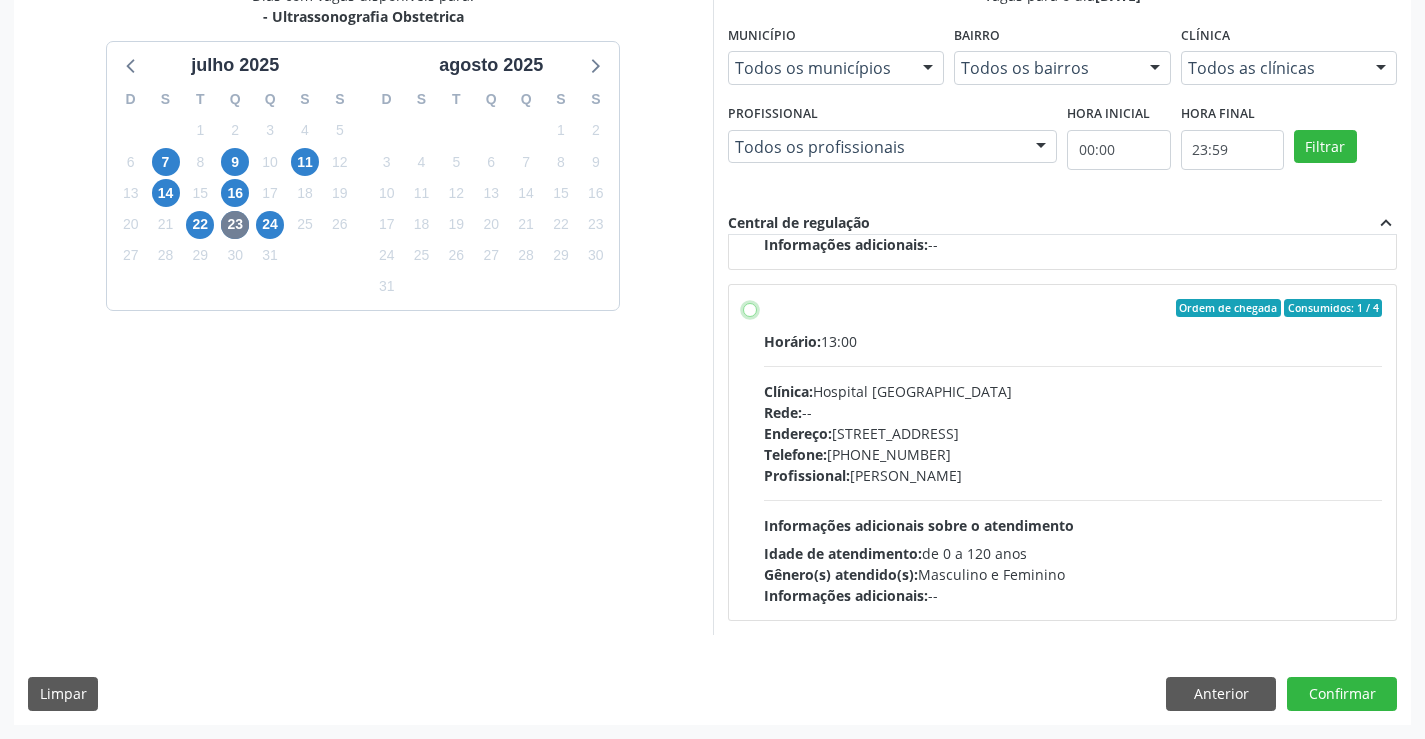 click on "Ordem de chegada
Consumidos: 1 / 4
Horário:   13:00
Clínica:  Hospital Sao Francisco
Rede:
--
Endereço:   Blocos, nº 258, Centro, Campo Formoso - BA
Telefone:   (74) 36451217
Profissional:
Danilo Souza Cardoso
Informações adicionais sobre o atendimento
Idade de atendimento:
de 0 a 120 anos
Gênero(s) atendido(s):
Masculino e Feminino
Informações adicionais:
--" at bounding box center [750, 308] 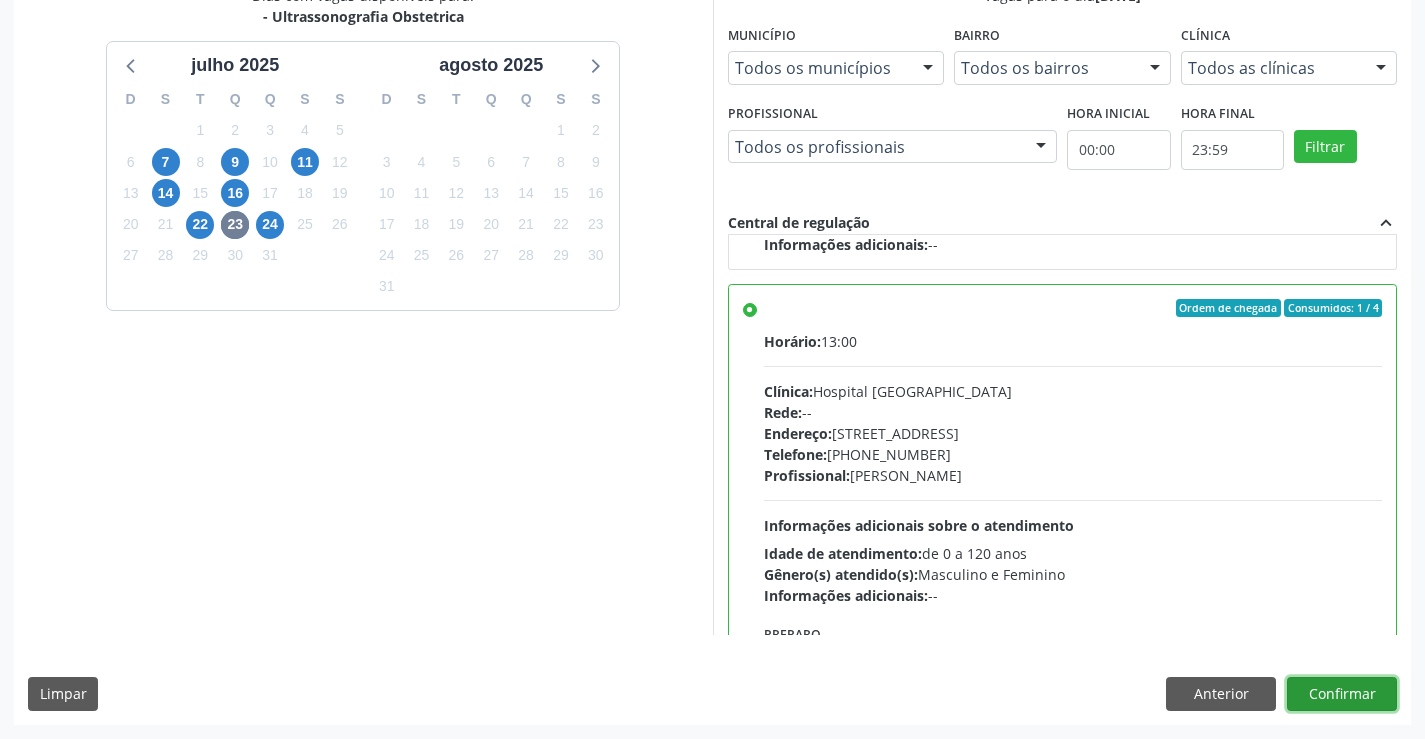 click on "Confirmar" at bounding box center [1342, 694] 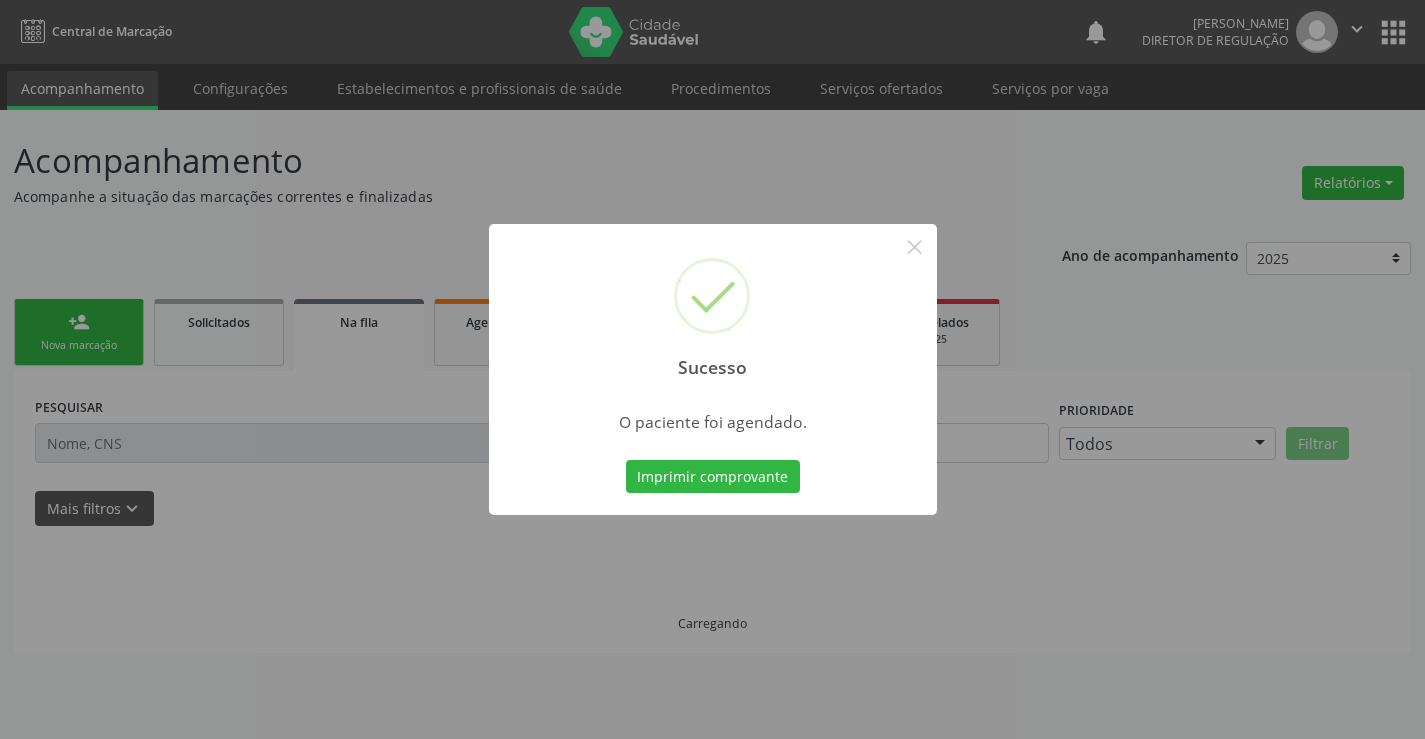 scroll, scrollTop: 0, scrollLeft: 0, axis: both 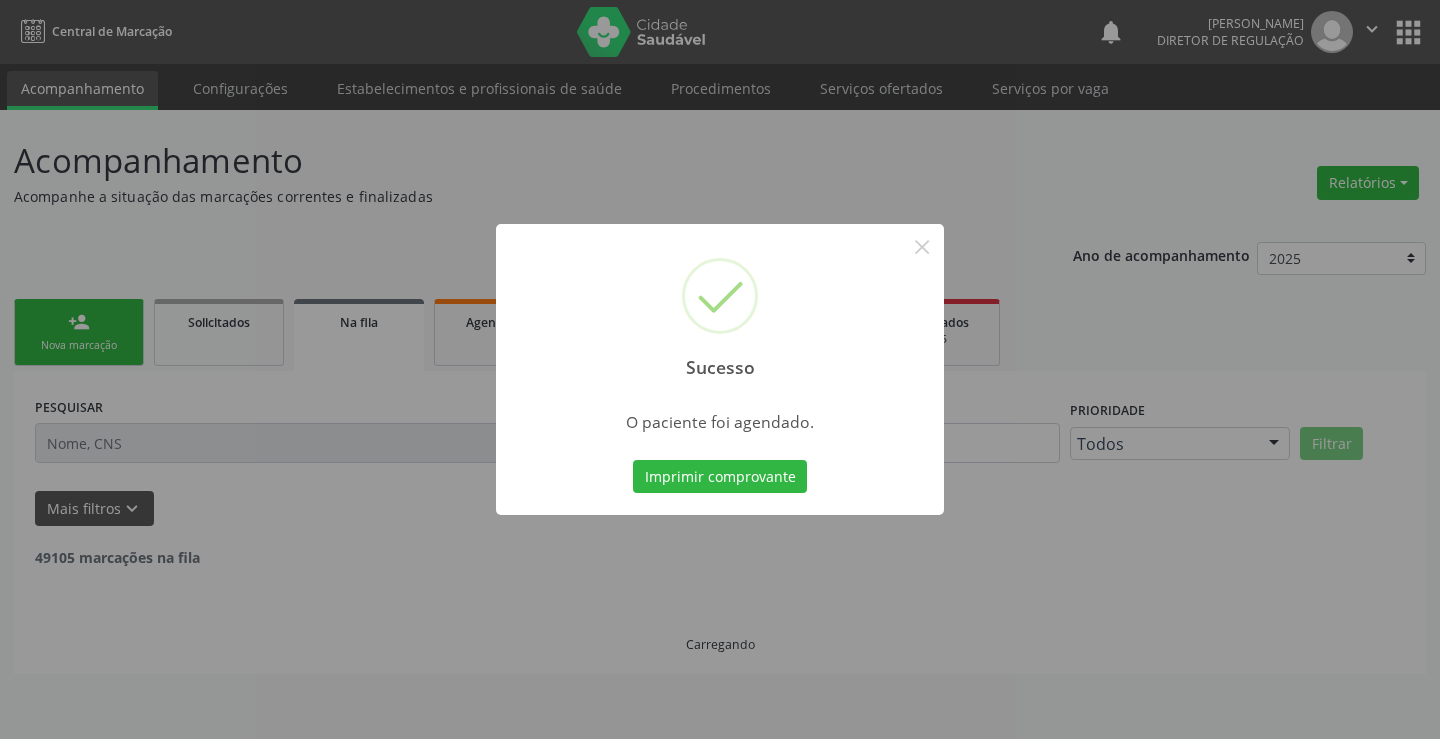 type 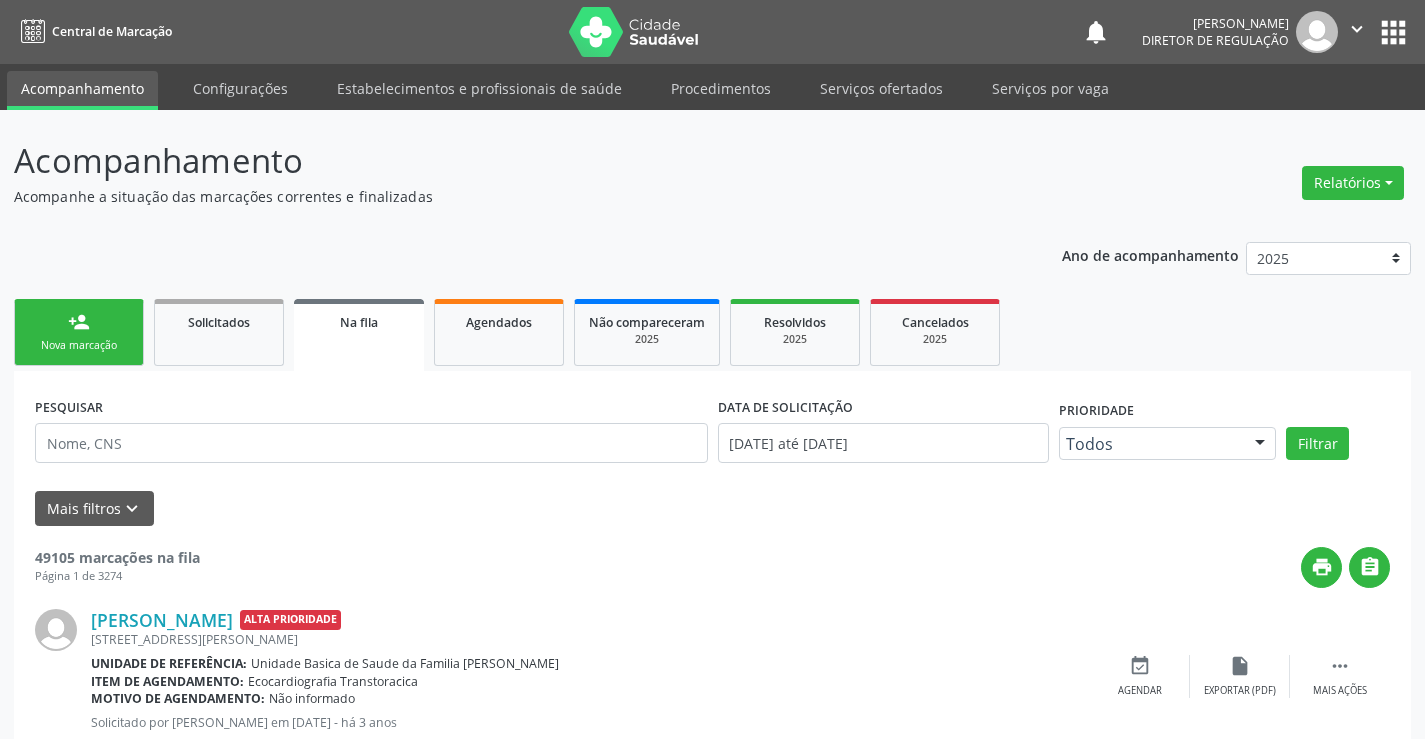 click on "person_add" at bounding box center [79, 322] 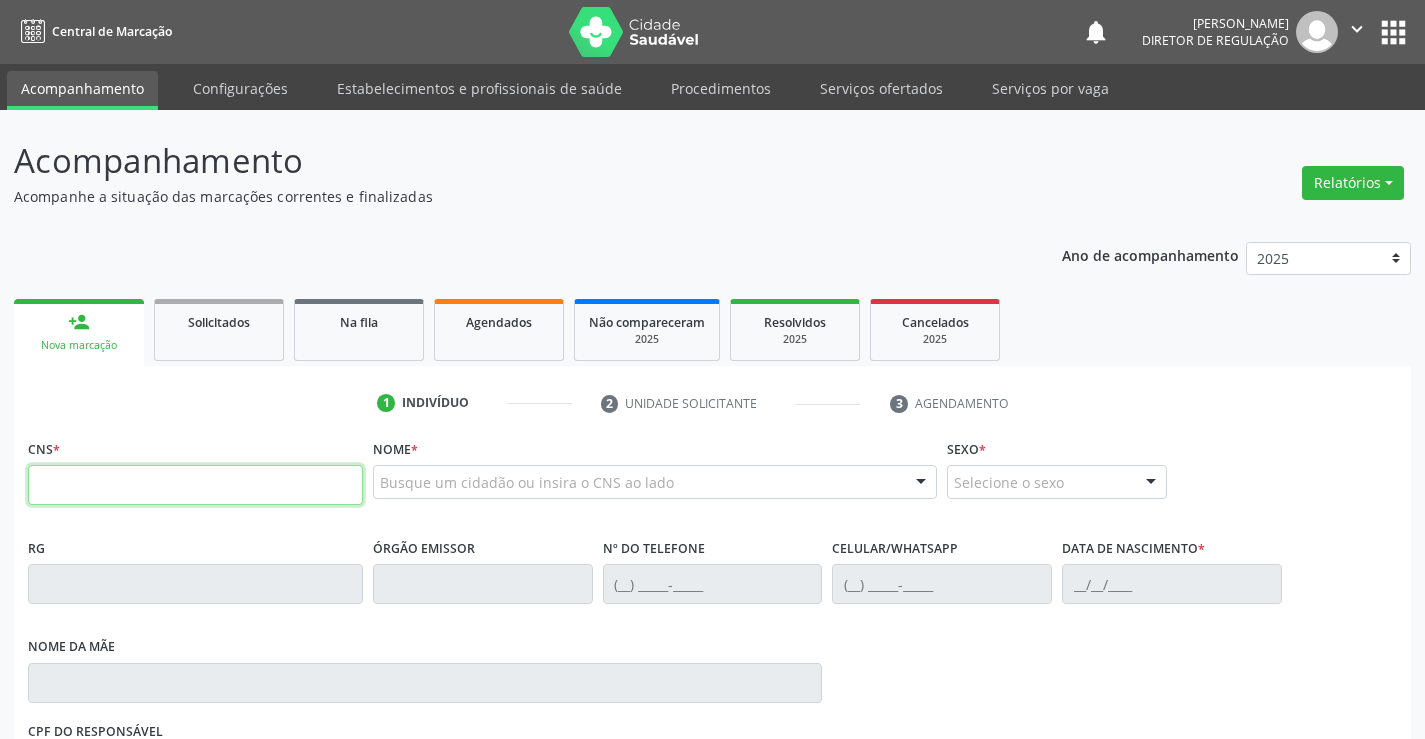 click at bounding box center [195, 485] 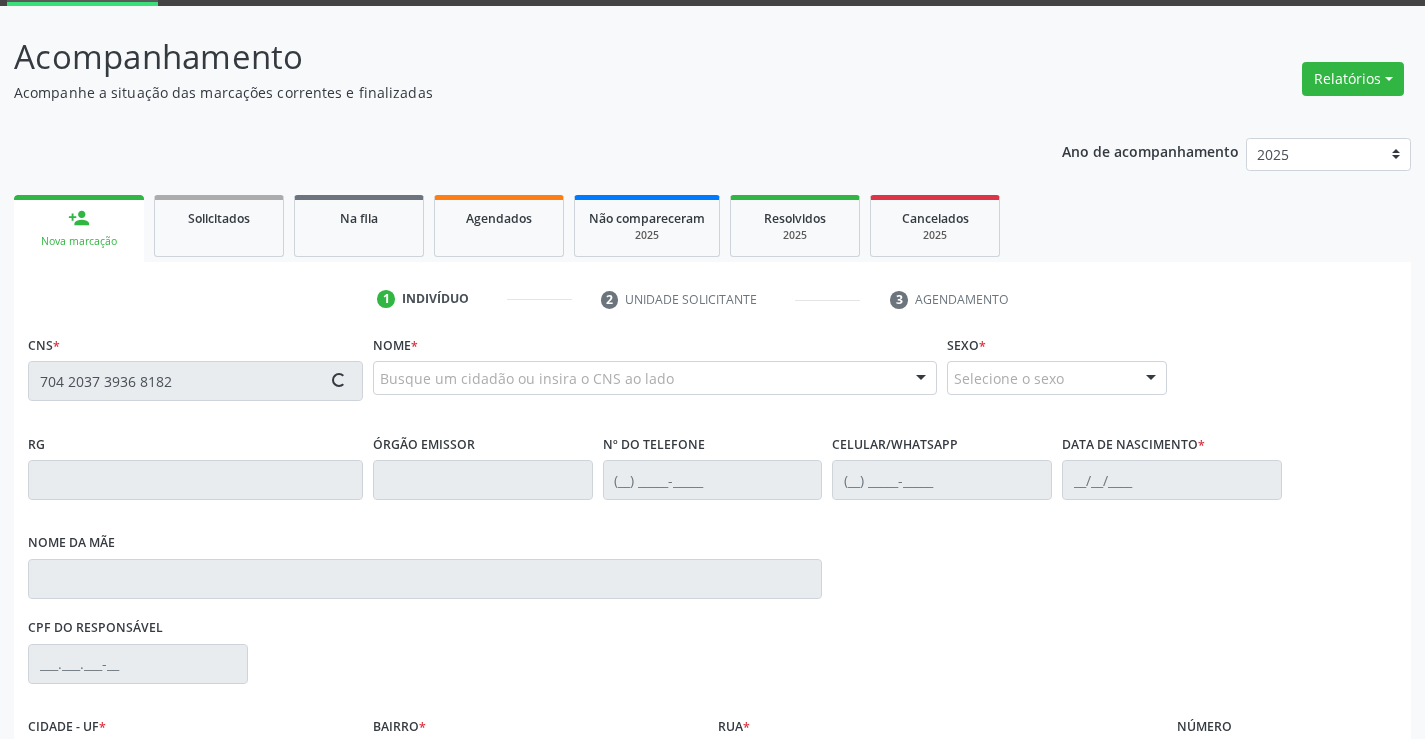 scroll, scrollTop: 331, scrollLeft: 0, axis: vertical 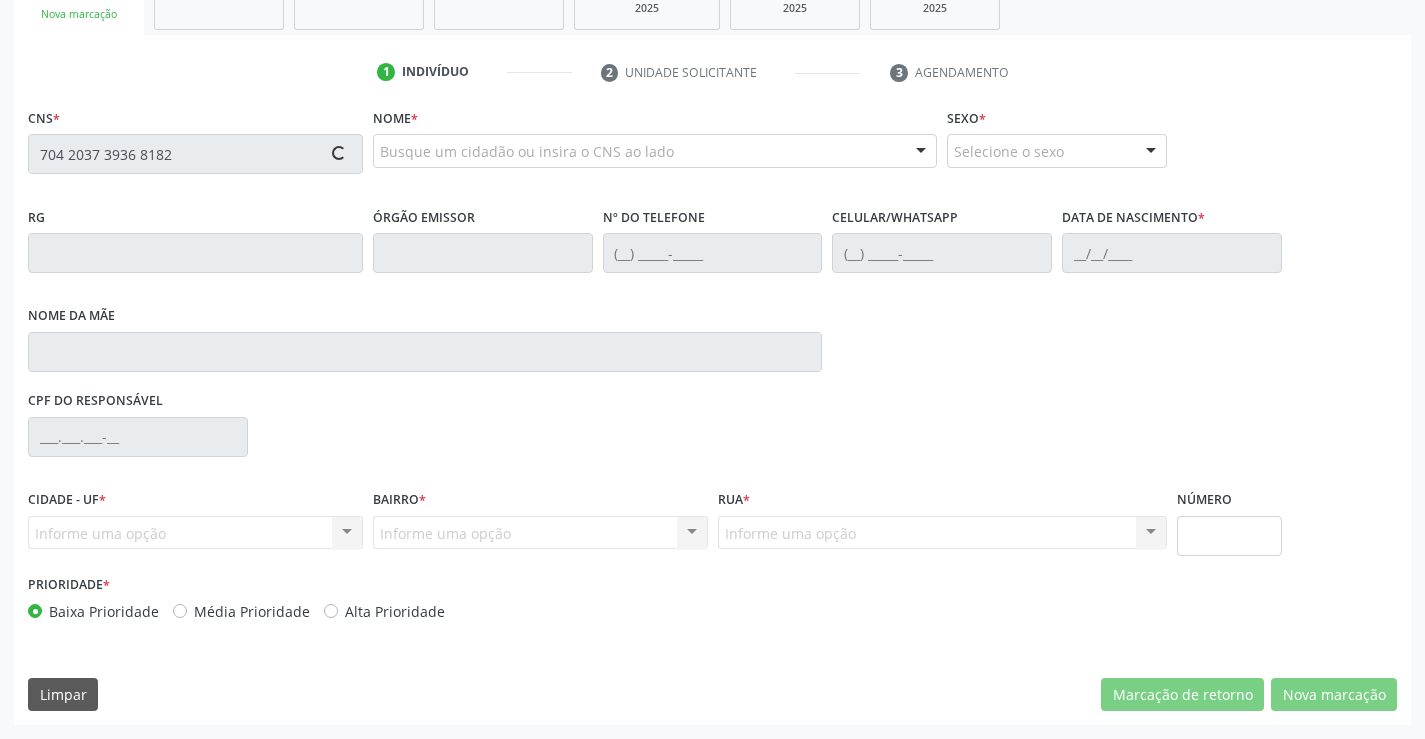 type on "704 2037 3936 8182" 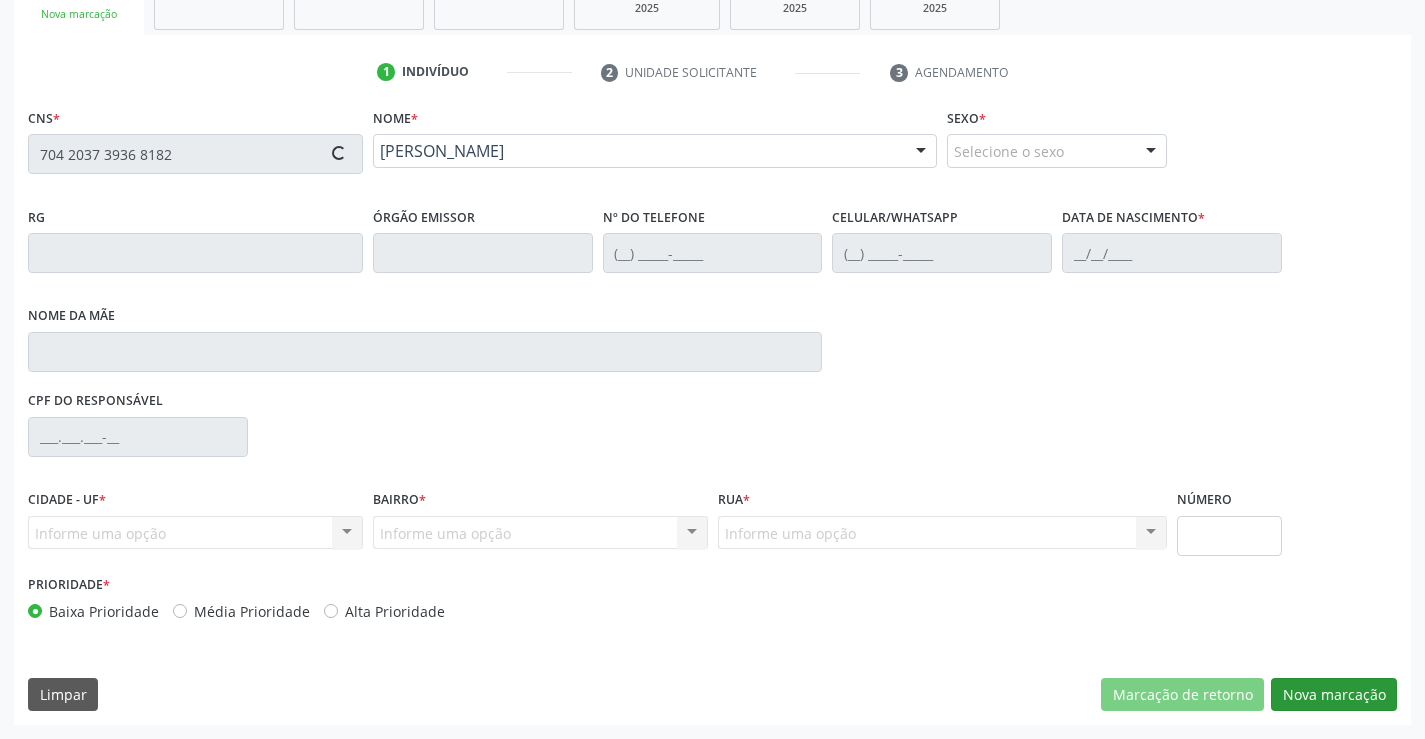 type on "0824358554" 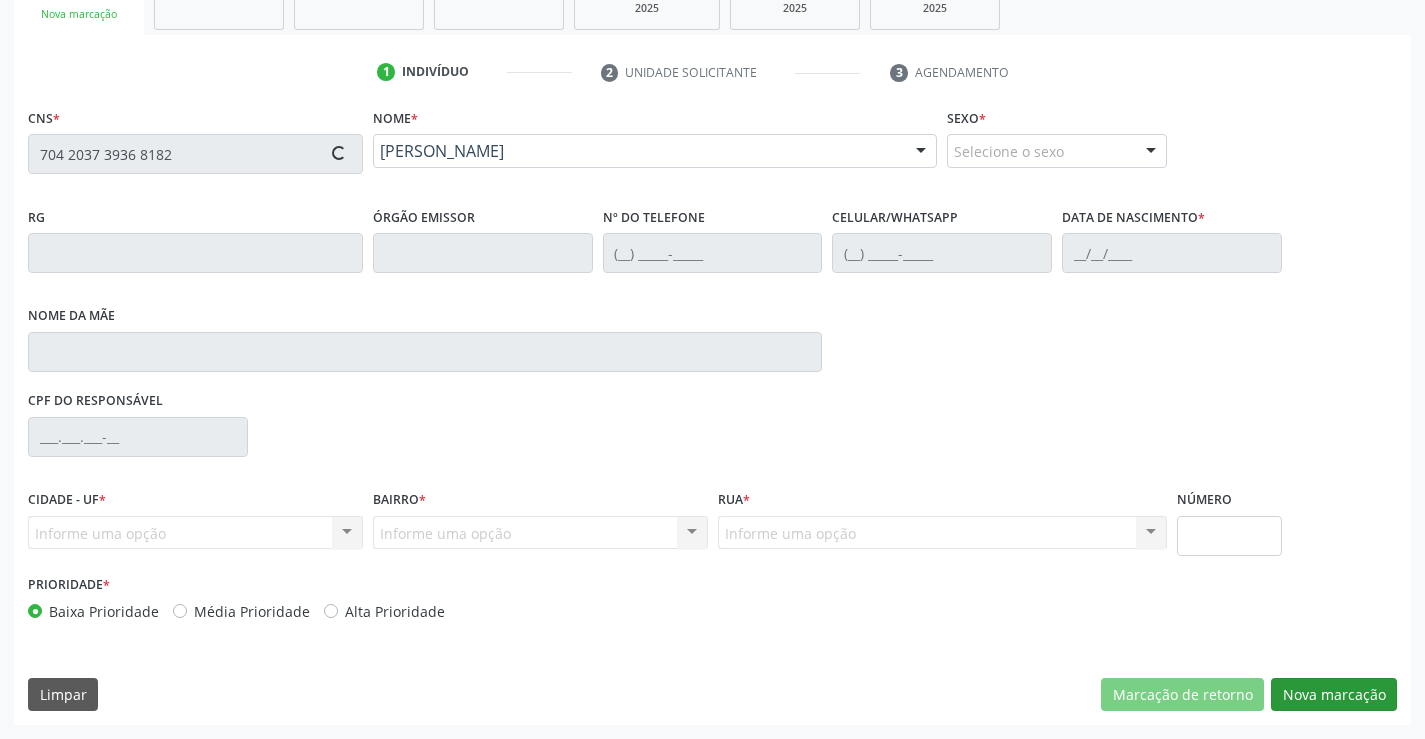 type on "28/12/1975" 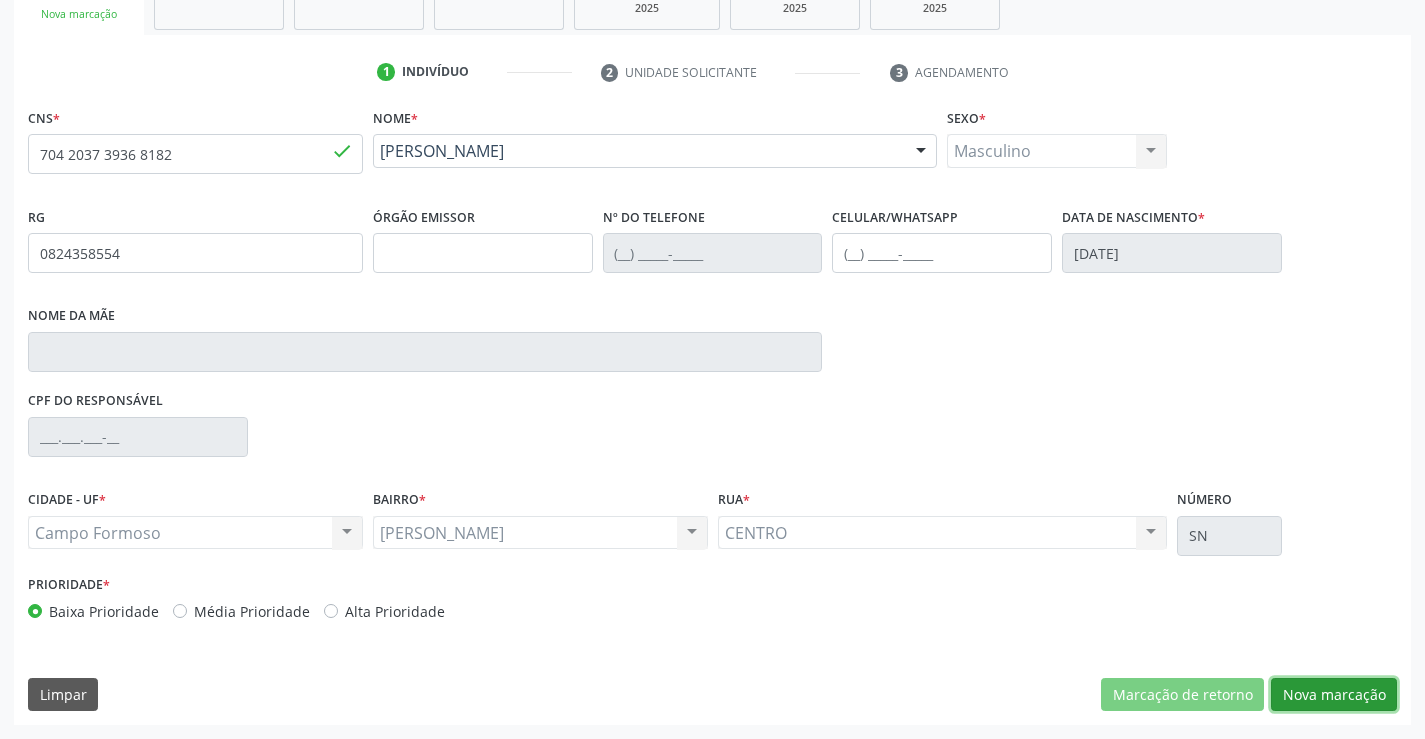 click on "Nova marcação" at bounding box center [1334, 695] 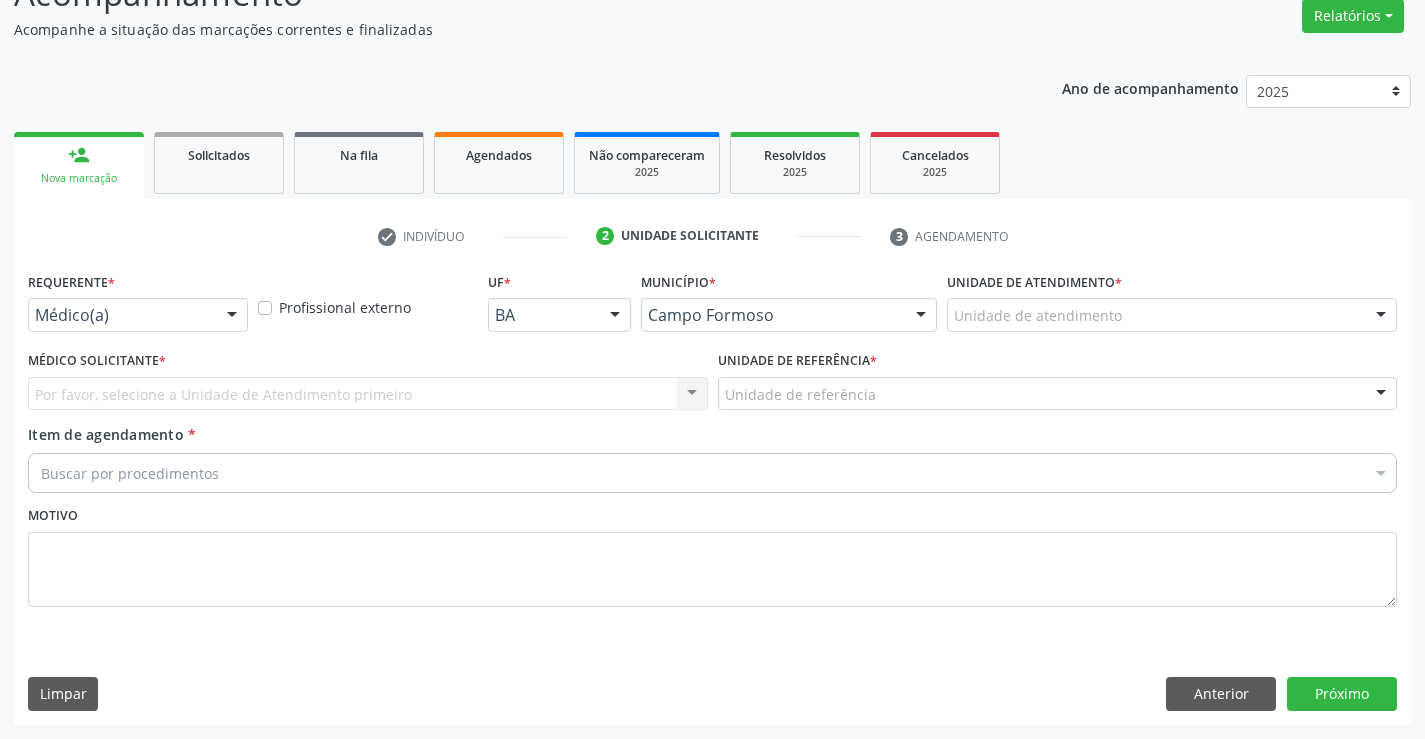 scroll, scrollTop: 167, scrollLeft: 0, axis: vertical 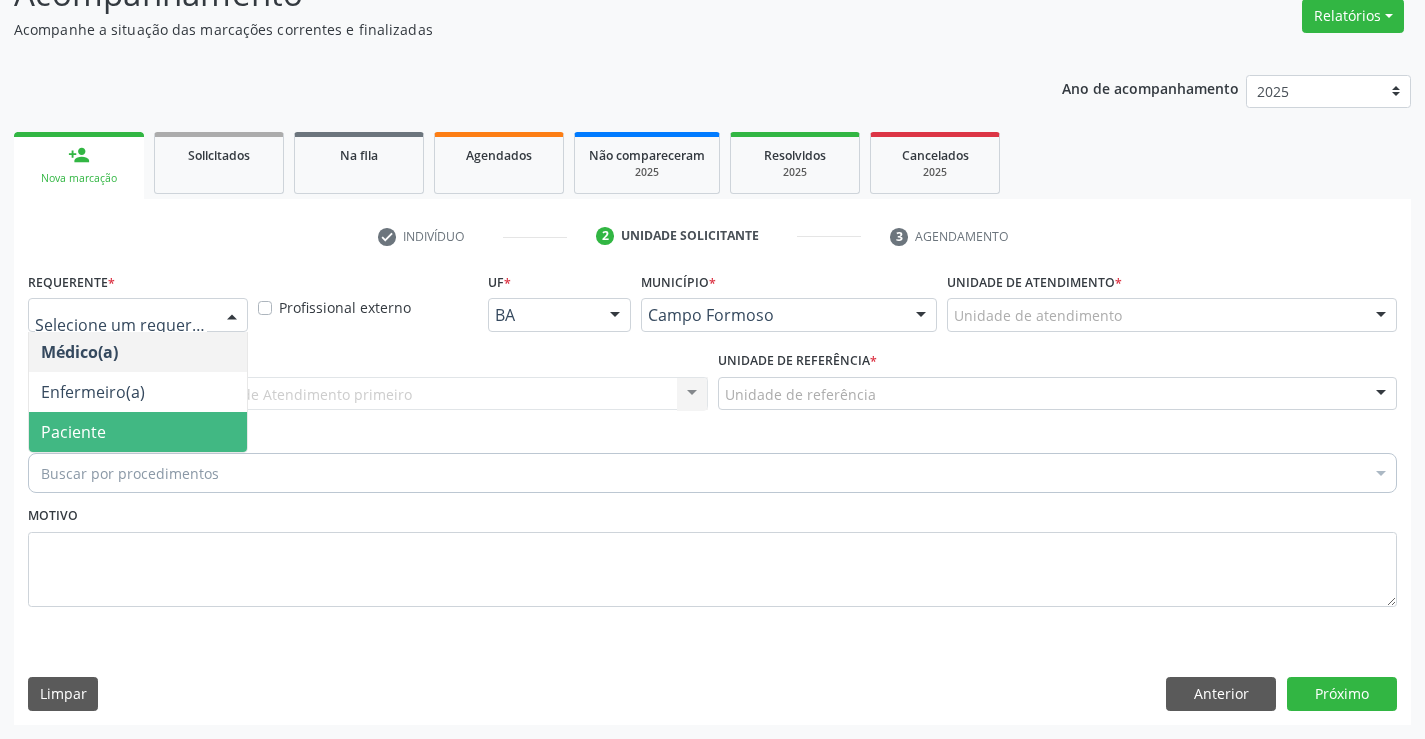 click on "Paciente" at bounding box center (138, 432) 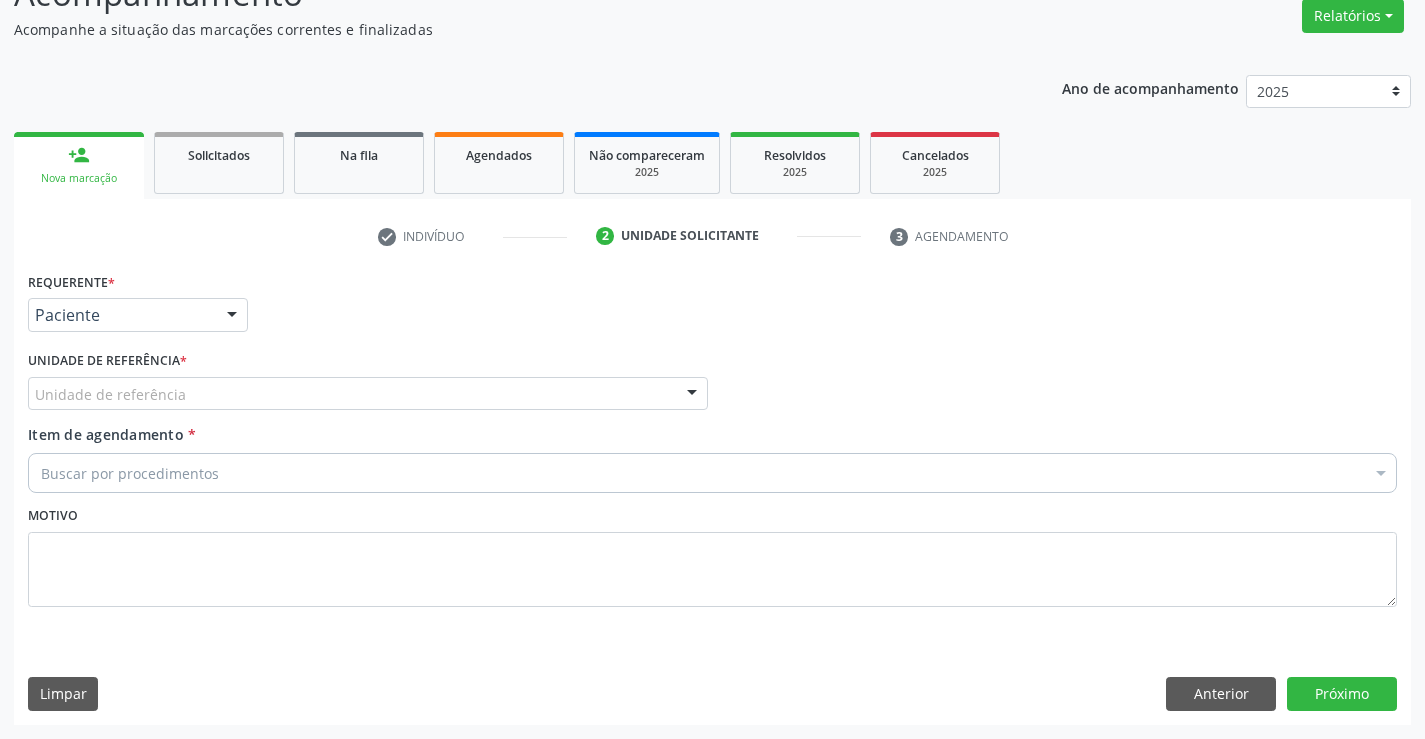 click on "Unidade de referência" at bounding box center [368, 394] 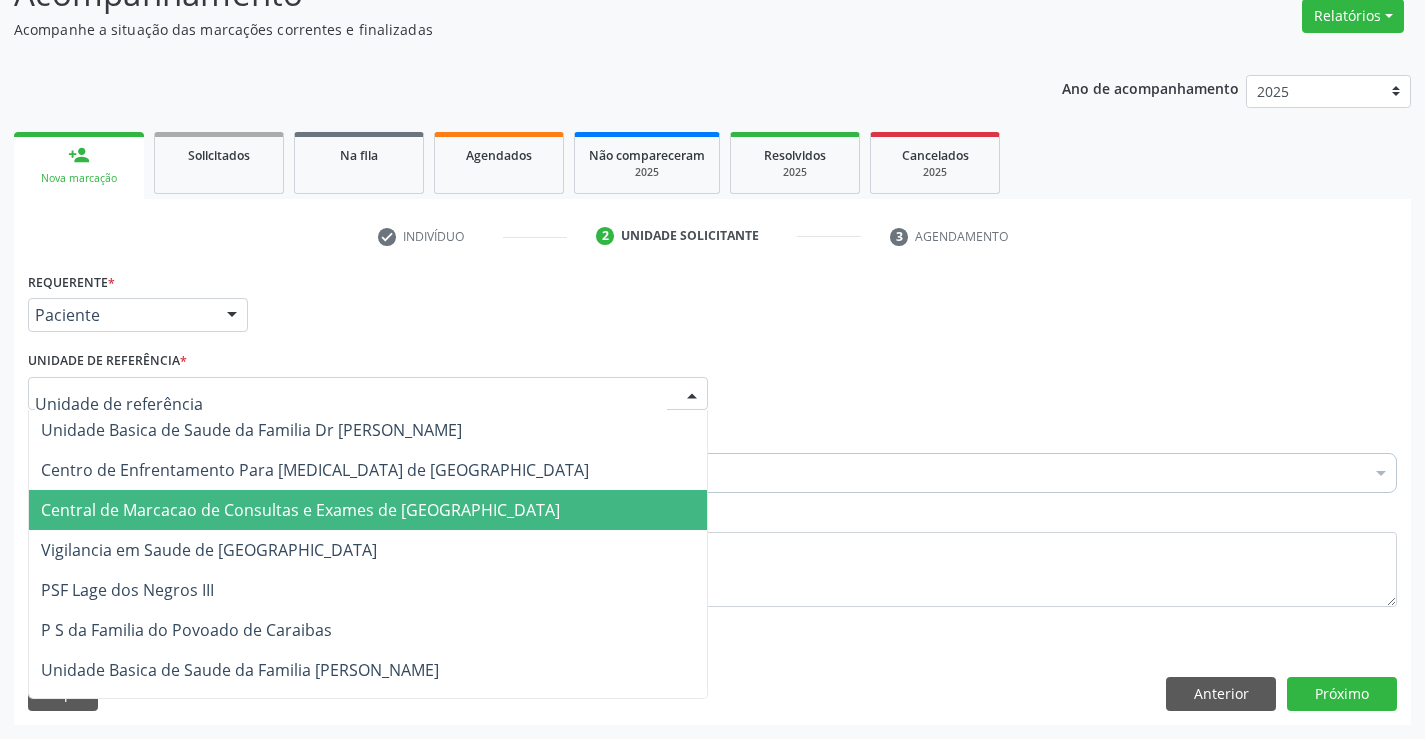 click on "Central de Marcacao de Consultas e Exames de Campo Formoso" at bounding box center (300, 510) 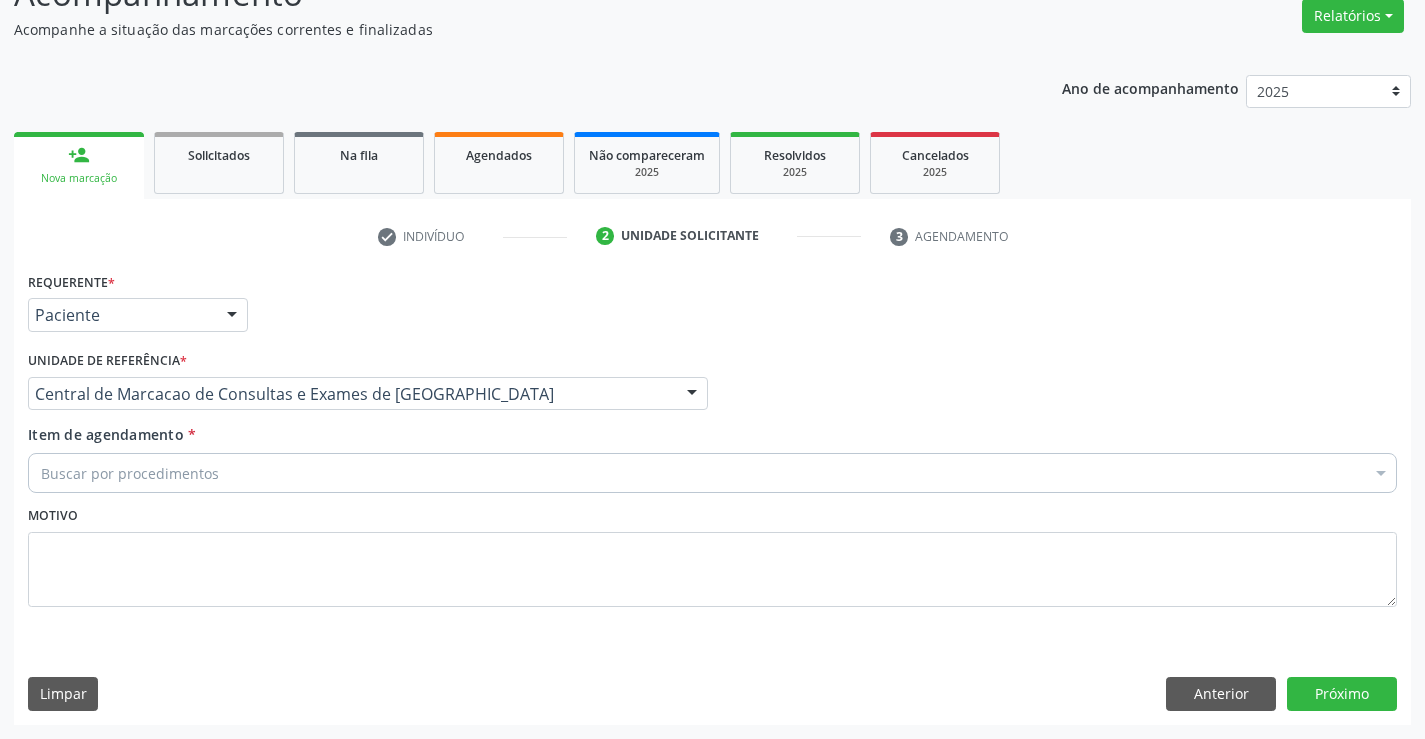 click on "Buscar por procedimentos" at bounding box center (712, 473) 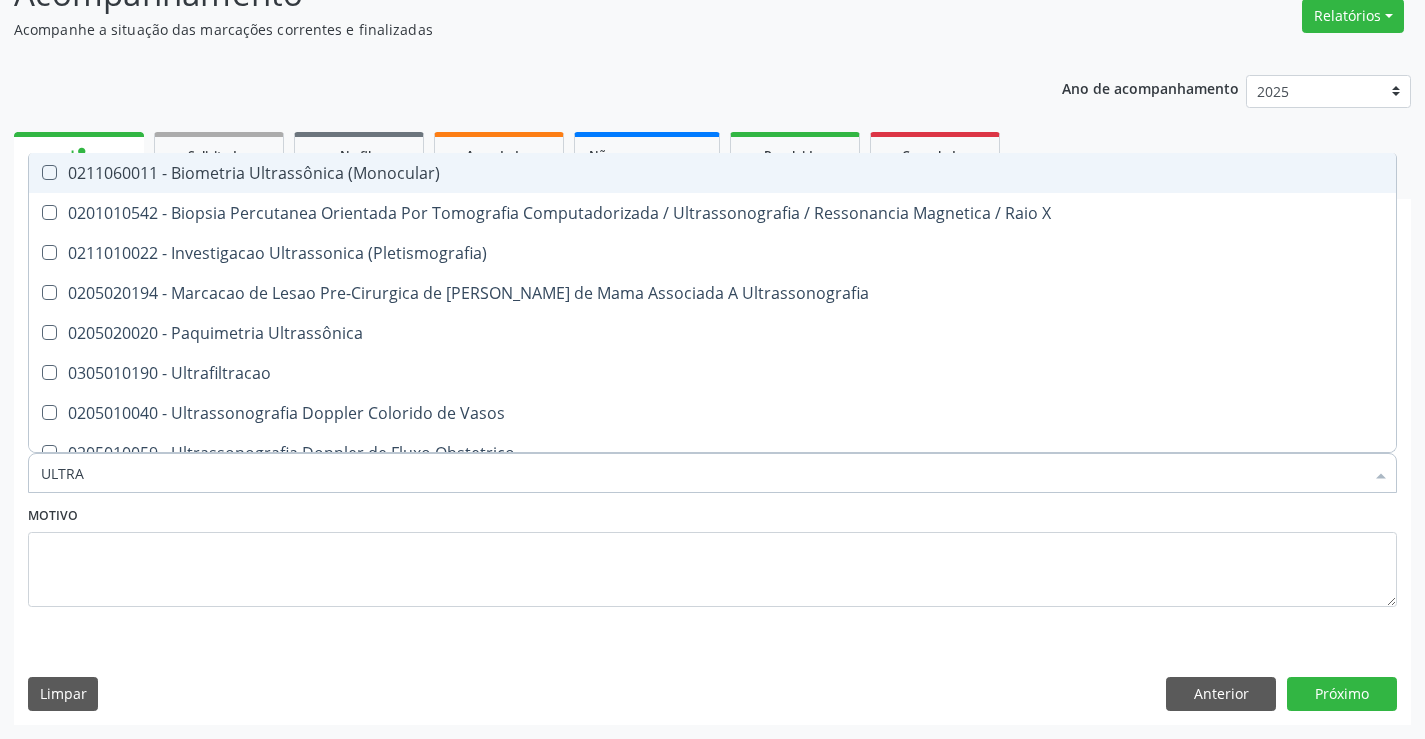 type on "ULTRAS" 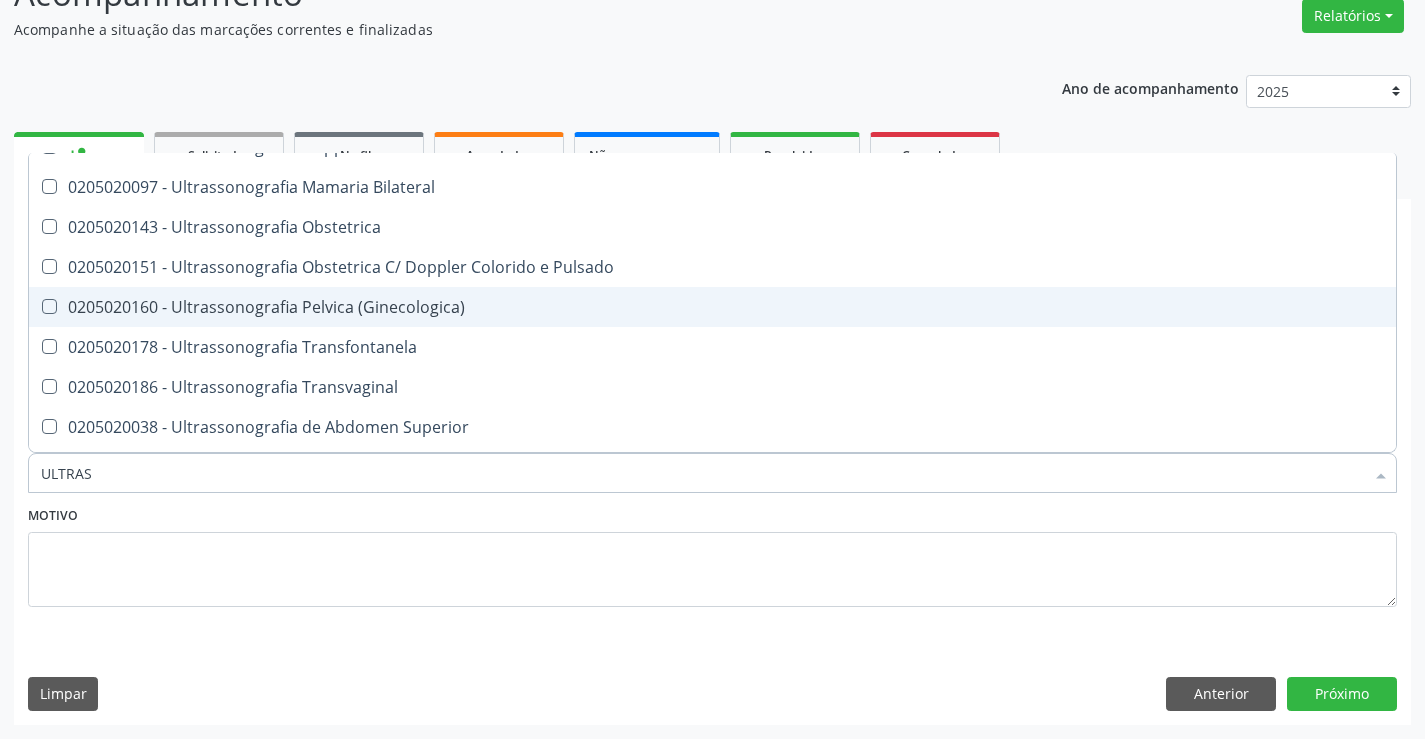 scroll, scrollTop: 400, scrollLeft: 0, axis: vertical 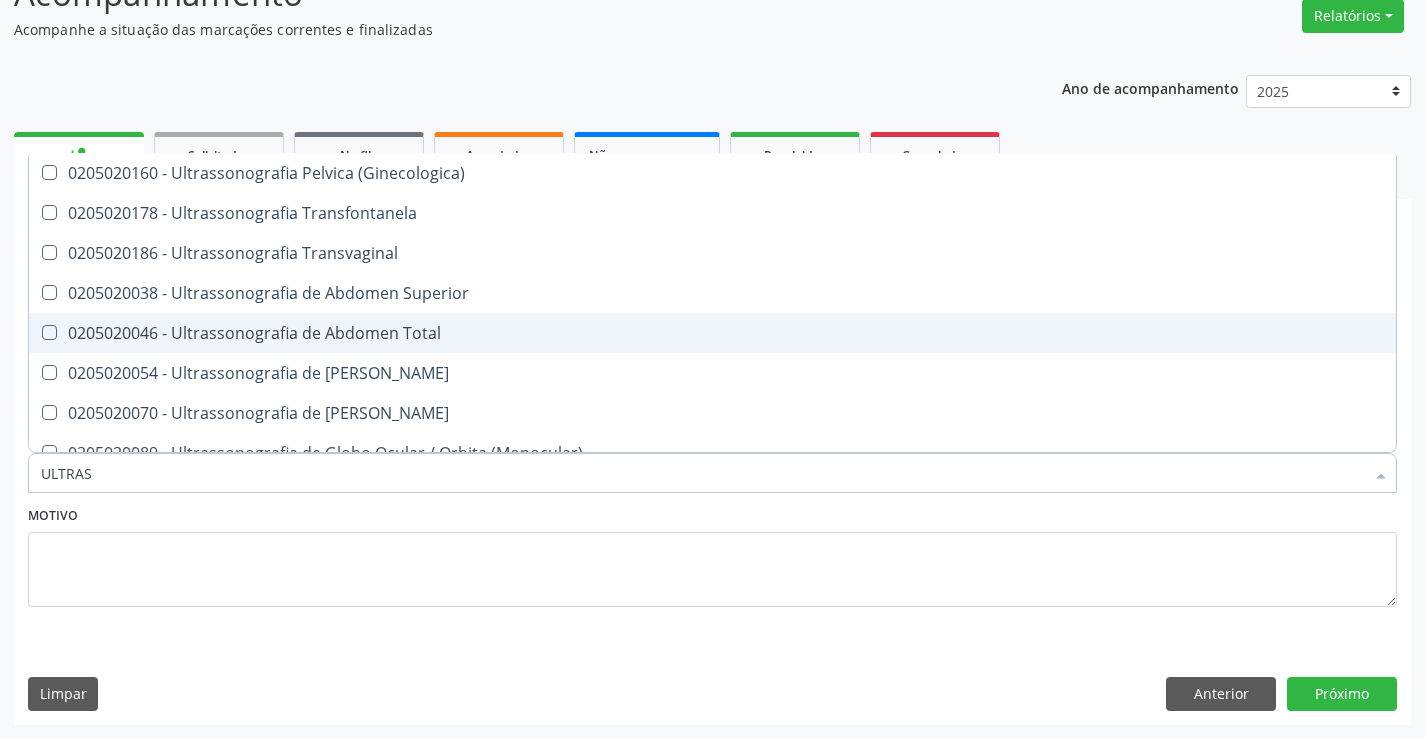 click on "0205020046 - Ultrassonografia de Abdomen Total" at bounding box center [712, 333] 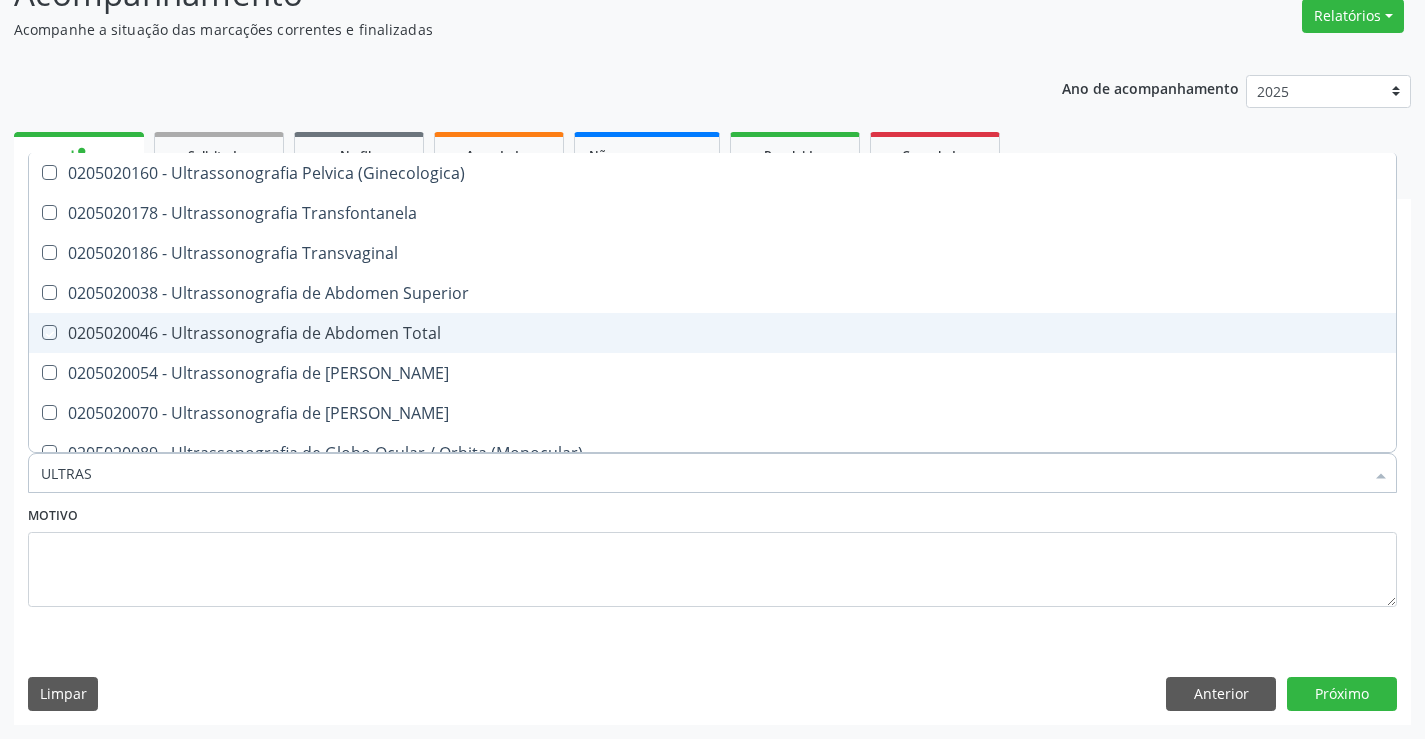 checkbox on "true" 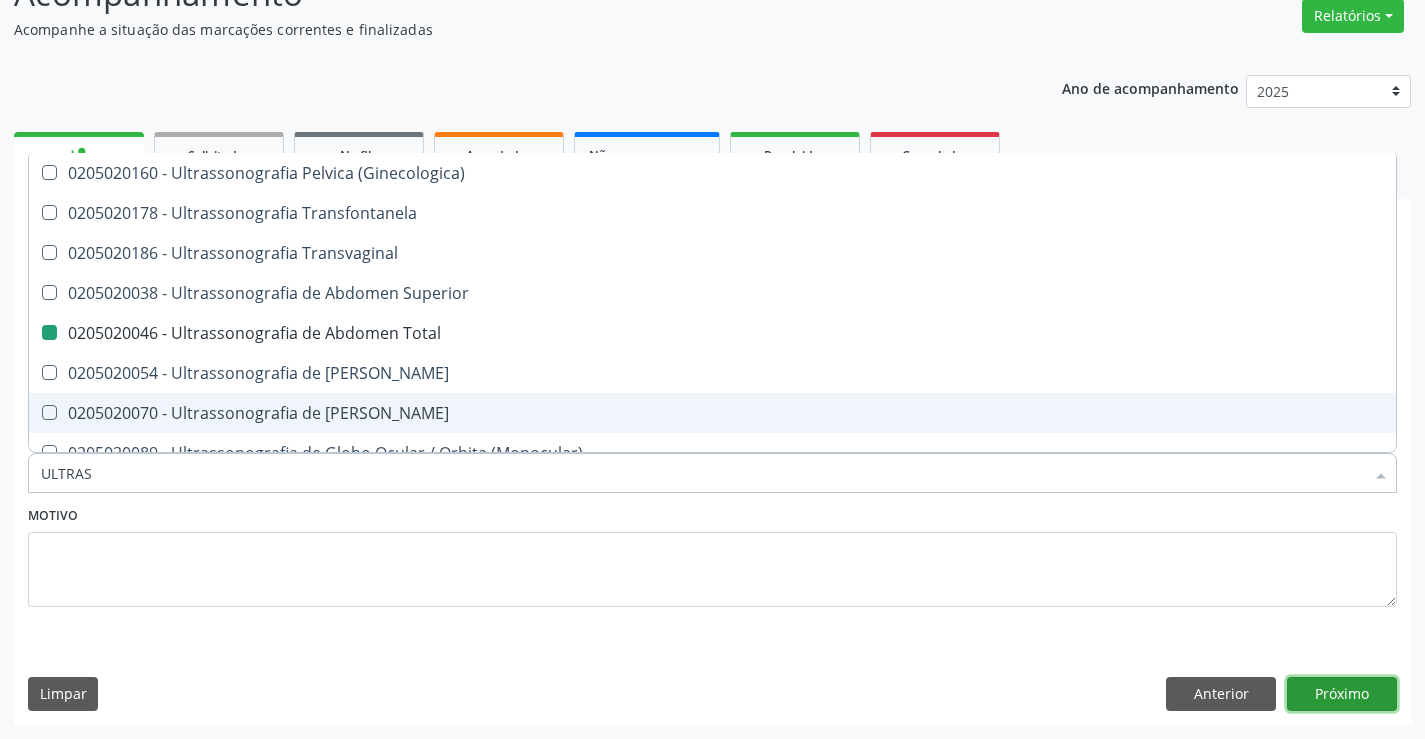 click on "Próximo" at bounding box center (1342, 694) 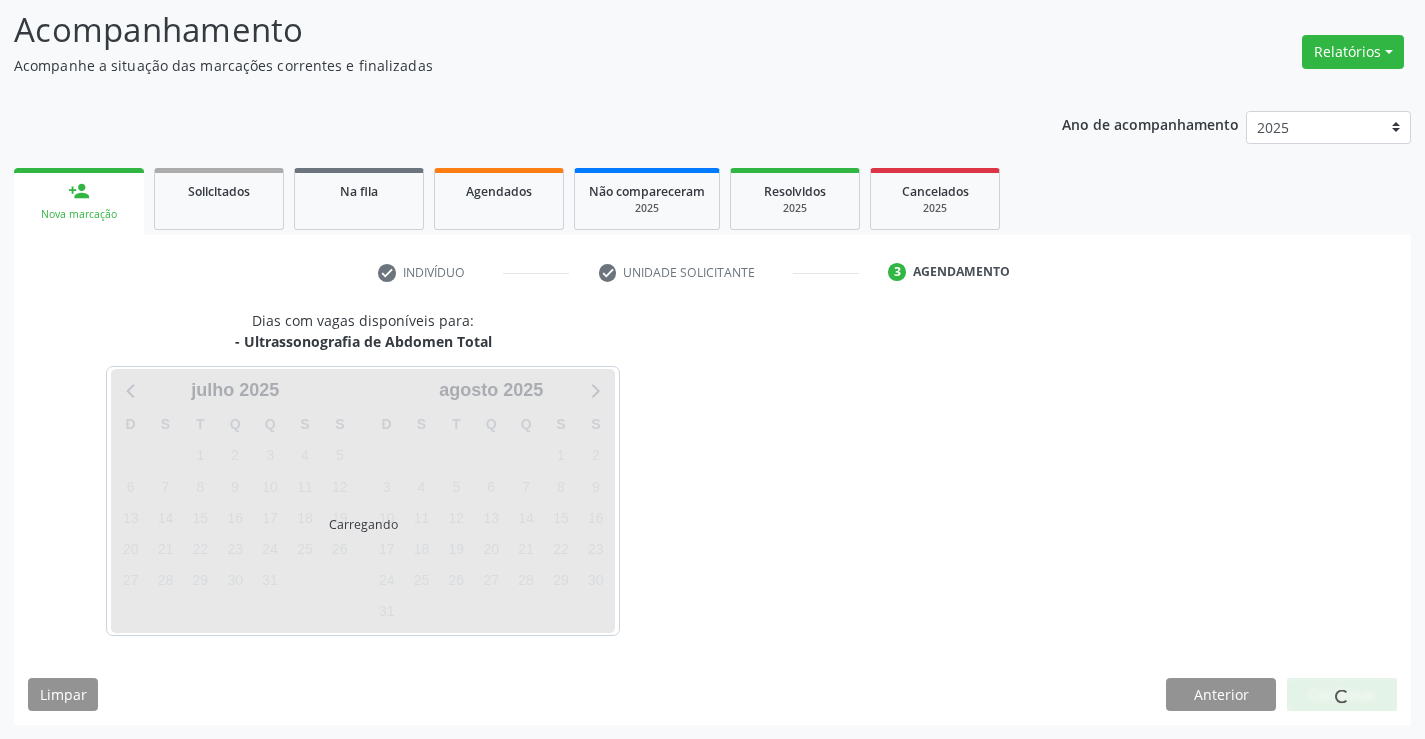 scroll, scrollTop: 131, scrollLeft: 0, axis: vertical 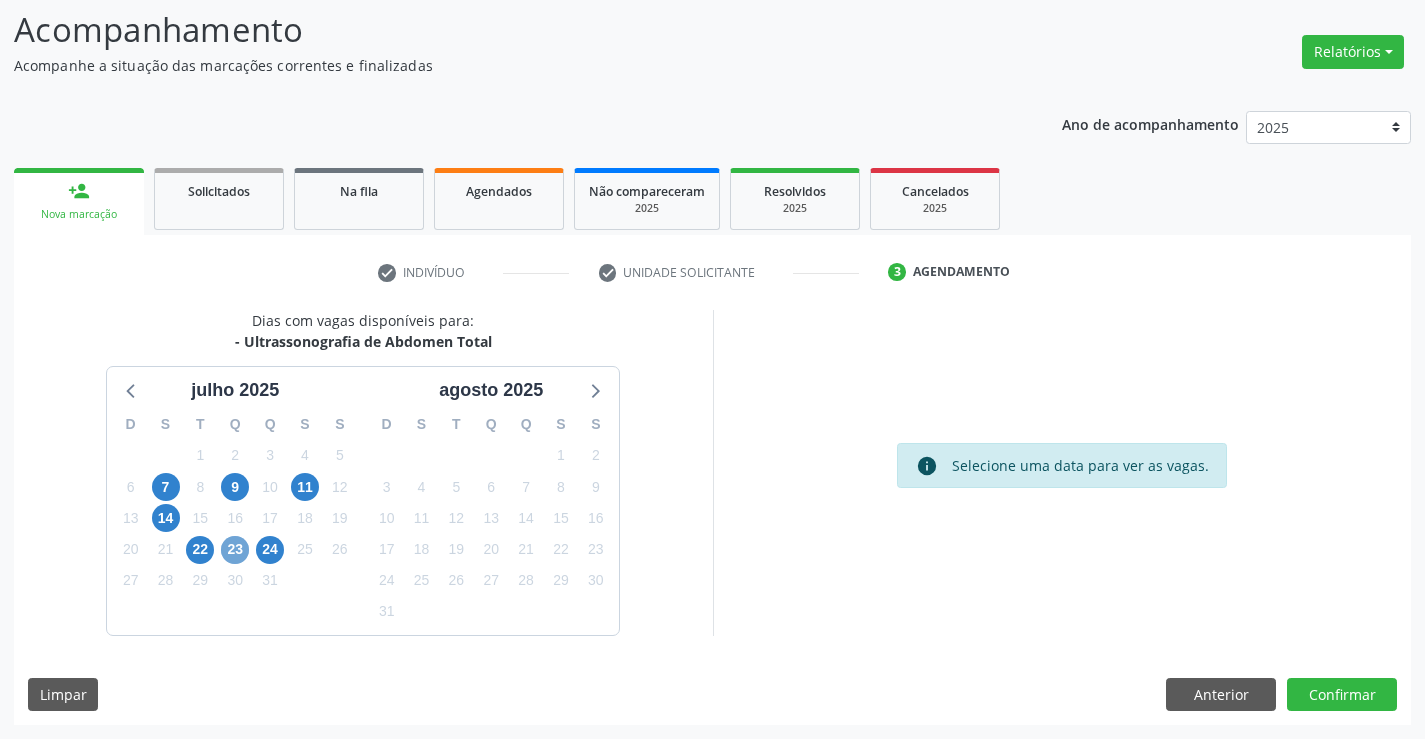 click on "23" at bounding box center (235, 550) 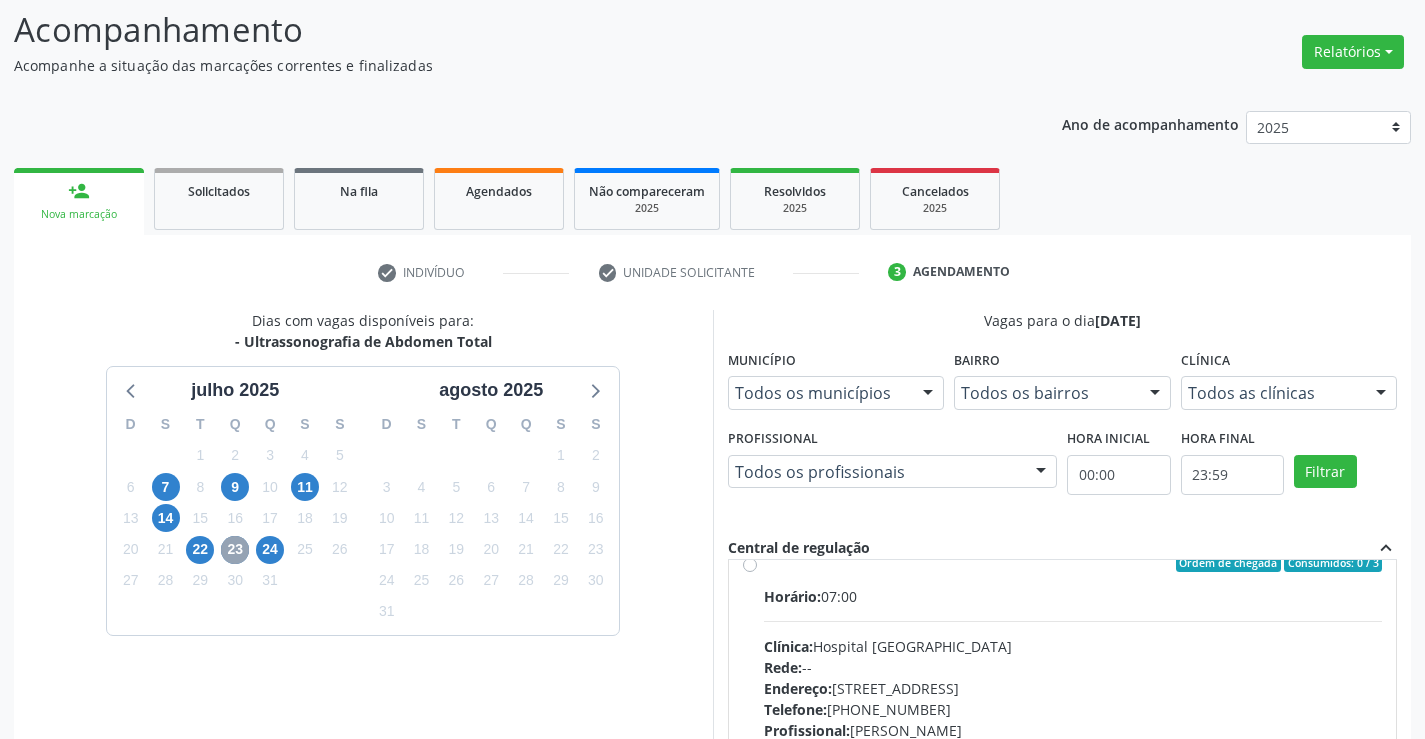 scroll, scrollTop: 0, scrollLeft: 0, axis: both 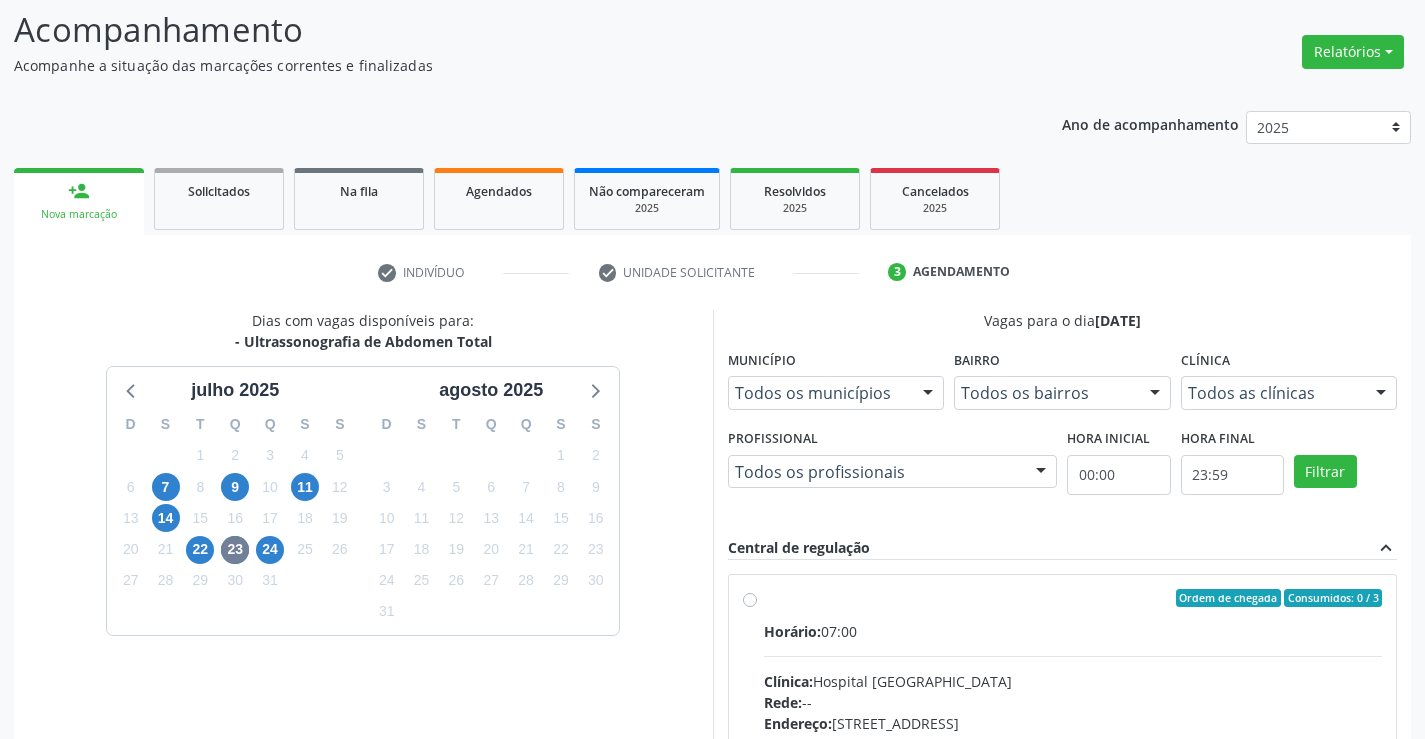 click on "Ordem de chegada
Consumidos: 0 / 3
Horário:   07:00
Clínica:  Hospital Sao Francisco
Rede:
--
Endereço:   Blocos, nº 258, Centro, Campo Formoso - BA
Telefone:   (74) 36451217
Profissional:
Danilo Souza Cardoso
Informações adicionais sobre o atendimento
Idade de atendimento:
de 0 a 120 anos
Gênero(s) atendido(s):
Masculino e Feminino
Informações adicionais:
--" at bounding box center (1073, 742) 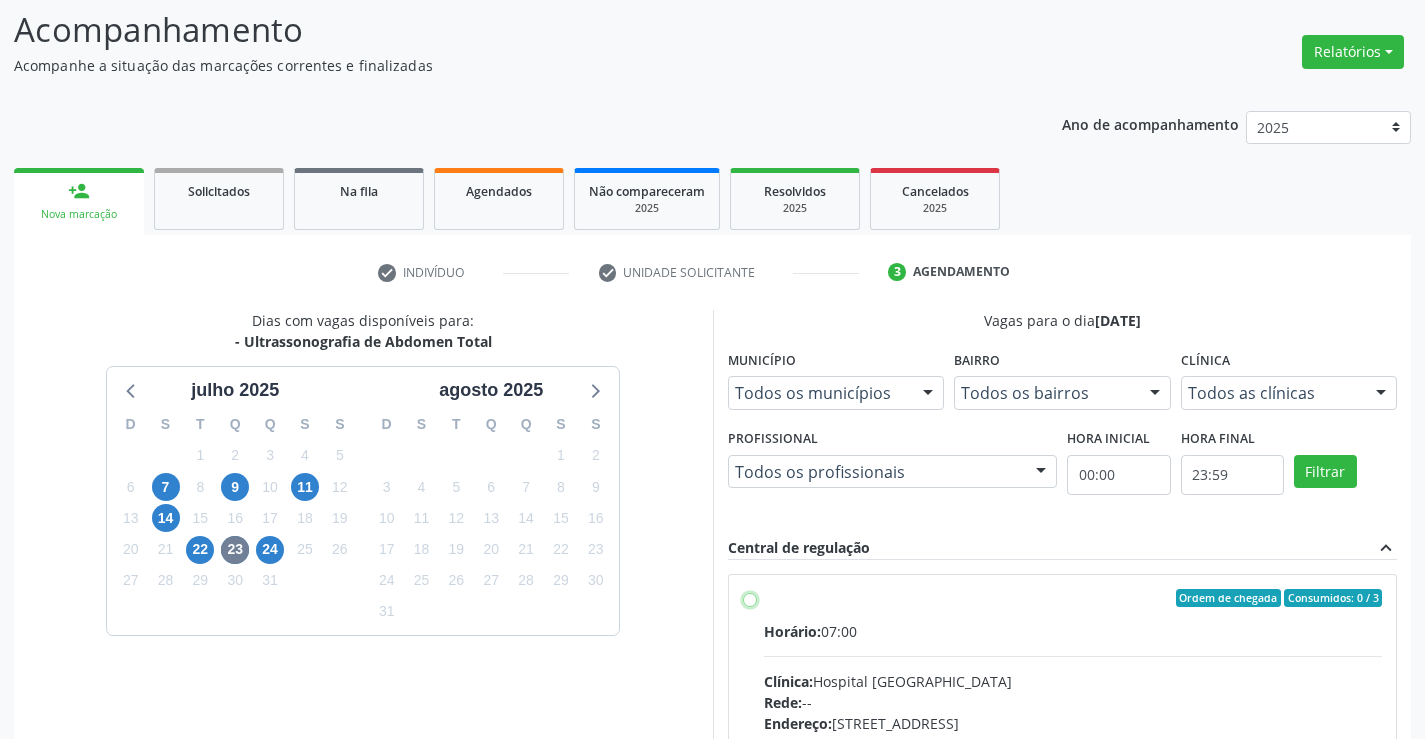 click on "Ordem de chegada
Consumidos: 0 / 3
Horário:   07:00
Clínica:  Hospital Sao Francisco
Rede:
--
Endereço:   Blocos, nº 258, Centro, Campo Formoso - BA
Telefone:   (74) 36451217
Profissional:
Danilo Souza Cardoso
Informações adicionais sobre o atendimento
Idade de atendimento:
de 0 a 120 anos
Gênero(s) atendido(s):
Masculino e Feminino
Informações adicionais:
--" at bounding box center [750, 598] 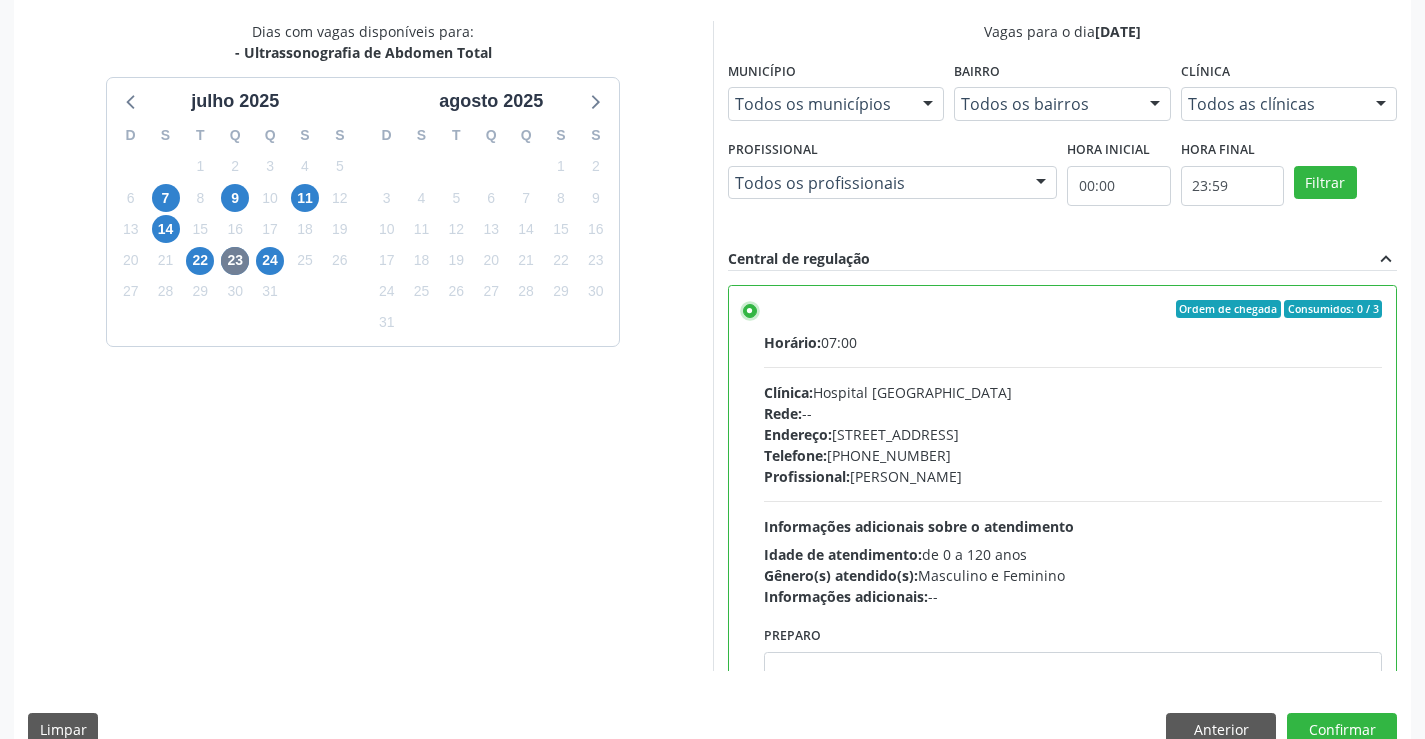 scroll, scrollTop: 456, scrollLeft: 0, axis: vertical 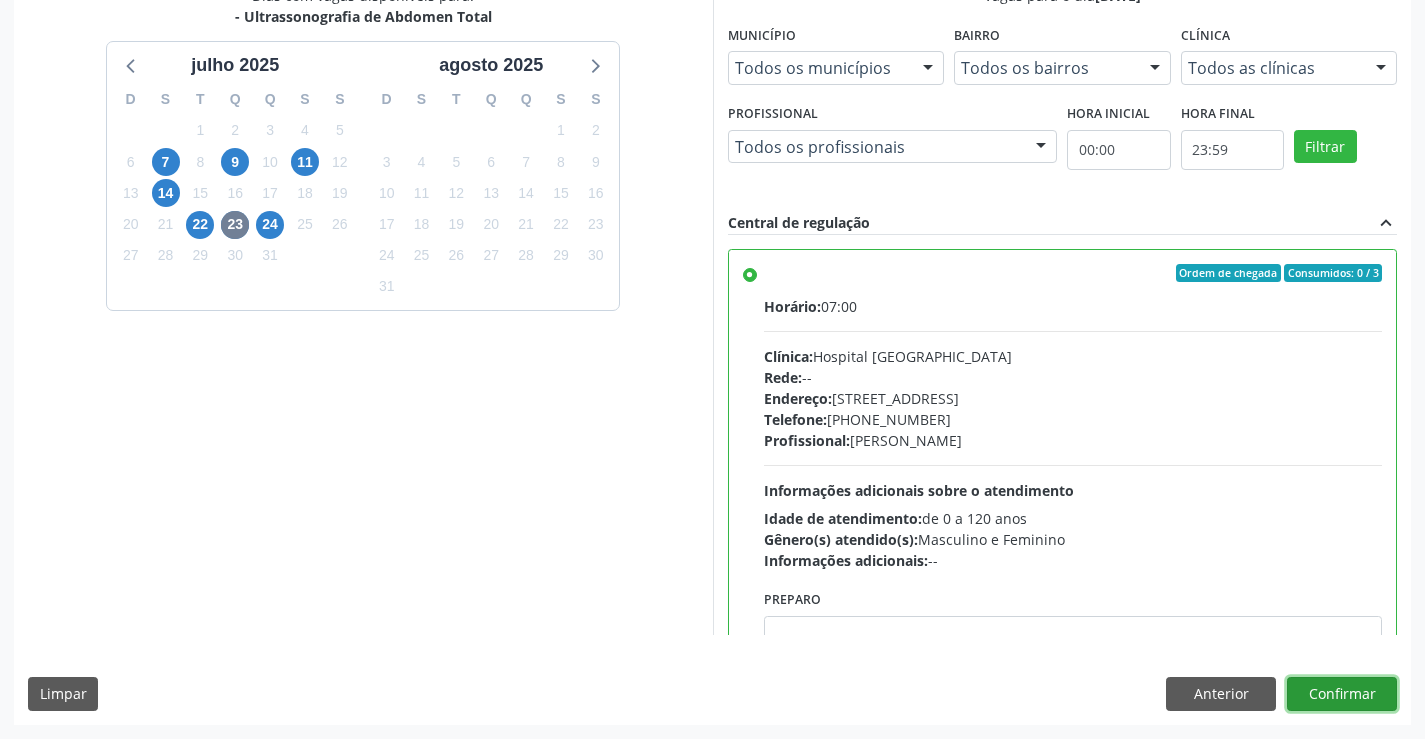click on "Confirmar" at bounding box center (1342, 694) 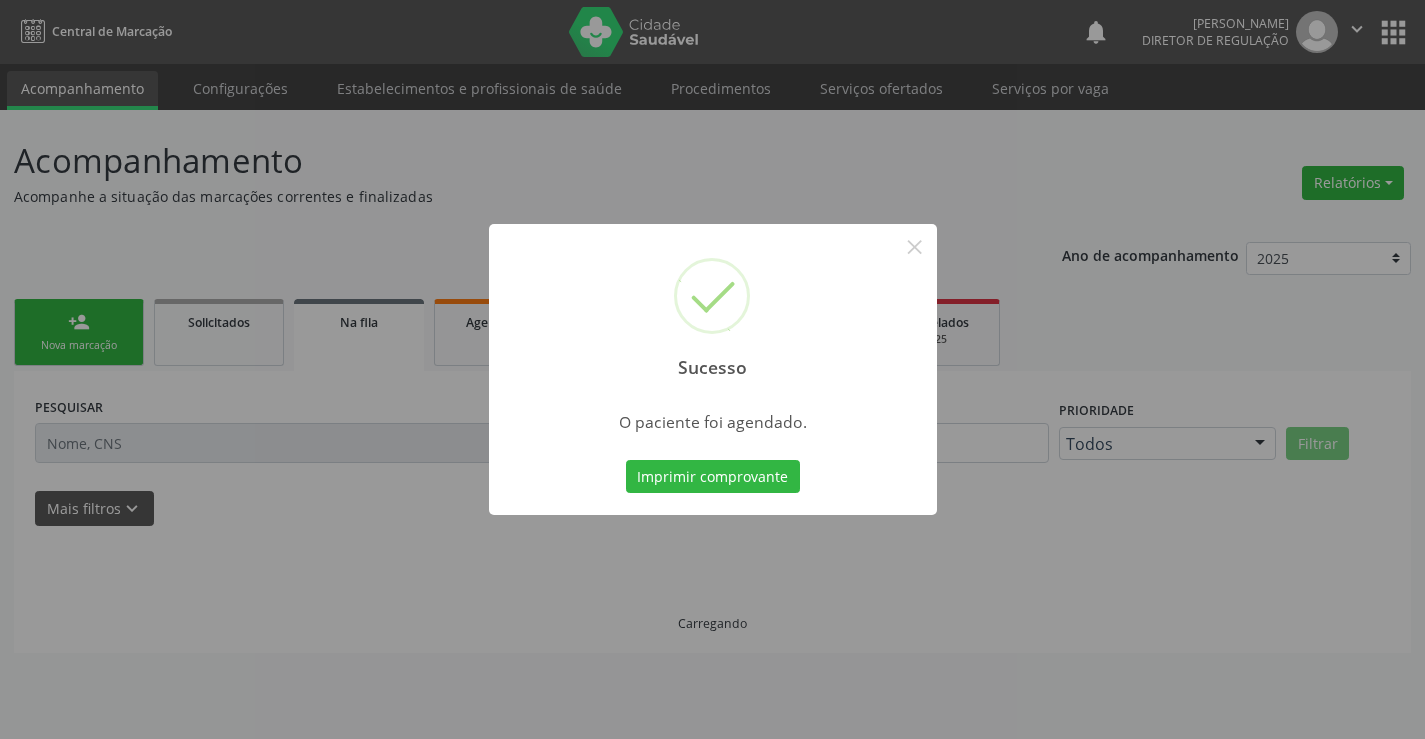 scroll, scrollTop: 0, scrollLeft: 0, axis: both 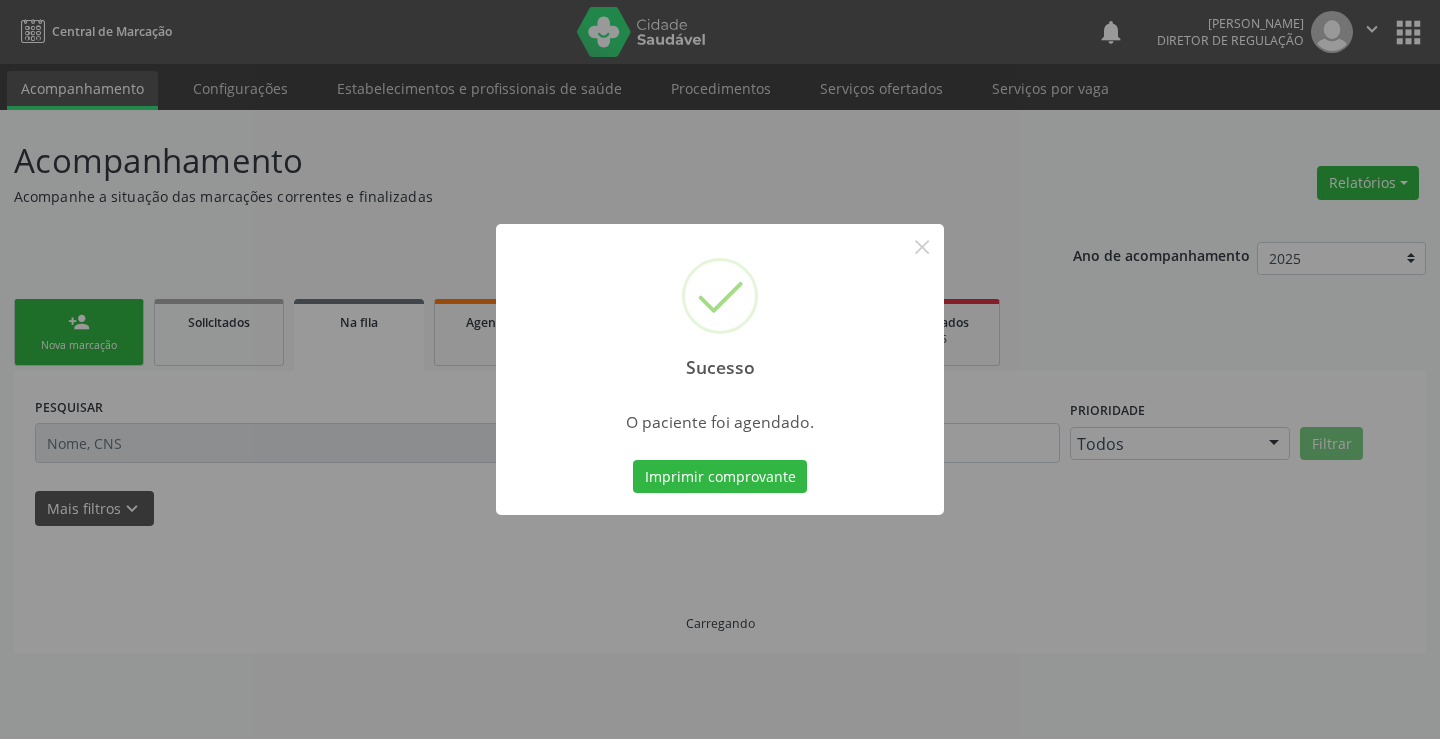type 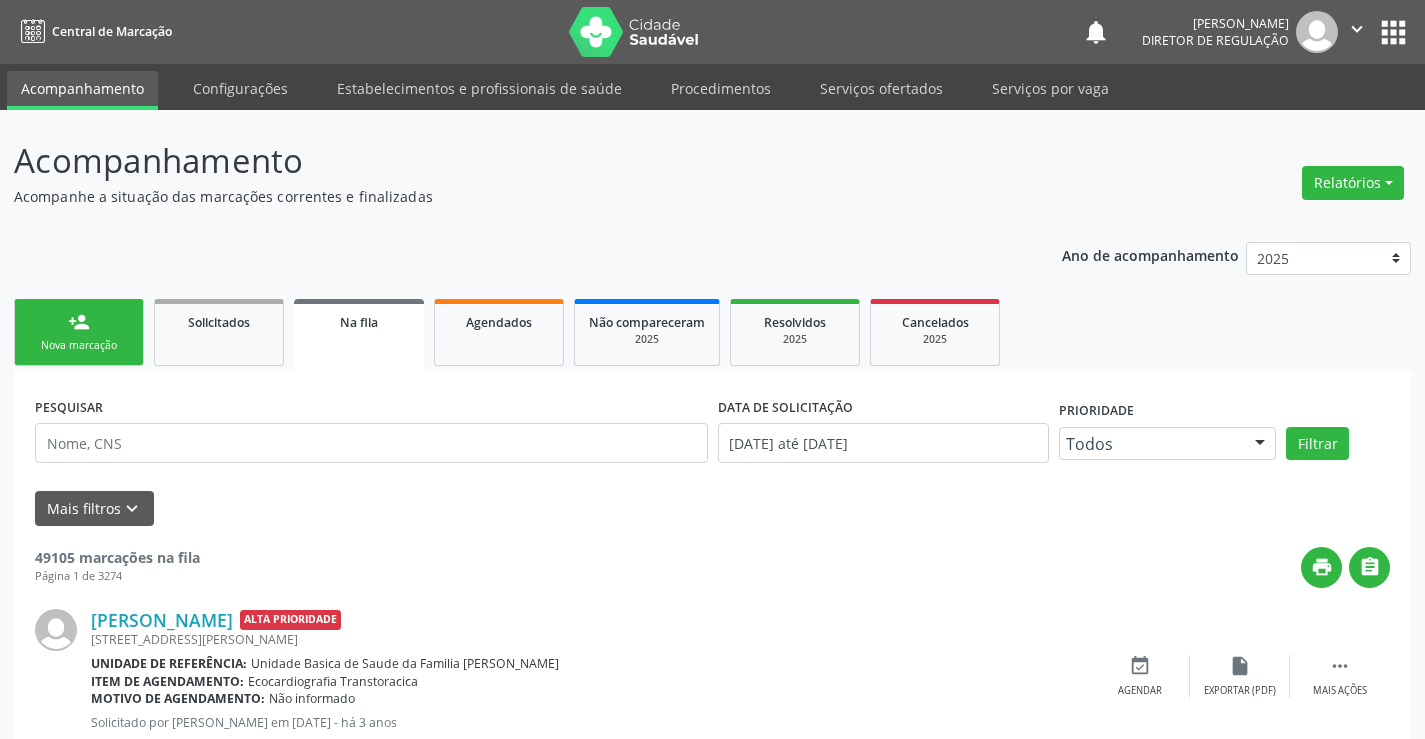 click on "person_add
Nova marcação" at bounding box center [79, 332] 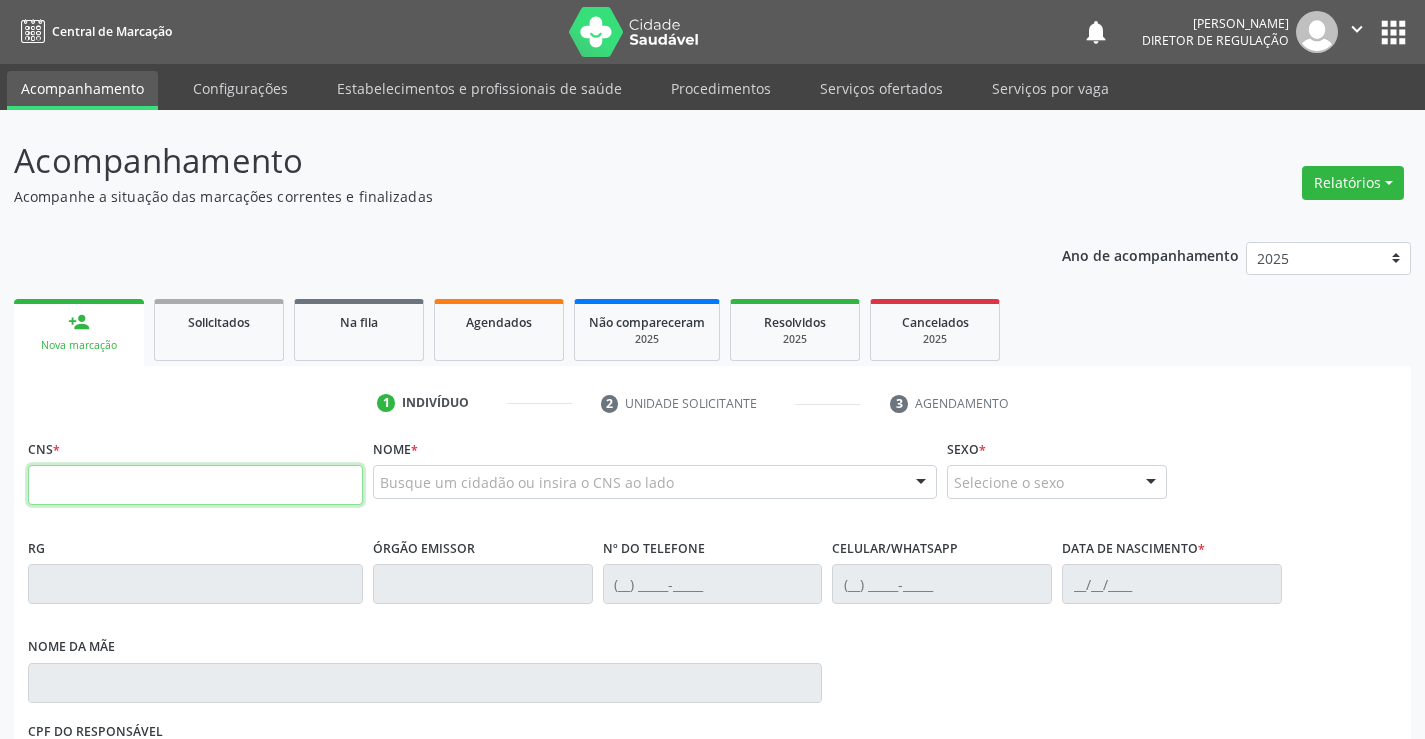 click at bounding box center (195, 485) 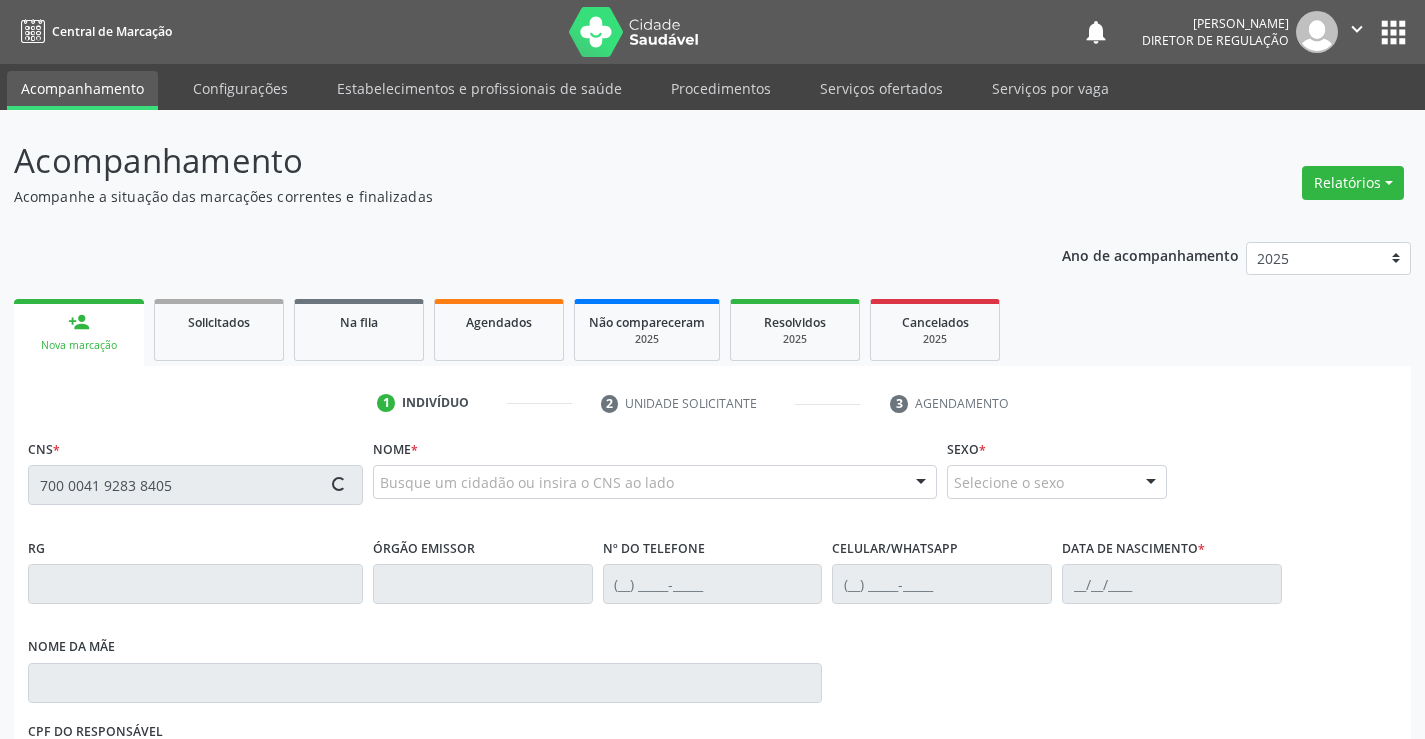 type on "700 0041 9283 8405" 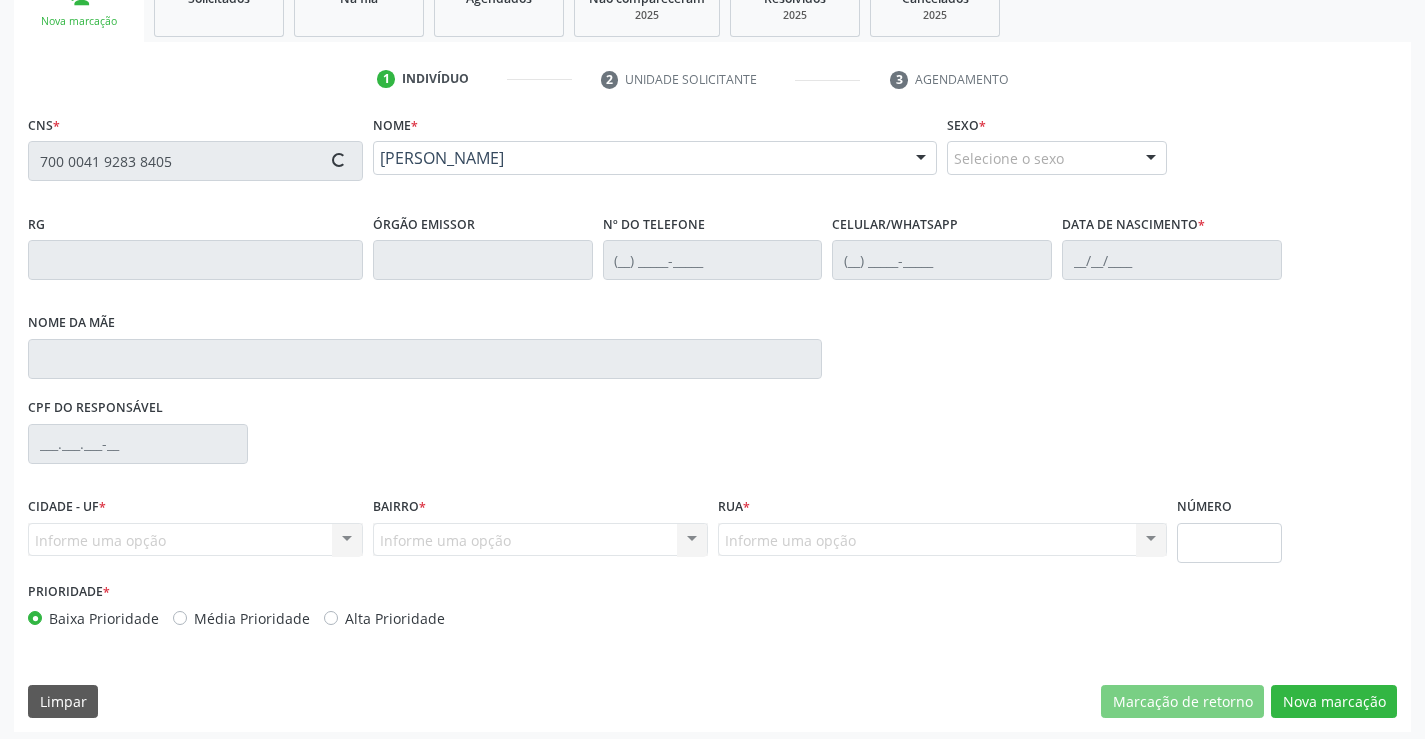 scroll, scrollTop: 331, scrollLeft: 0, axis: vertical 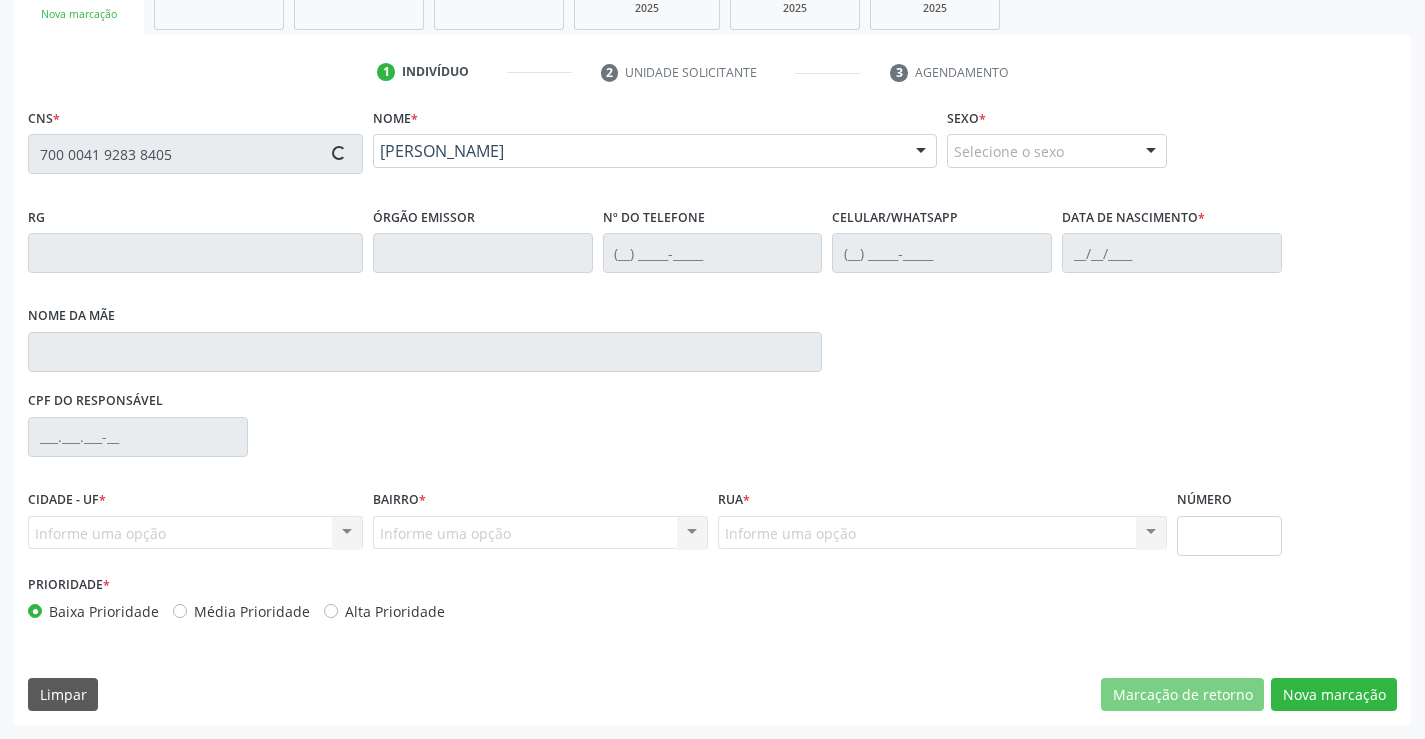type on "007744305" 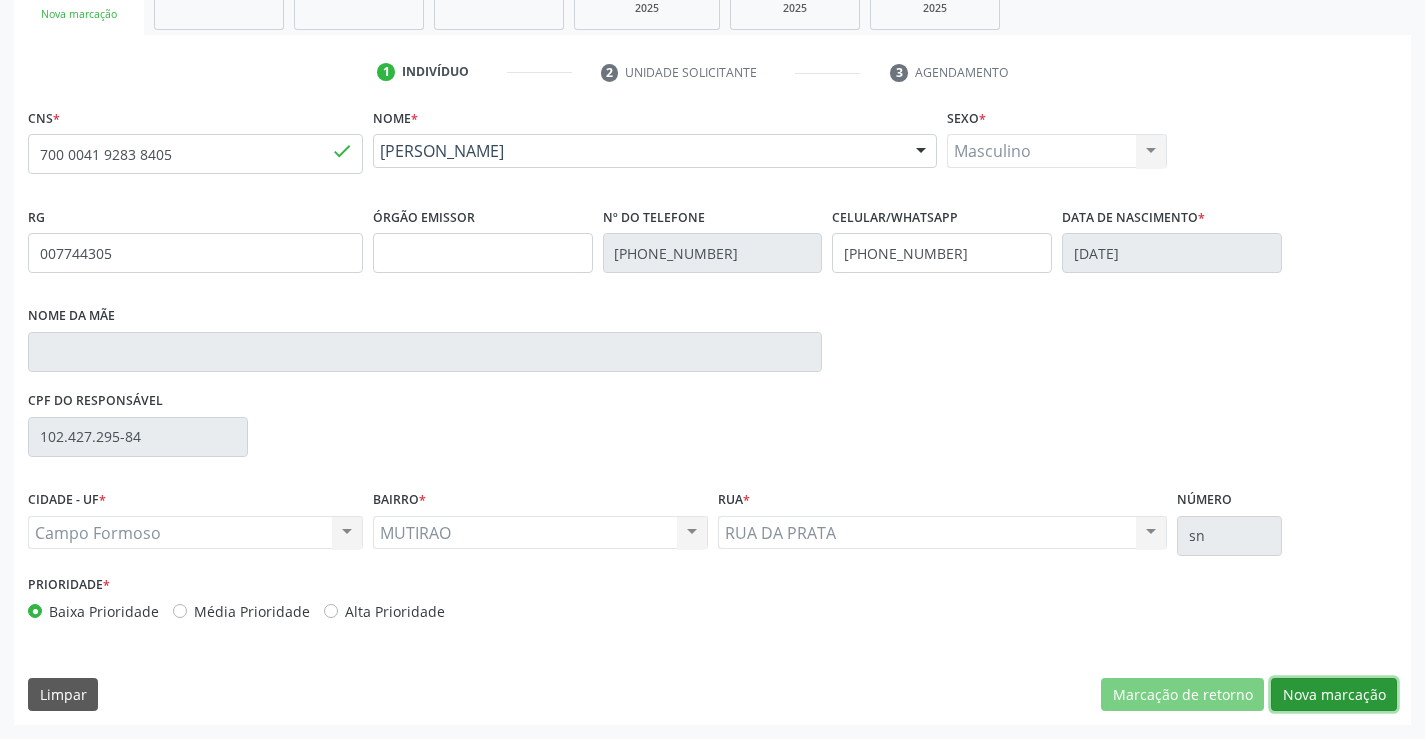 click on "Nova marcação" at bounding box center (1334, 695) 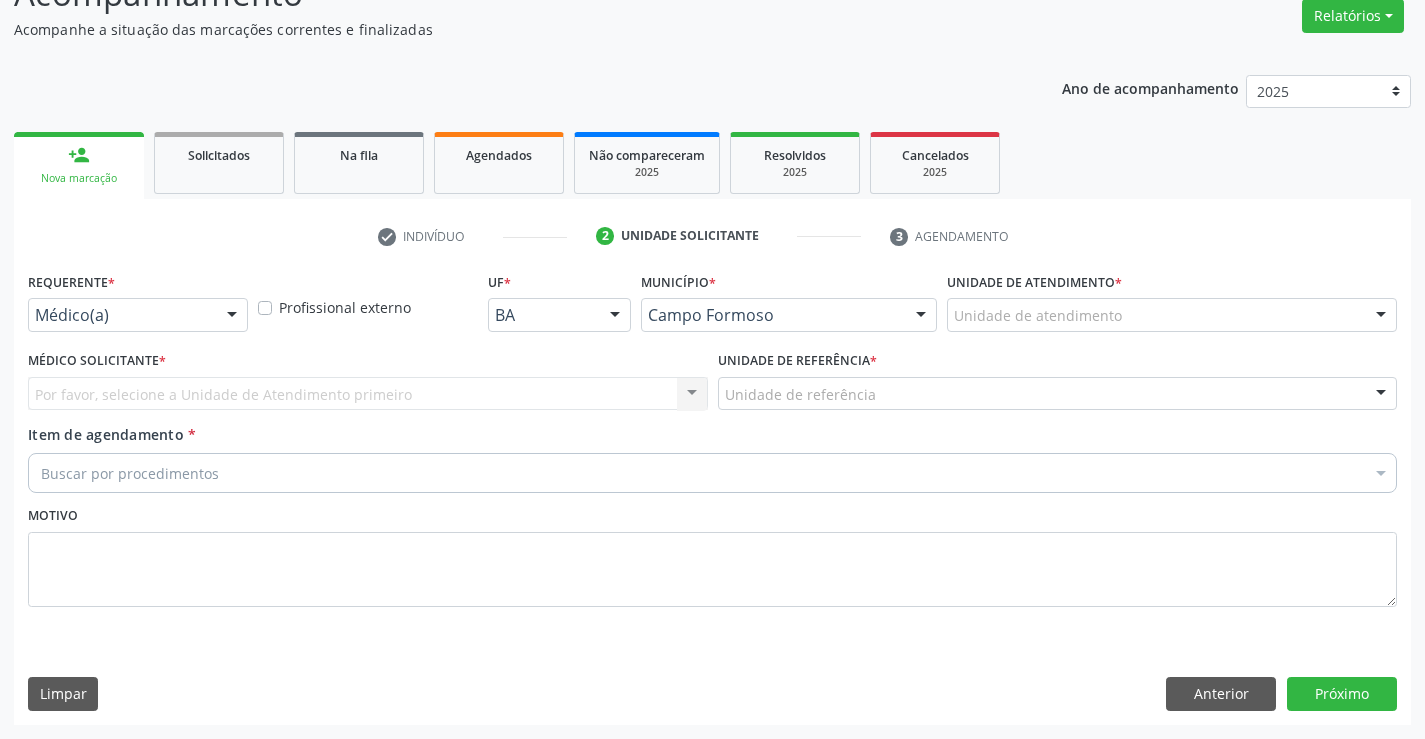 scroll, scrollTop: 167, scrollLeft: 0, axis: vertical 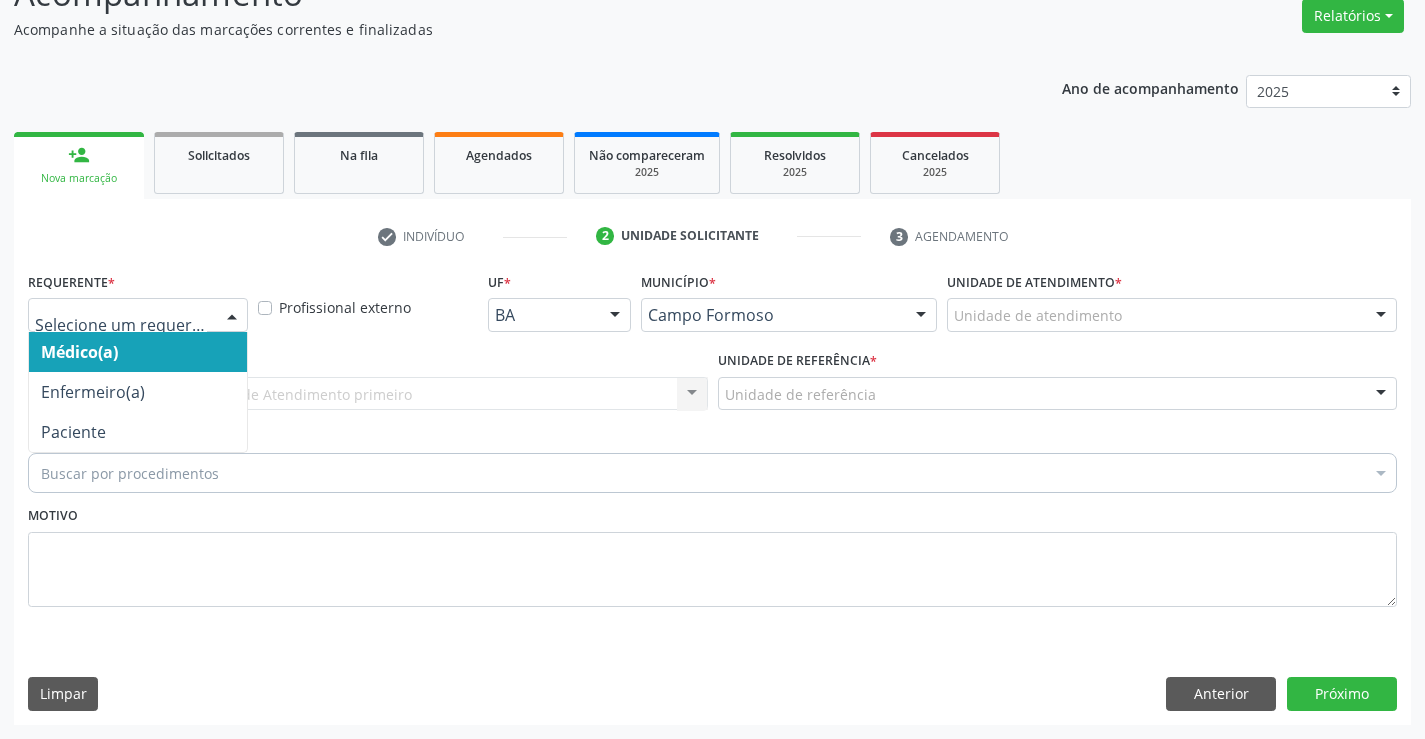 click on "Médico(a)   Enfermeiro(a)   Paciente
Nenhum resultado encontrado para: "   "
Não há nenhuma opção para ser exibida." at bounding box center [138, 315] 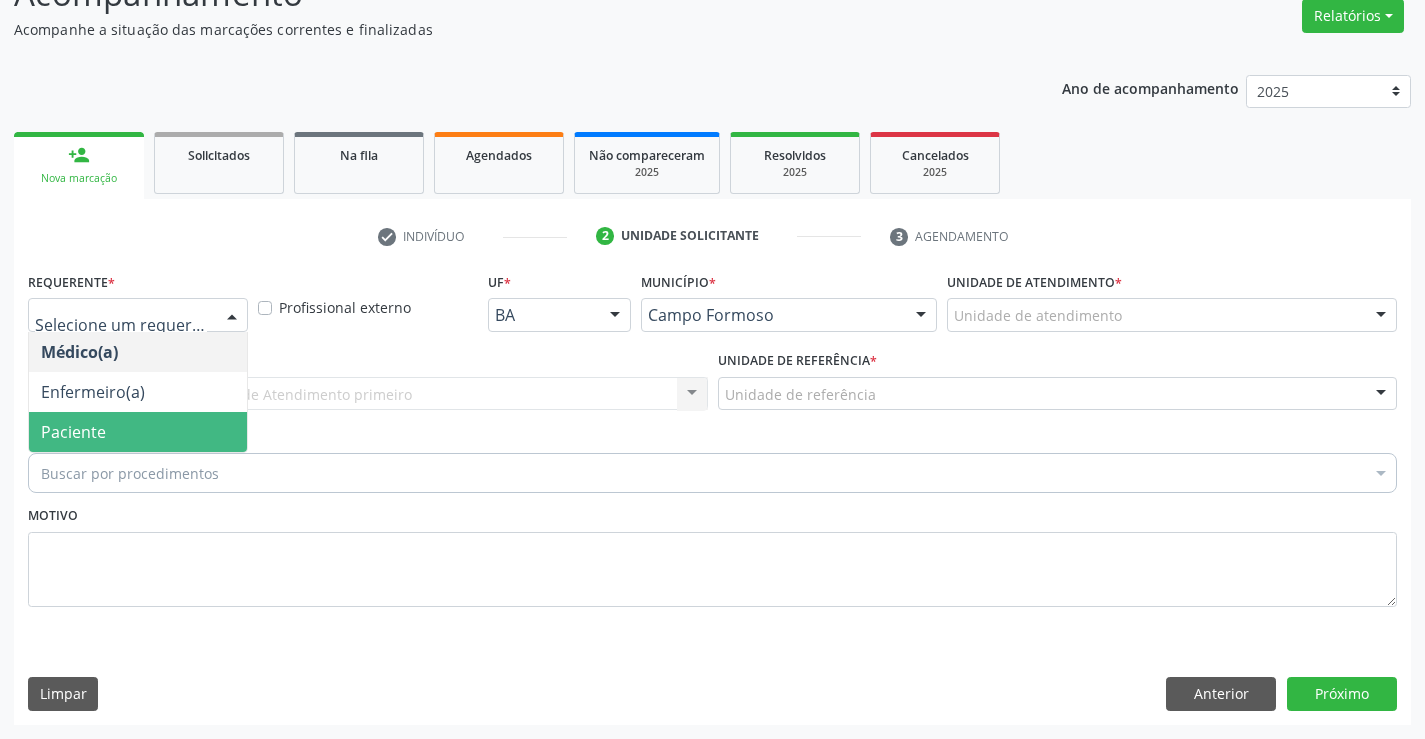 click on "Paciente" at bounding box center (138, 432) 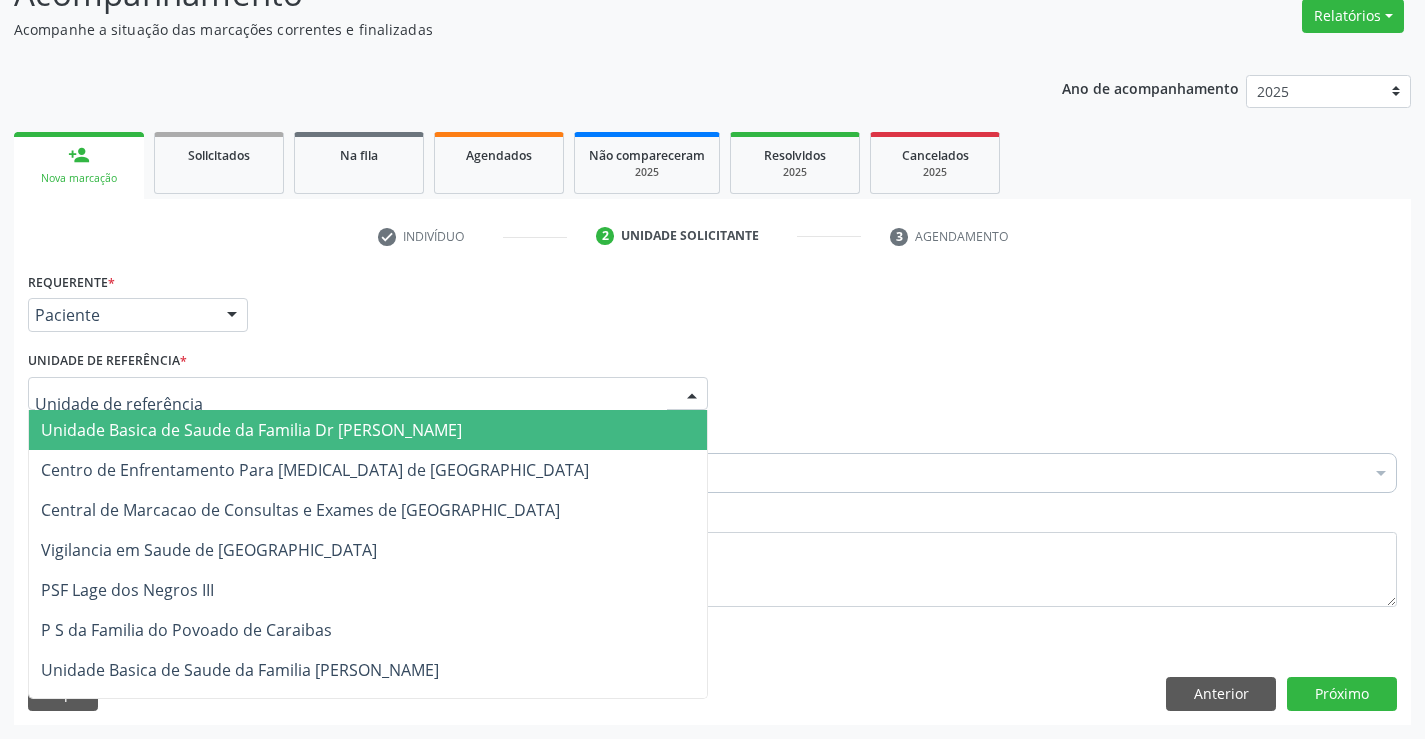 click at bounding box center (368, 394) 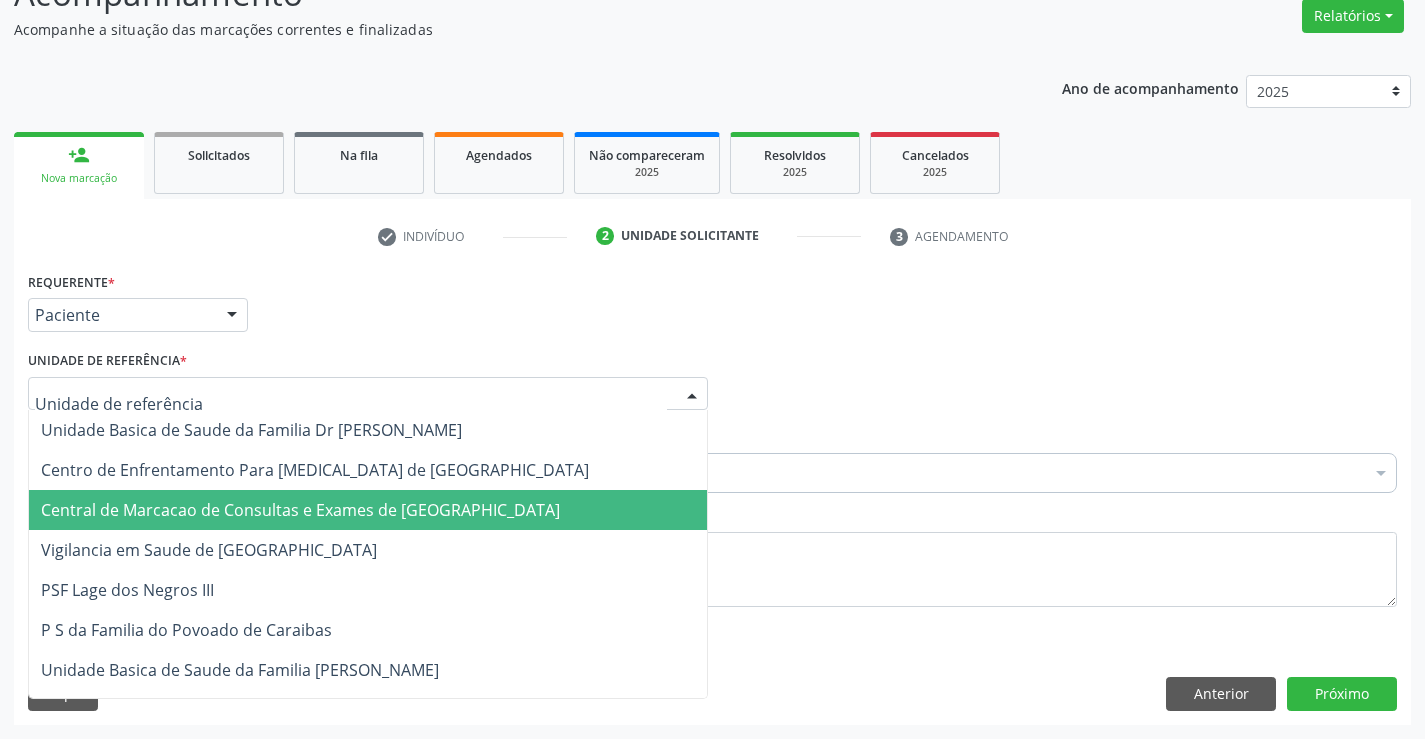 click on "Central de Marcacao de Consultas e Exames de Campo Formoso" at bounding box center (300, 510) 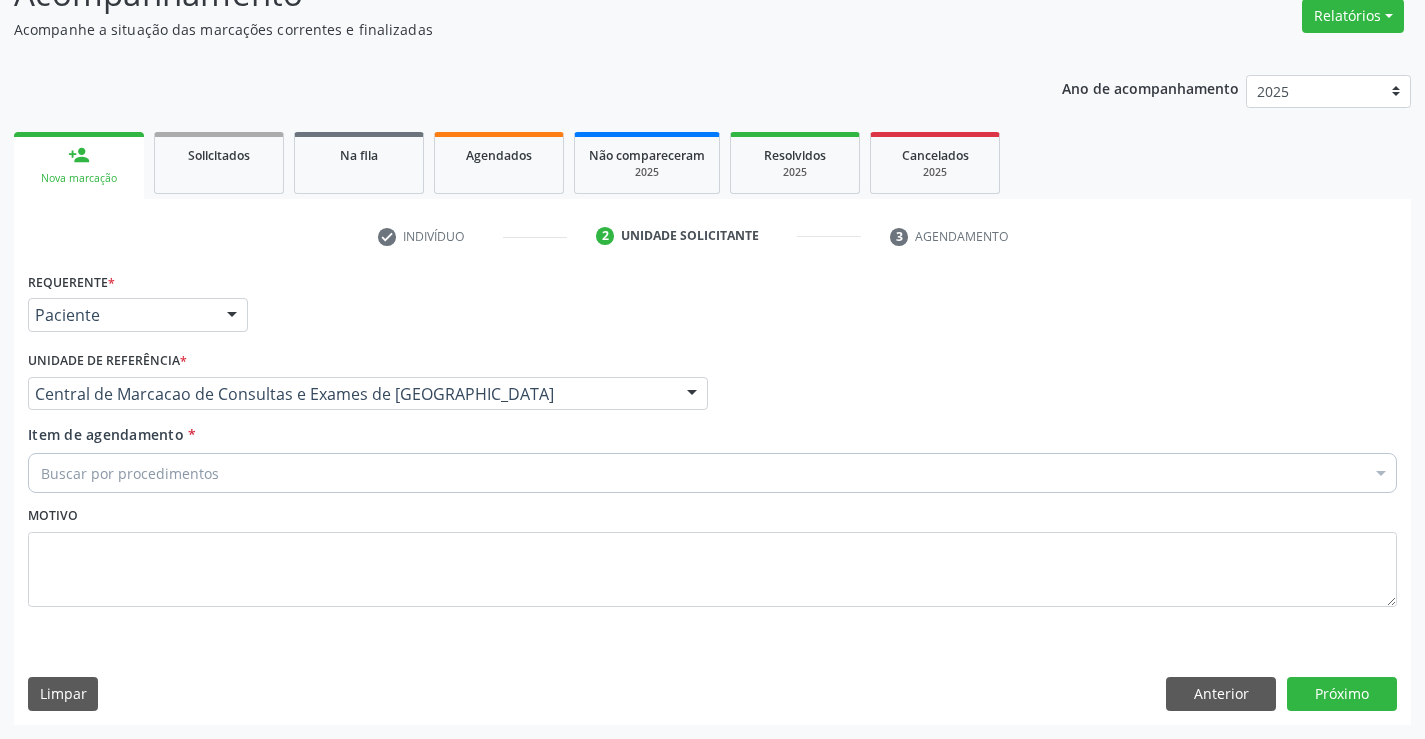 click on "Buscar por procedimentos" at bounding box center [712, 473] 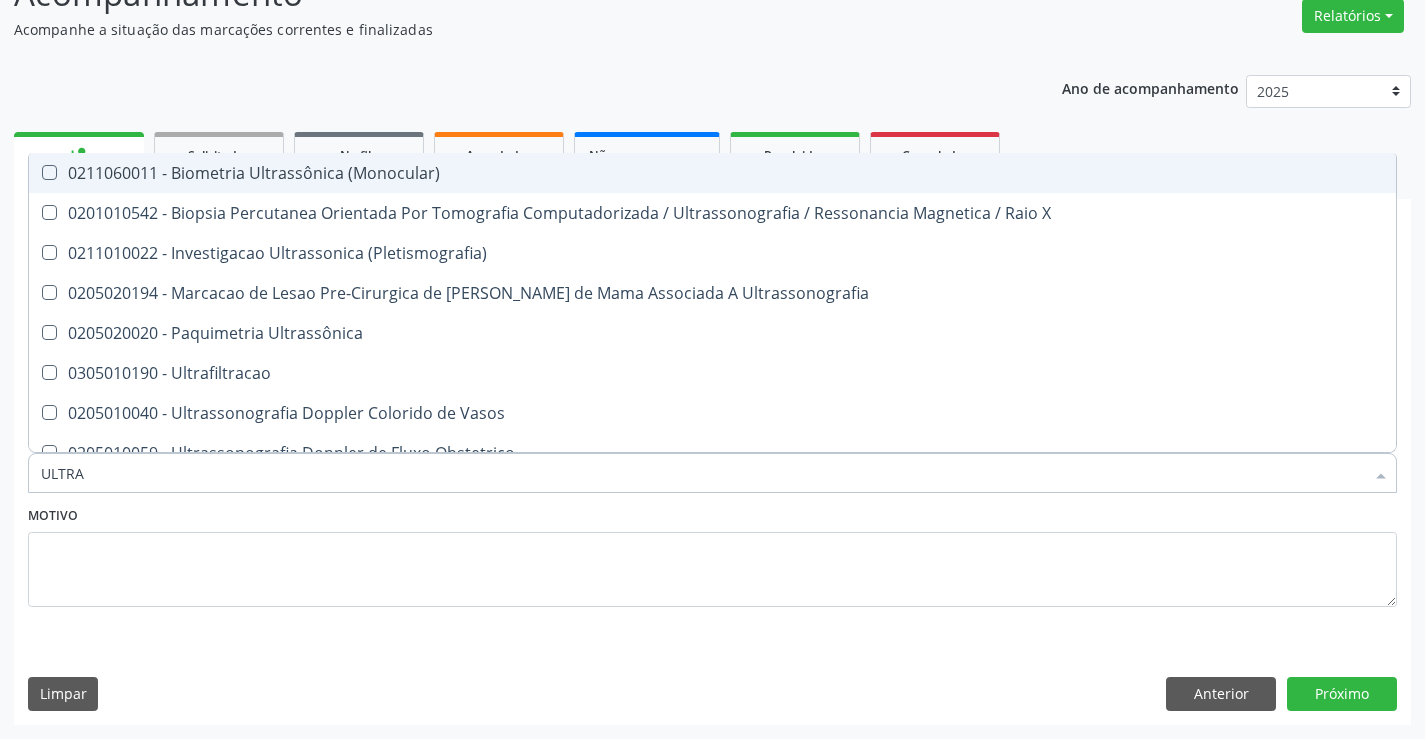 type on "ULTRAS" 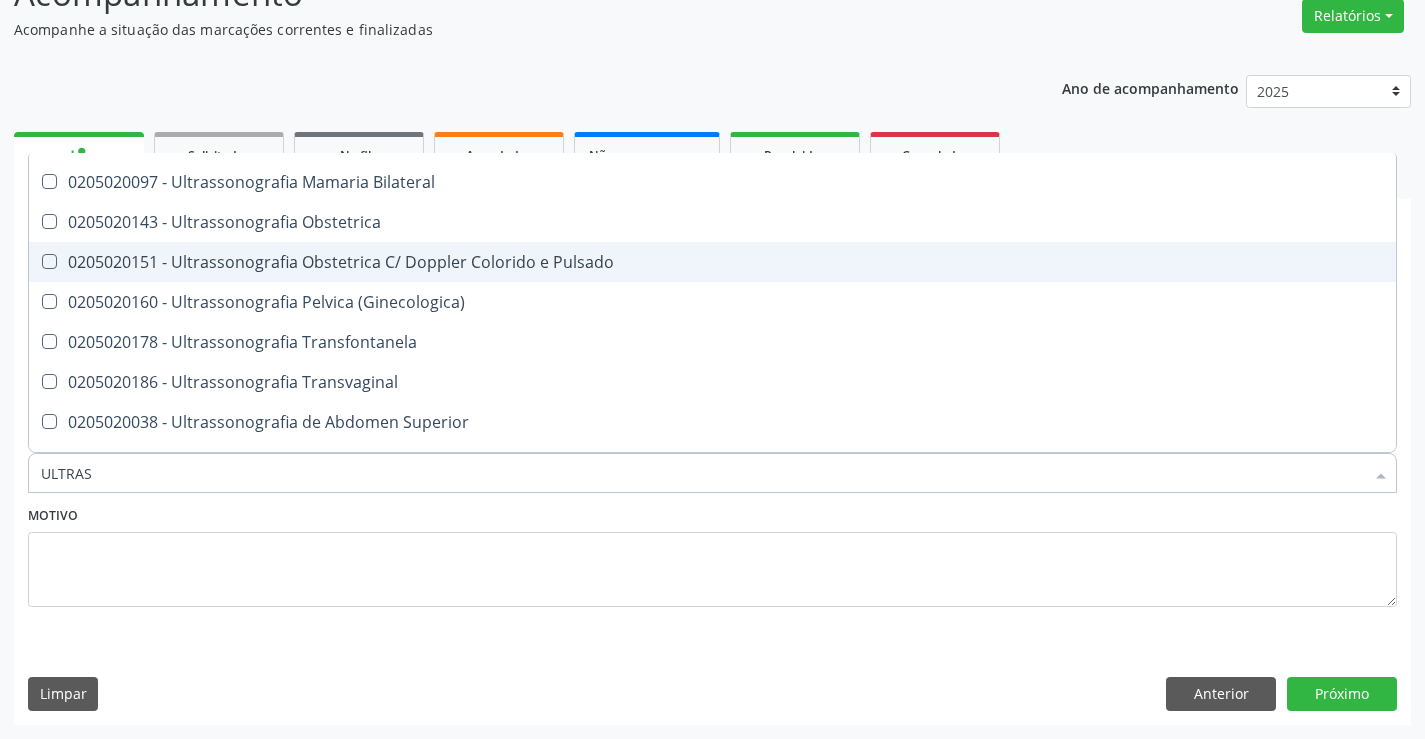 scroll, scrollTop: 400, scrollLeft: 0, axis: vertical 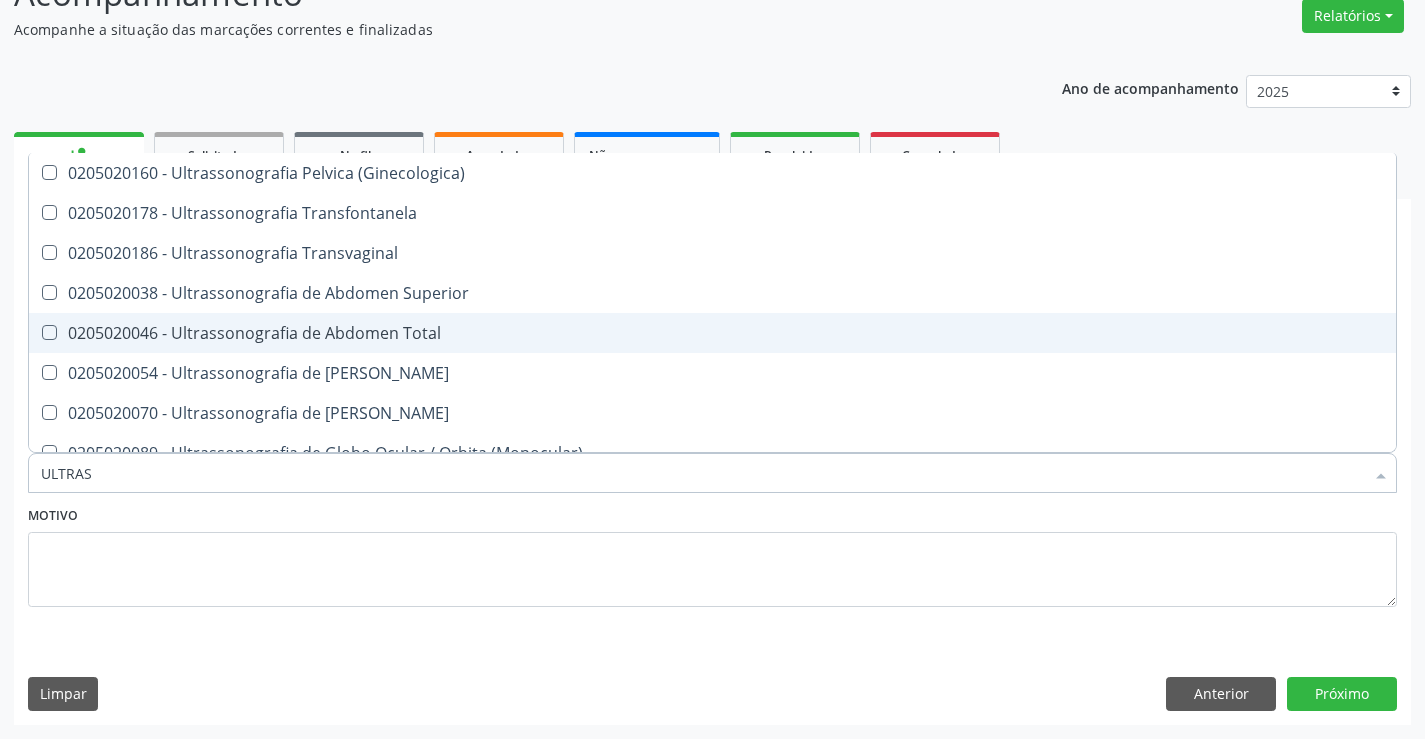 click on "0205020046 - Ultrassonografia de Abdomen Total" at bounding box center (712, 333) 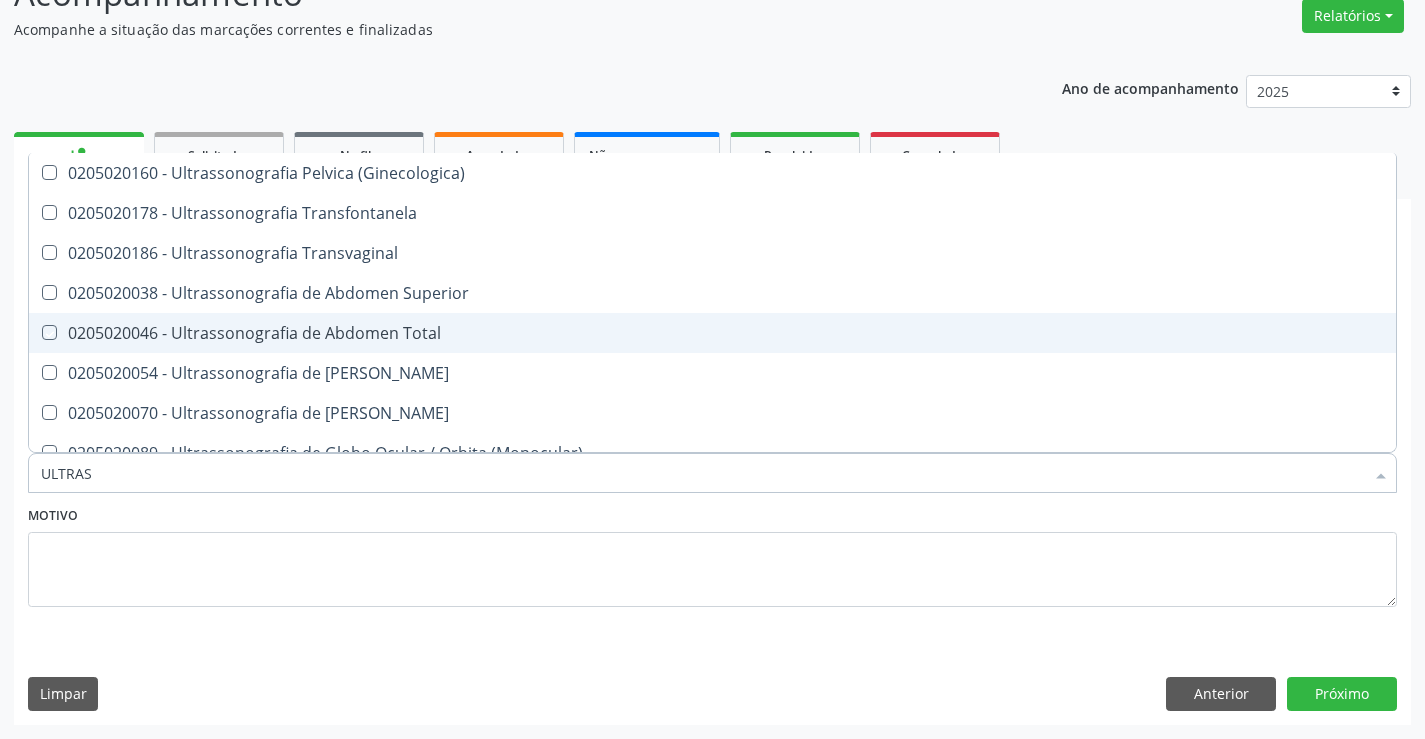 checkbox on "true" 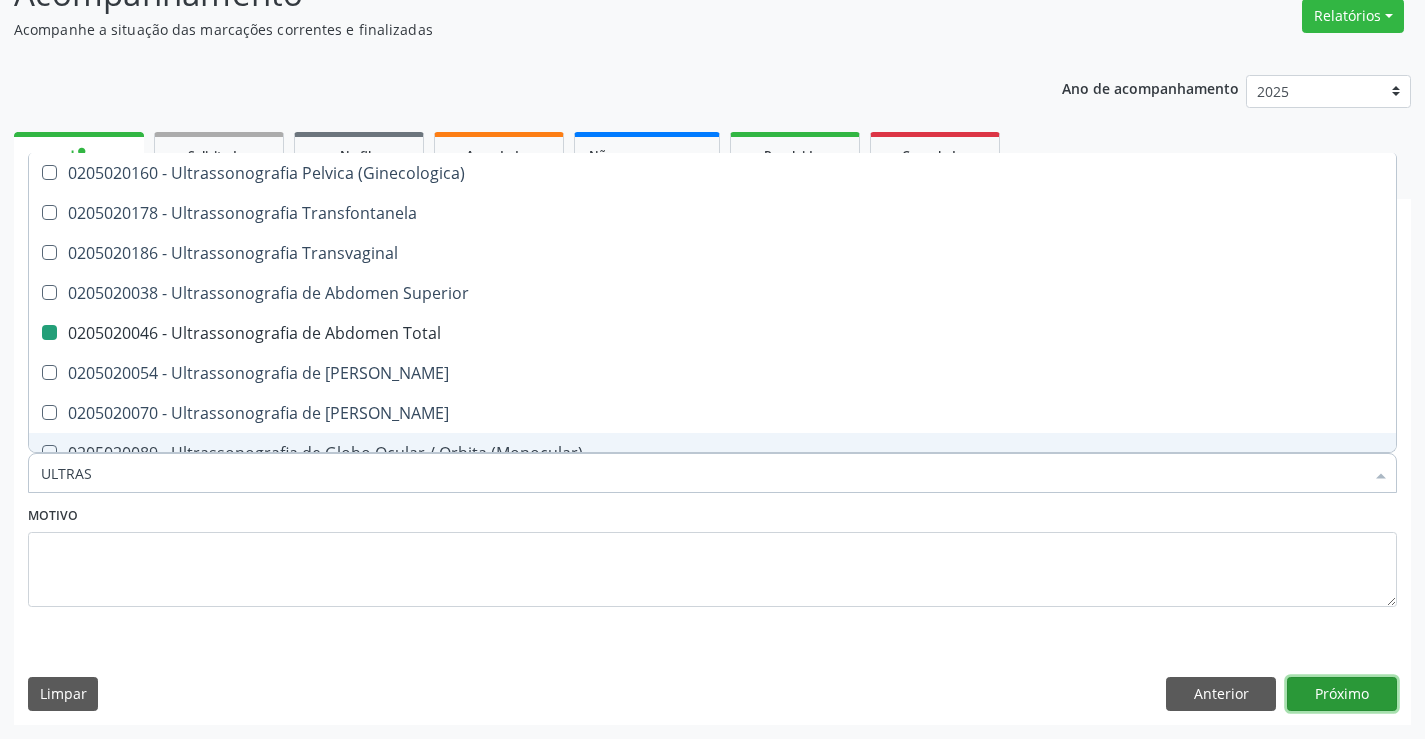 click on "Próximo" at bounding box center [1342, 694] 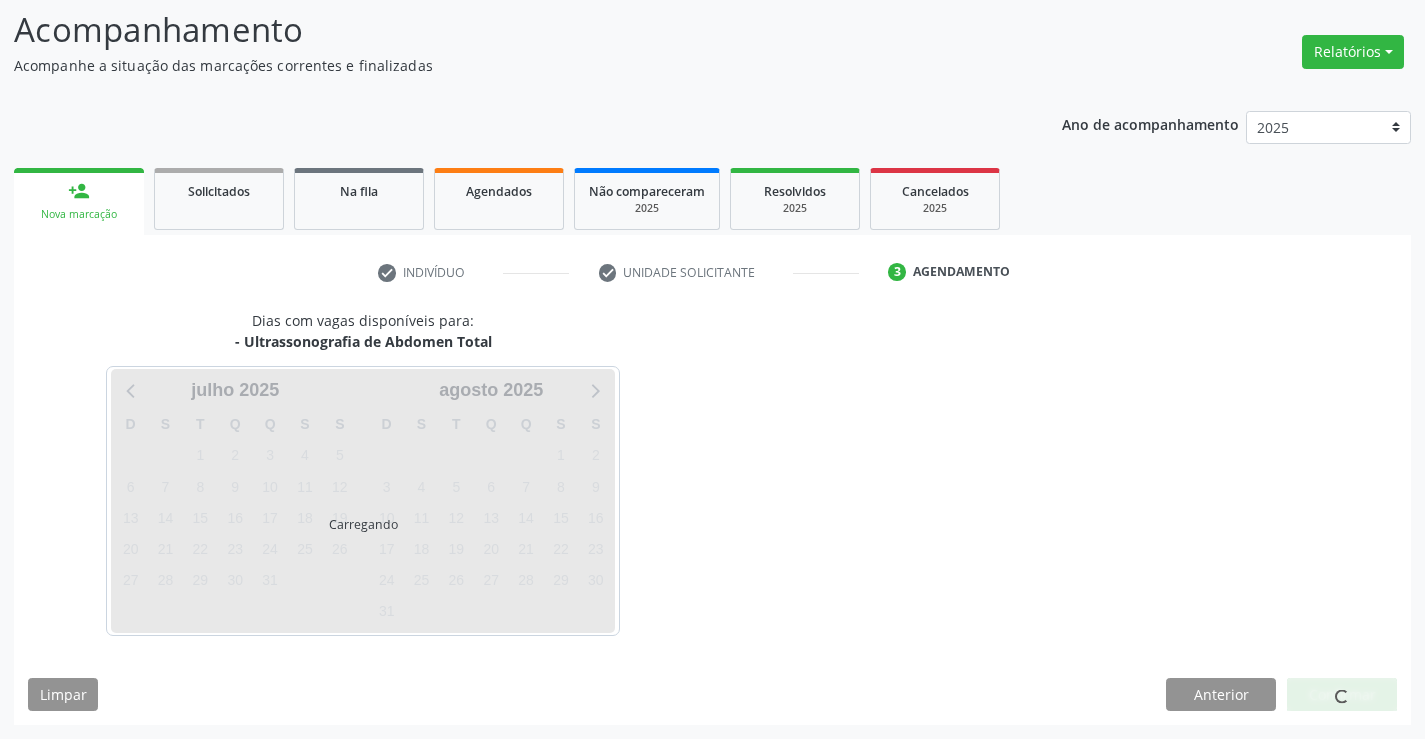 scroll, scrollTop: 131, scrollLeft: 0, axis: vertical 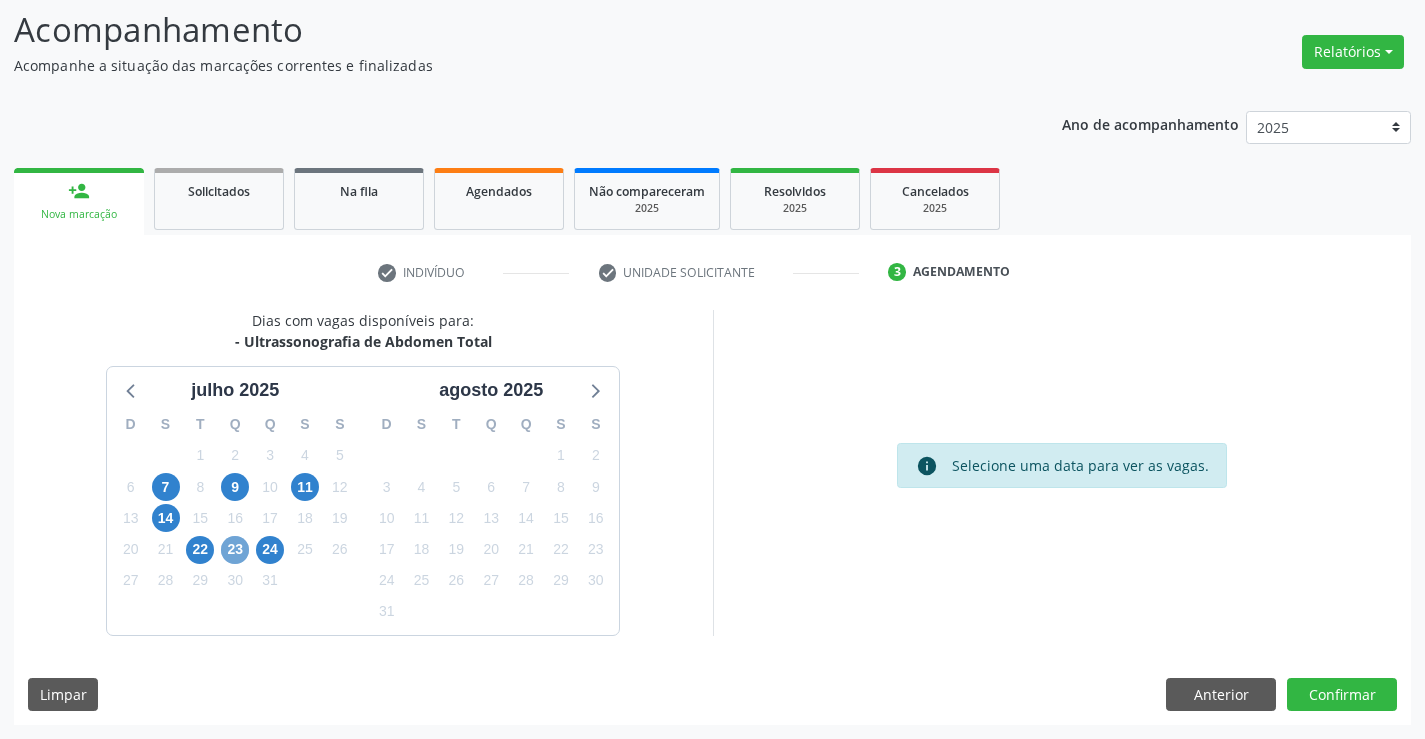 click on "23" at bounding box center [235, 550] 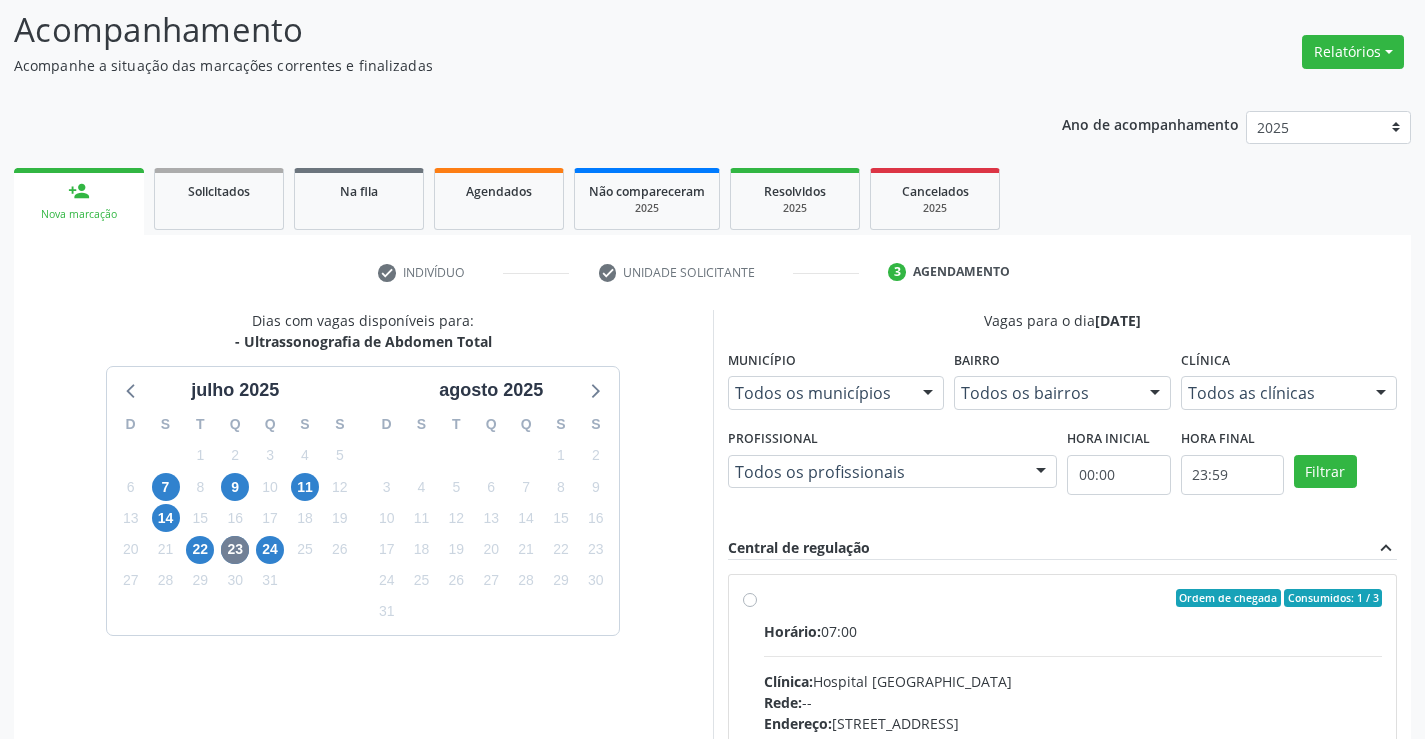 click on "Ordem de chegada
Consumidos: 1 / 3
Horário:   07:00
Clínica:  Hospital Sao Francisco
Rede:
--
Endereço:   Blocos, nº 258, Centro, Campo Formoso - BA
Telefone:   (74) 36451217
Profissional:
Danilo Souza Cardoso
Informações adicionais sobre o atendimento
Idade de atendimento:
de 0 a 120 anos
Gênero(s) atendido(s):
Masculino e Feminino
Informações adicionais:
--" at bounding box center [1073, 742] 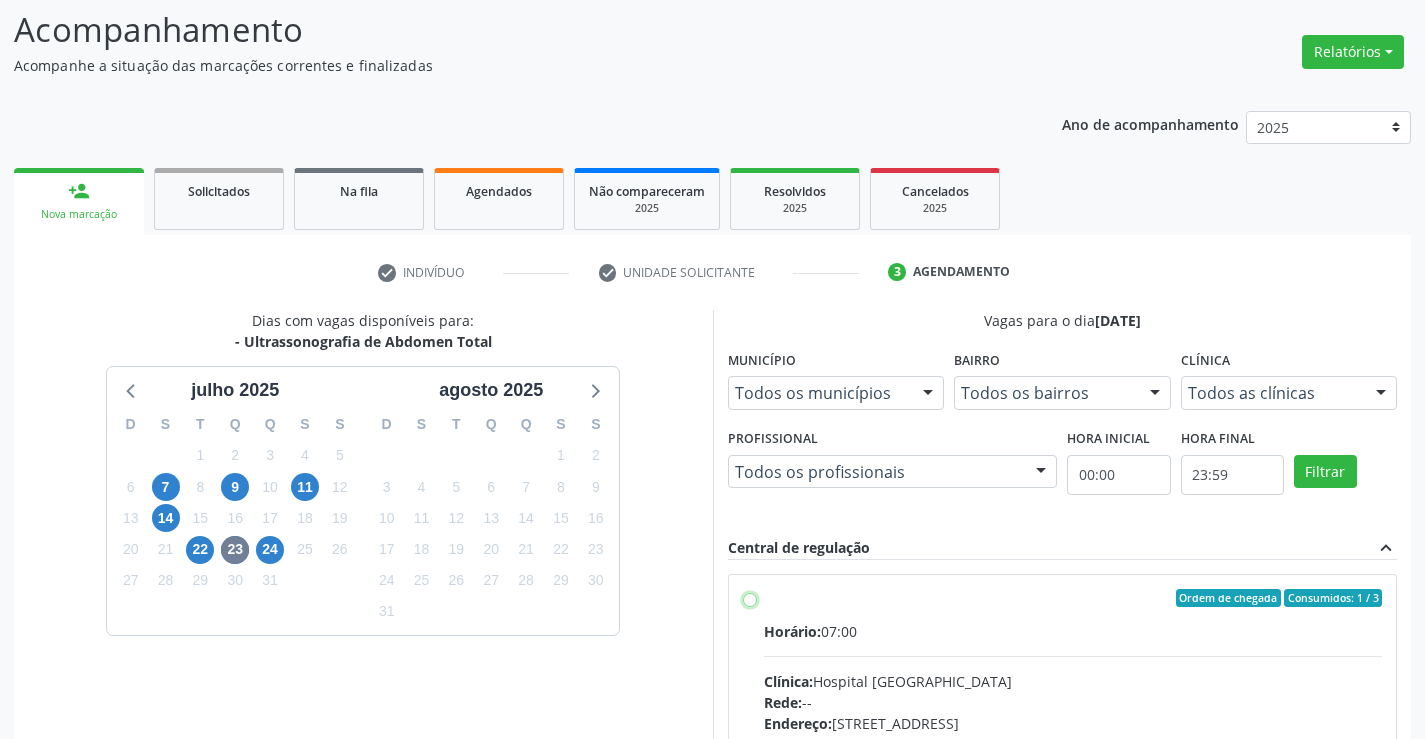click on "Ordem de chegada
Consumidos: 1 / 3
Horário:   07:00
Clínica:  Hospital Sao Francisco
Rede:
--
Endereço:   Blocos, nº 258, Centro, Campo Formoso - BA
Telefone:   (74) 36451217
Profissional:
Danilo Souza Cardoso
Informações adicionais sobre o atendimento
Idade de atendimento:
de 0 a 120 anos
Gênero(s) atendido(s):
Masculino e Feminino
Informações adicionais:
--" at bounding box center [750, 598] 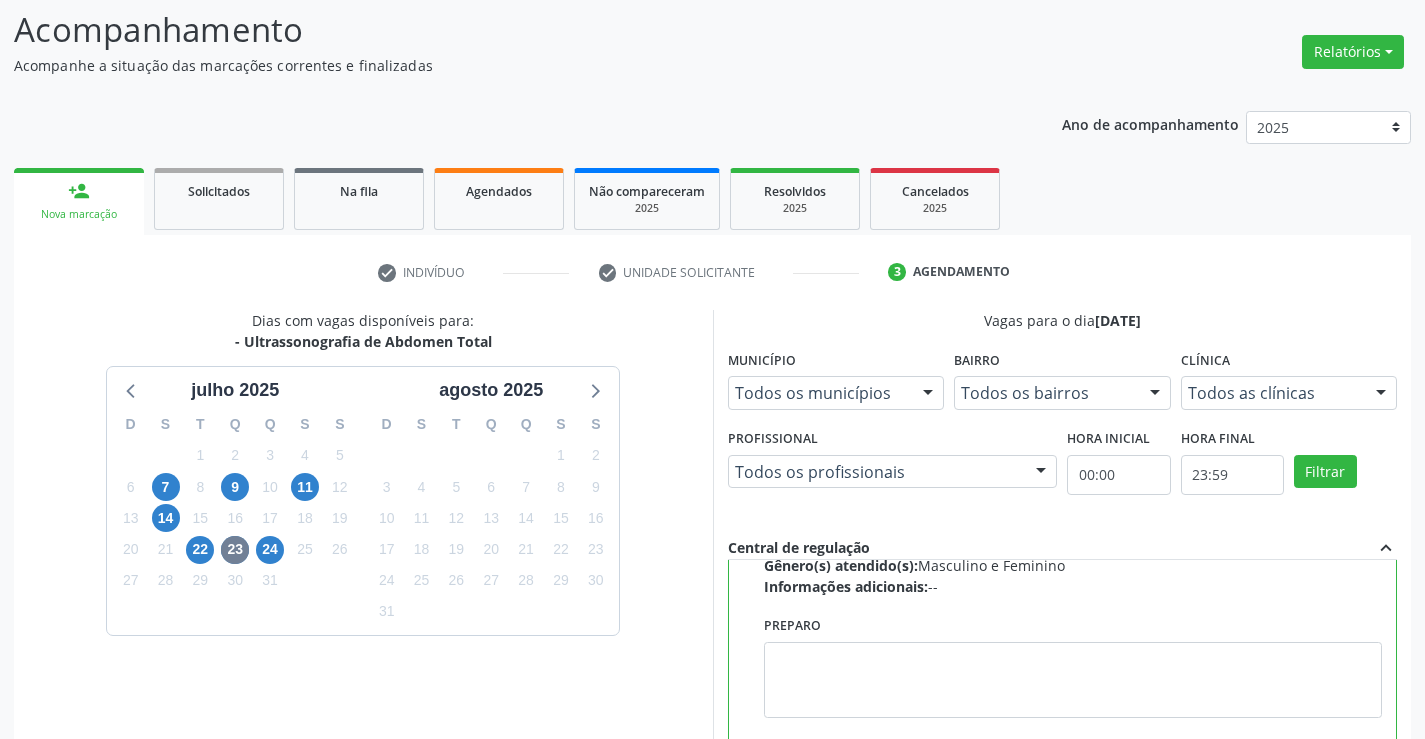 scroll, scrollTop: 300, scrollLeft: 0, axis: vertical 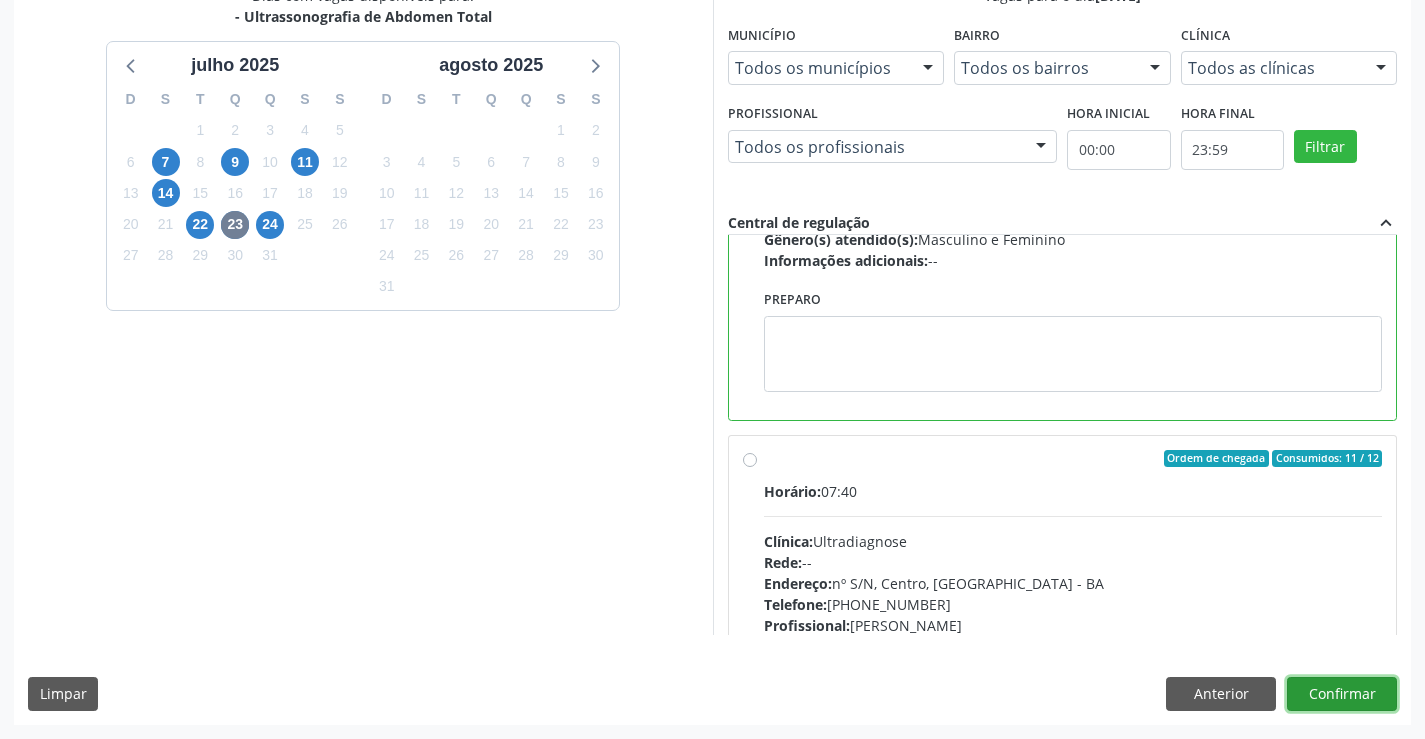 click on "Confirmar" at bounding box center (1342, 694) 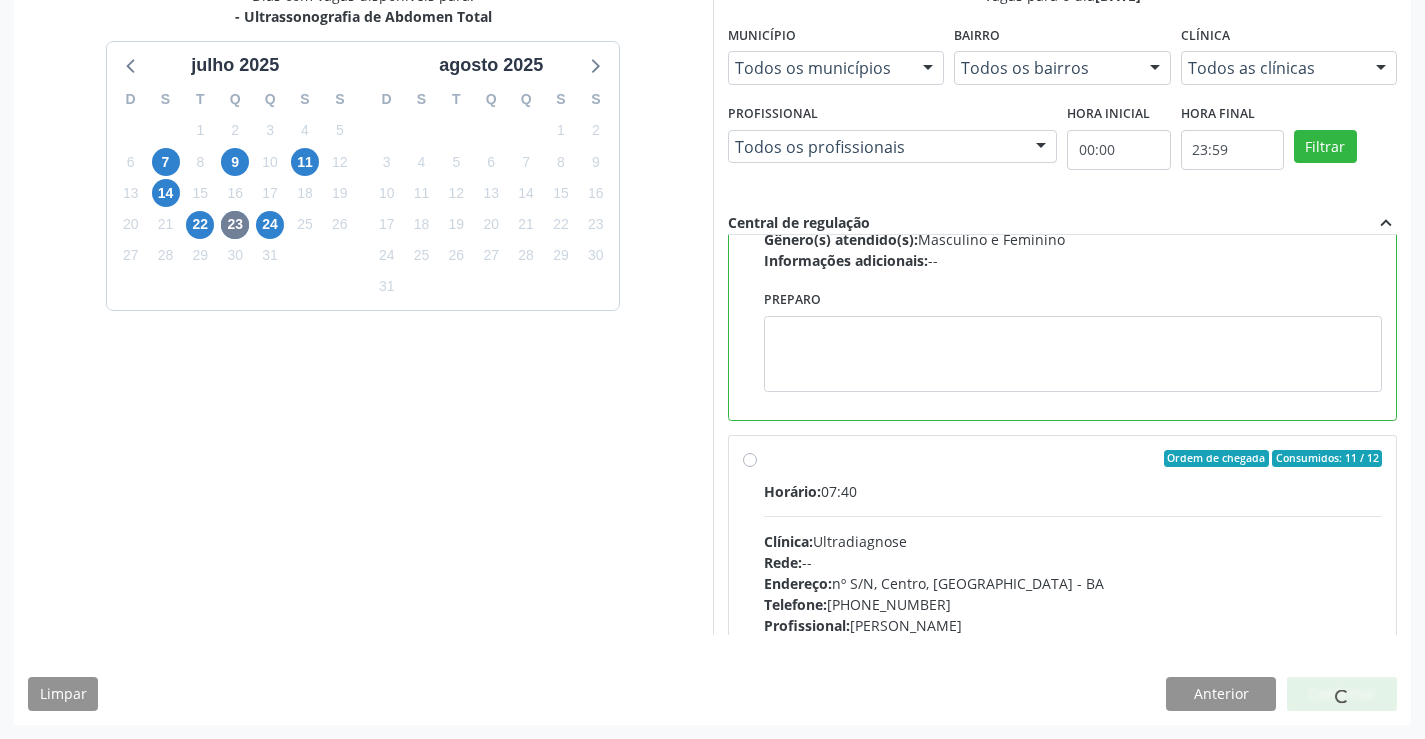 scroll, scrollTop: 0, scrollLeft: 0, axis: both 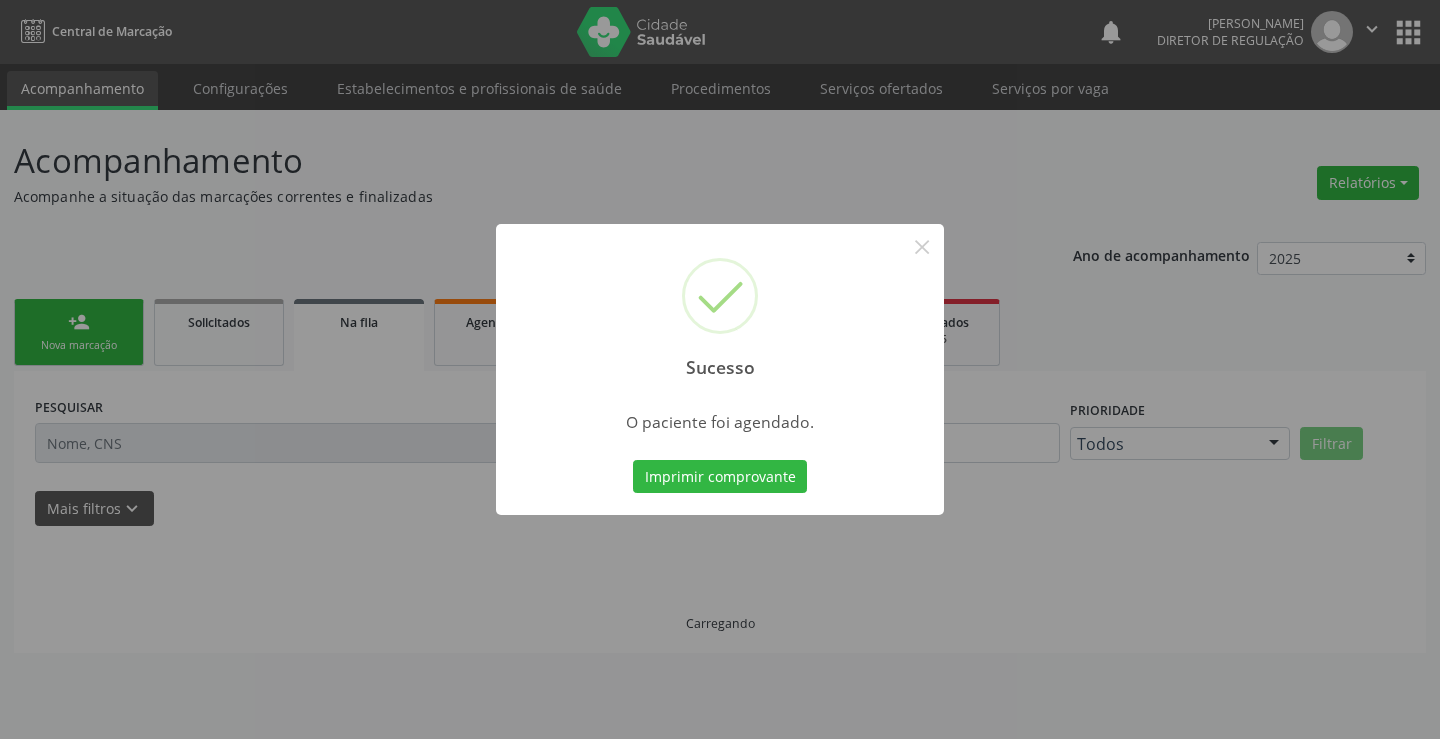 type 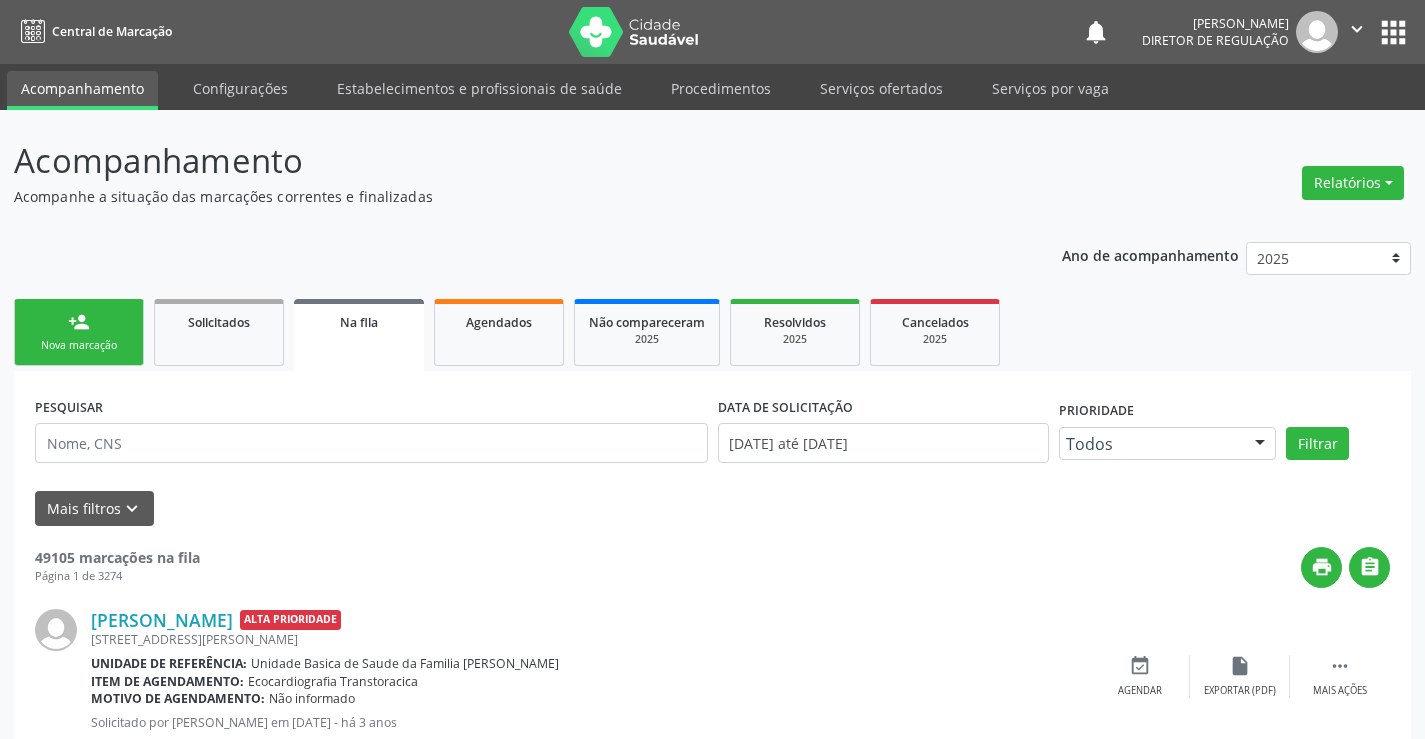 click on "Nova marcação" at bounding box center [79, 345] 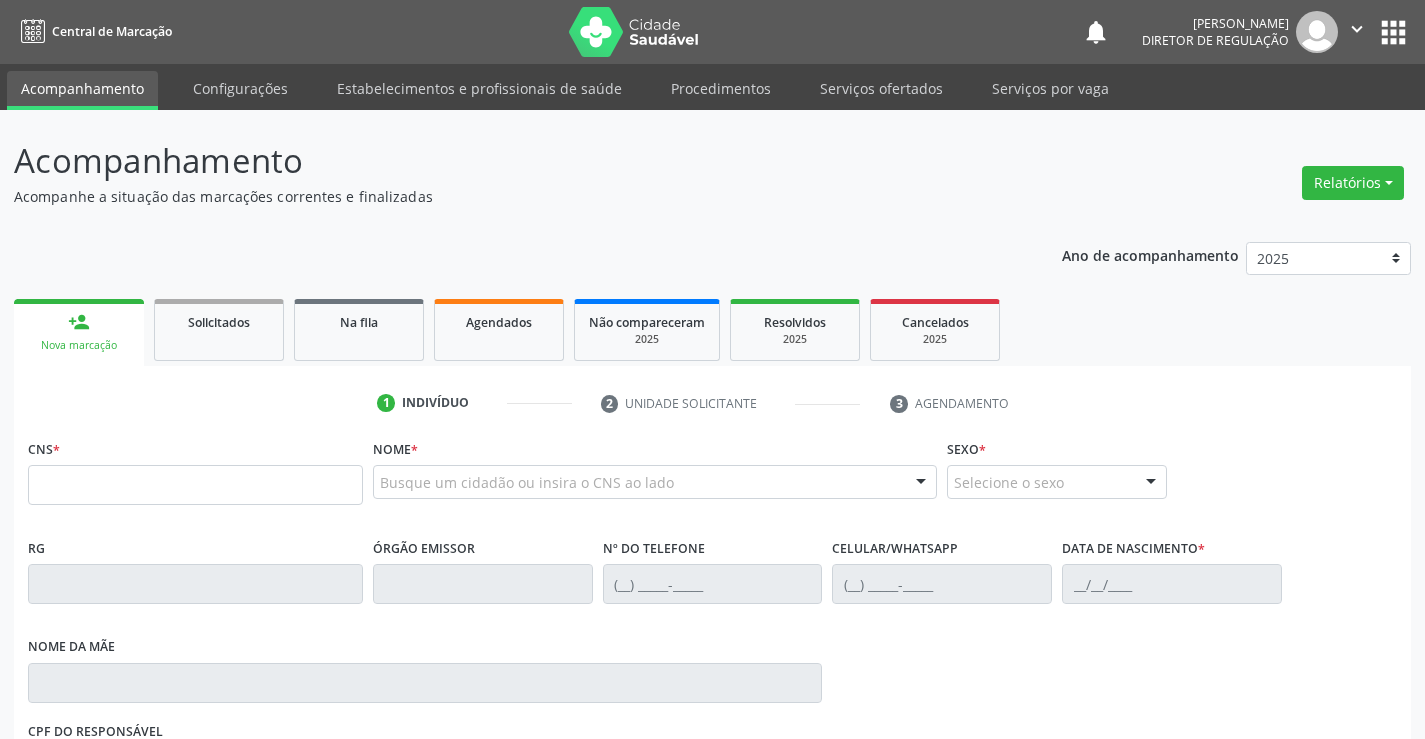 scroll, scrollTop: 0, scrollLeft: 0, axis: both 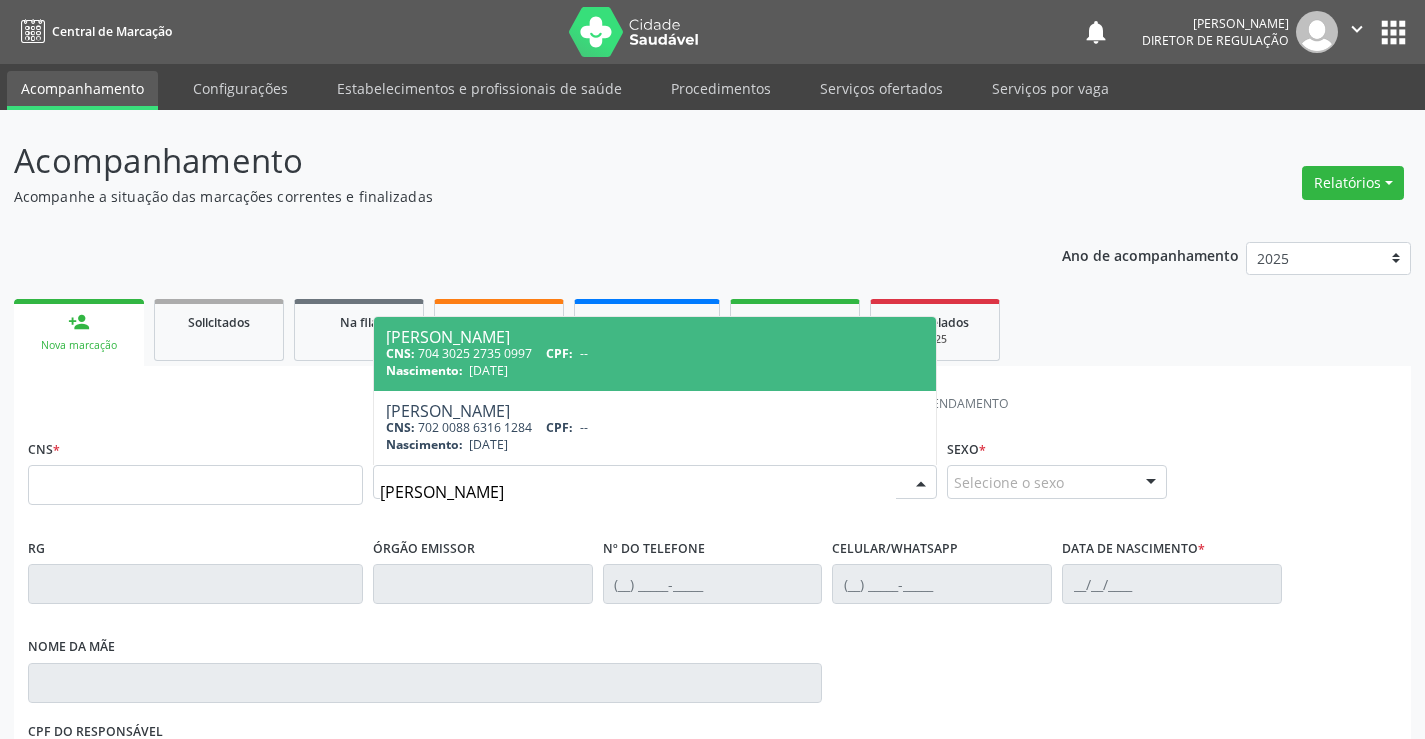 type on "ERICK" 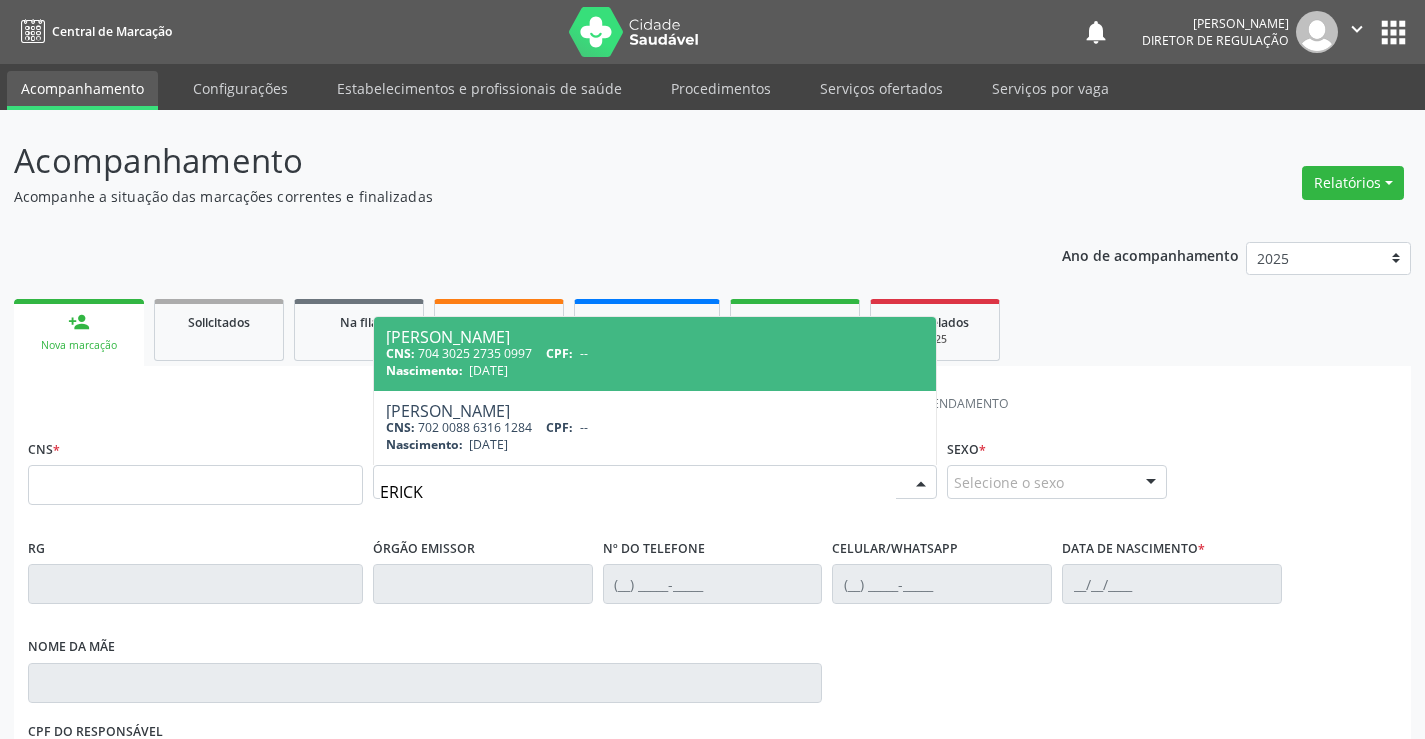 click on "CNS:
704 3025 2735 0997
CPF:    --" at bounding box center (655, 353) 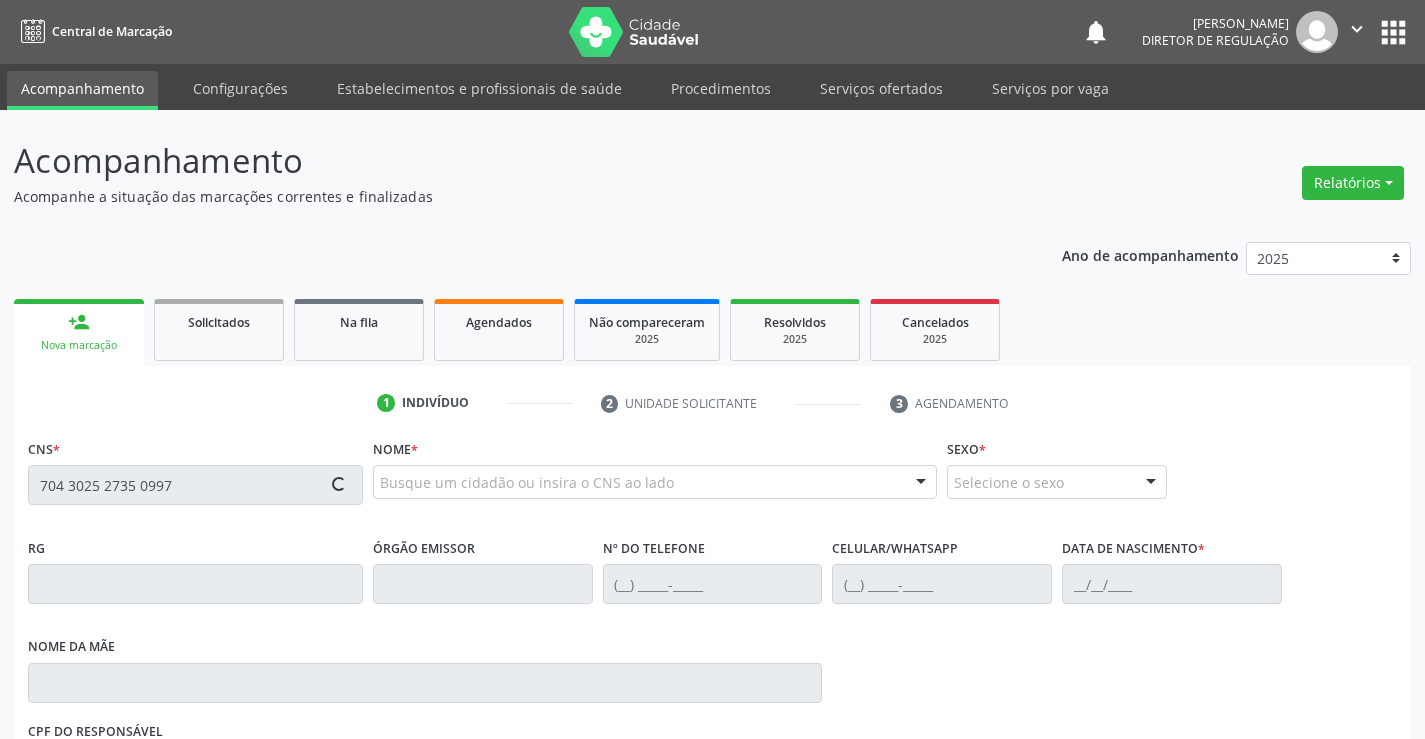 type on "704 3025 2735 0997" 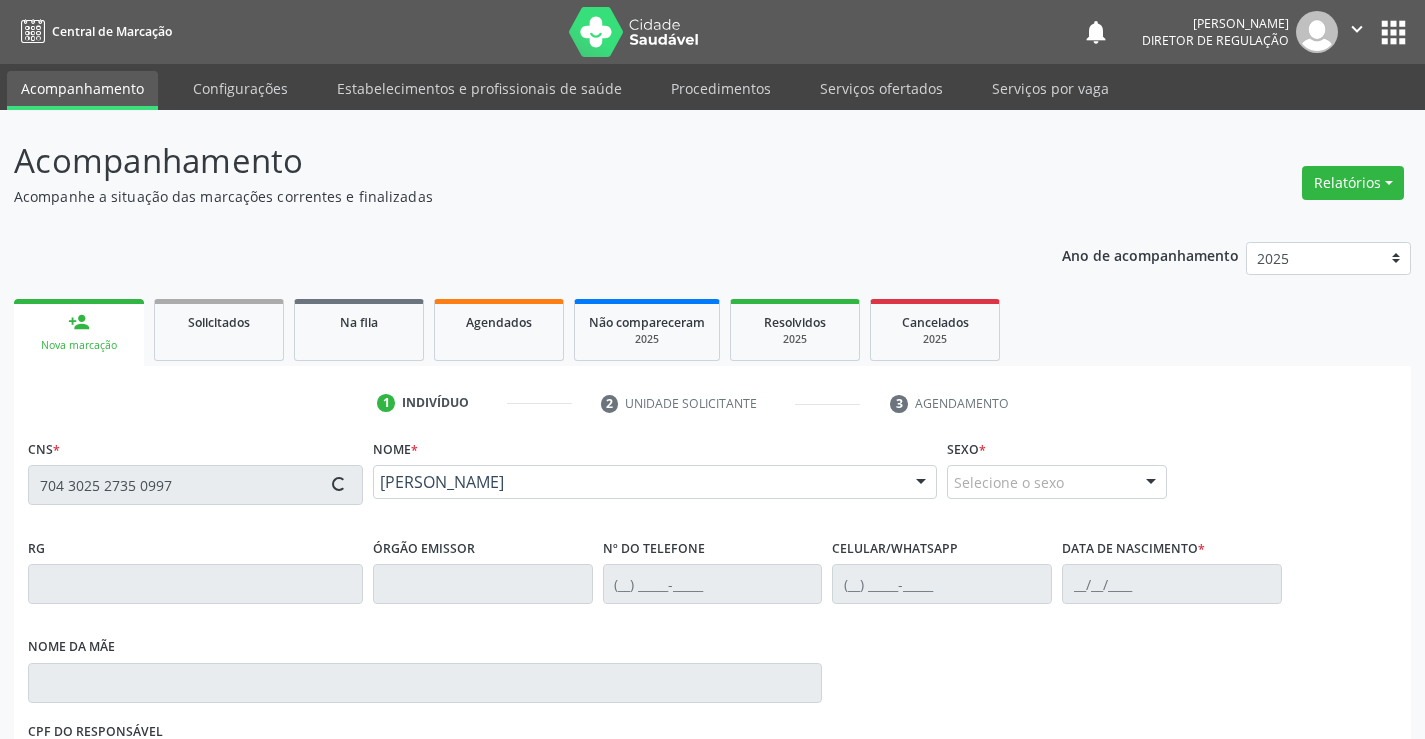 type on "202461222" 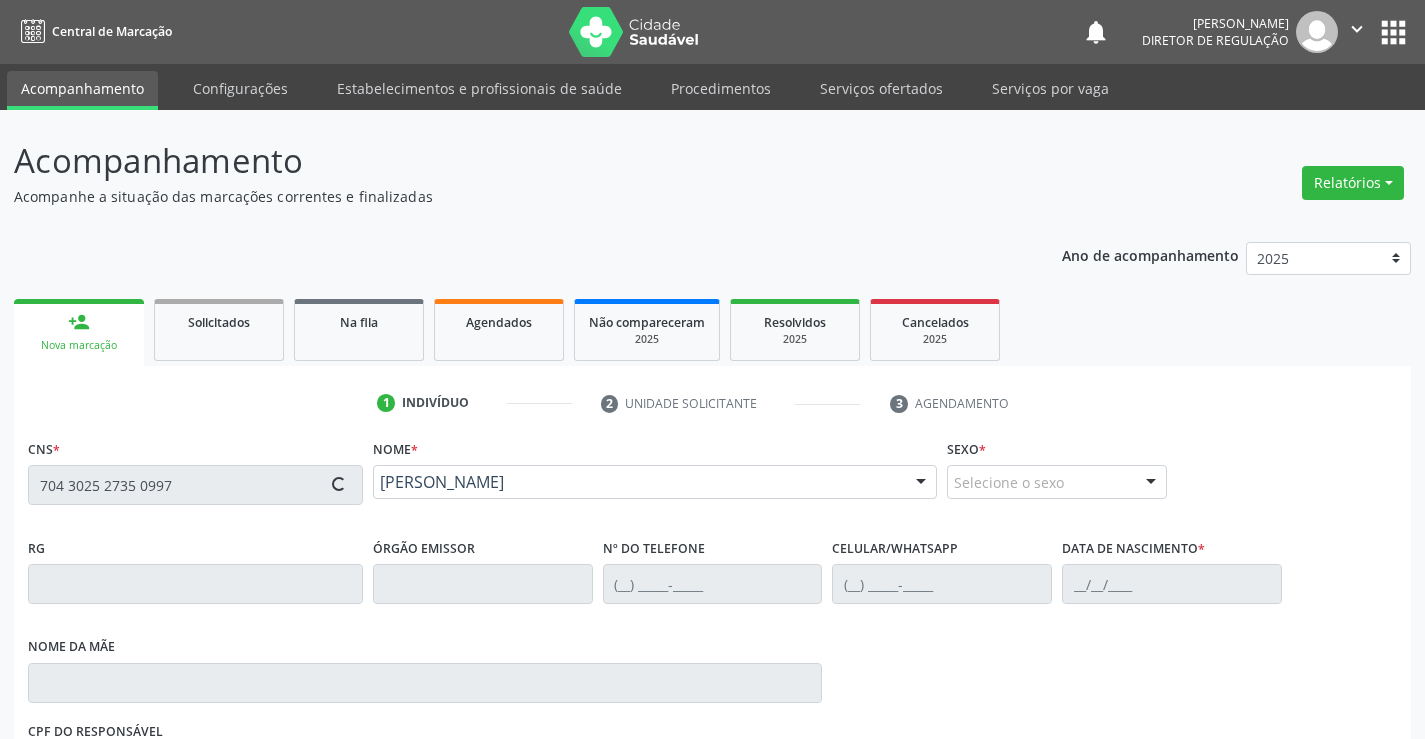 type on "[DATE]" 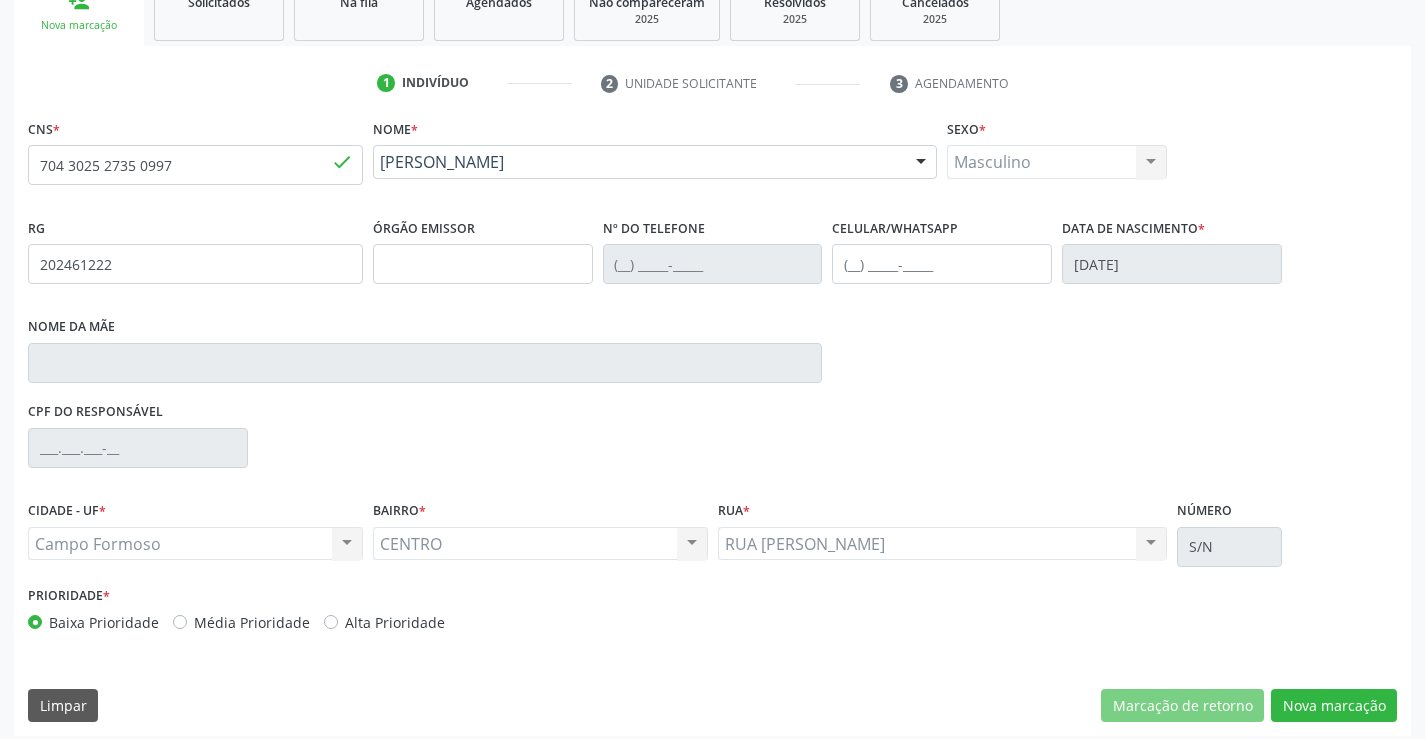 scroll, scrollTop: 331, scrollLeft: 0, axis: vertical 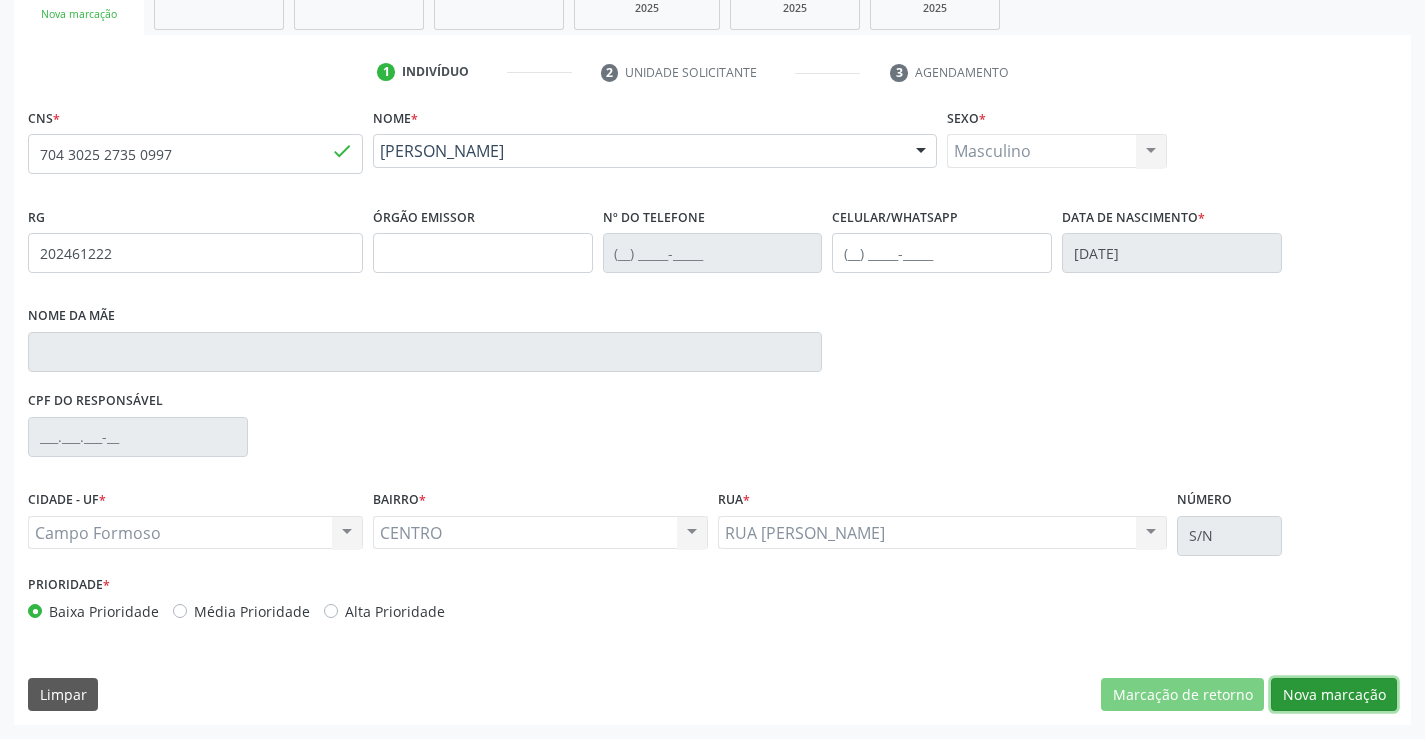 click on "Nova marcação" at bounding box center (1334, 695) 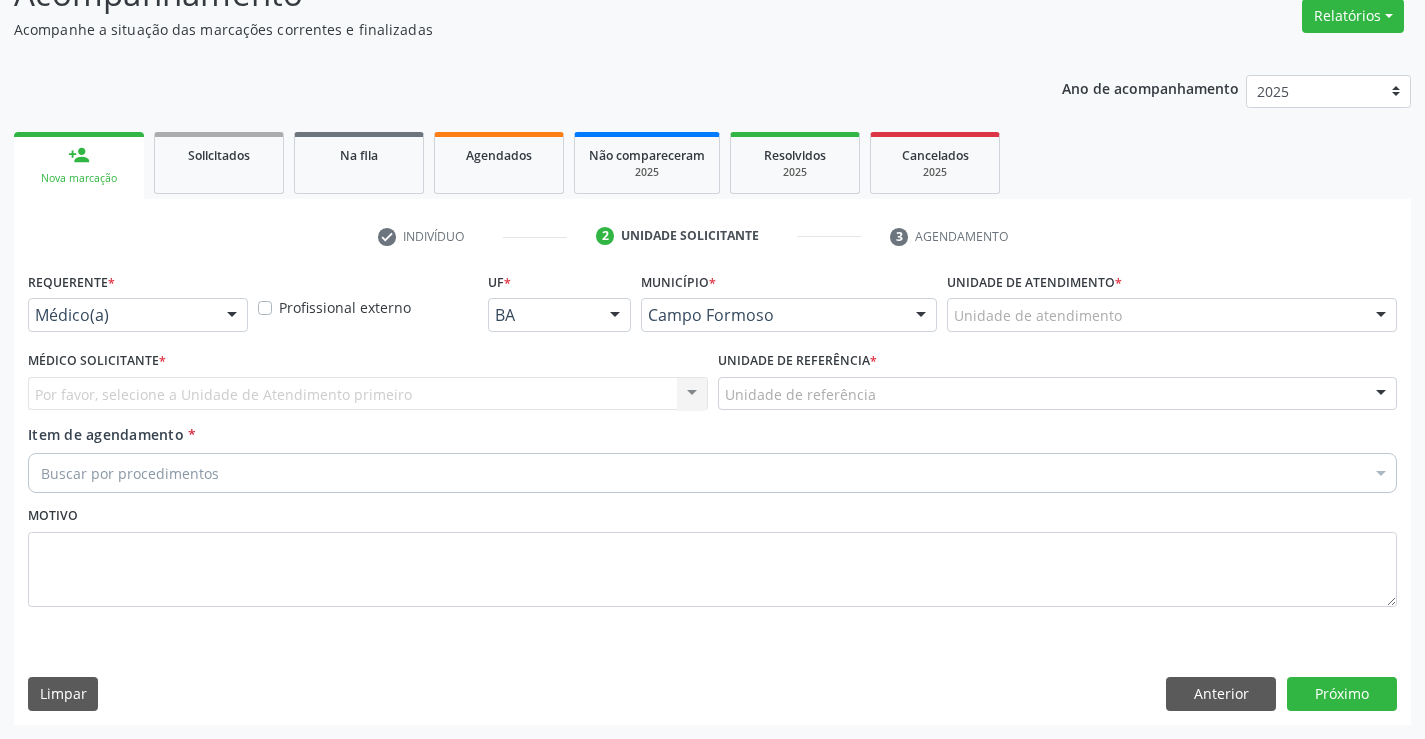 scroll, scrollTop: 167, scrollLeft: 0, axis: vertical 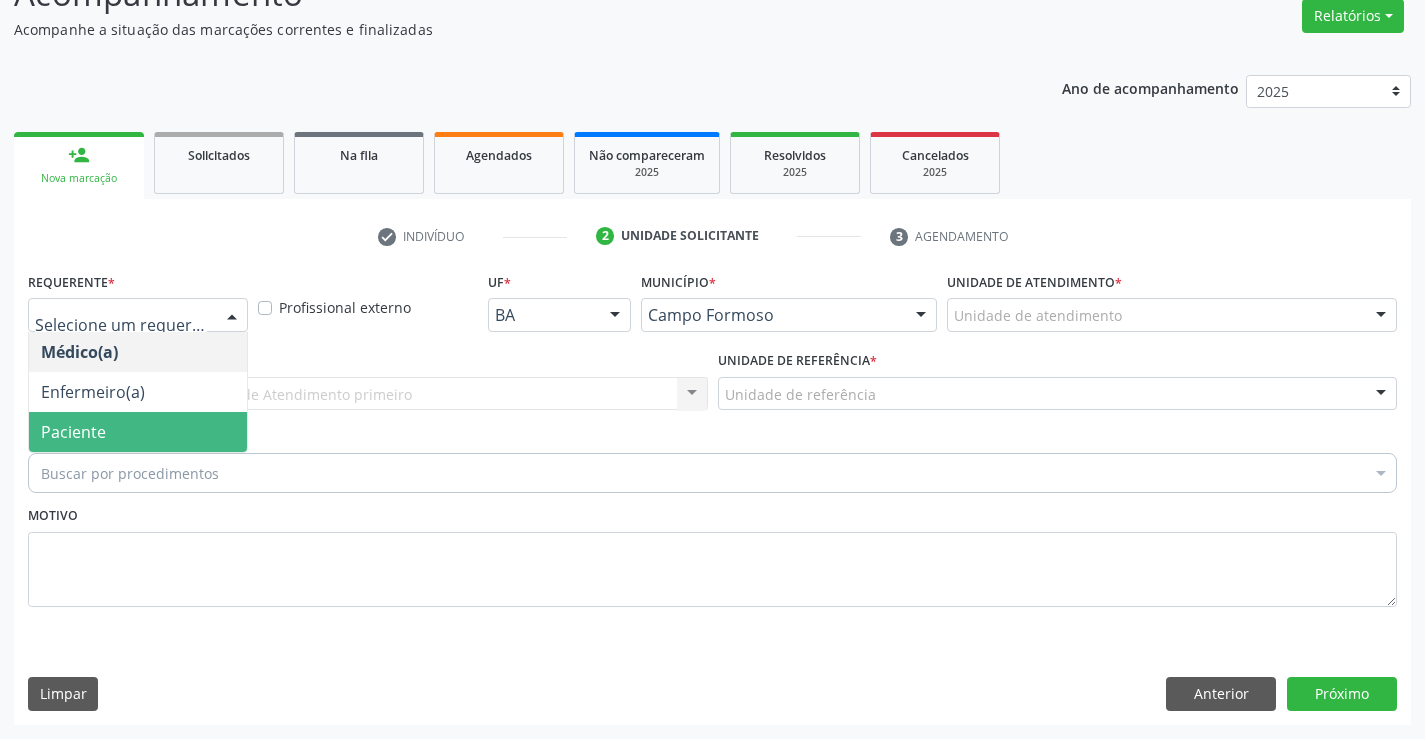 click on "Paciente" at bounding box center [138, 432] 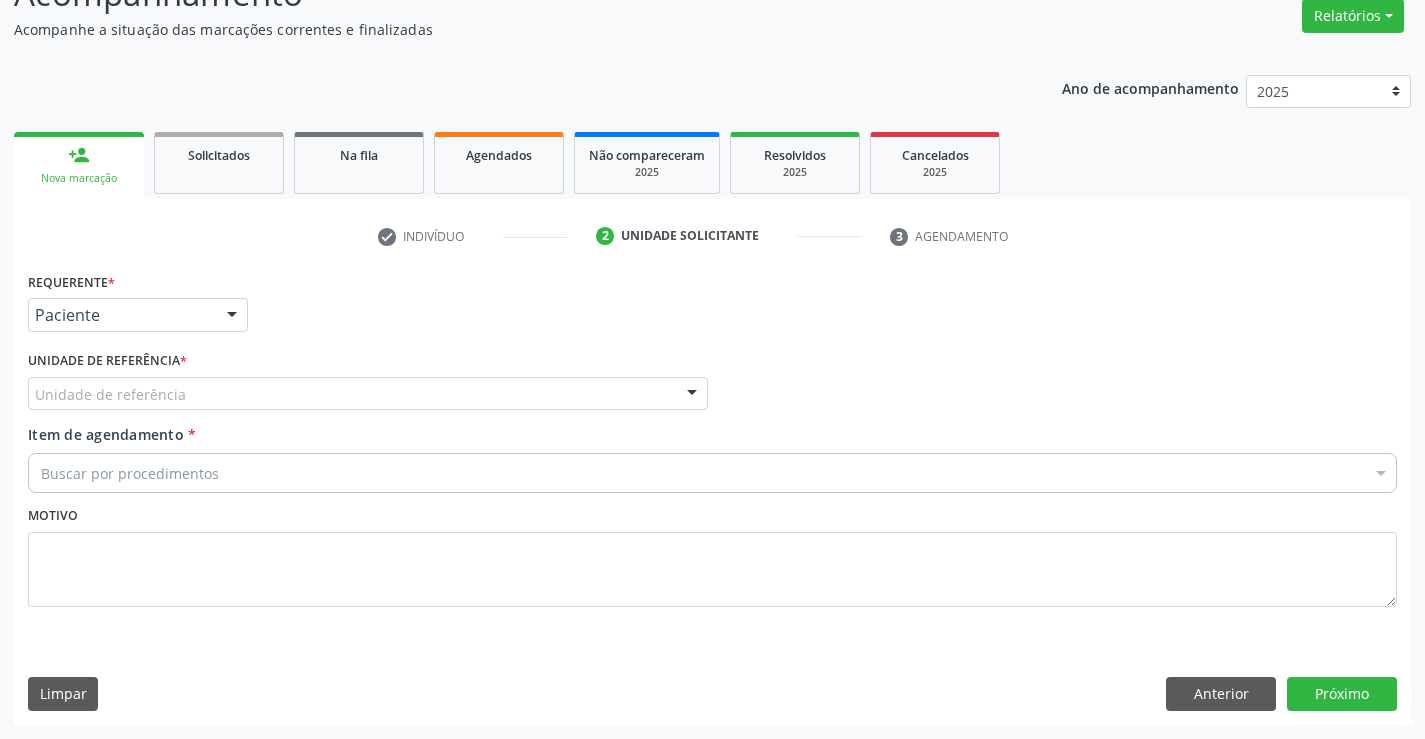 click on "Unidade de referência" at bounding box center [368, 394] 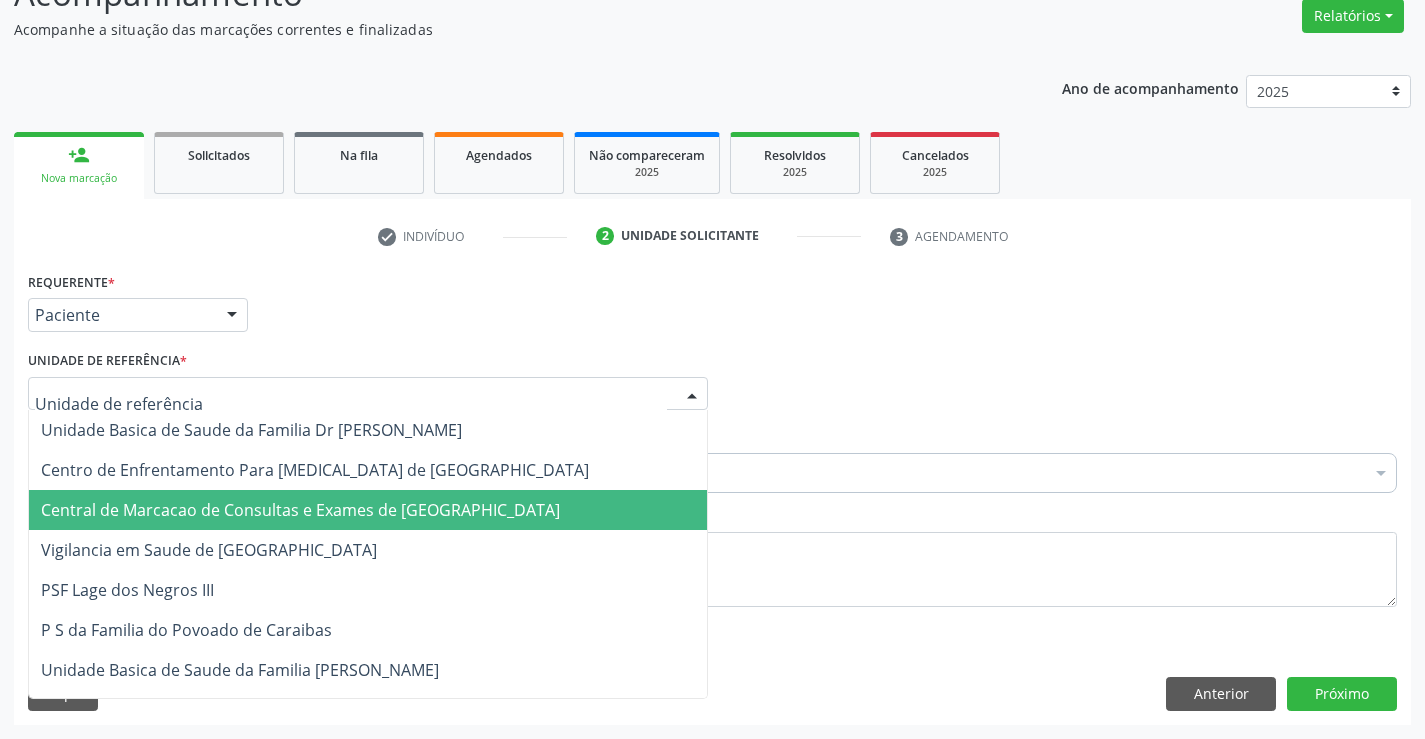 click on "Central de Marcacao de Consultas e Exames de [GEOGRAPHIC_DATA]" at bounding box center [300, 510] 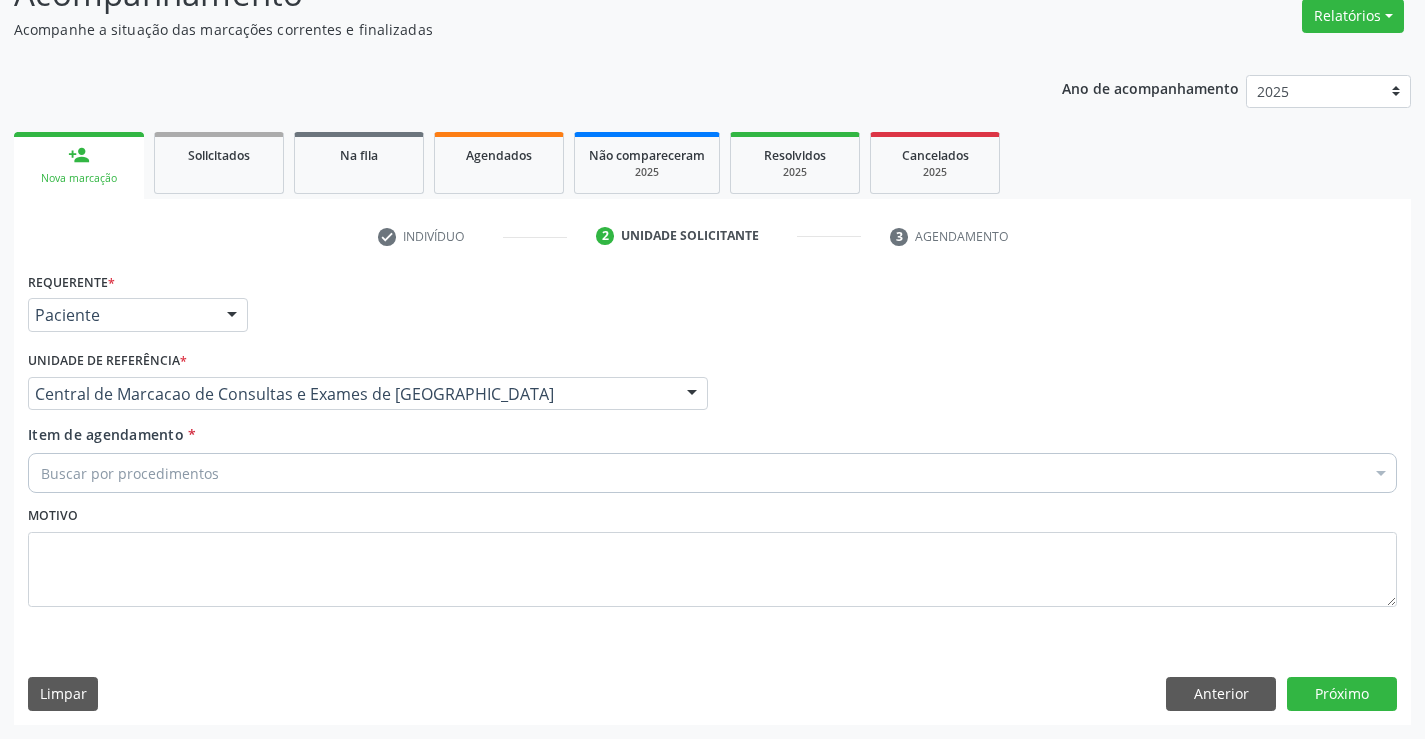 click on "Buscar por procedimentos" at bounding box center (712, 473) 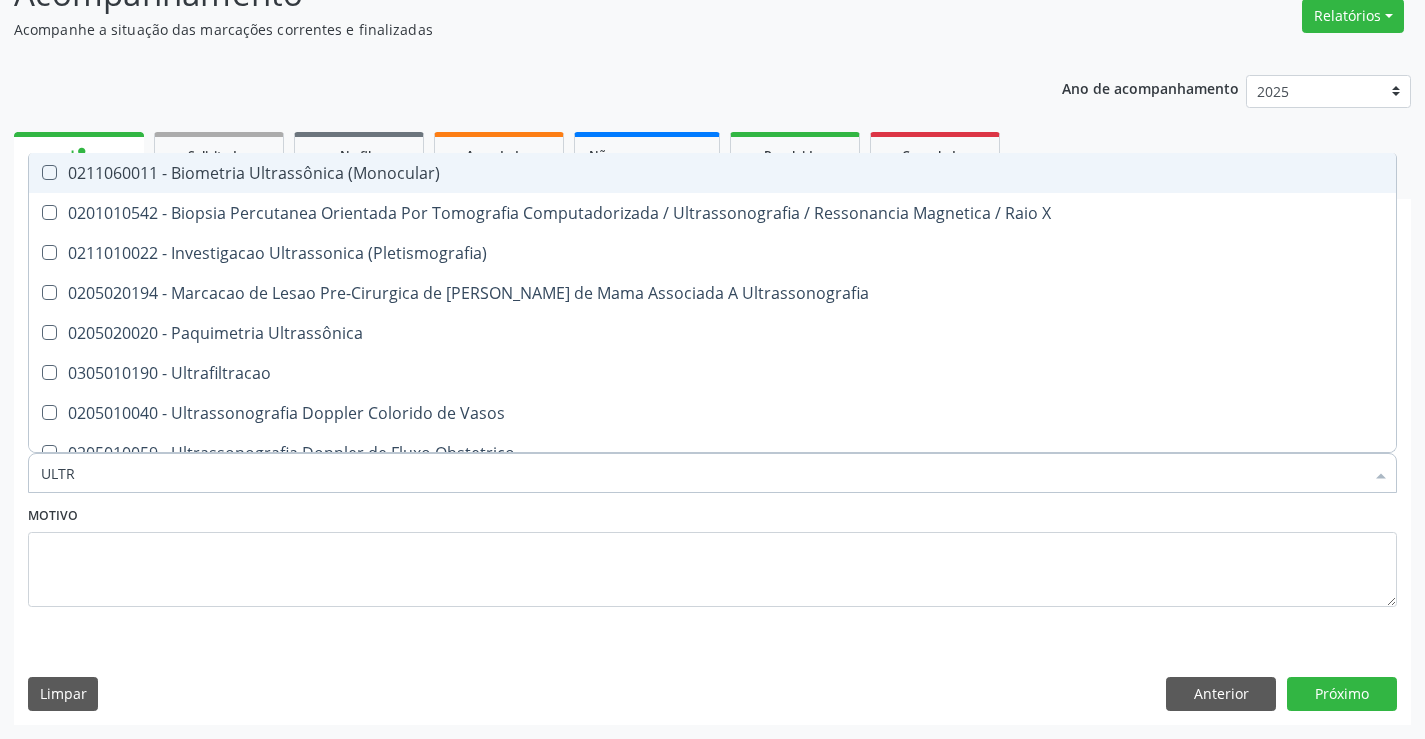 type on "ULTRA" 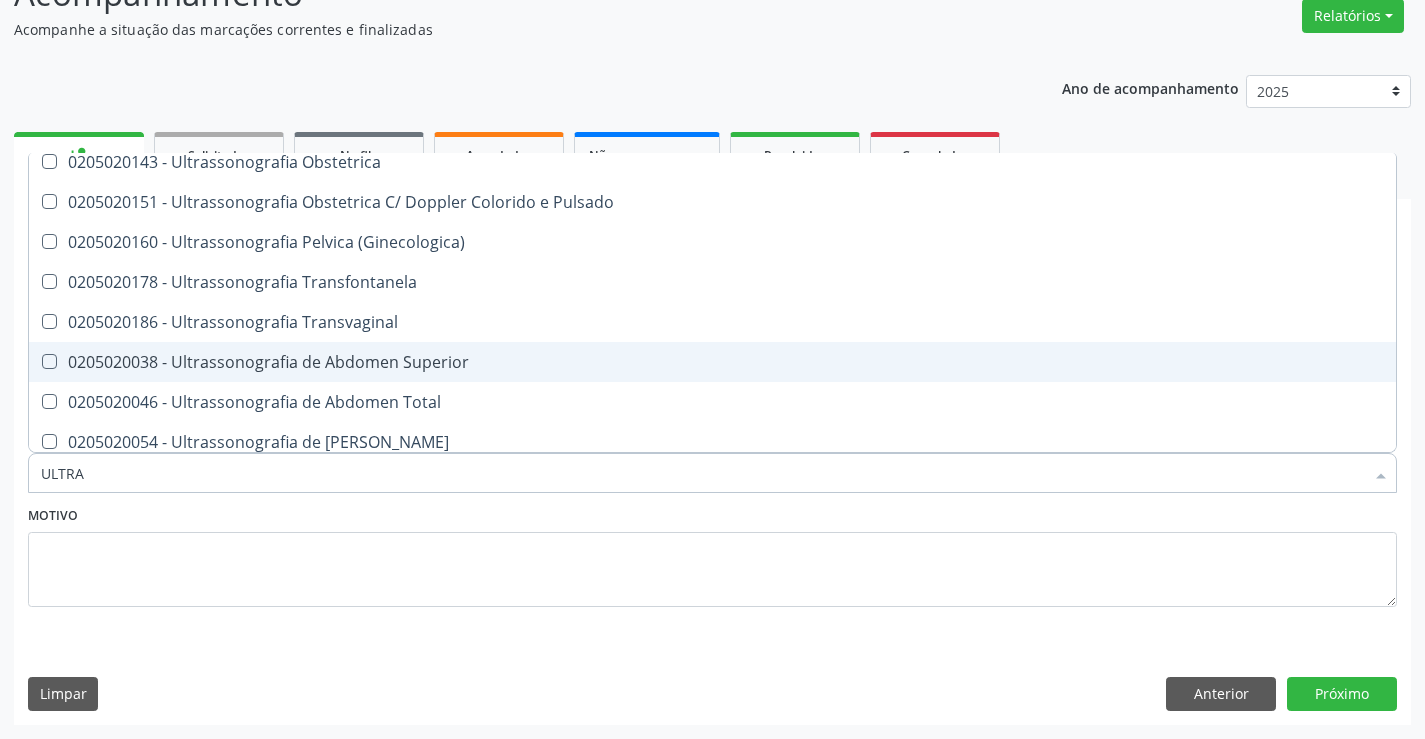 scroll, scrollTop: 400, scrollLeft: 0, axis: vertical 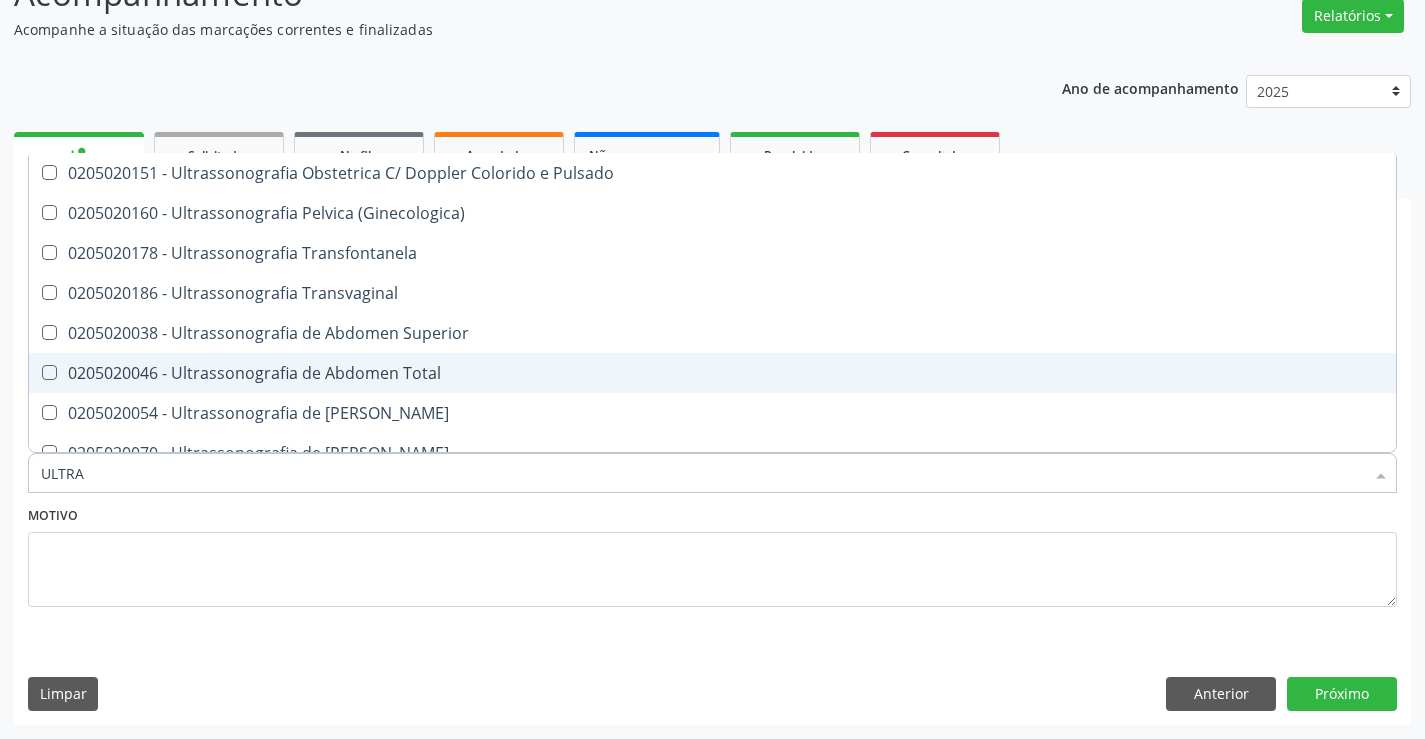 click on "0205020046 - Ultrassonografia de Abdomen Total" at bounding box center [712, 373] 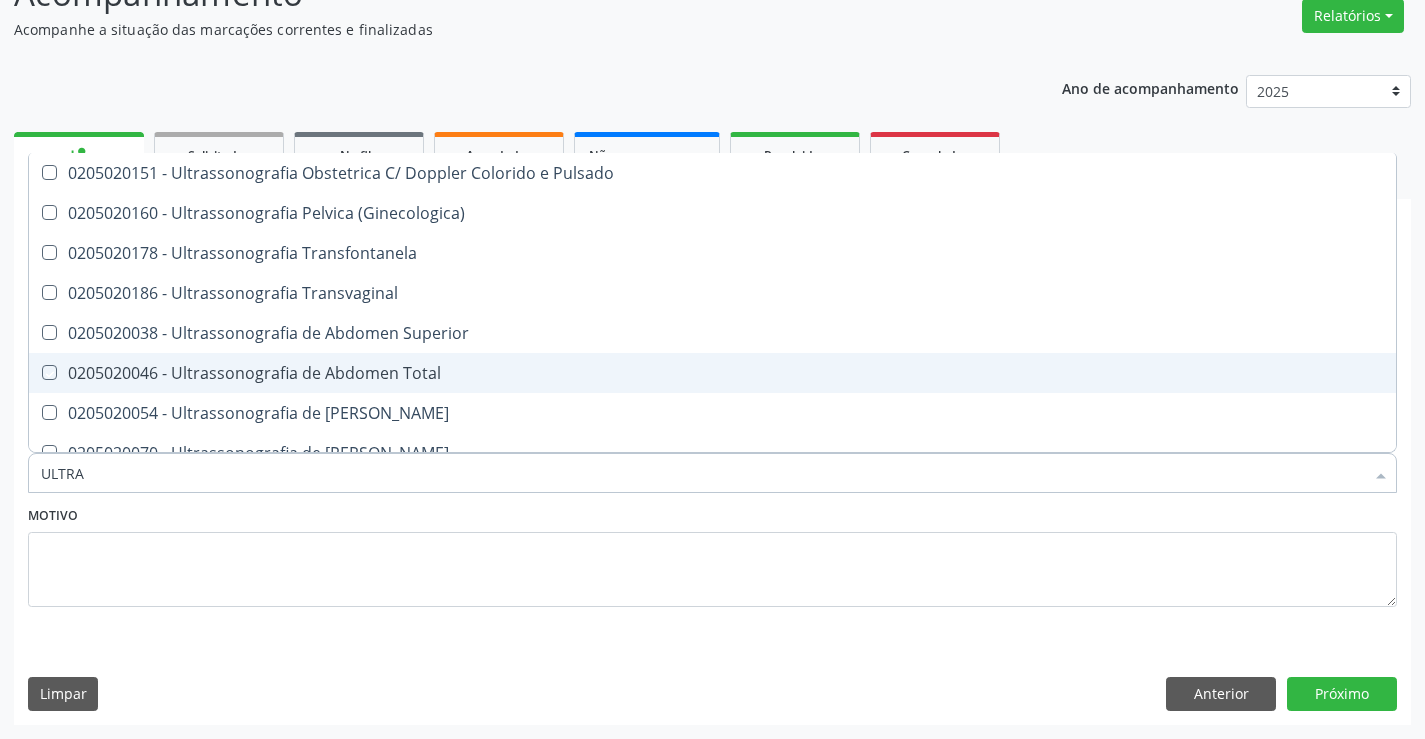 checkbox on "true" 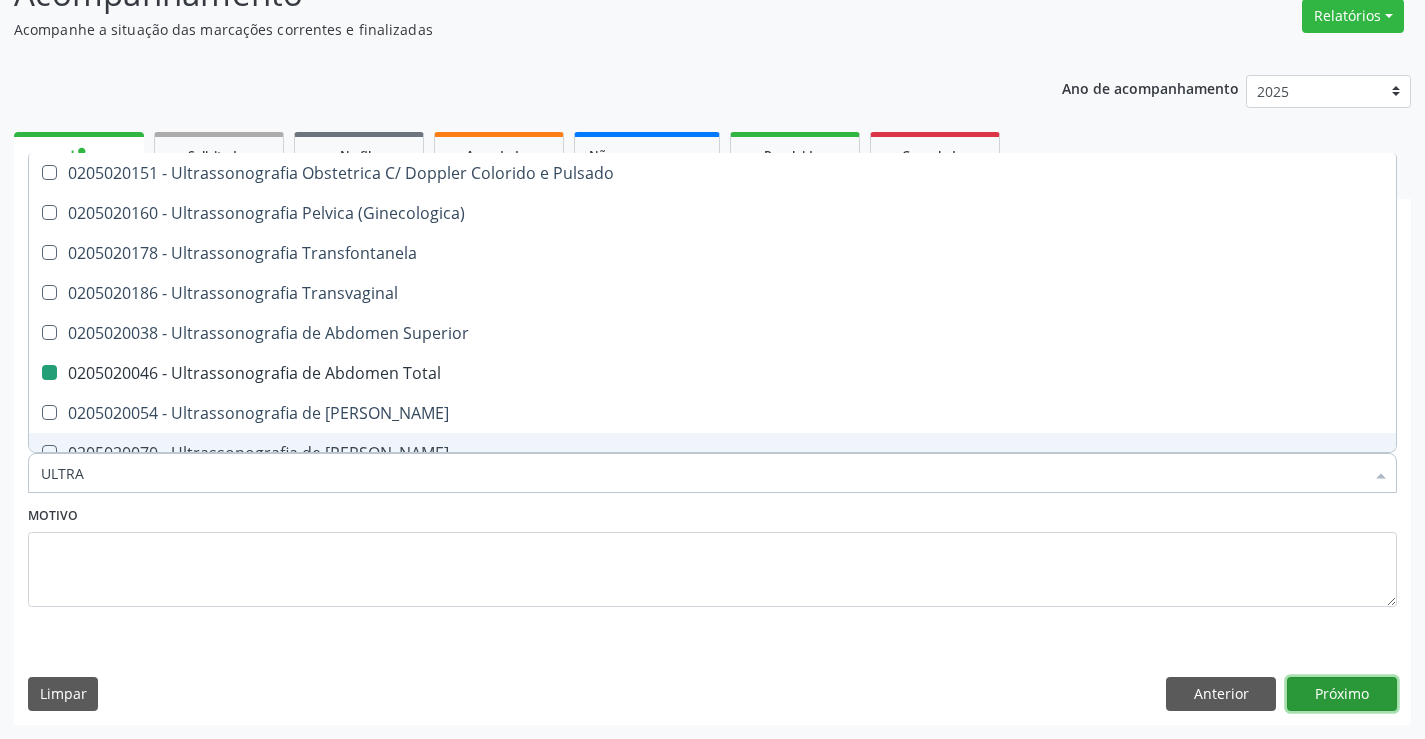 click on "Próximo" at bounding box center (1342, 694) 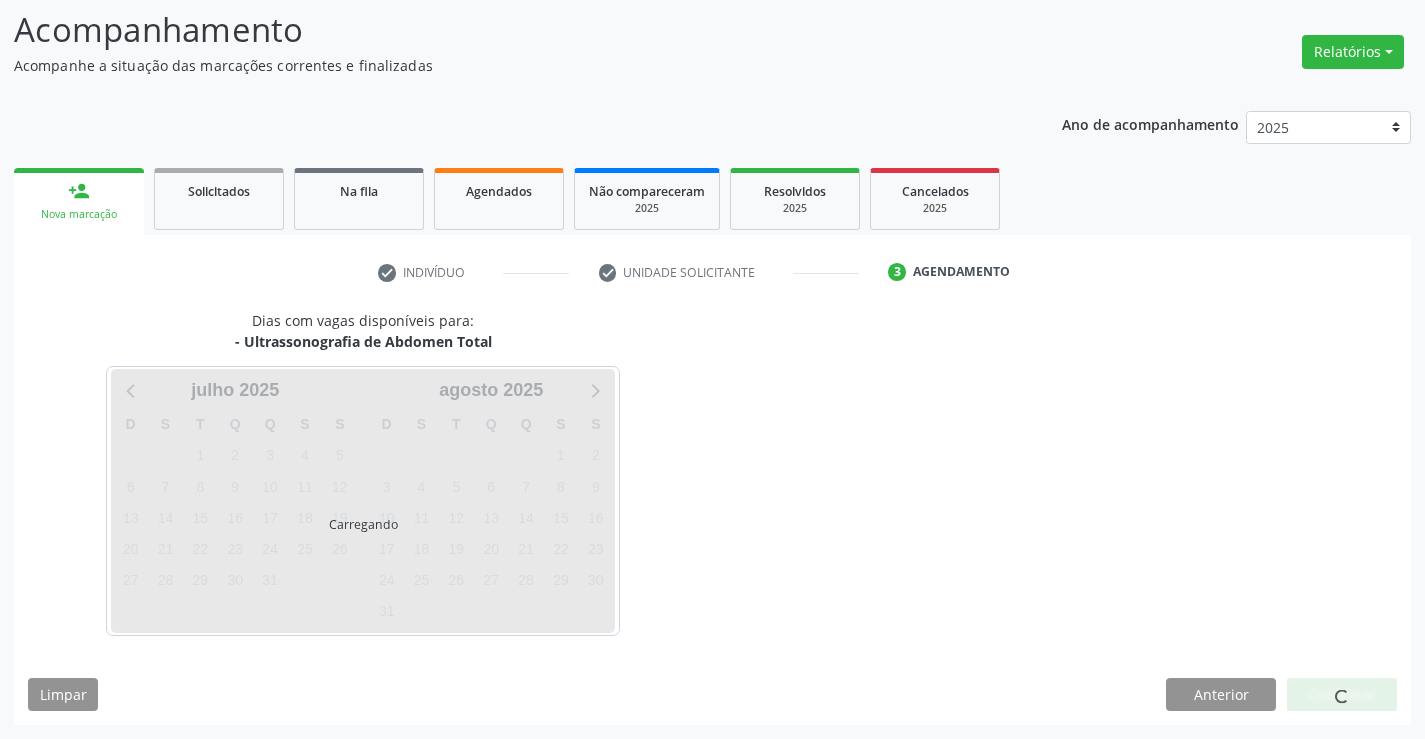 scroll, scrollTop: 131, scrollLeft: 0, axis: vertical 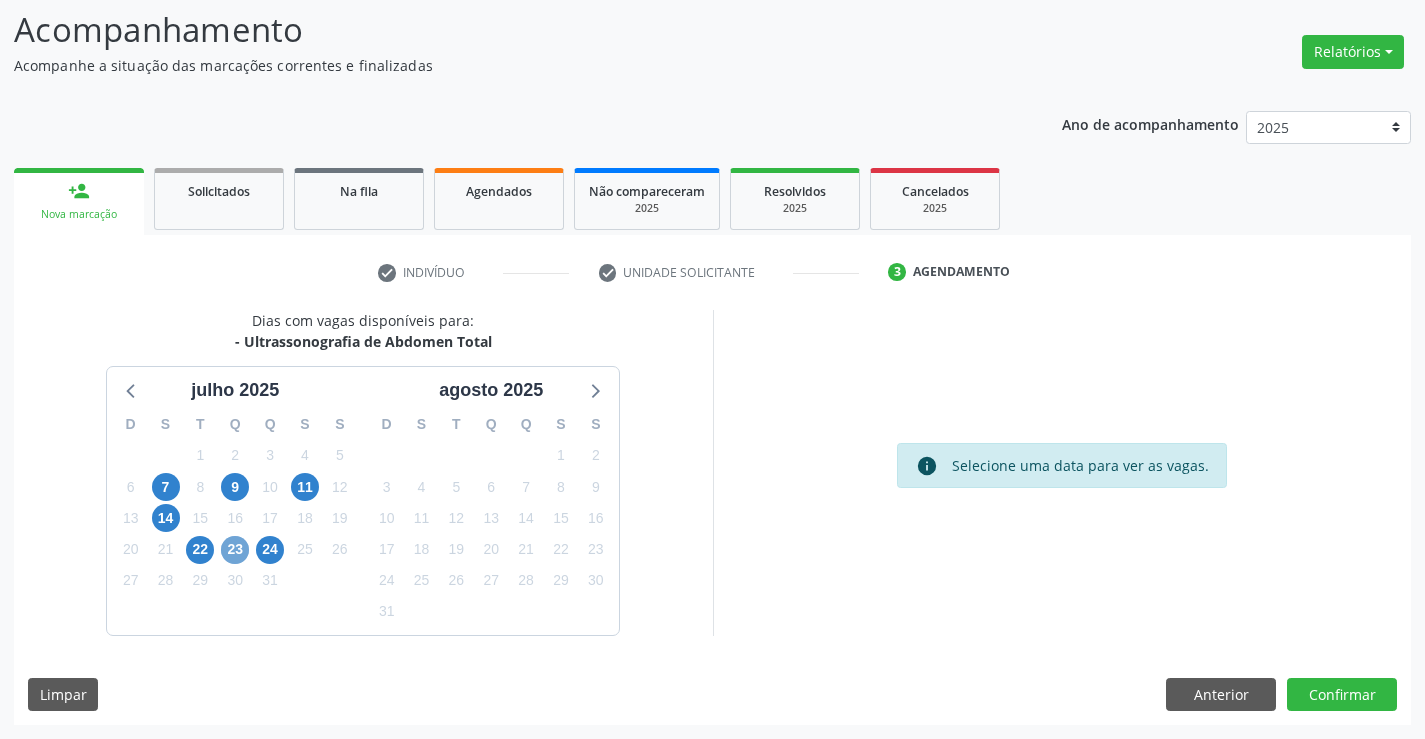click on "23" at bounding box center [235, 550] 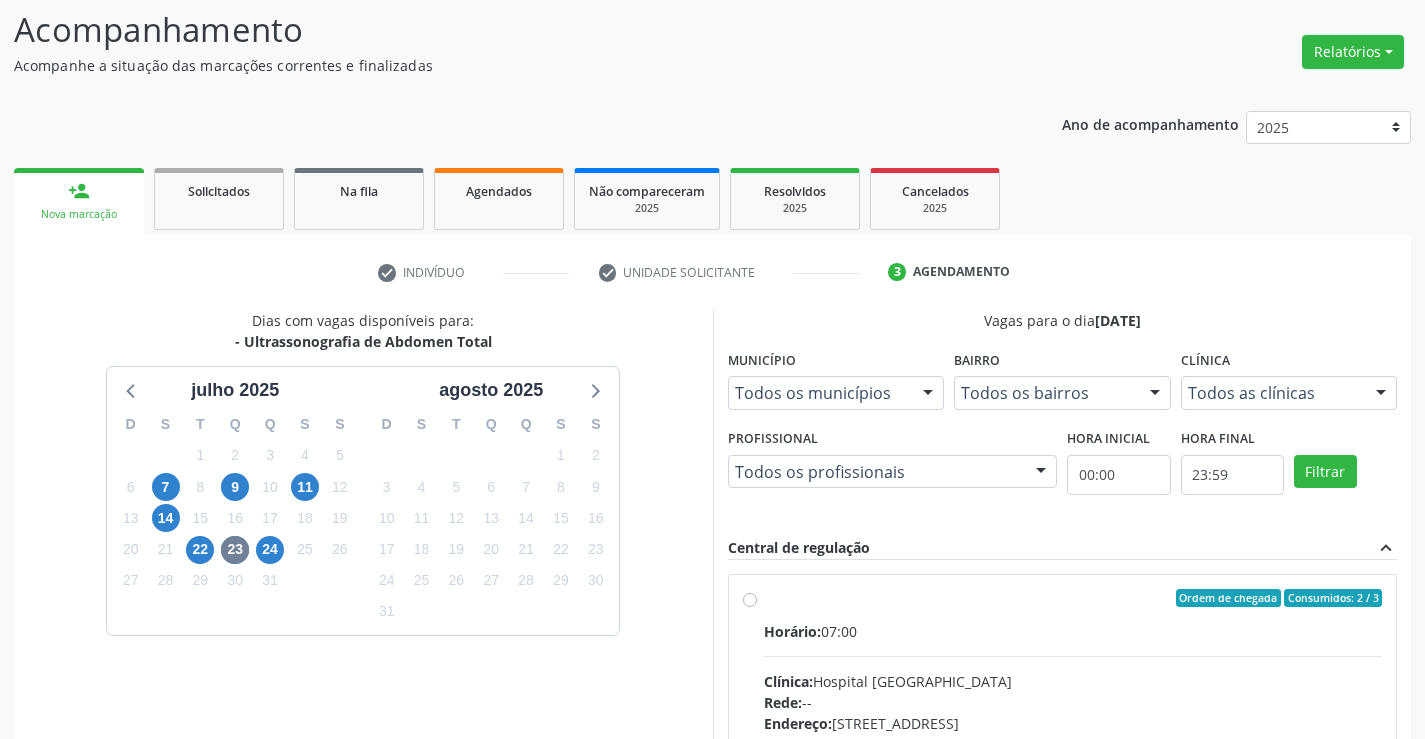 click on "Horário:   07:00" at bounding box center (1073, 631) 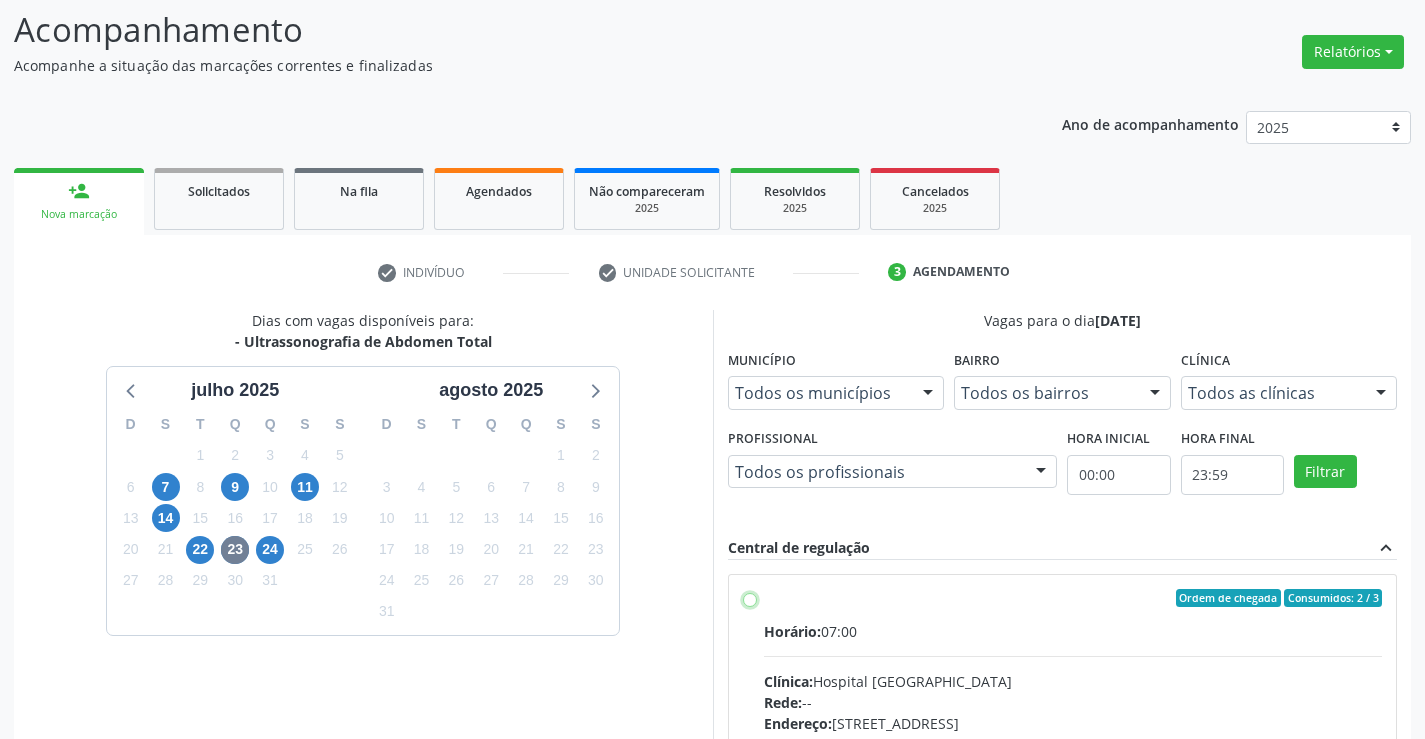 click on "Ordem de chegada
Consumidos: 2 / 3
Horário:   07:00
Clínica:  Hospital Sao Francisco
Rede:
--
Endereço:   Blocos, nº 258, Centro, Campo Formoso - BA
Telefone:   (74) 36451217
Profissional:
Danilo Souza Cardoso
Informações adicionais sobre o atendimento
Idade de atendimento:
de 0 a 120 anos
Gênero(s) atendido(s):
Masculino e Feminino
Informações adicionais:
--" at bounding box center [750, 598] 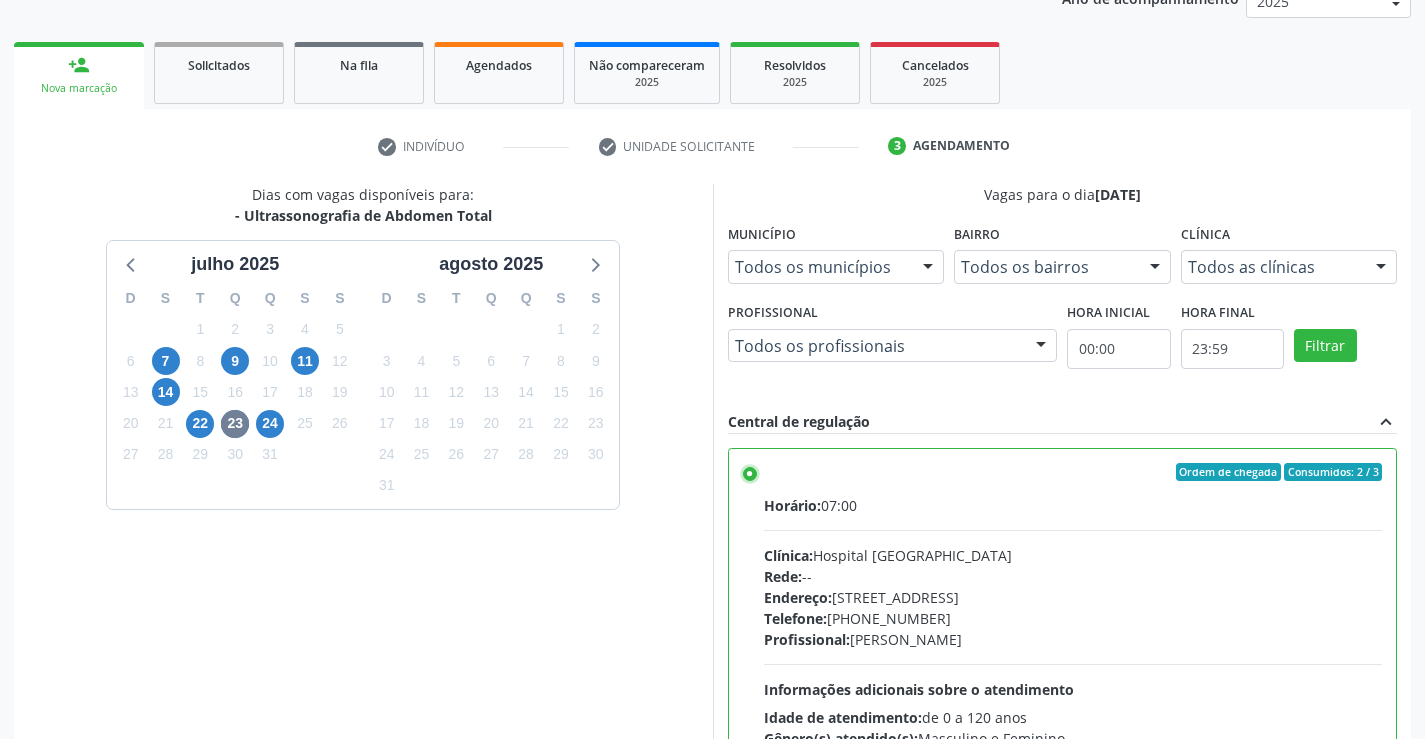 scroll, scrollTop: 431, scrollLeft: 0, axis: vertical 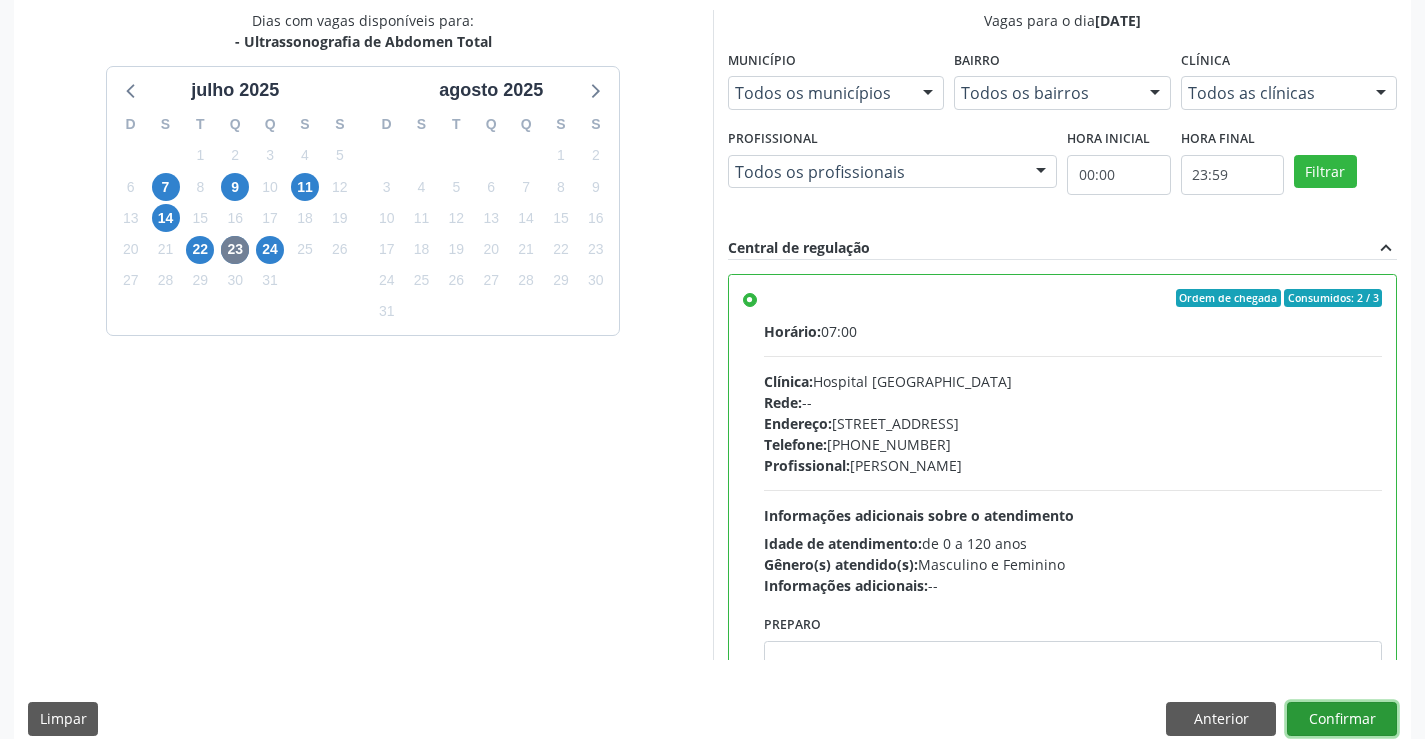 click on "Confirmar" at bounding box center (1342, 719) 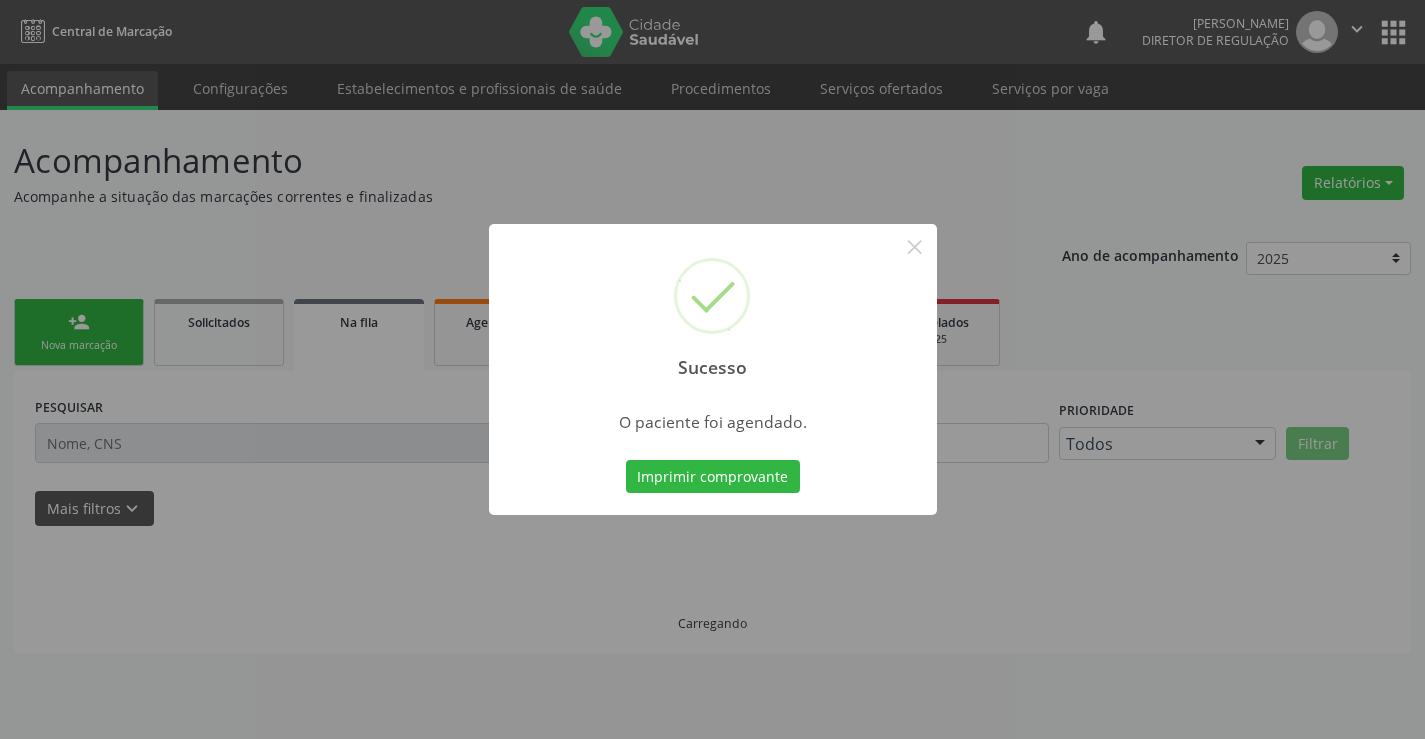 scroll, scrollTop: 0, scrollLeft: 0, axis: both 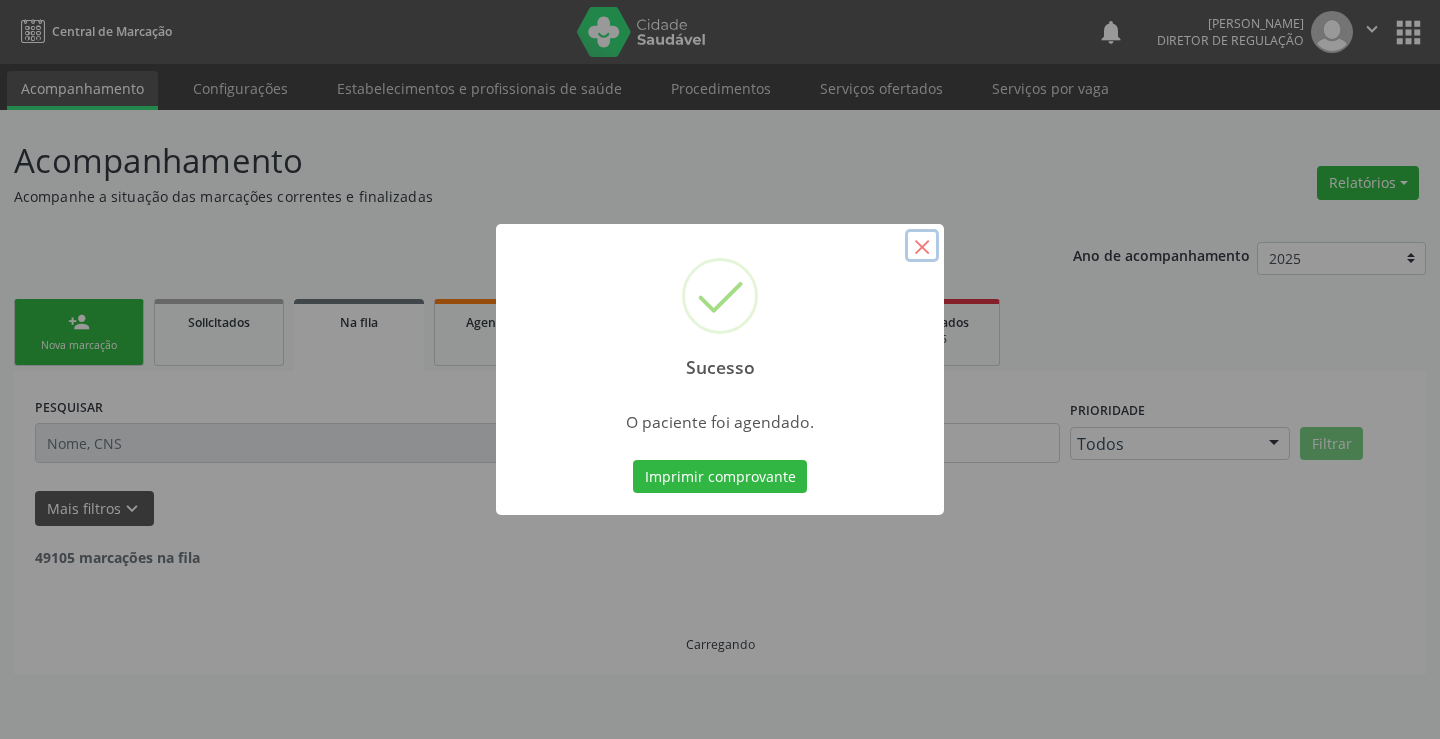click on "×" at bounding box center (922, 246) 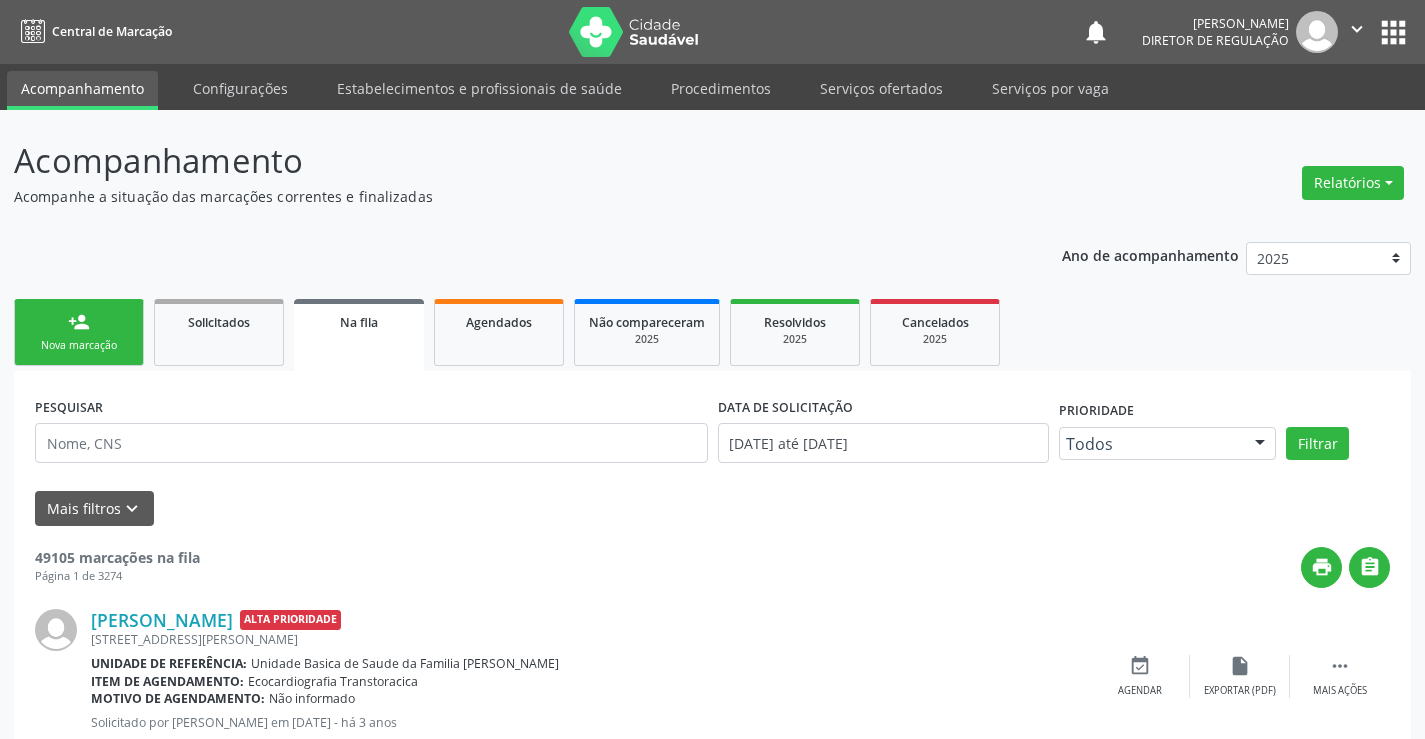 click on "person_add
Nova marcação" at bounding box center (79, 332) 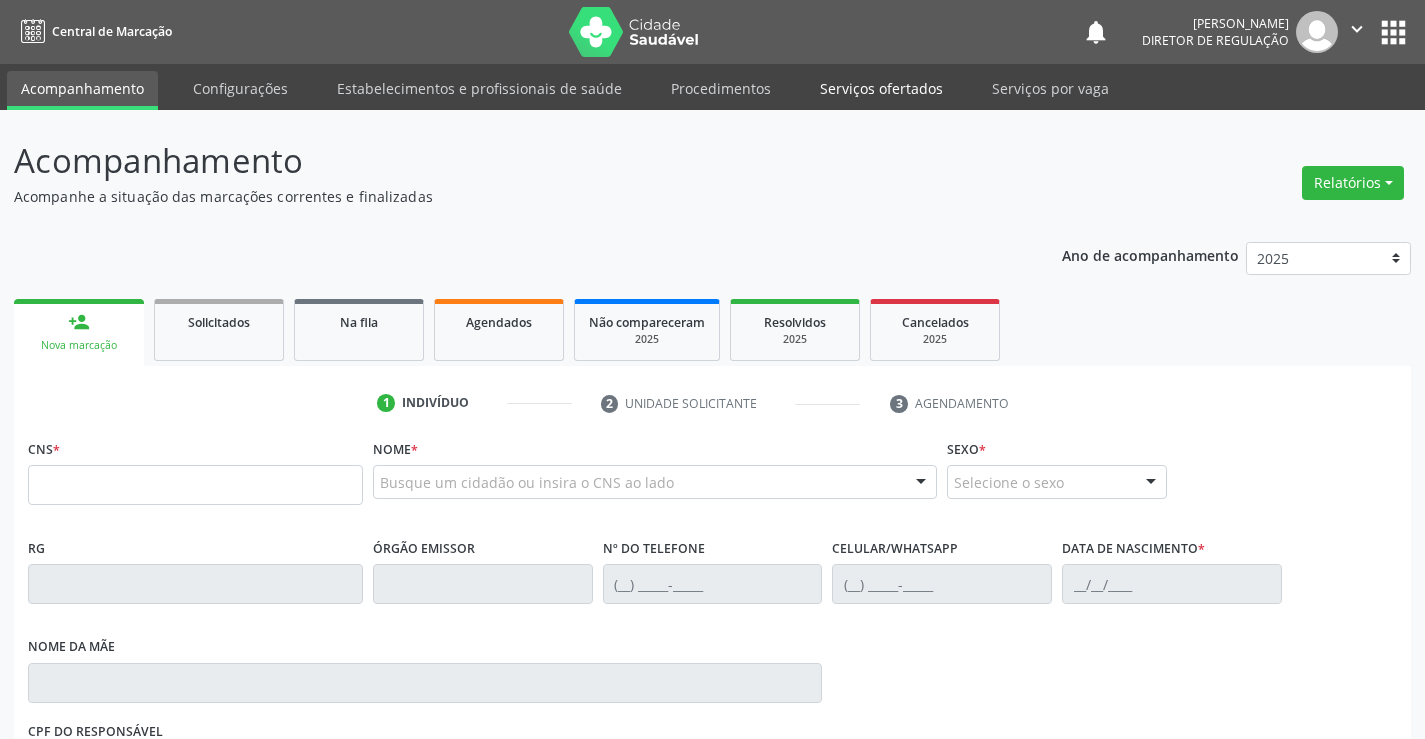 scroll, scrollTop: 0, scrollLeft: 0, axis: both 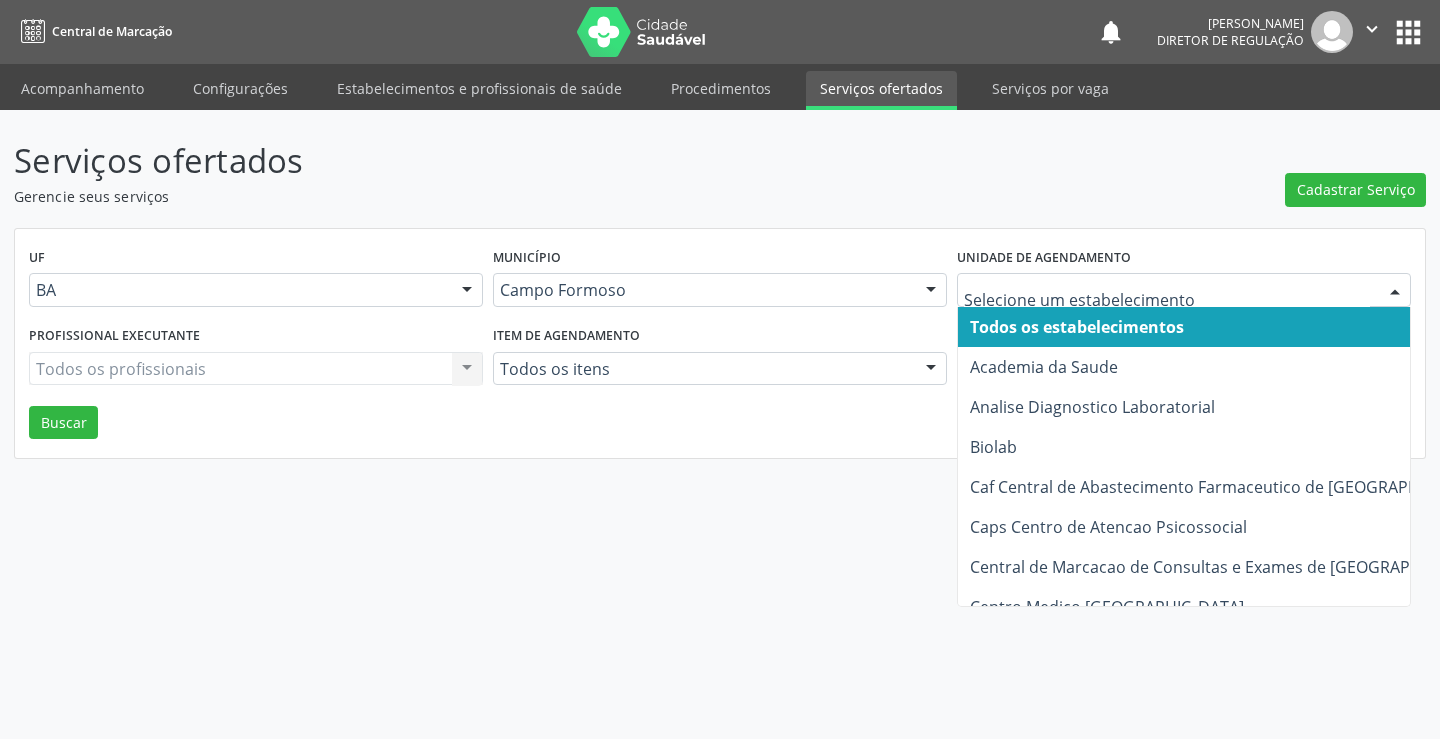 click at bounding box center [1184, 290] 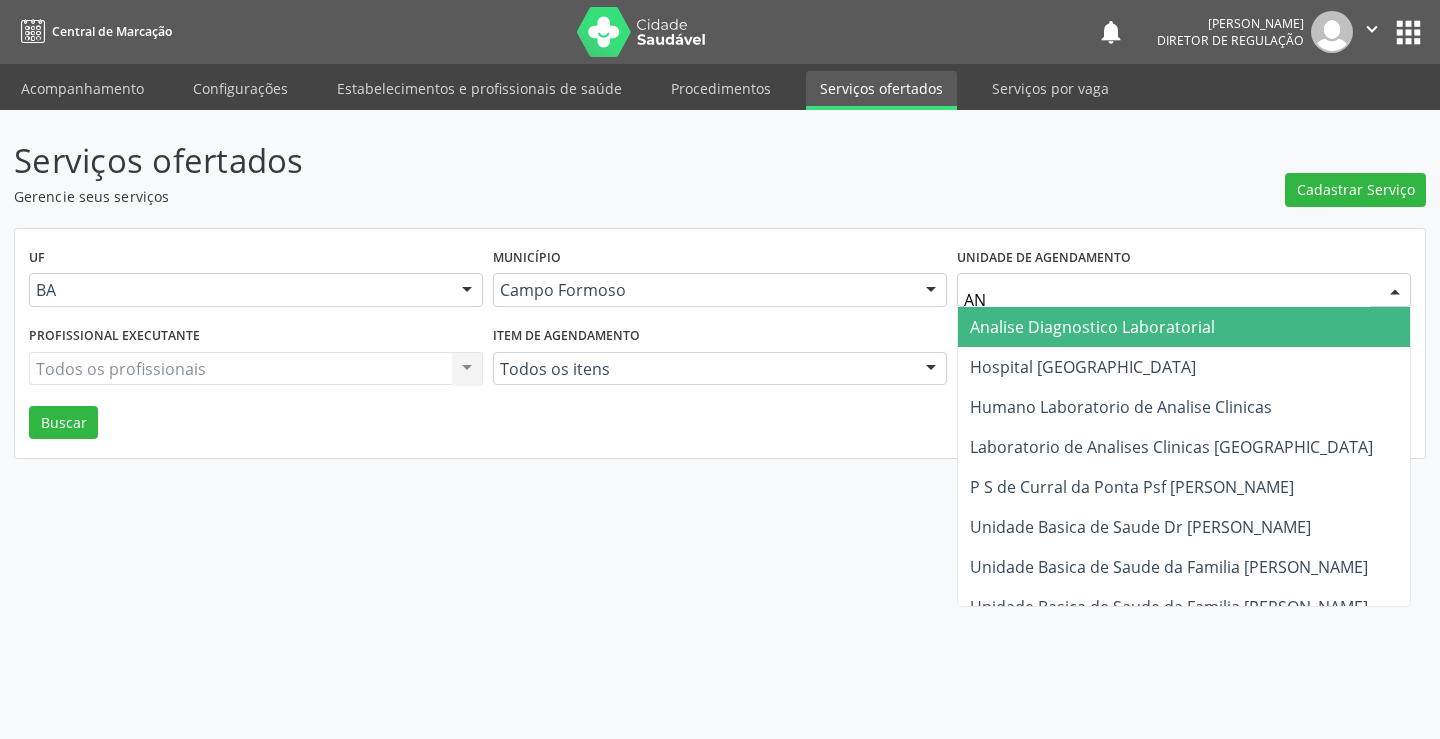 type on "ANA" 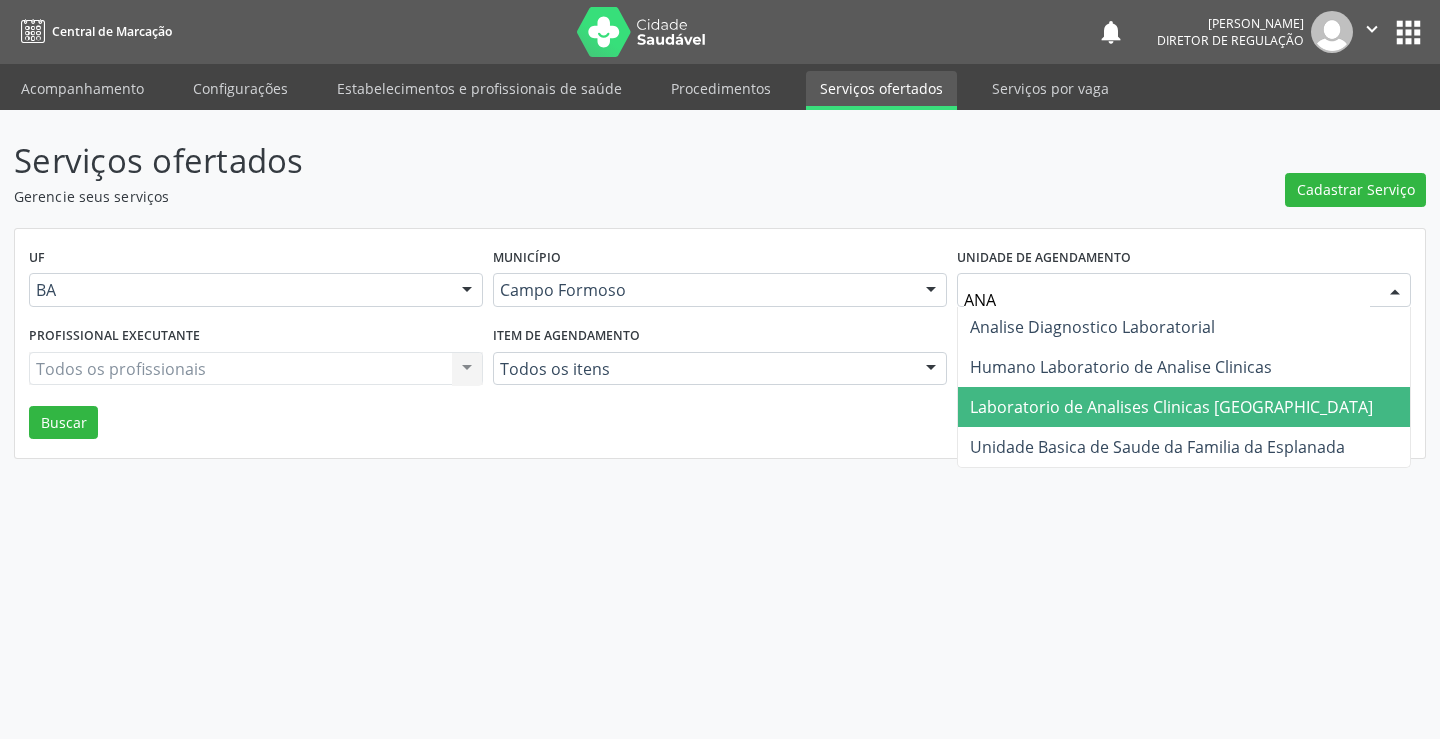 click on "Laboratorio de Analises Clinicas [GEOGRAPHIC_DATA]" at bounding box center (1184, 407) 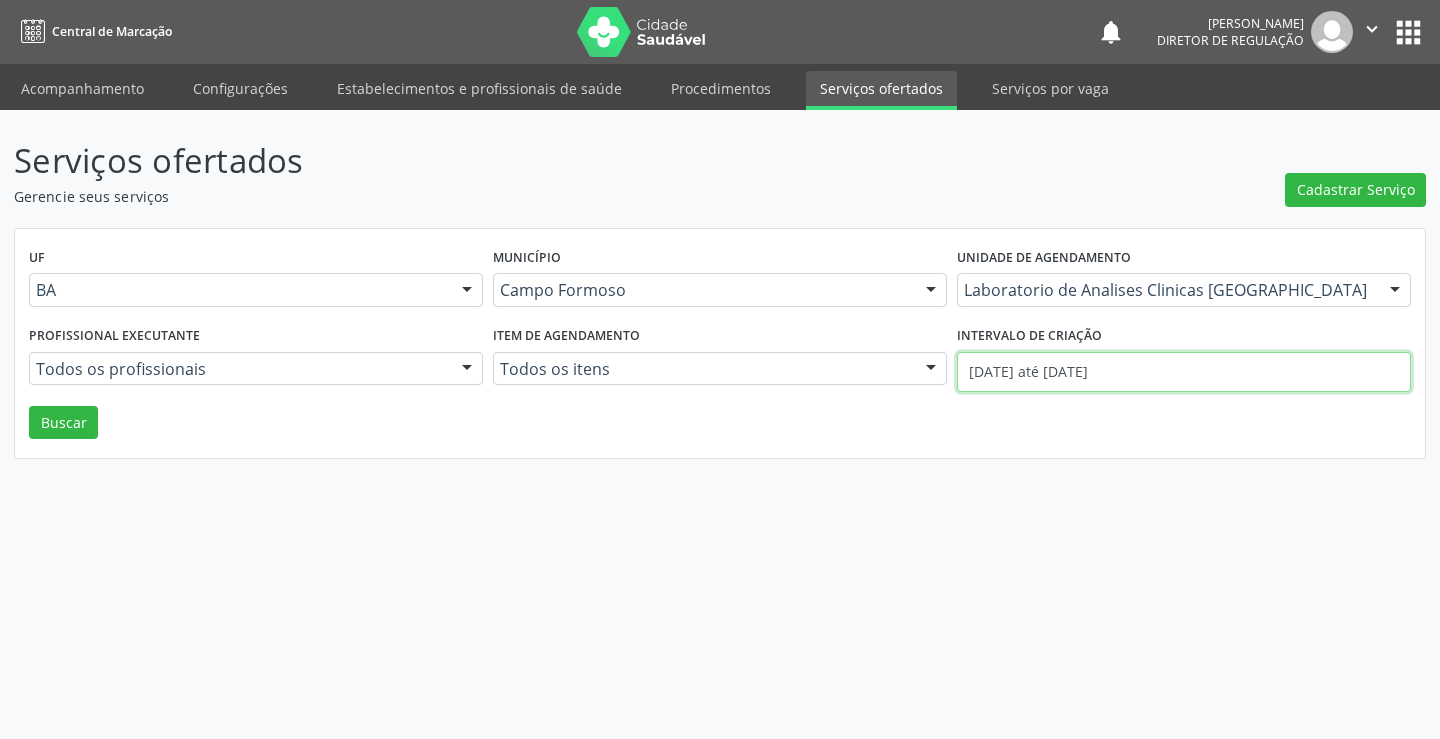click on "[DATE] até [DATE]" at bounding box center [1184, 372] 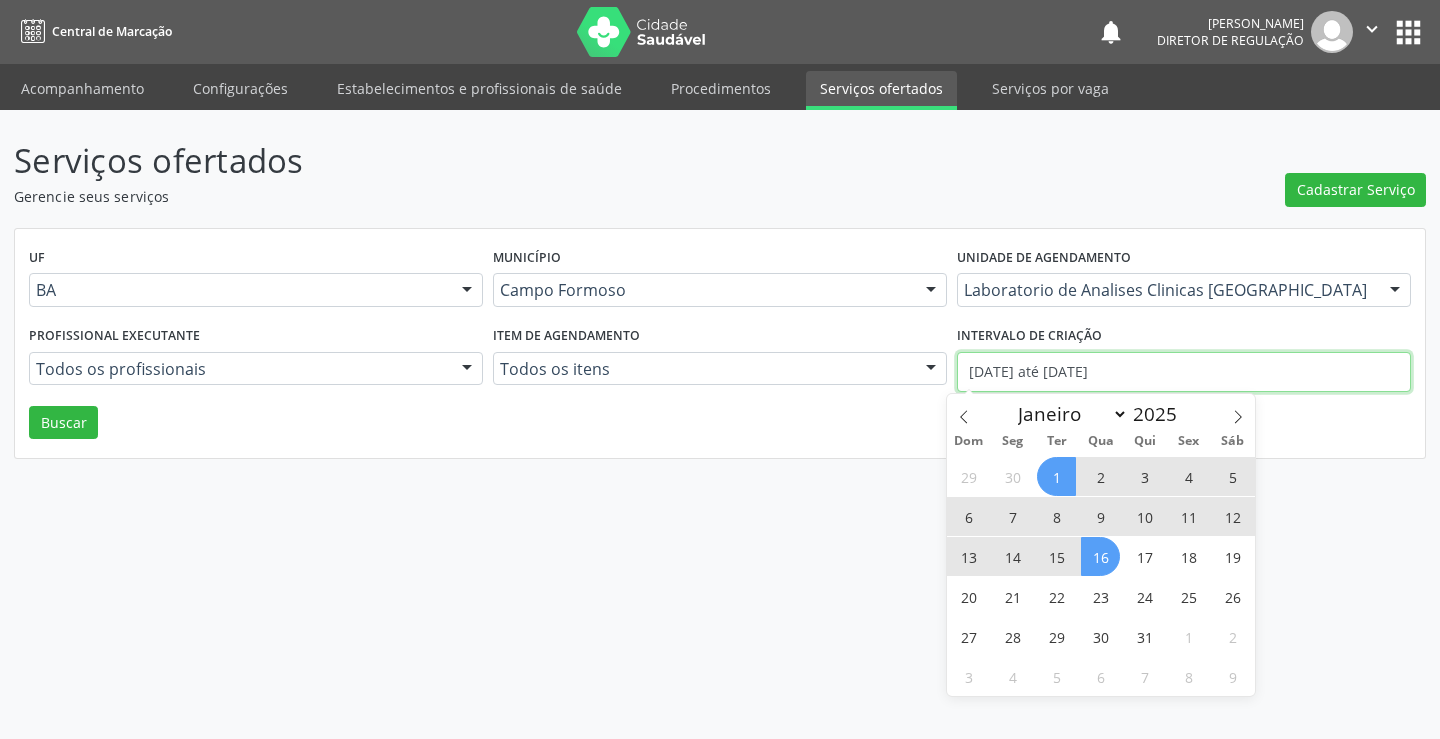 type 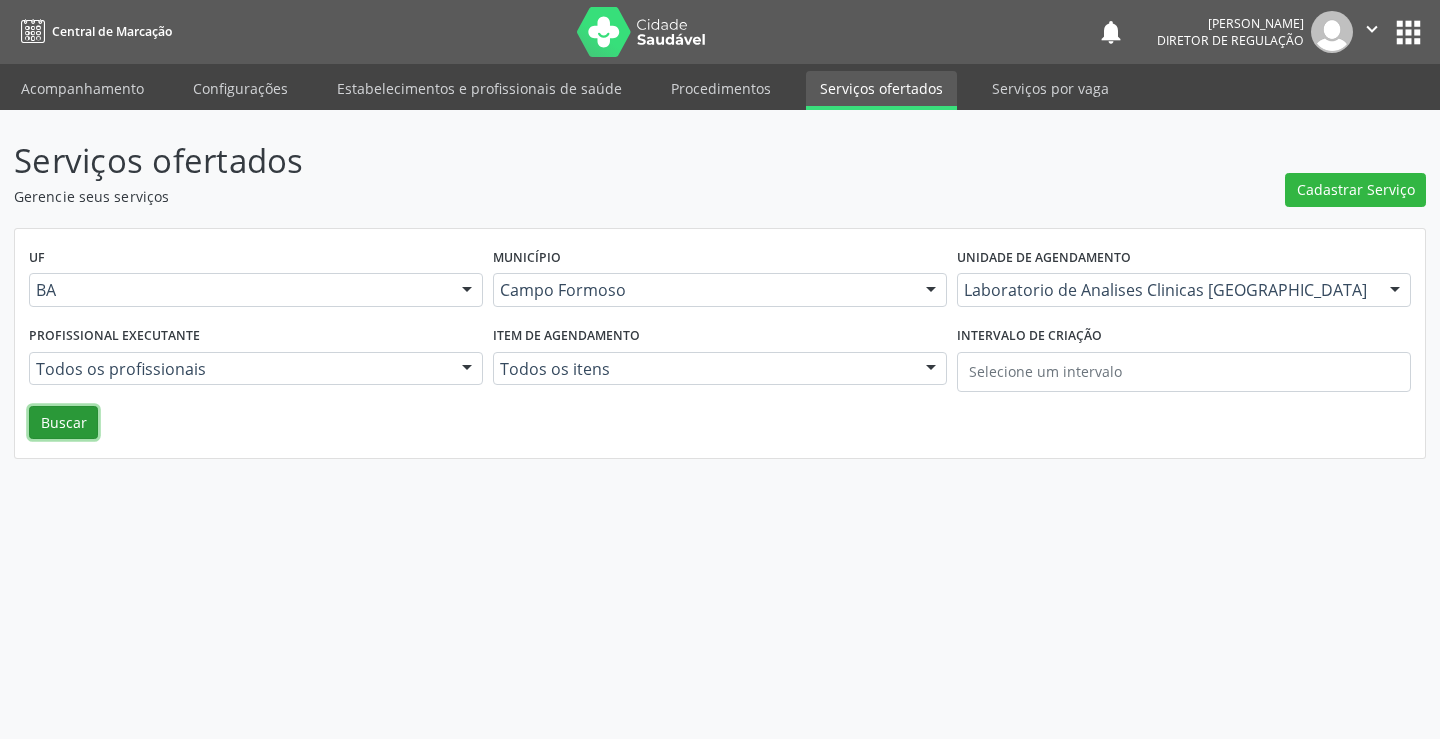 click on "Buscar" at bounding box center [63, 423] 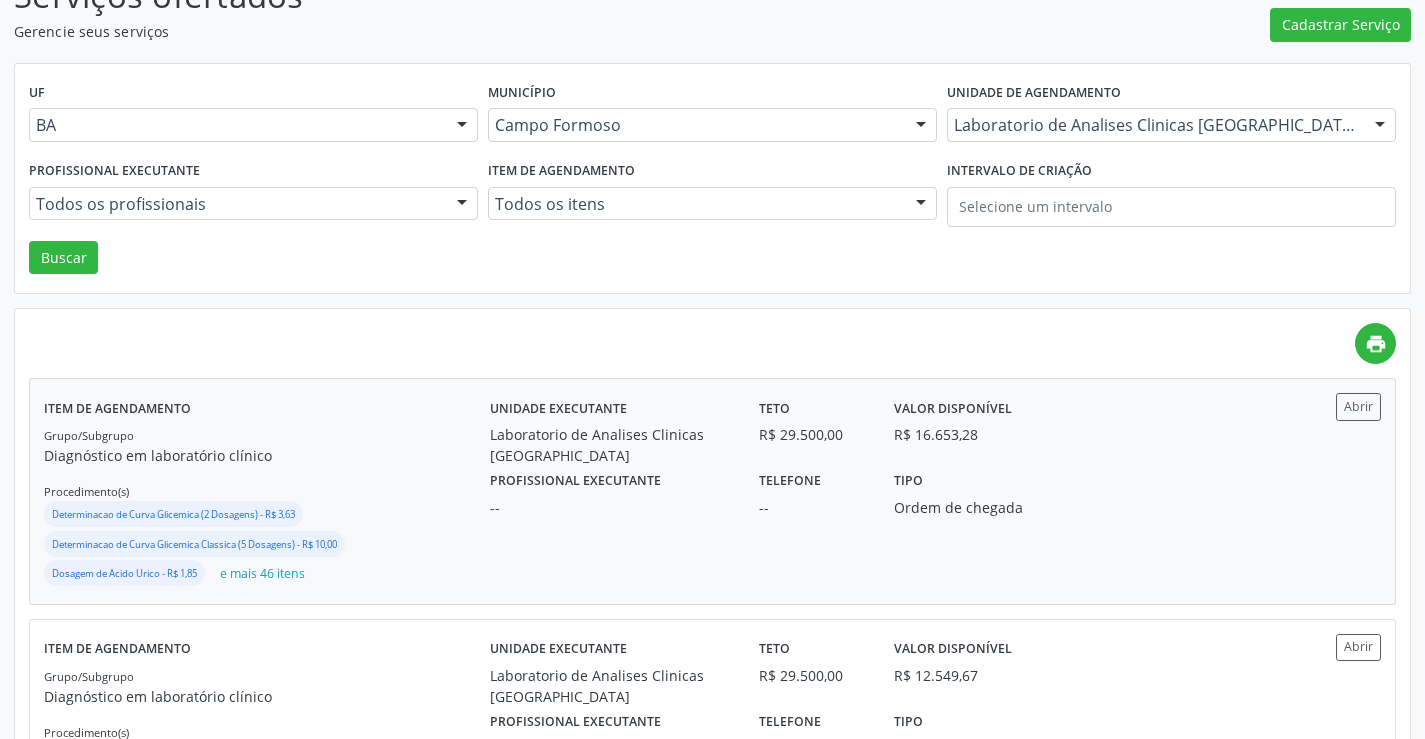 scroll, scrollTop: 200, scrollLeft: 0, axis: vertical 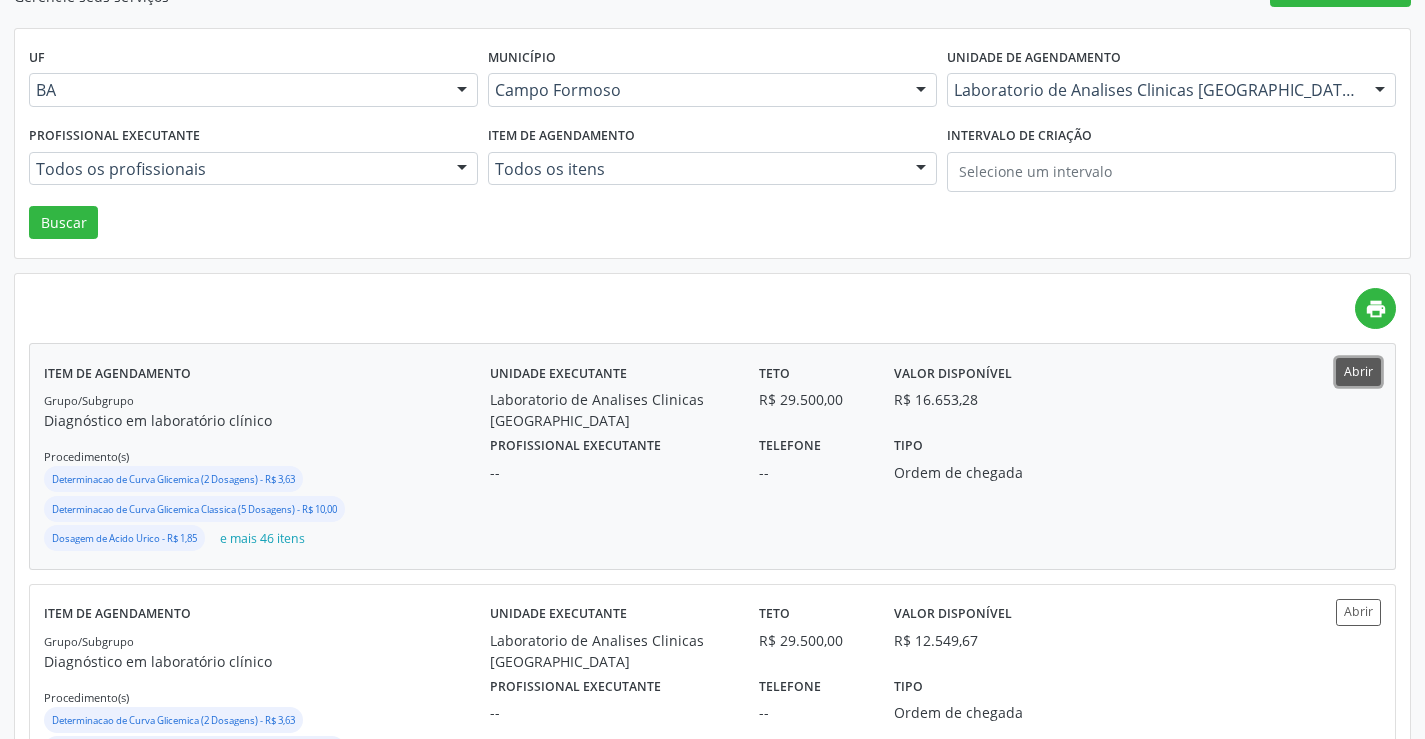 click on "Abrir" at bounding box center [1358, 371] 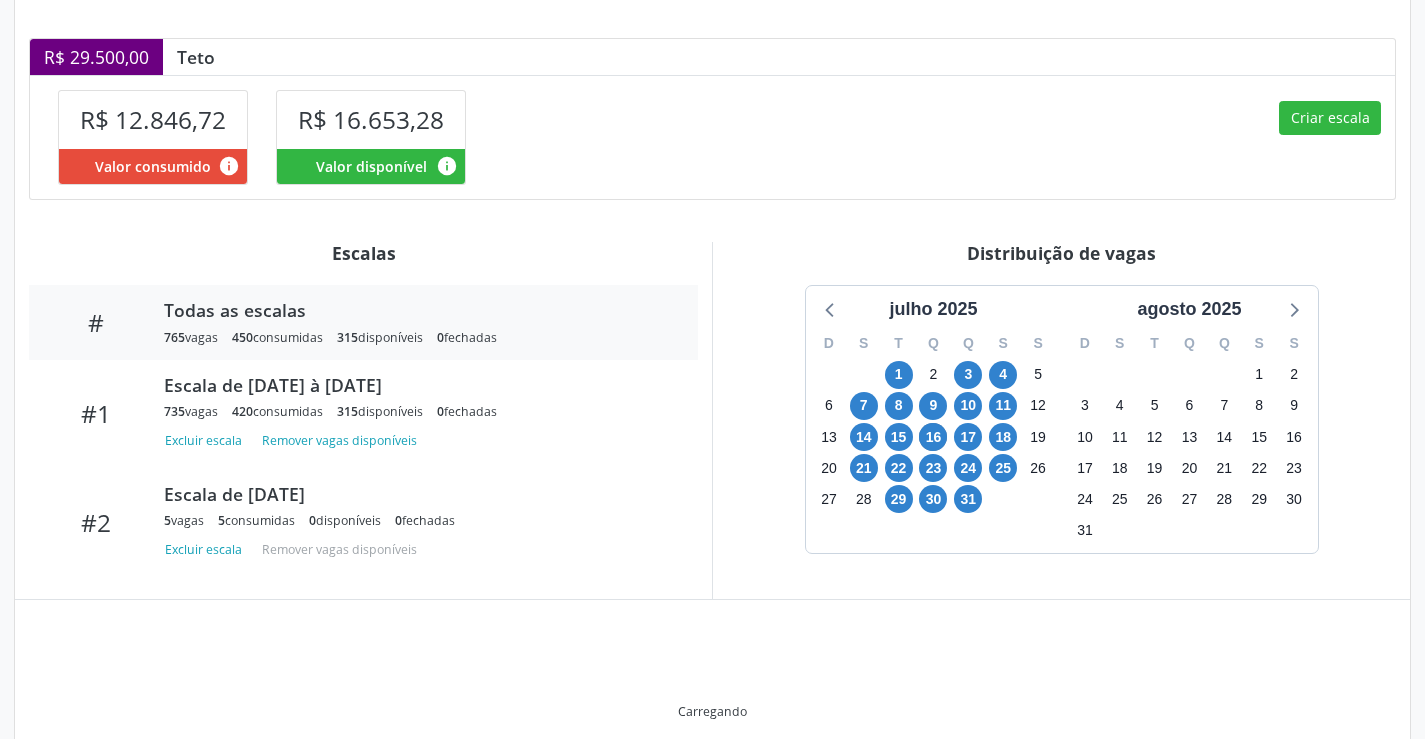 scroll, scrollTop: 500, scrollLeft: 0, axis: vertical 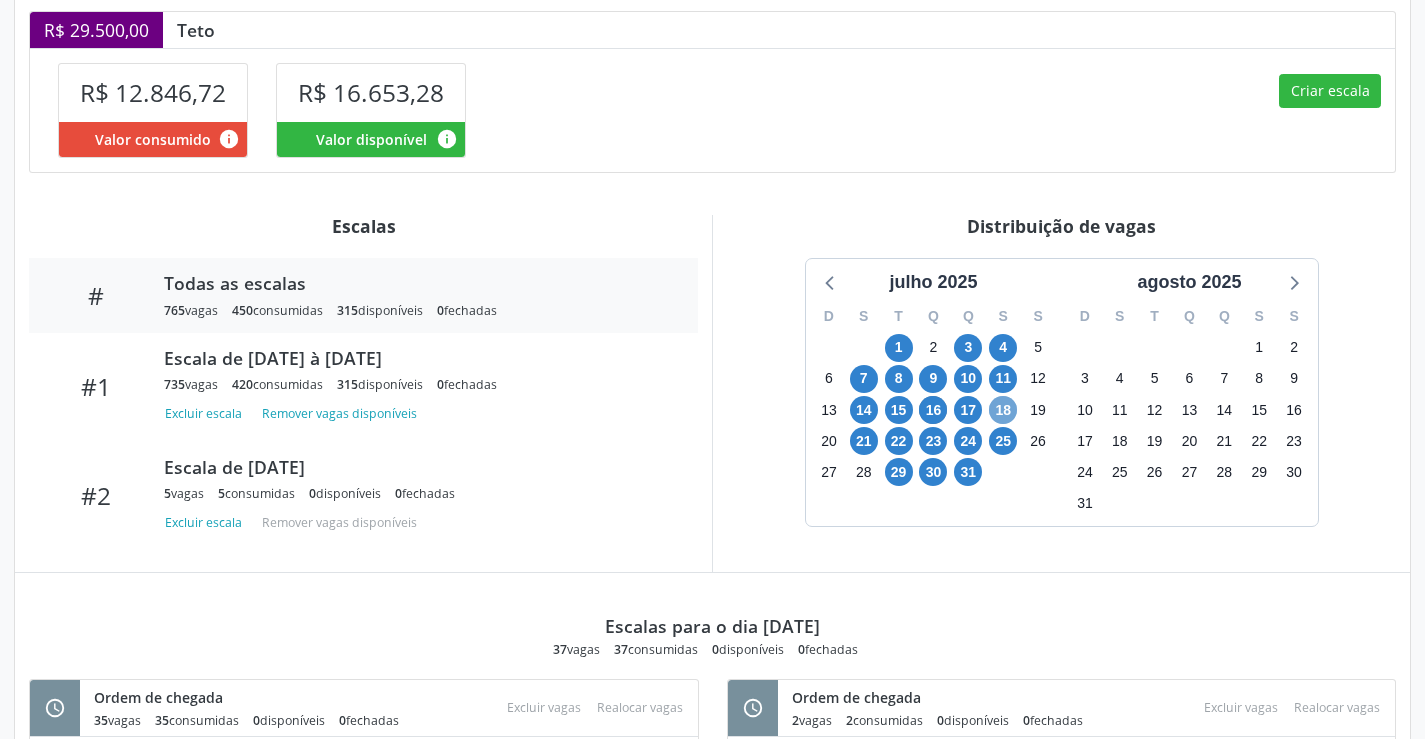click on "18" at bounding box center [1003, 410] 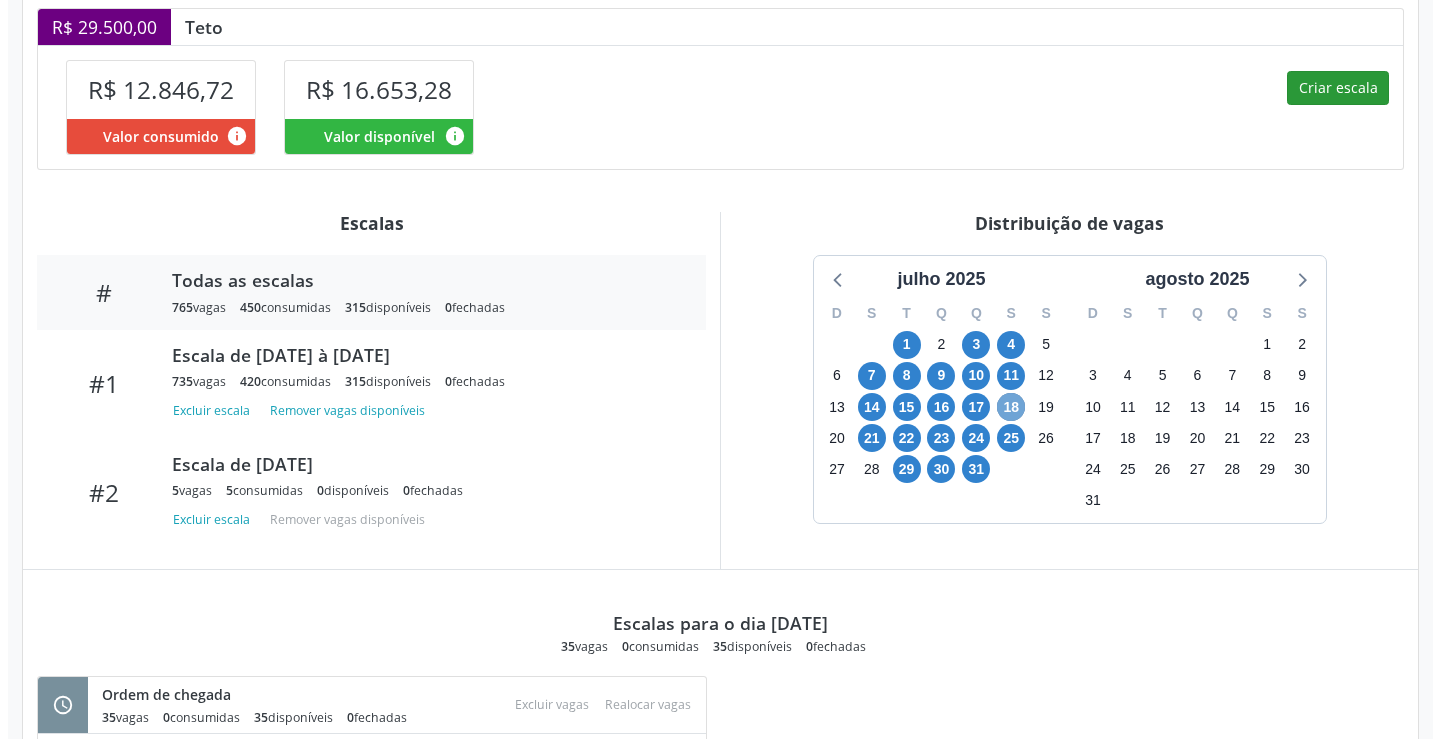 scroll, scrollTop: 500, scrollLeft: 0, axis: vertical 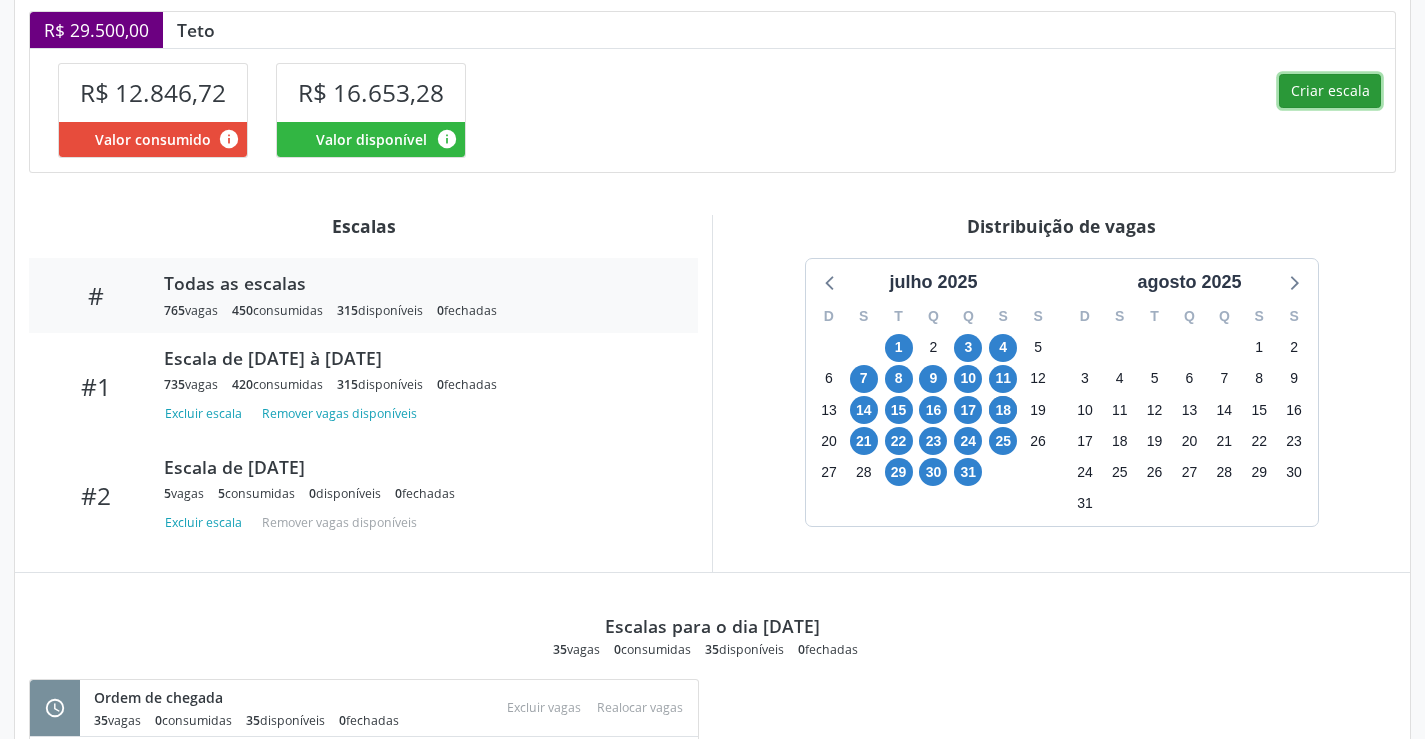 click on "Criar escala" at bounding box center (1330, 91) 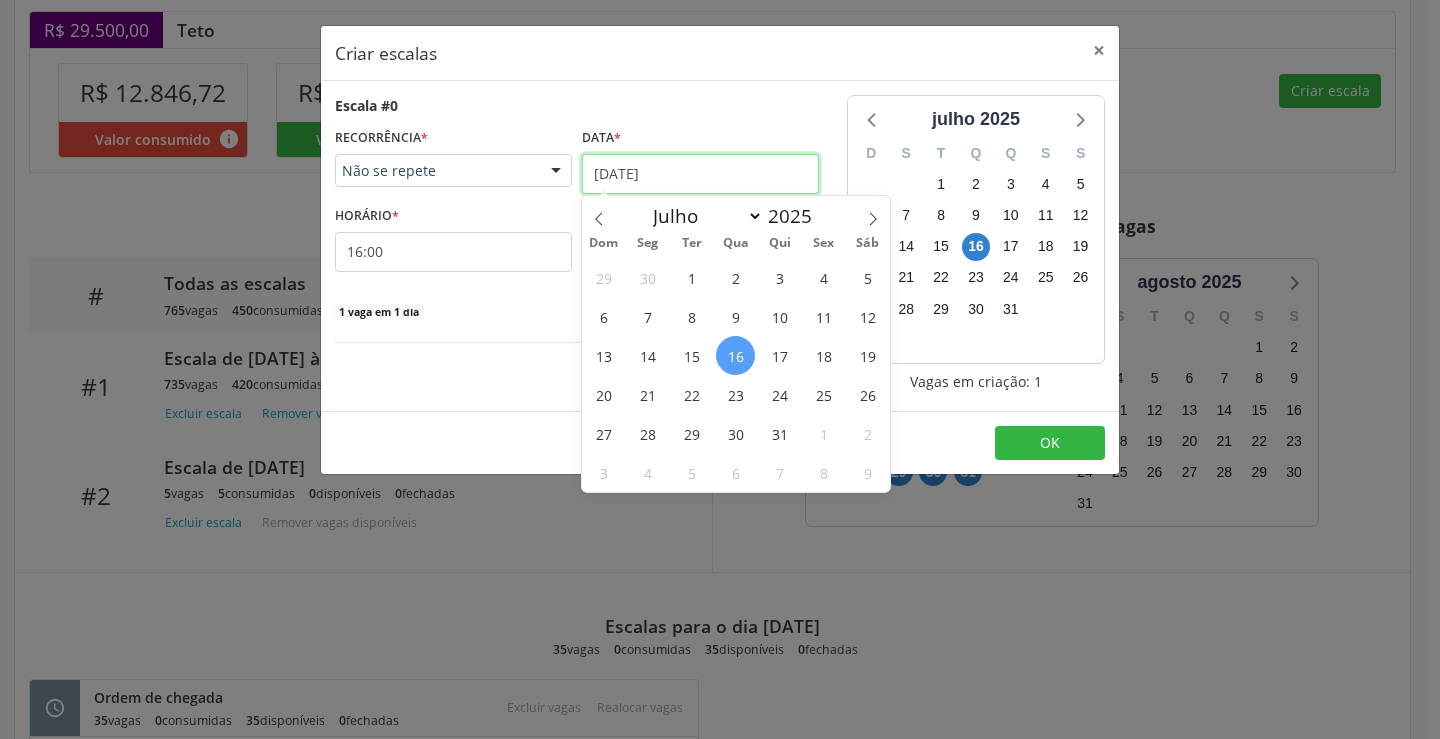 click on "[DATE]" at bounding box center [700, 174] 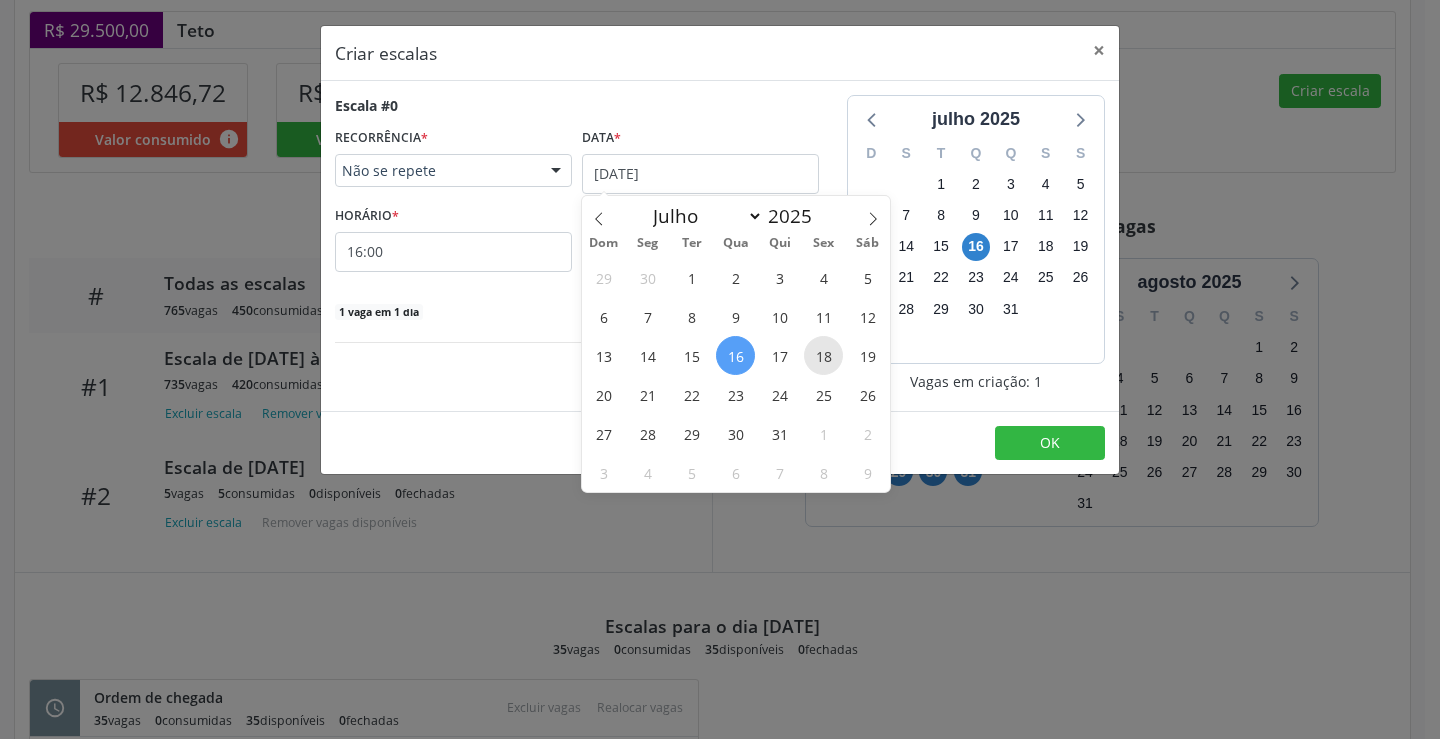click on "18" at bounding box center [823, 355] 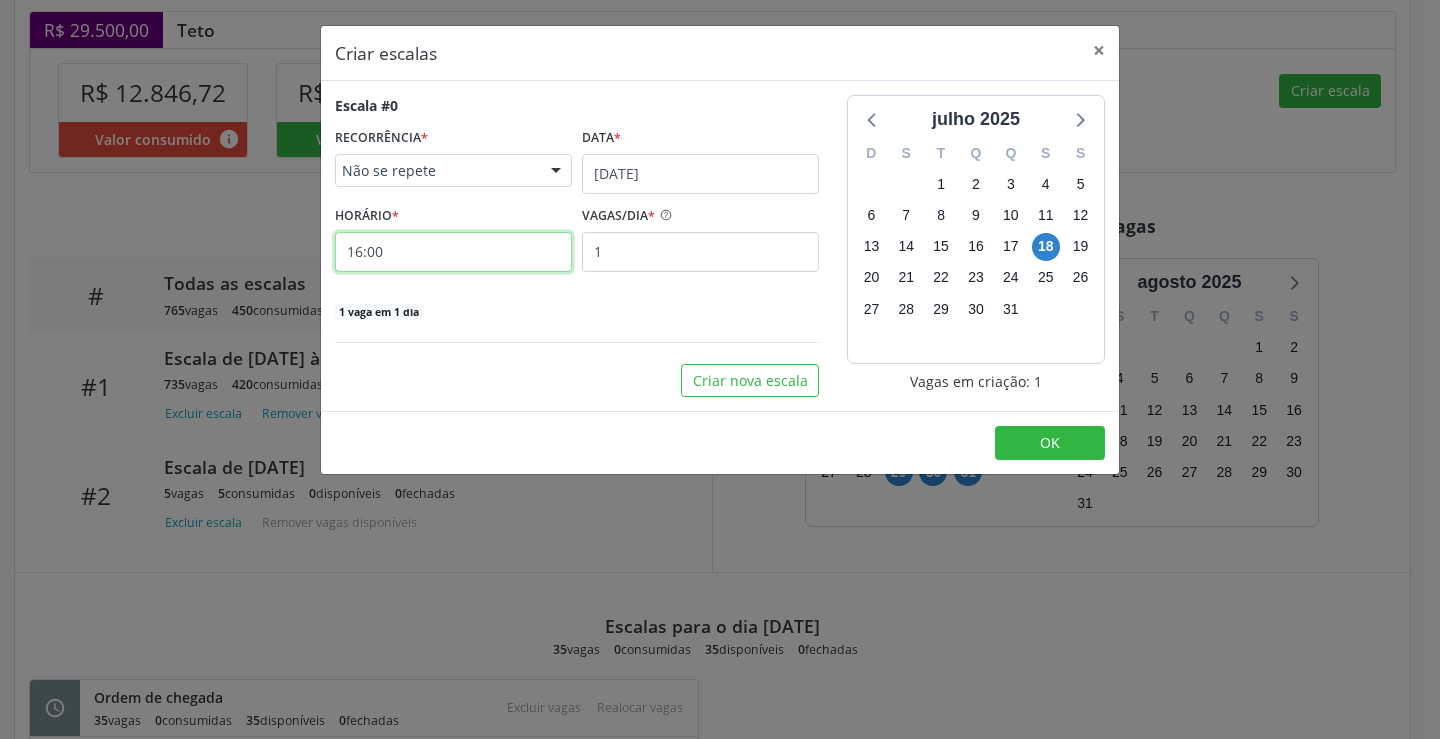 click on "16:00" at bounding box center (453, 252) 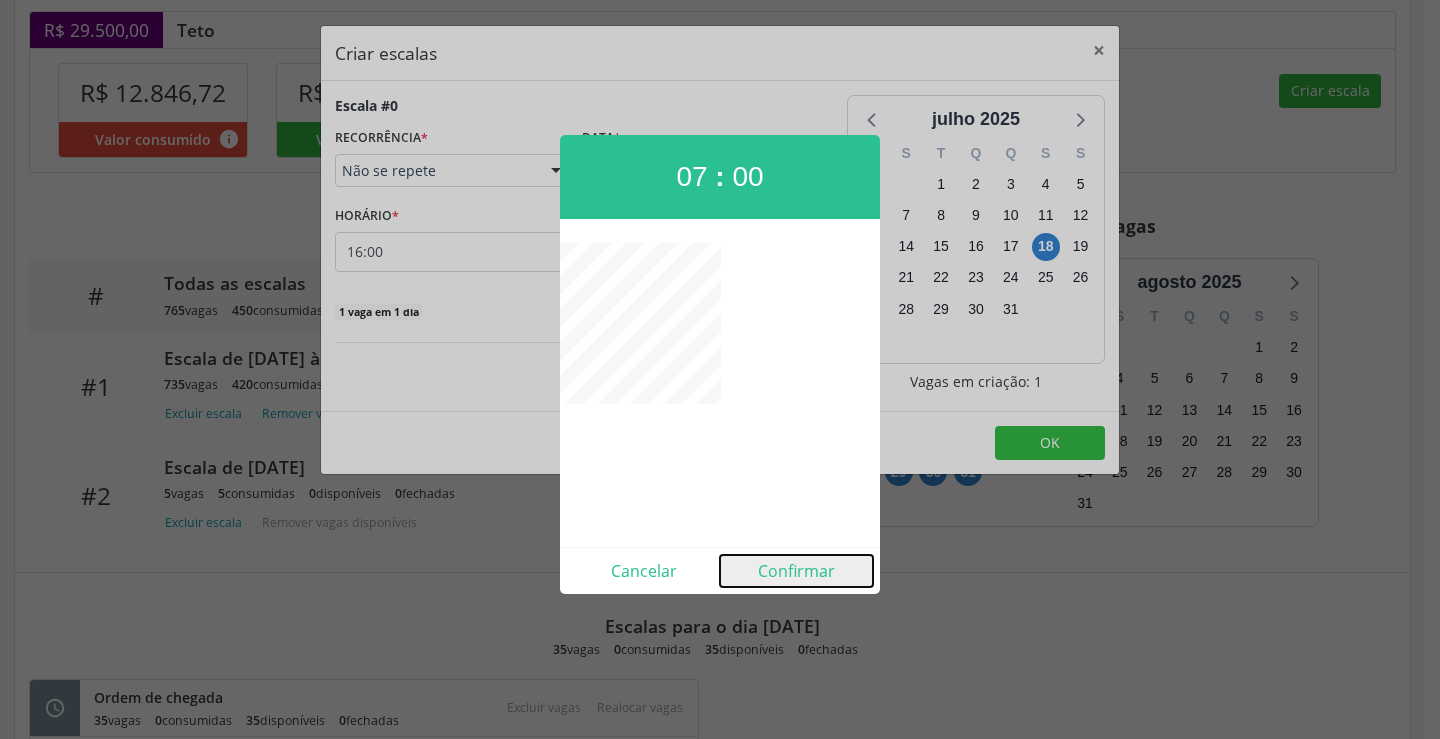 click on "Confirmar" at bounding box center [796, 571] 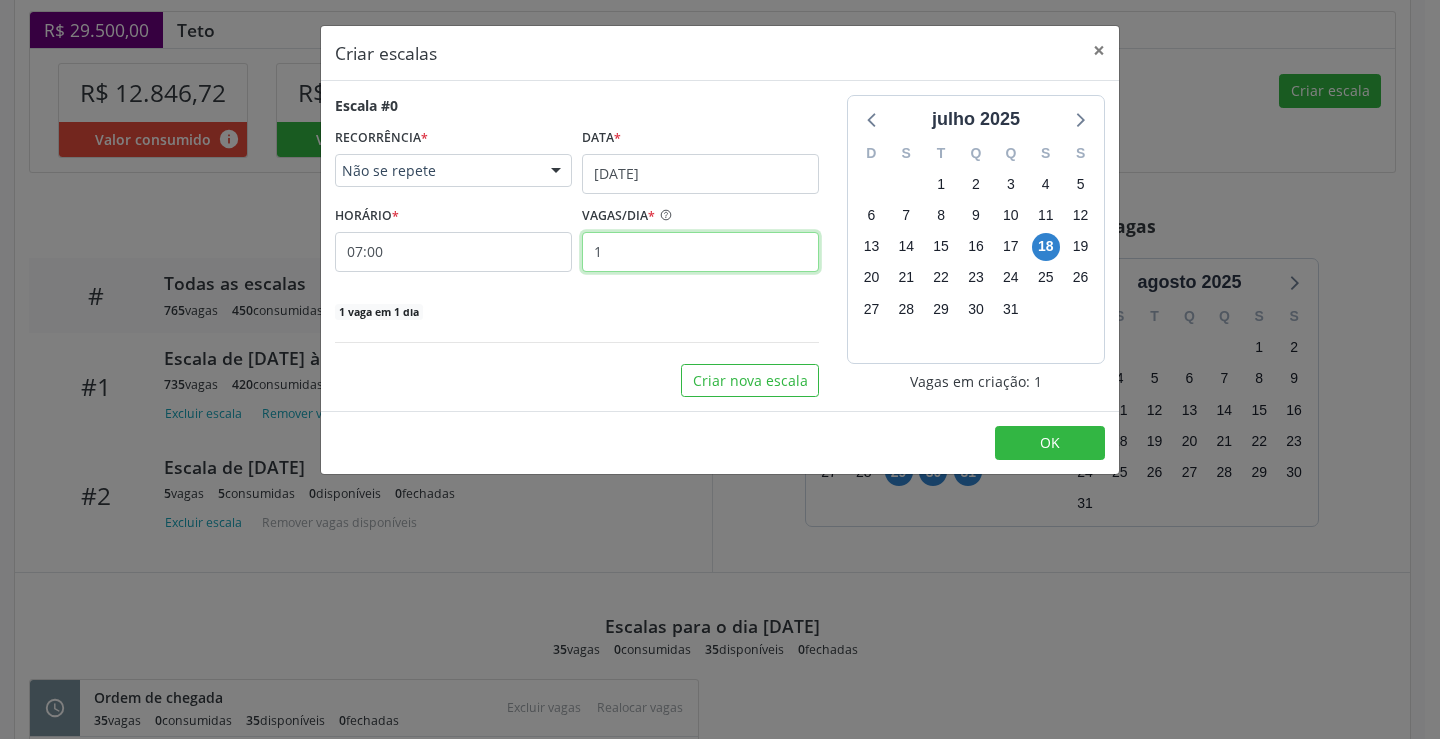 click on "1" at bounding box center (700, 252) 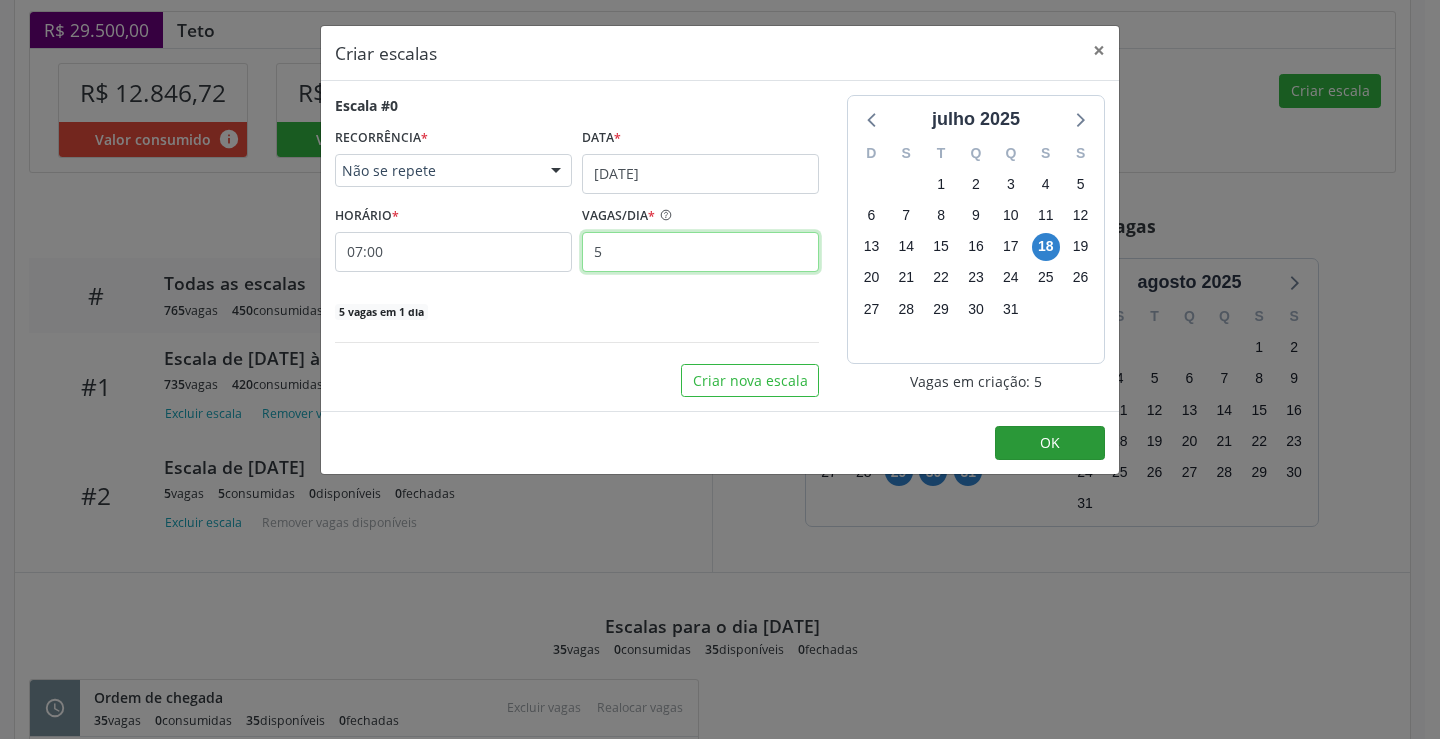type on "5" 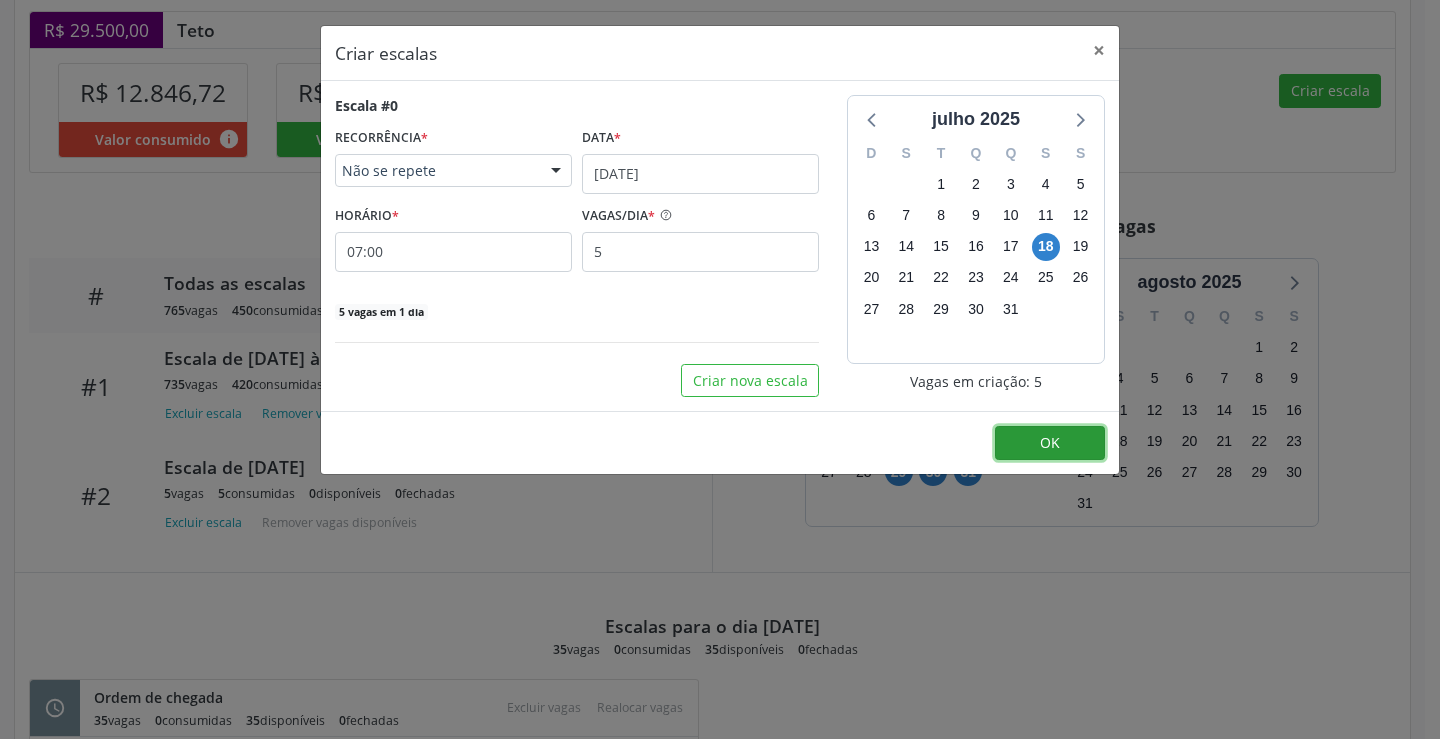 click on "OK" at bounding box center (1050, 442) 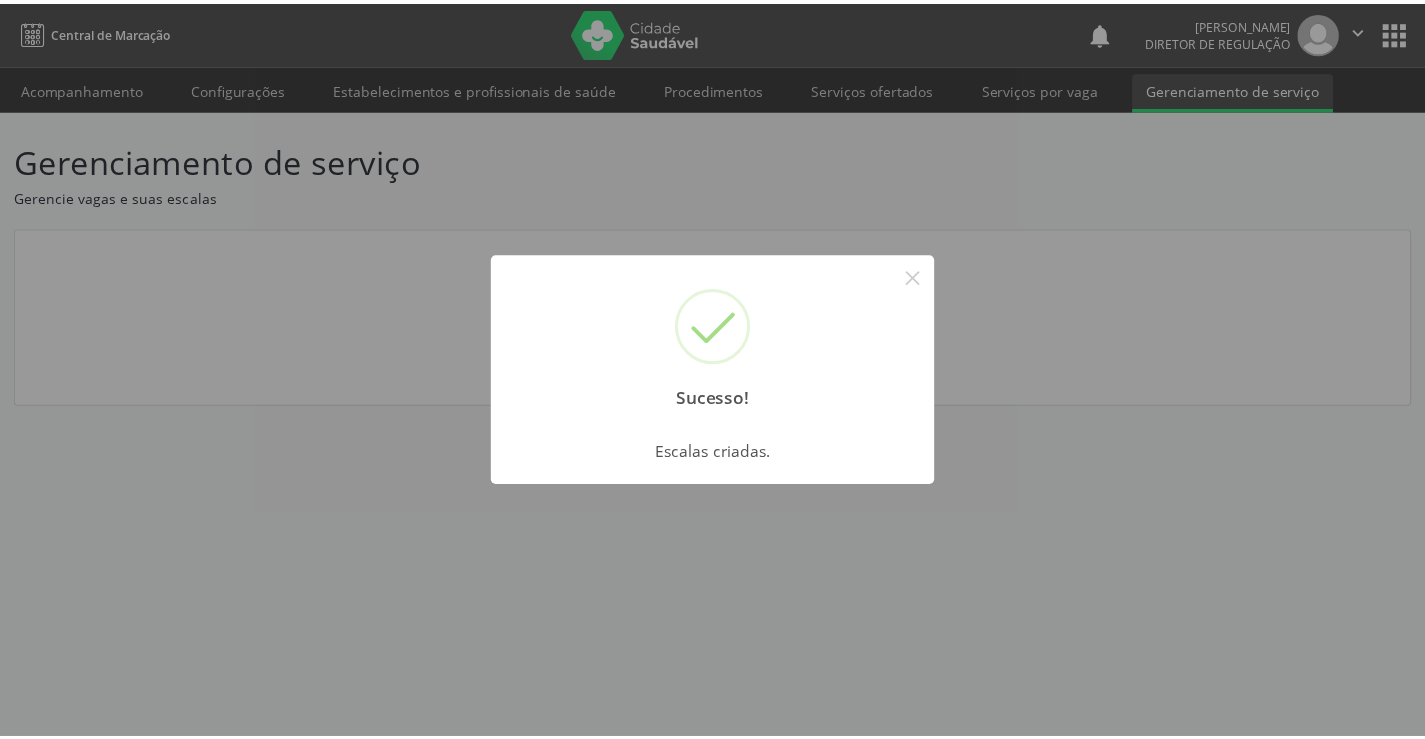 scroll, scrollTop: 0, scrollLeft: 0, axis: both 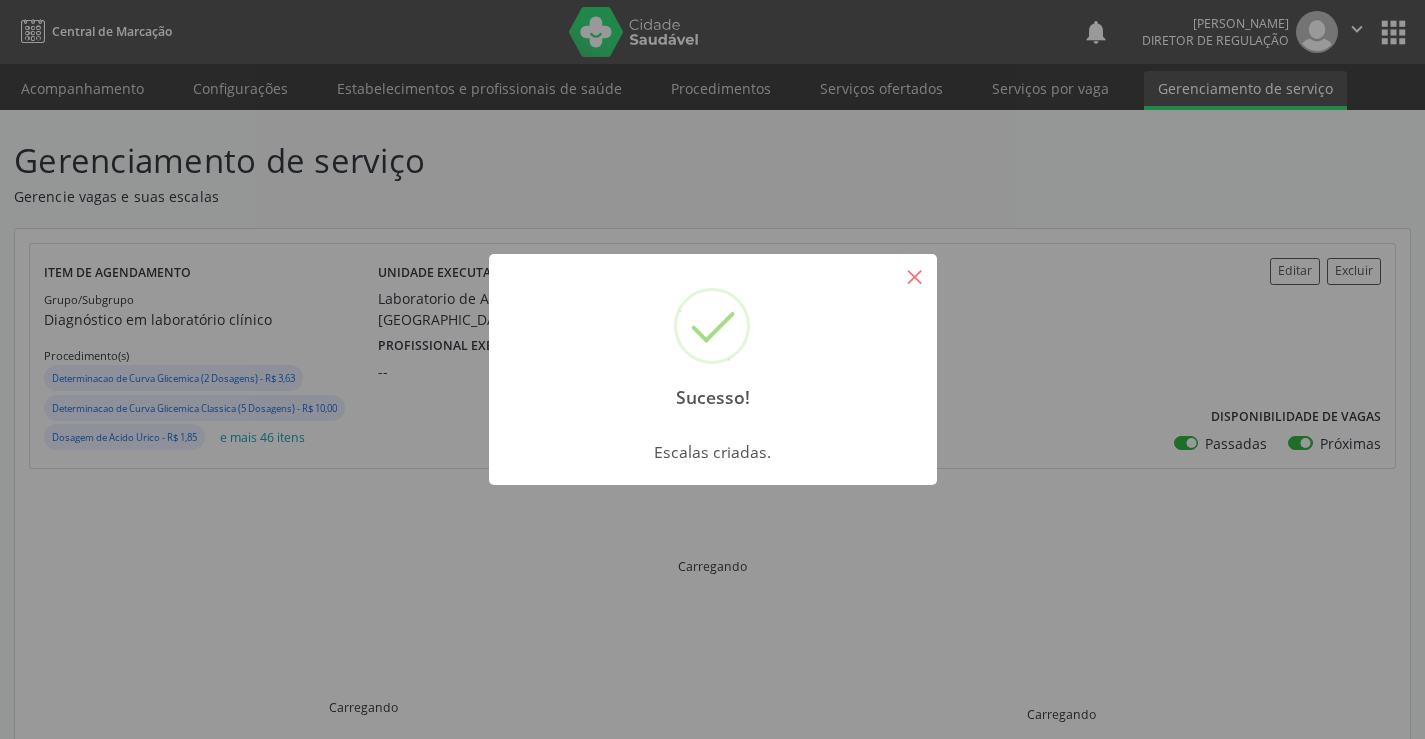 click on "×" at bounding box center [915, 276] 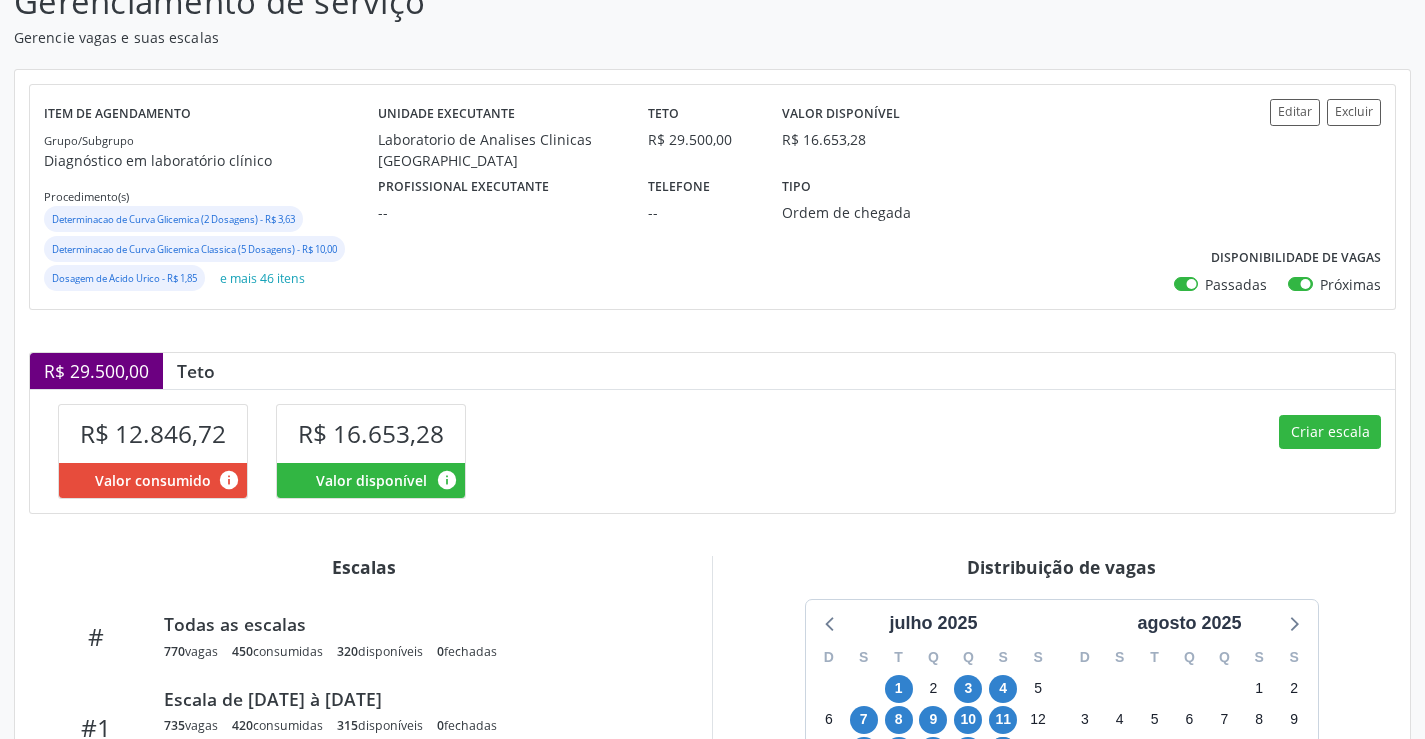 scroll, scrollTop: 0, scrollLeft: 0, axis: both 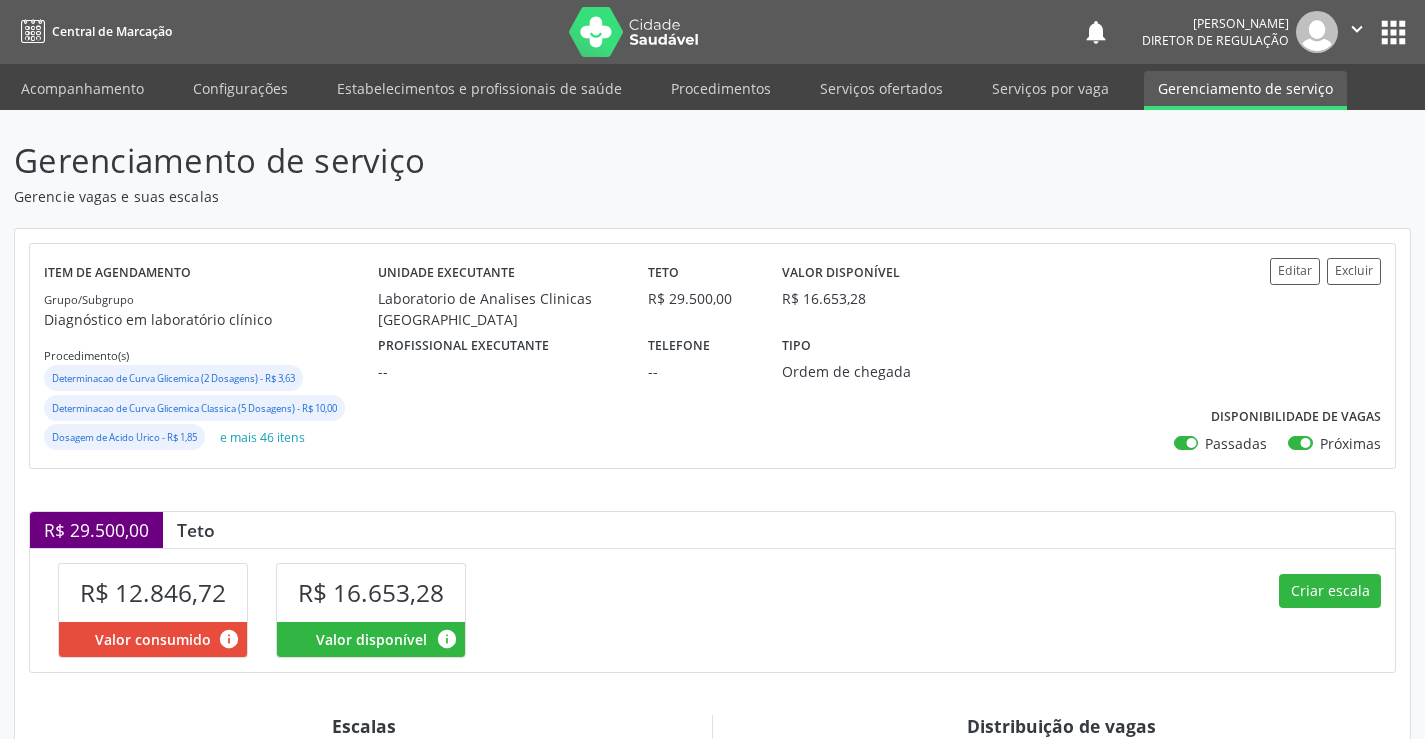click on "" at bounding box center [1357, 32] 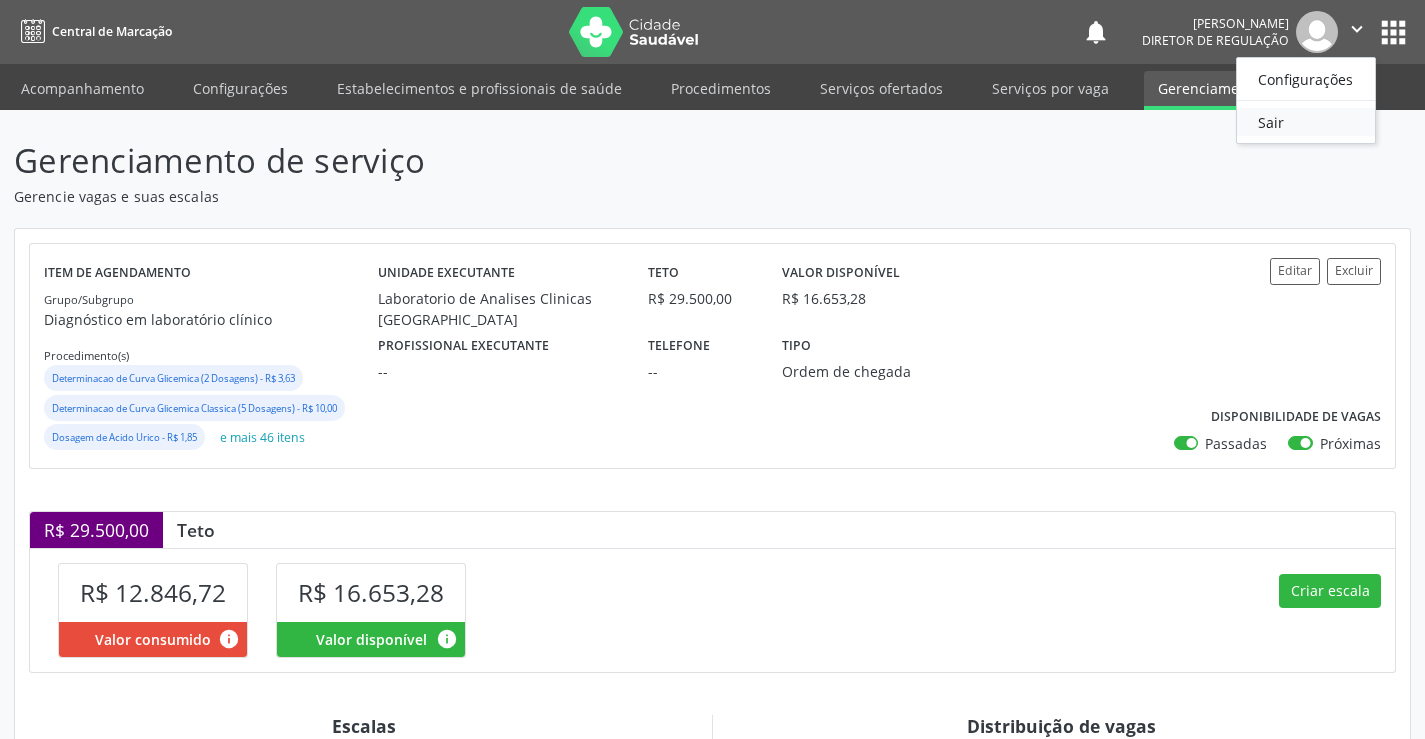 click on "Sair" at bounding box center [1306, 122] 